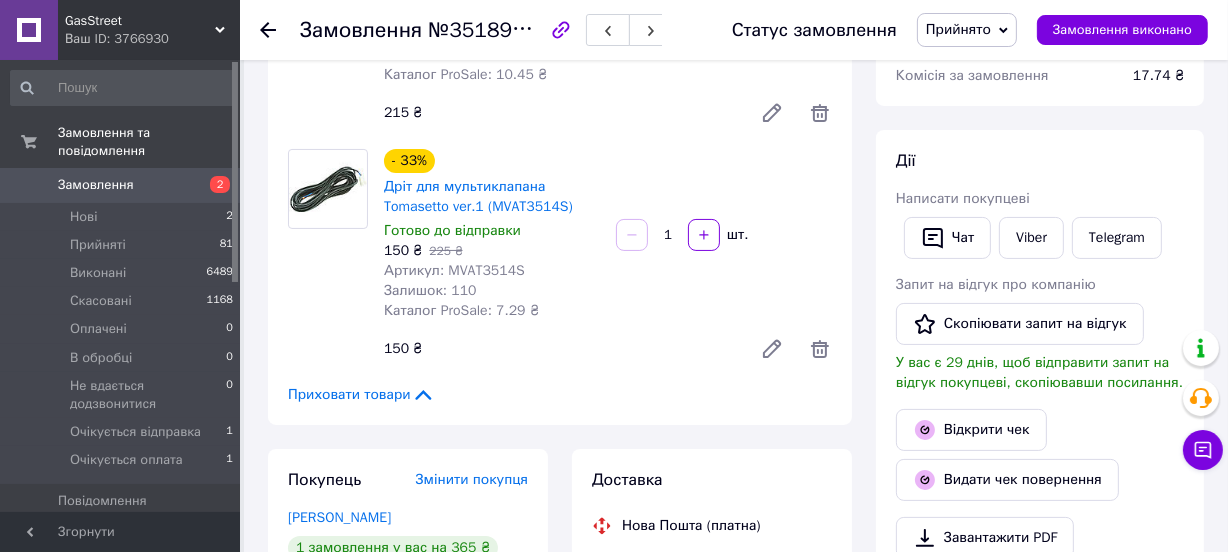 scroll, scrollTop: 270, scrollLeft: 0, axis: vertical 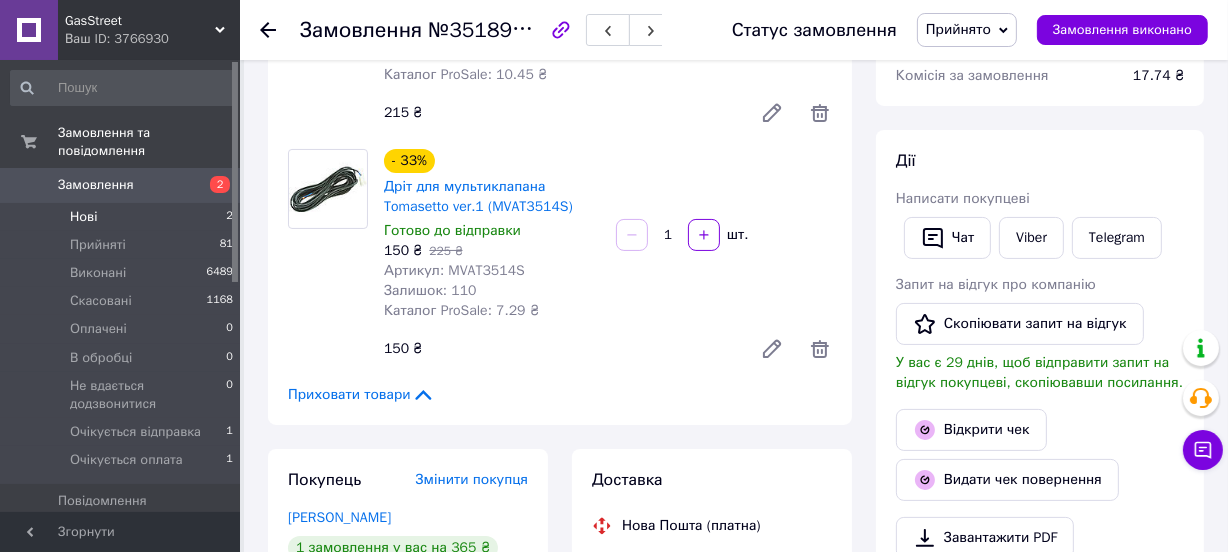 click on "Нові" at bounding box center [83, 217] 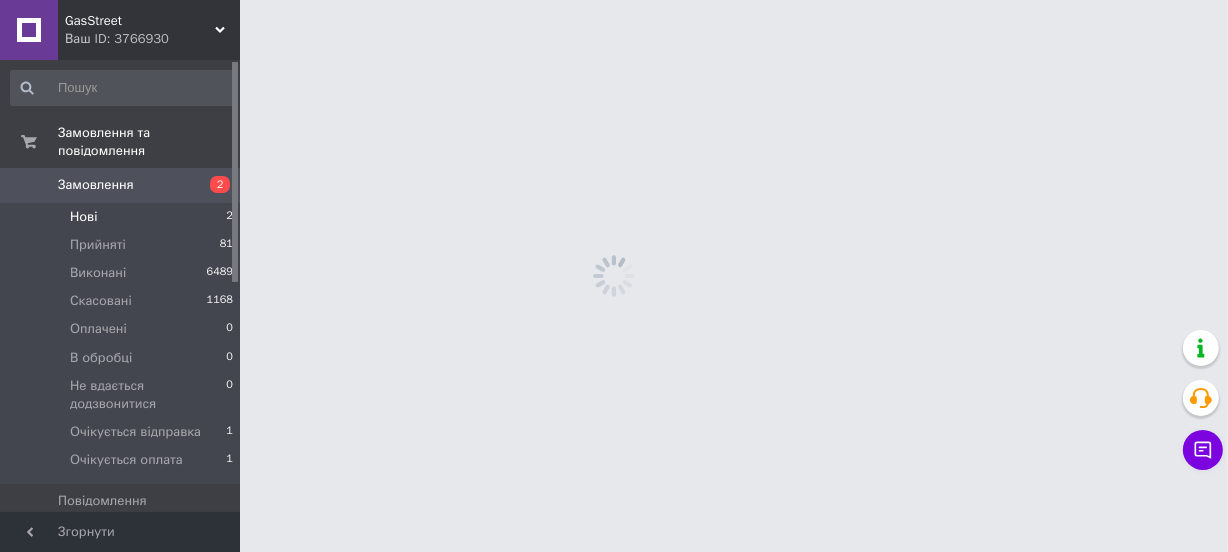 scroll, scrollTop: 0, scrollLeft: 0, axis: both 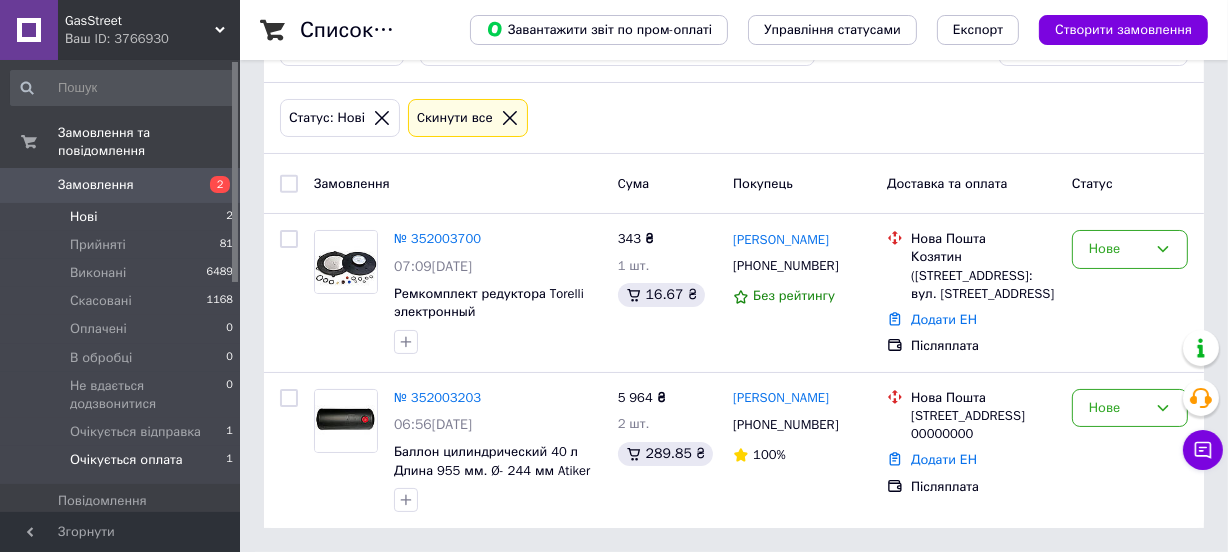click on "Очікується оплата" at bounding box center (126, 460) 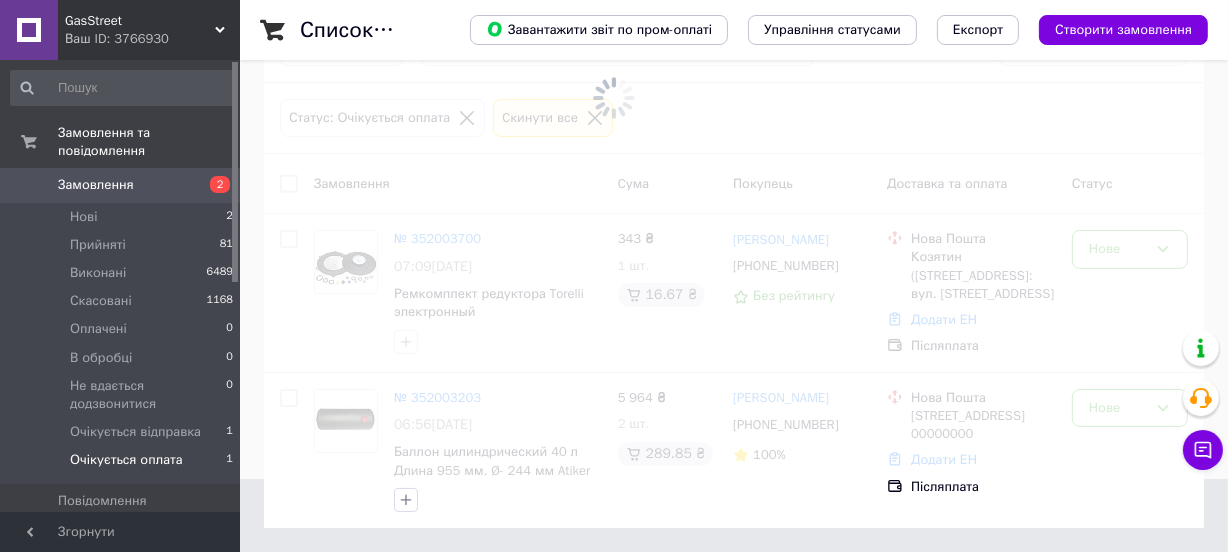 scroll, scrollTop: 0, scrollLeft: 0, axis: both 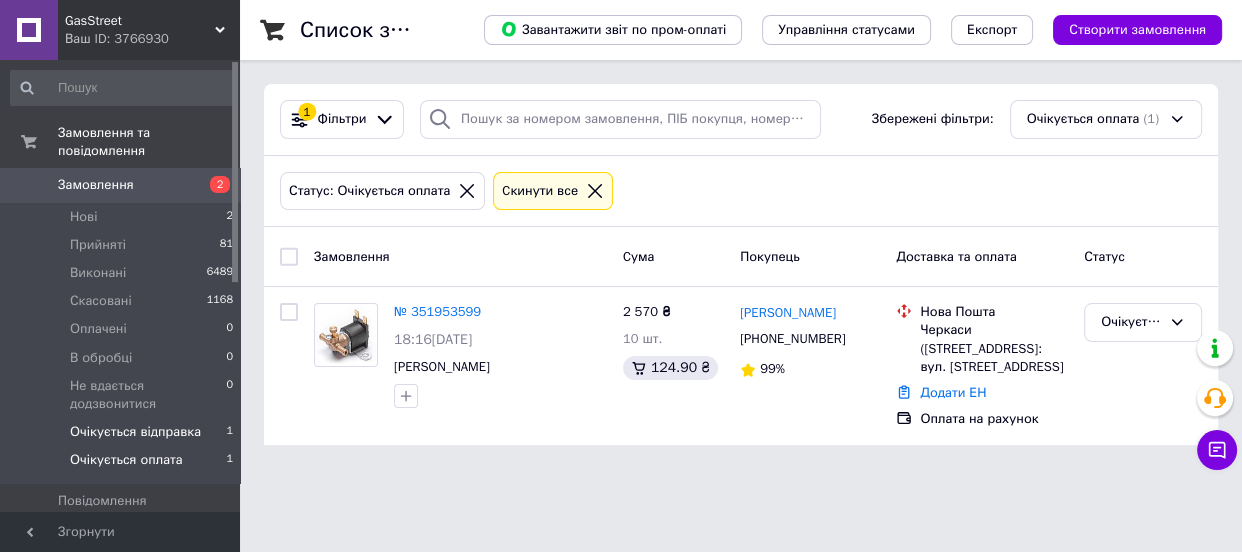 click on "Очікується відправка" at bounding box center (135, 432) 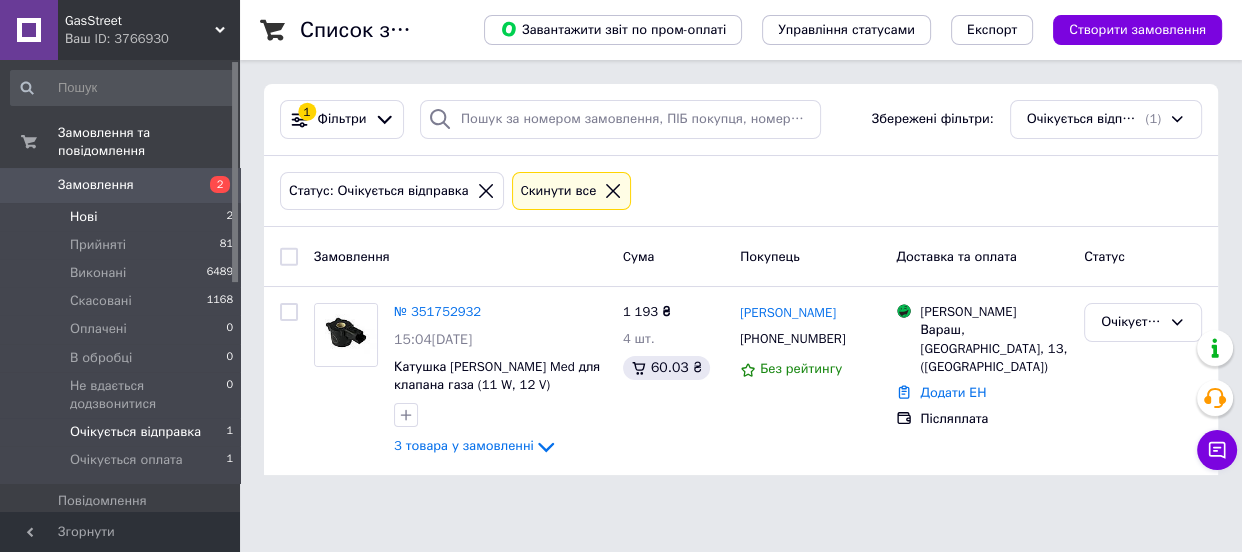 click on "Нові 2" at bounding box center [122, 217] 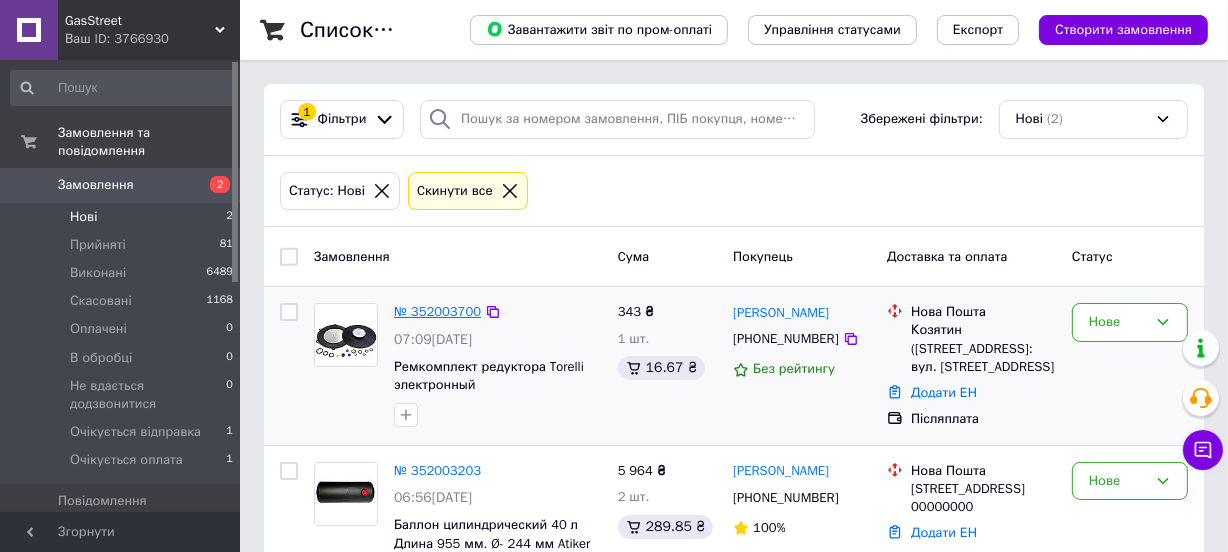 scroll, scrollTop: 272, scrollLeft: 0, axis: vertical 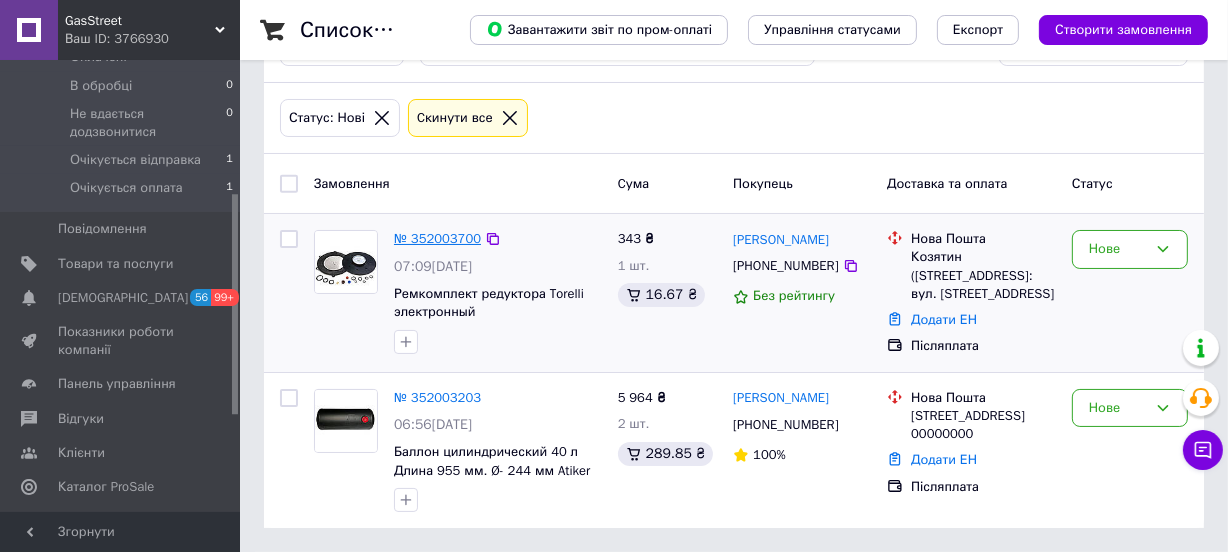 click on "№ 352003700" at bounding box center [437, 238] 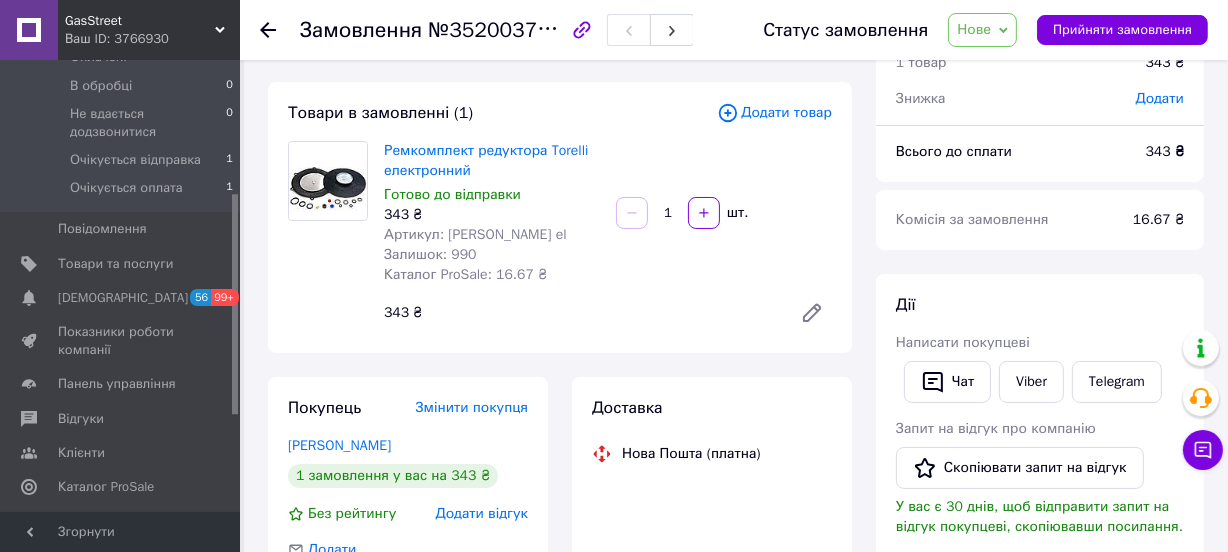 scroll, scrollTop: 0, scrollLeft: 0, axis: both 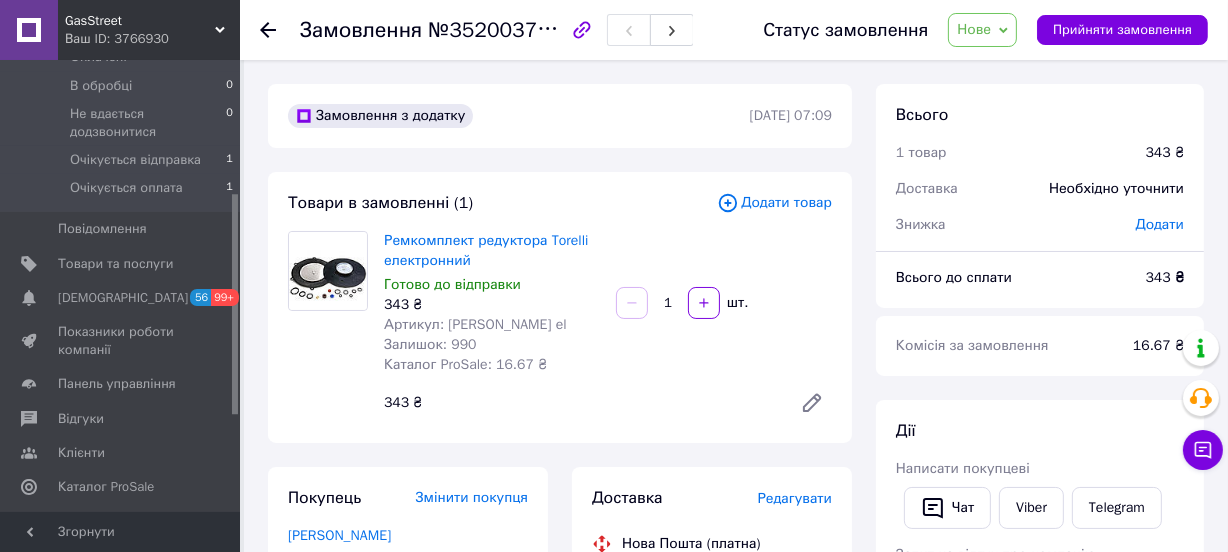 click on "Нове" at bounding box center [974, 29] 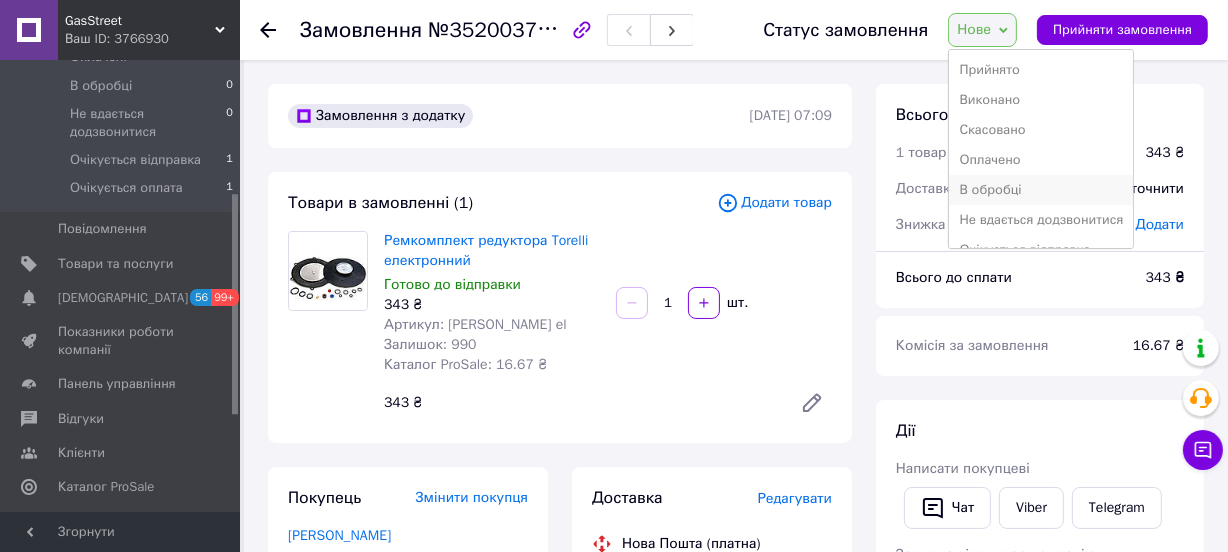 click on "В обробці" at bounding box center [1041, 190] 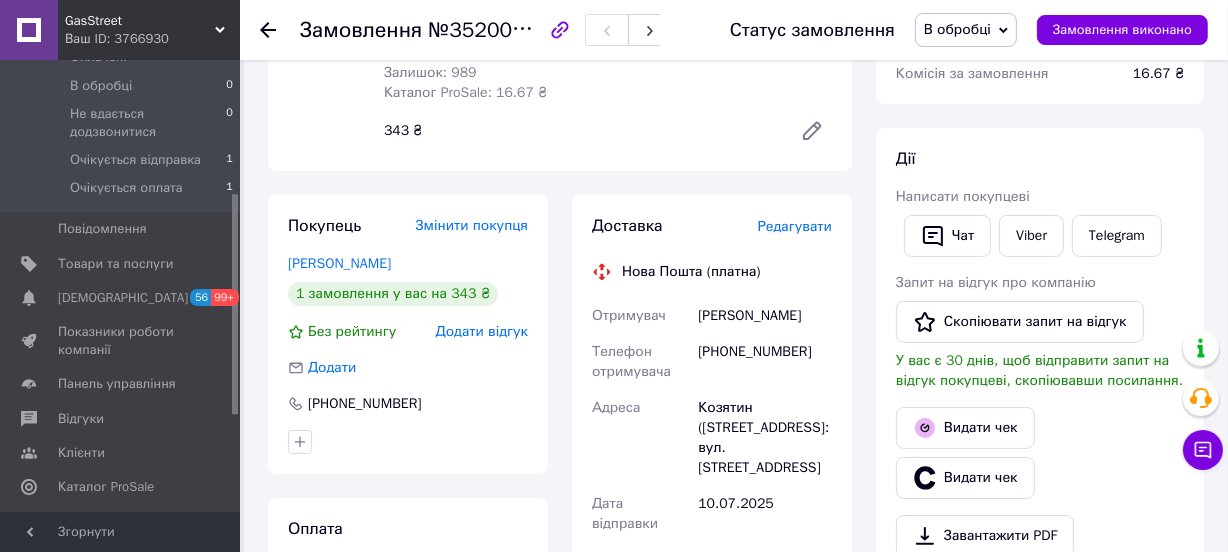 scroll, scrollTop: 363, scrollLeft: 0, axis: vertical 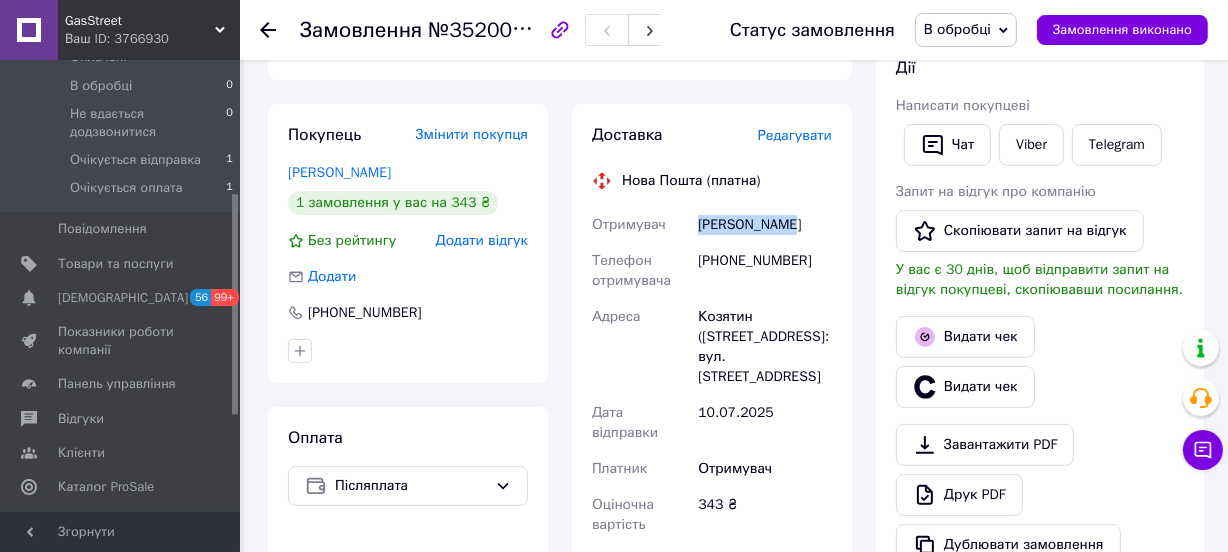 drag, startPoint x: 796, startPoint y: 223, endPoint x: 696, endPoint y: 223, distance: 100 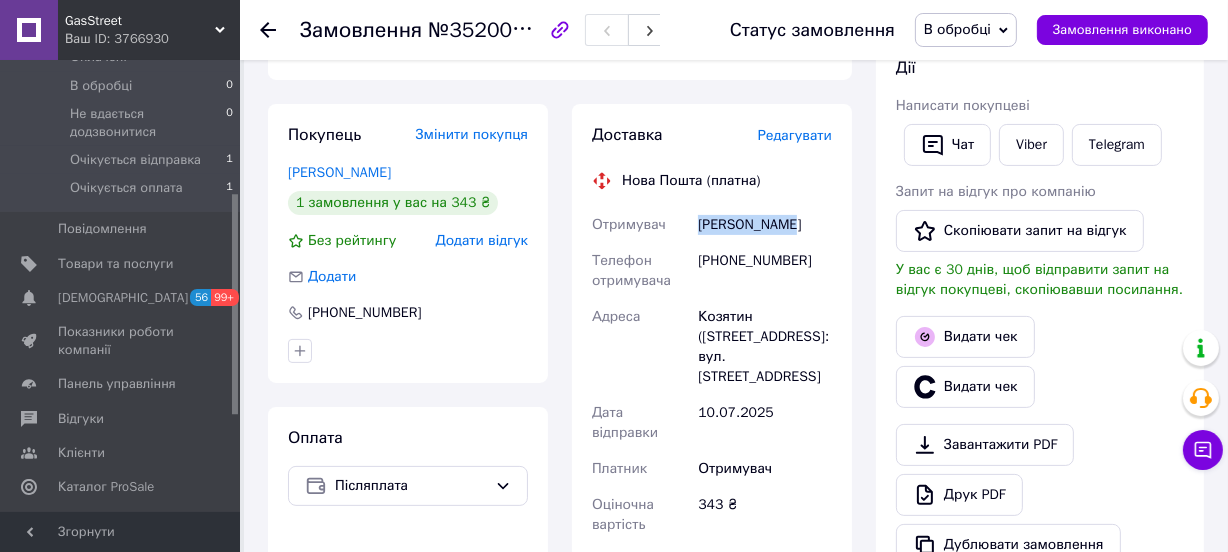click on "+380636285627" at bounding box center (765, 271) 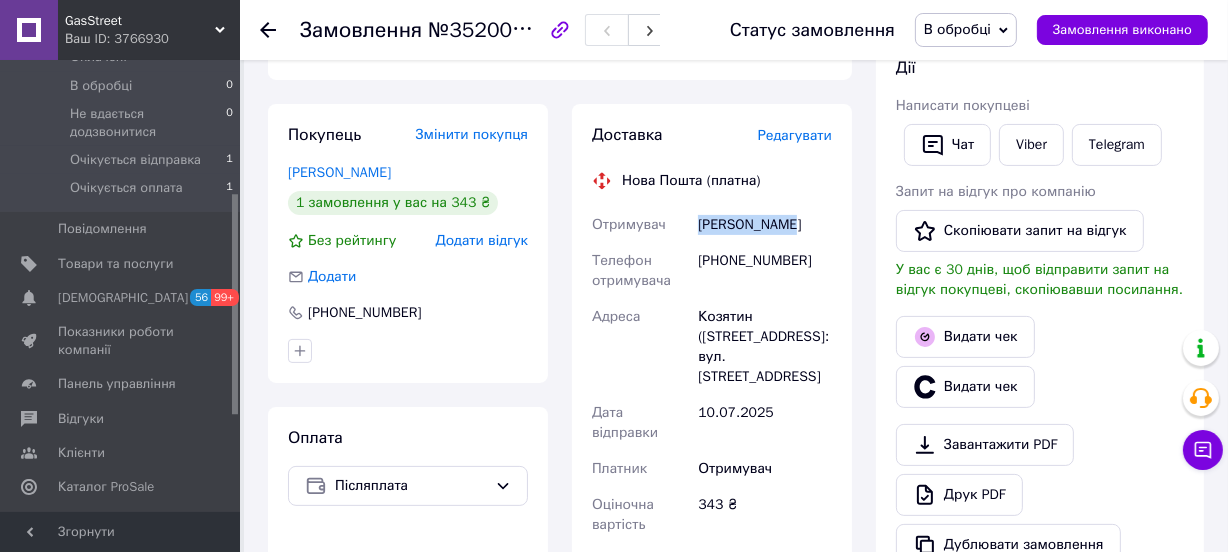 copy on "Олексюк Олег" 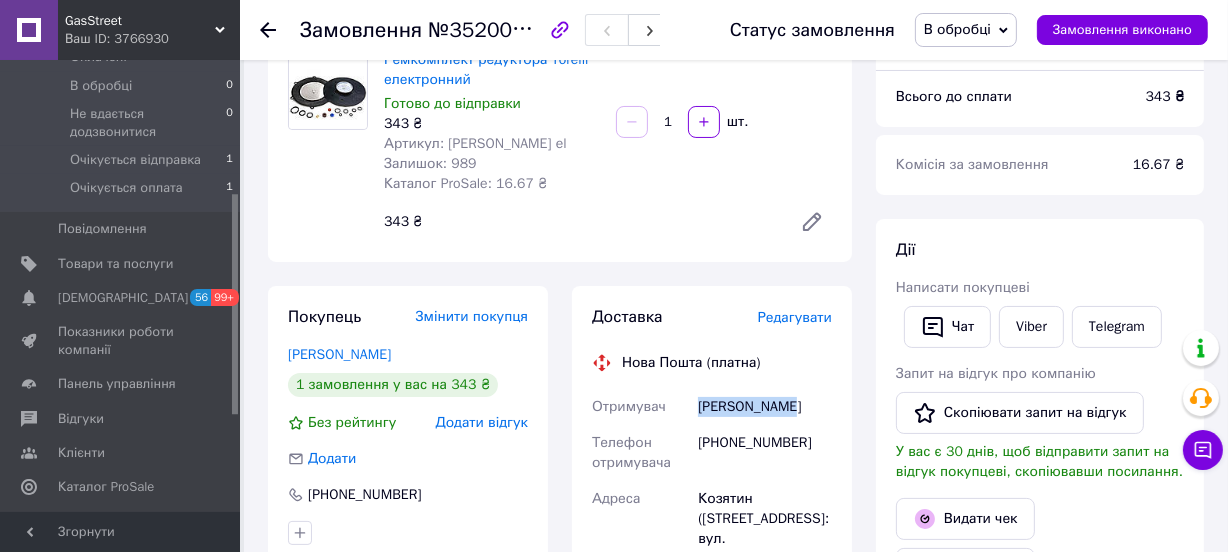 scroll, scrollTop: 272, scrollLeft: 0, axis: vertical 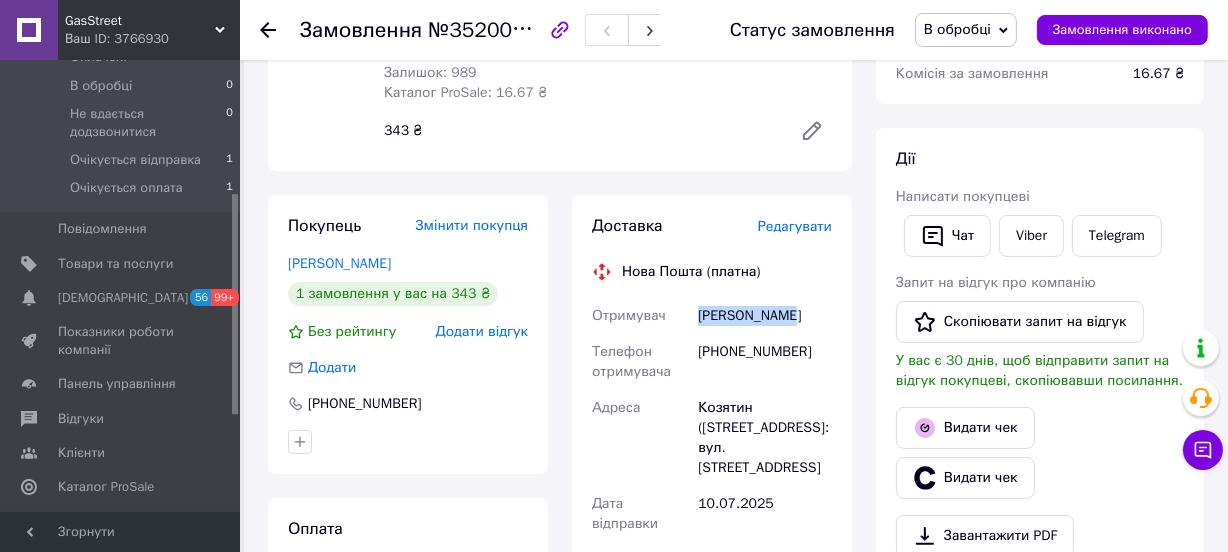 click on "+380636285627" at bounding box center [765, 362] 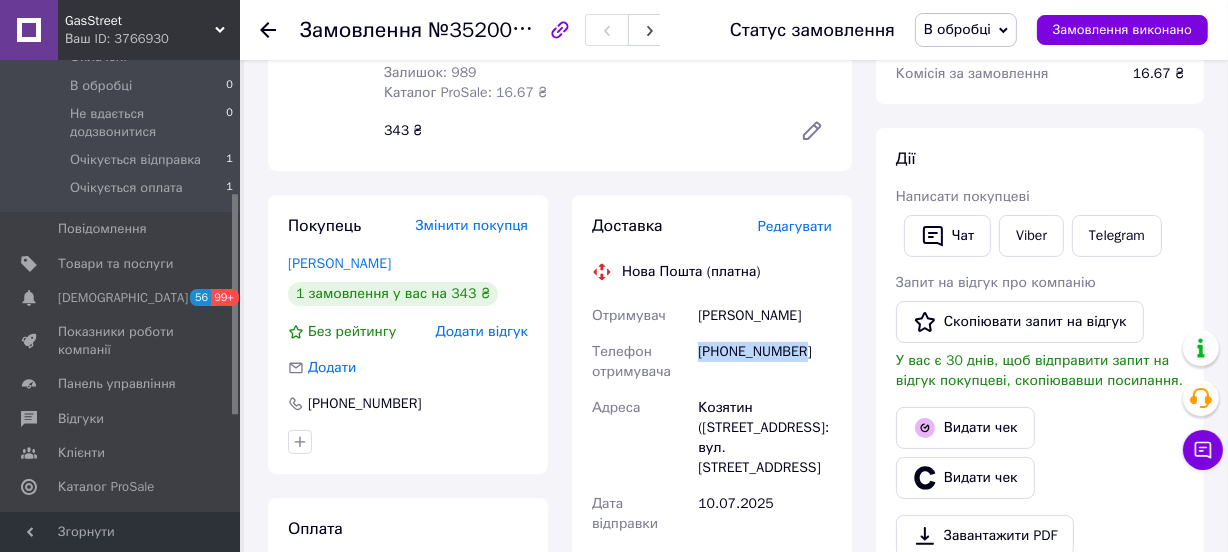 drag, startPoint x: 797, startPoint y: 354, endPoint x: 699, endPoint y: 356, distance: 98.02041 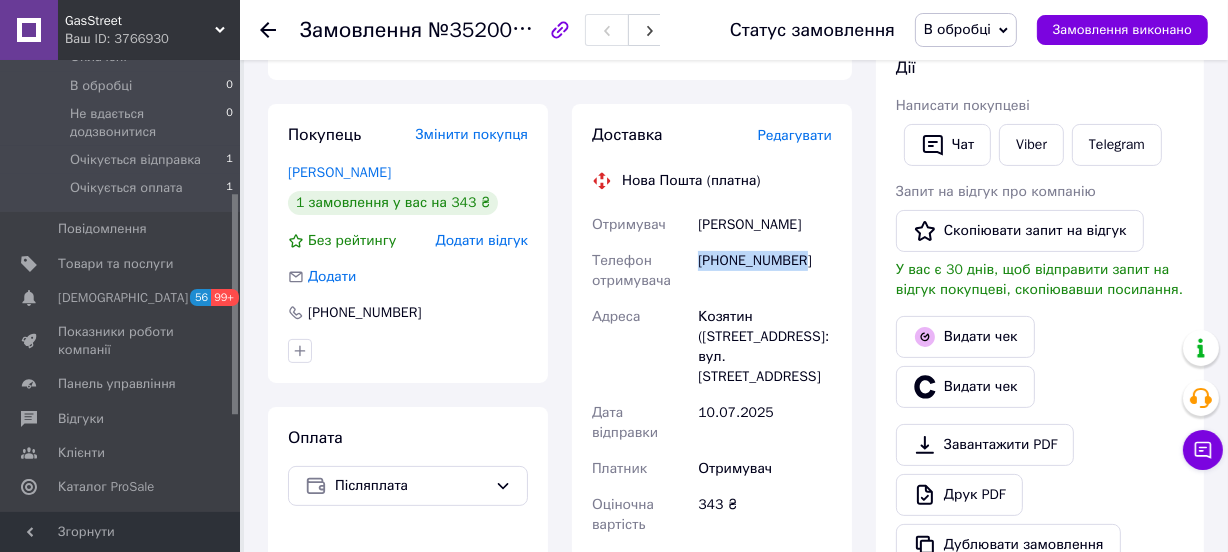 drag, startPoint x: 797, startPoint y: 376, endPoint x: 696, endPoint y: 319, distance: 115.97414 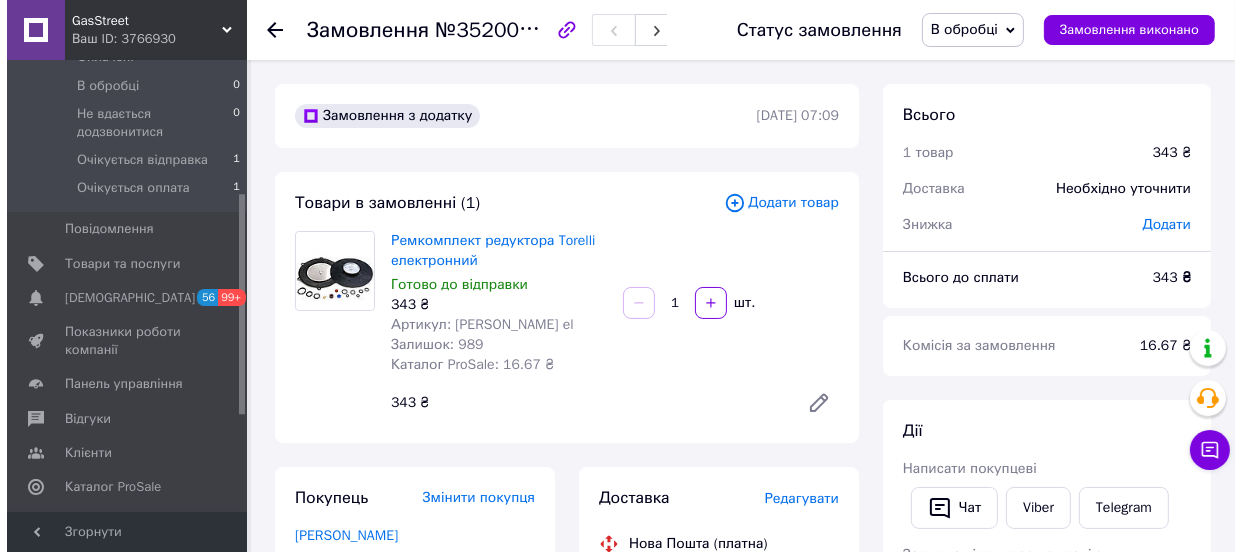 scroll, scrollTop: 181, scrollLeft: 0, axis: vertical 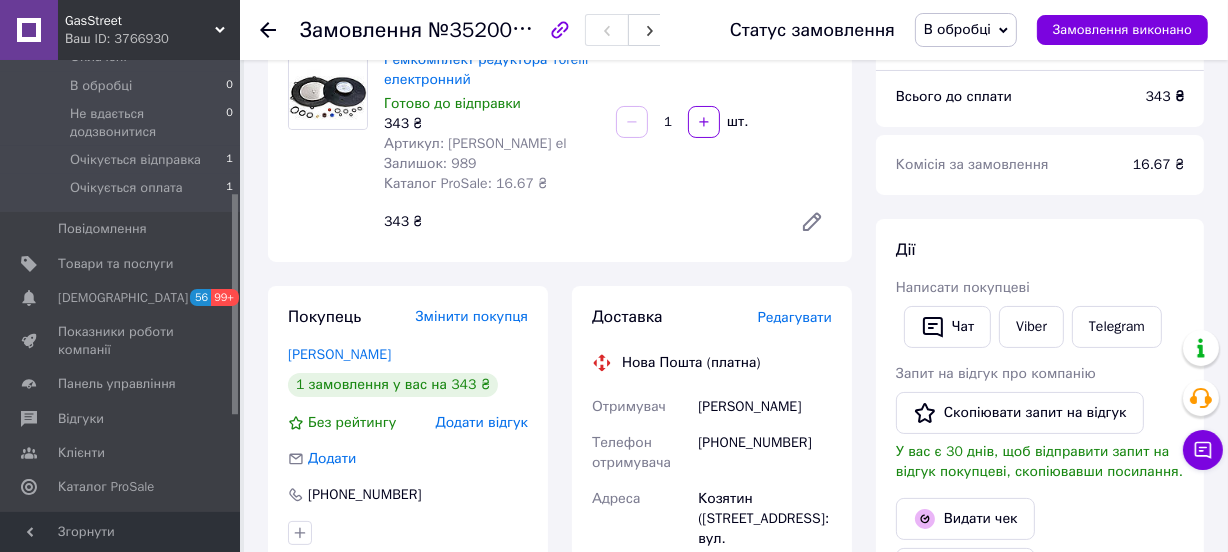 click on "Редагувати" at bounding box center (795, 317) 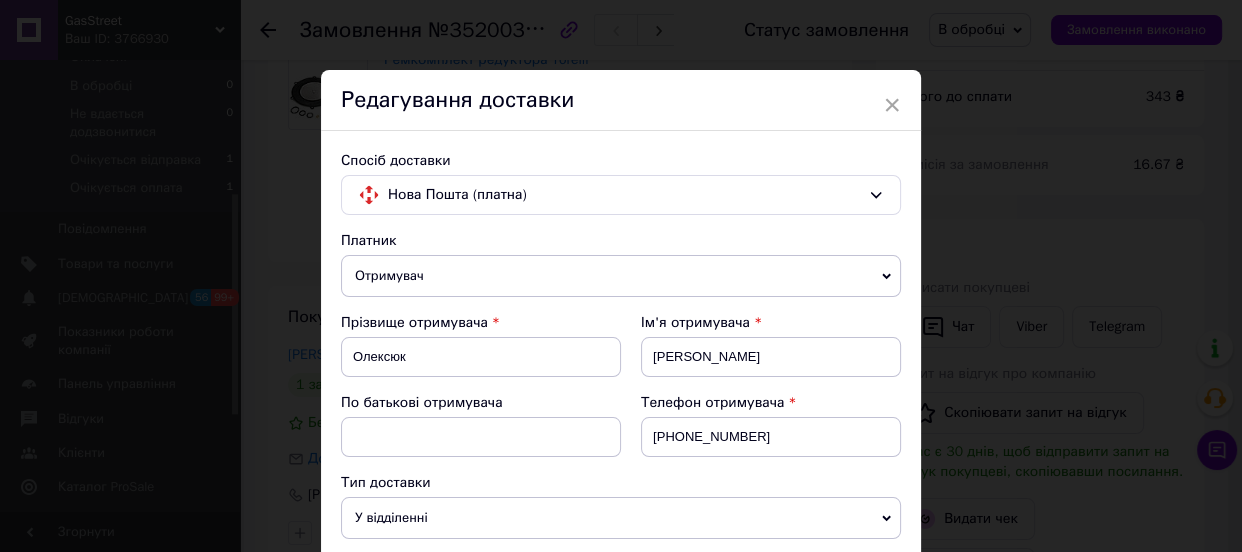 scroll, scrollTop: 454, scrollLeft: 0, axis: vertical 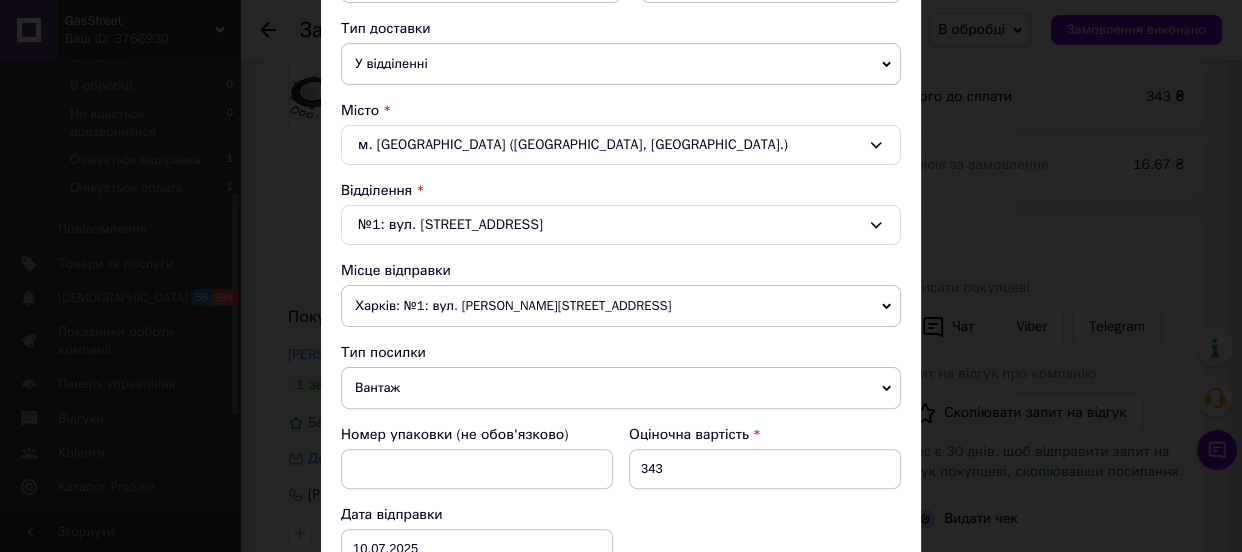 click on "Вантаж" at bounding box center (621, 388) 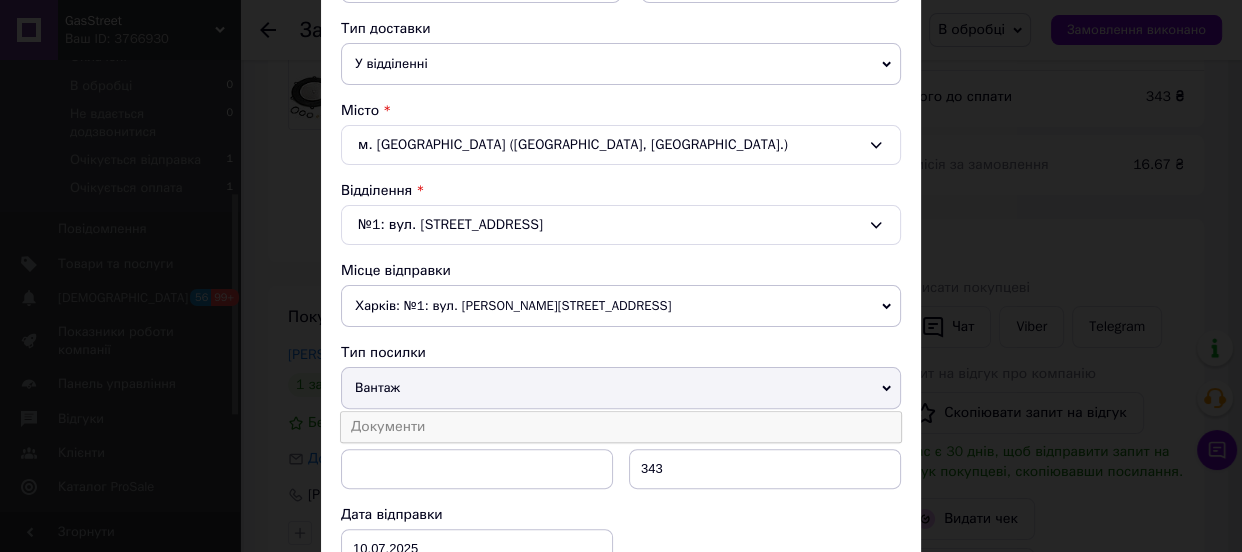 click on "Документи" at bounding box center (621, 427) 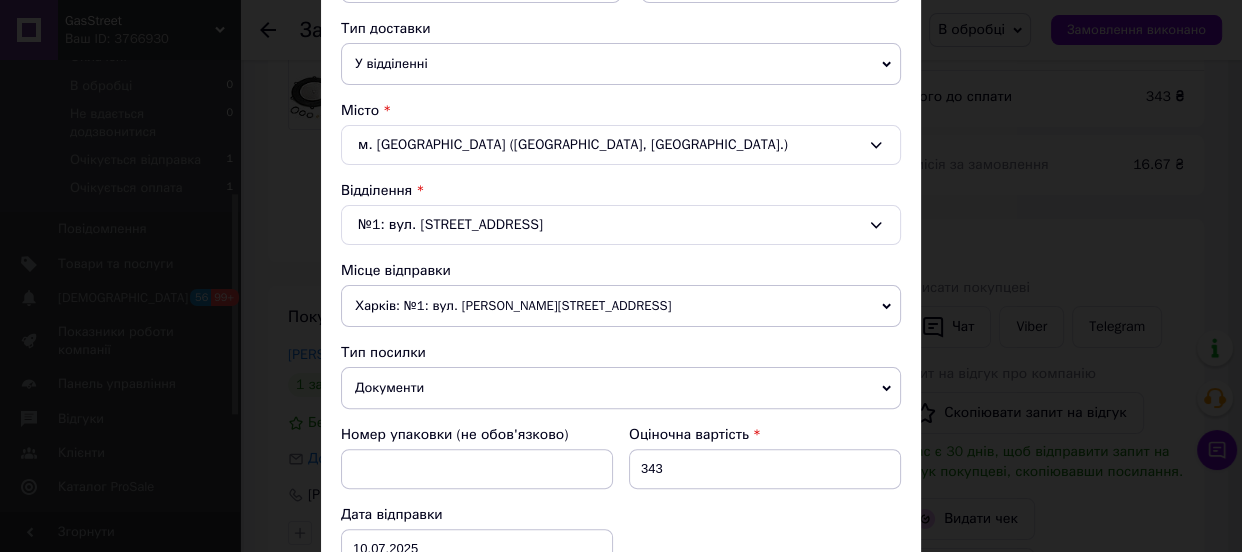 scroll, scrollTop: 990, scrollLeft: 0, axis: vertical 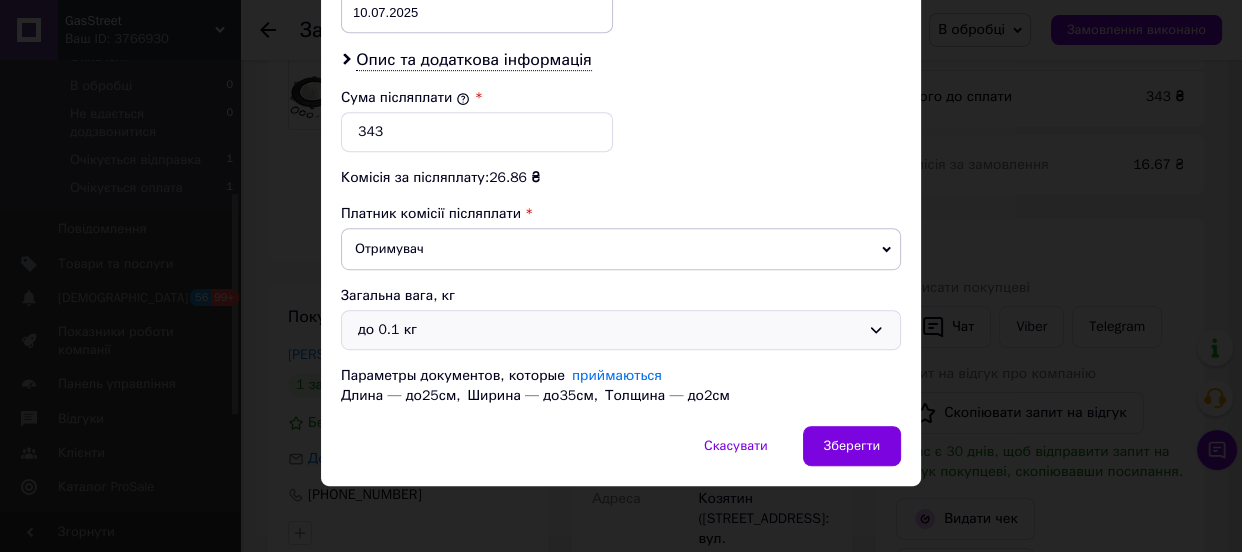 click on "до 0.1 кг" at bounding box center [609, 330] 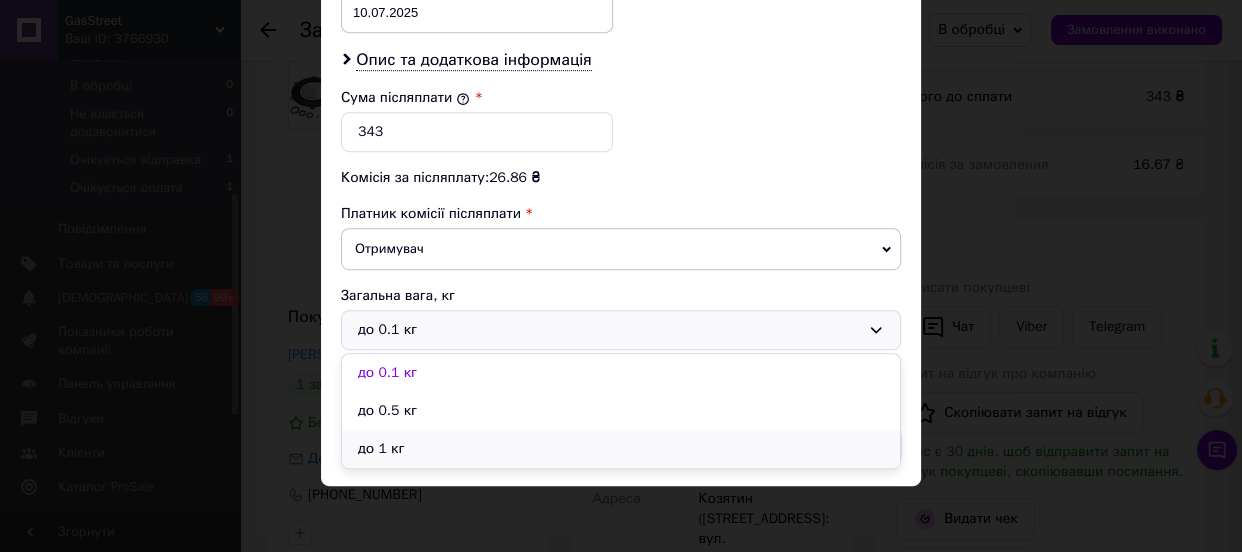 click on "до 1 кг" at bounding box center (621, 449) 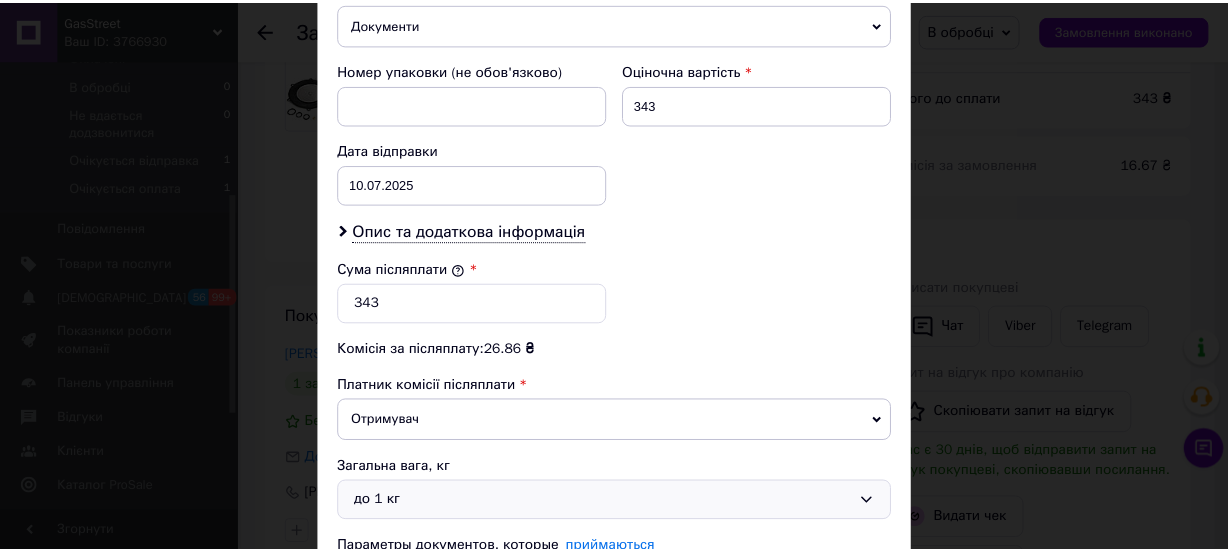 scroll, scrollTop: 990, scrollLeft: 0, axis: vertical 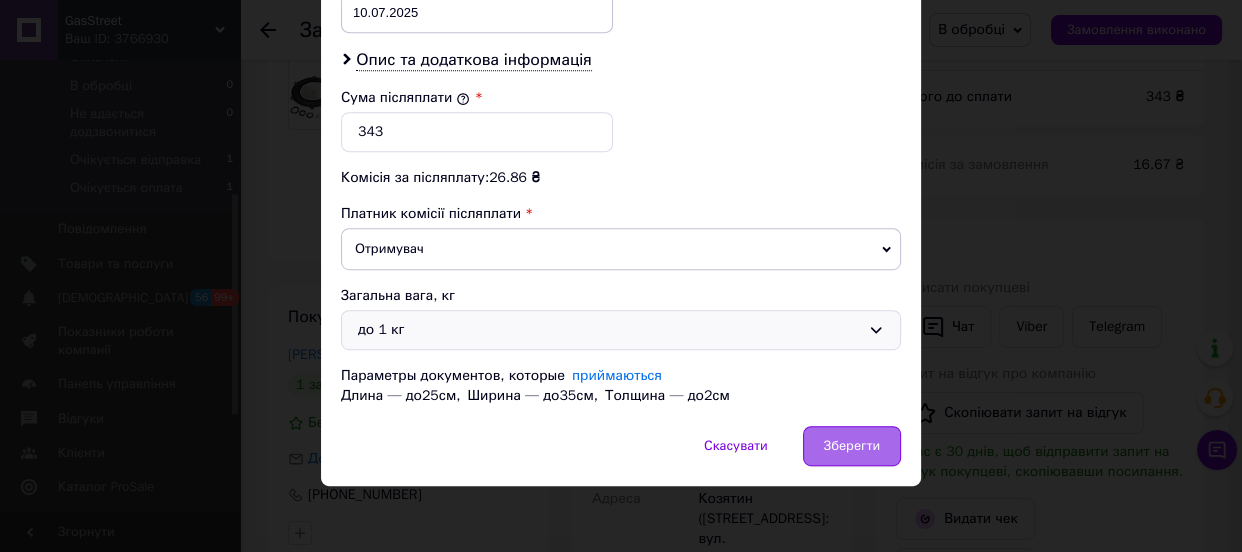 click on "Зберегти" at bounding box center [852, 446] 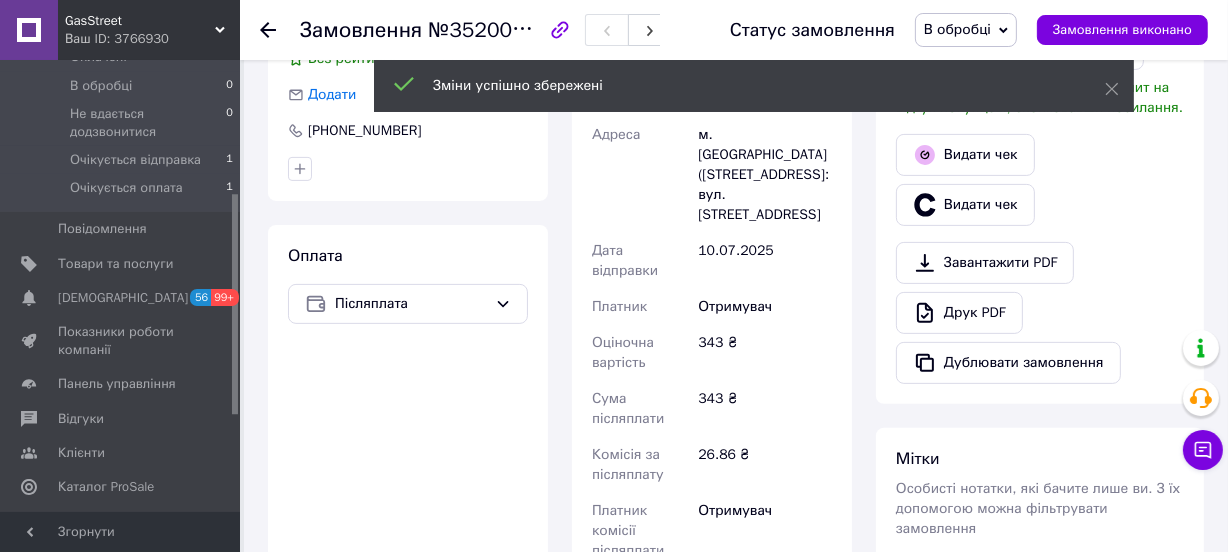 scroll, scrollTop: 818, scrollLeft: 0, axis: vertical 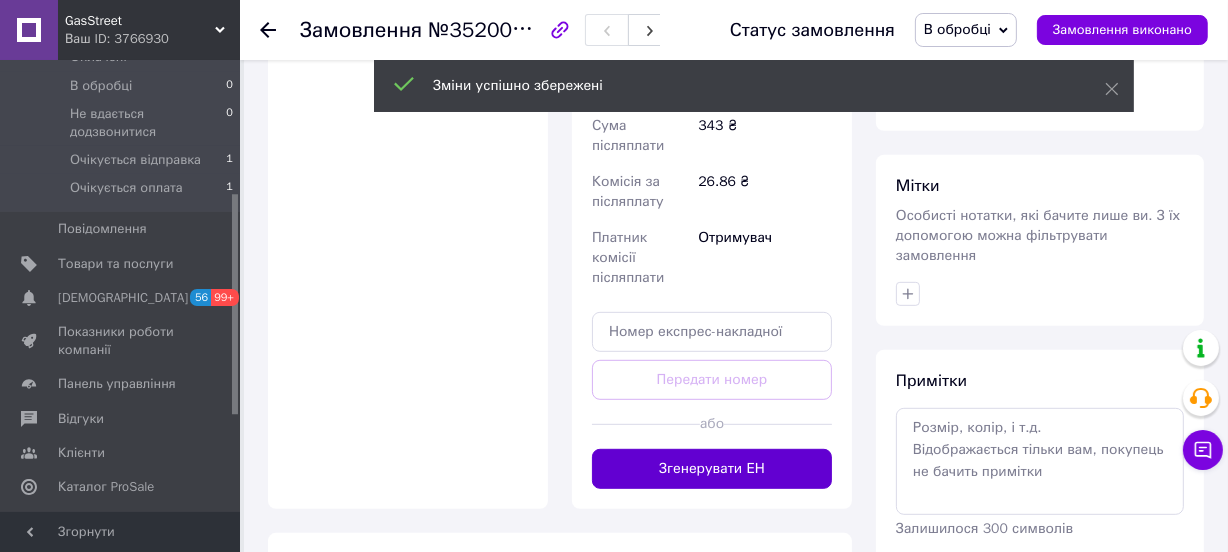 click on "Згенерувати ЕН" at bounding box center [712, 469] 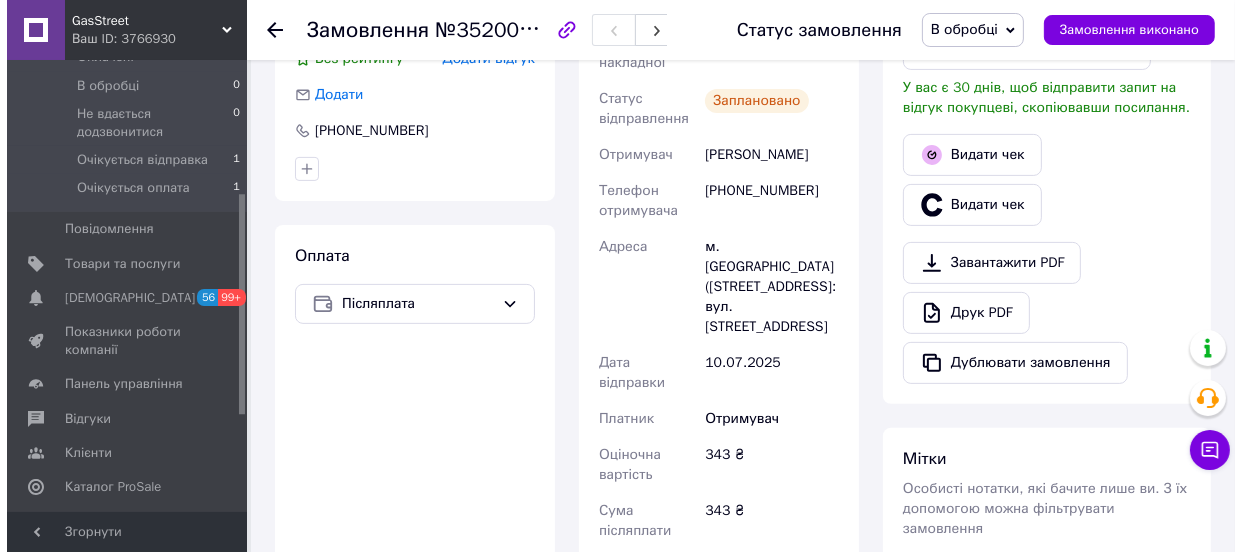 scroll, scrollTop: 454, scrollLeft: 0, axis: vertical 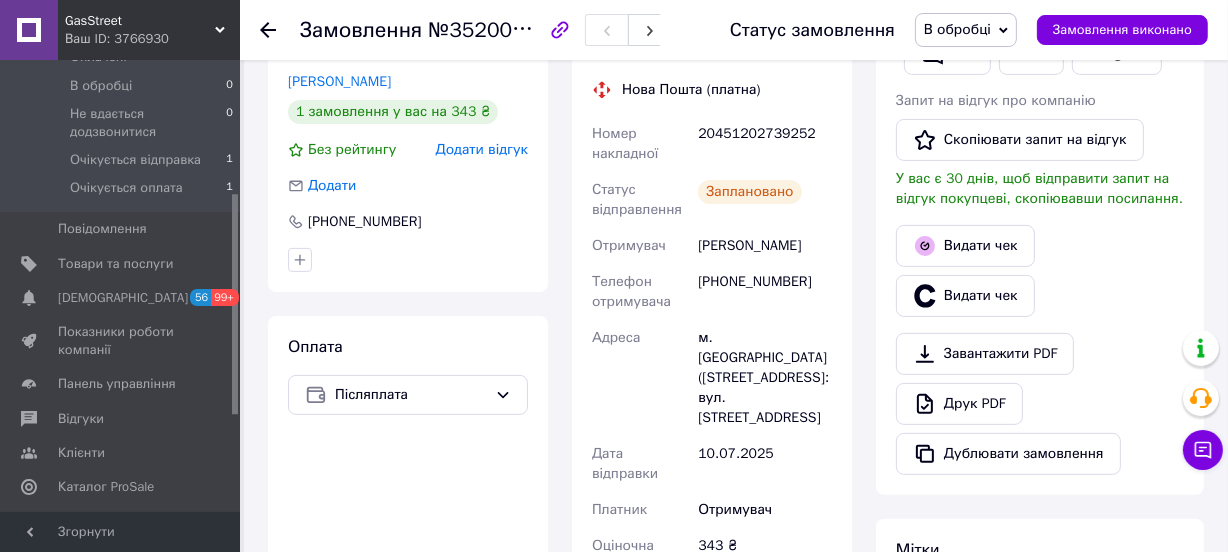 click on "В обробці" at bounding box center [957, 29] 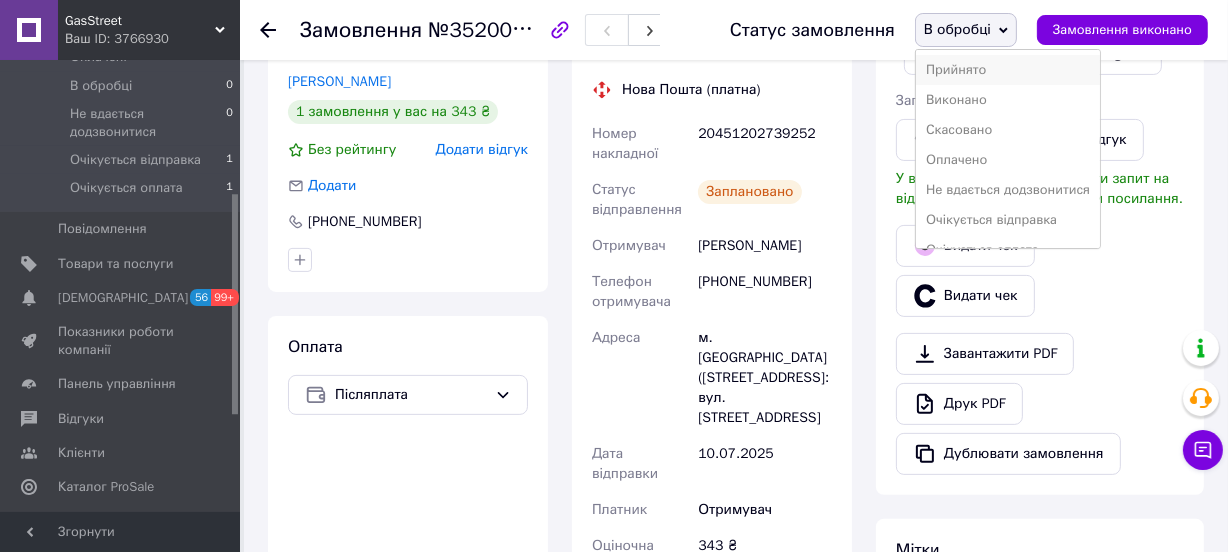 click on "Прийнято" at bounding box center [1008, 70] 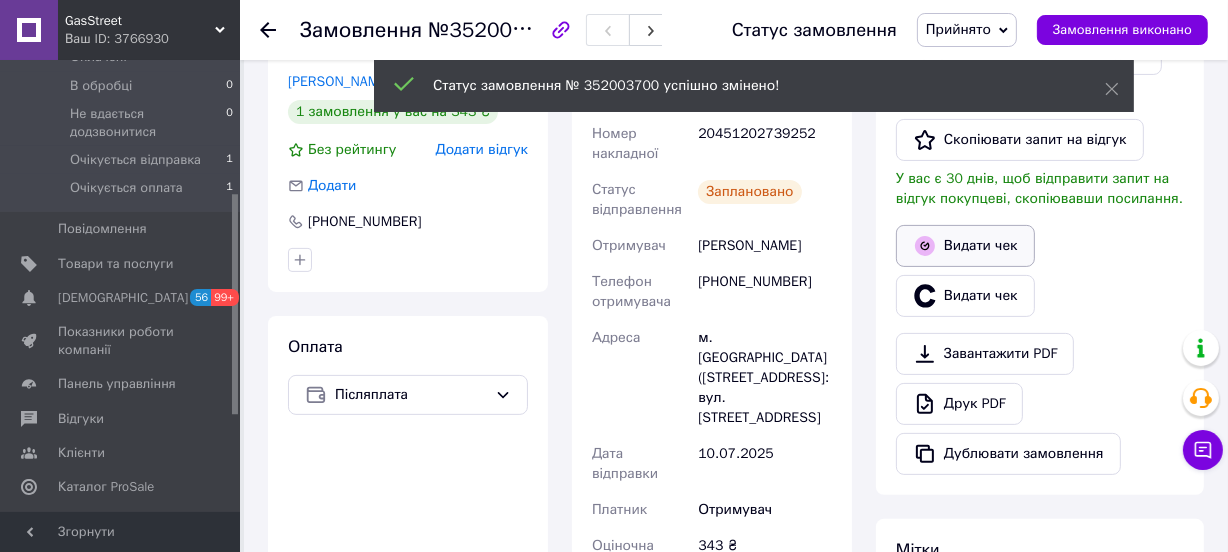 click on "Видати чек" at bounding box center [965, 246] 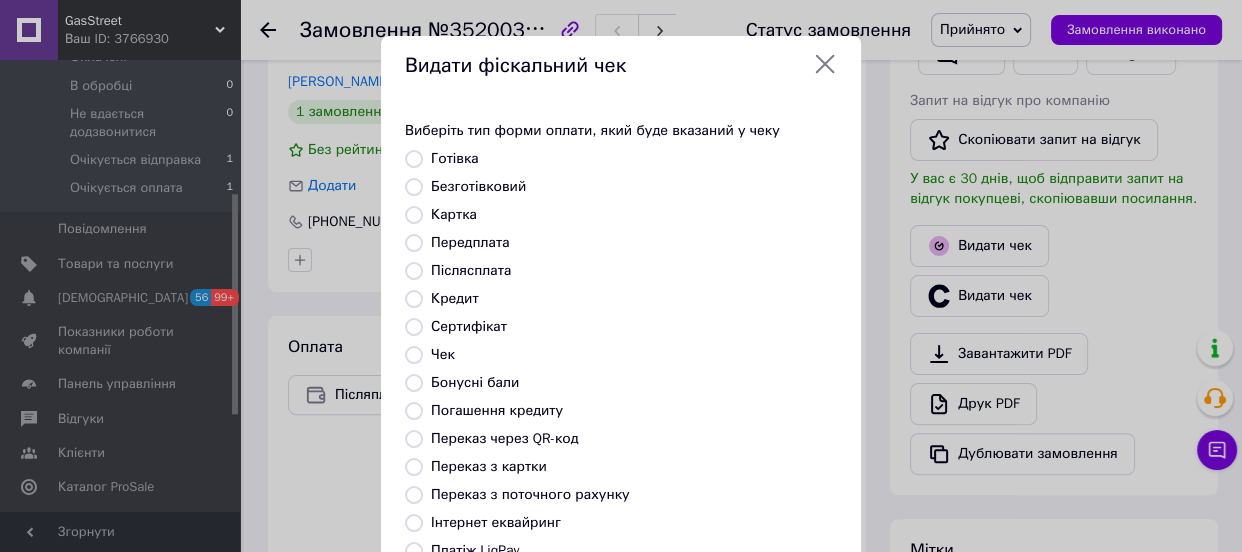 scroll, scrollTop: 181, scrollLeft: 0, axis: vertical 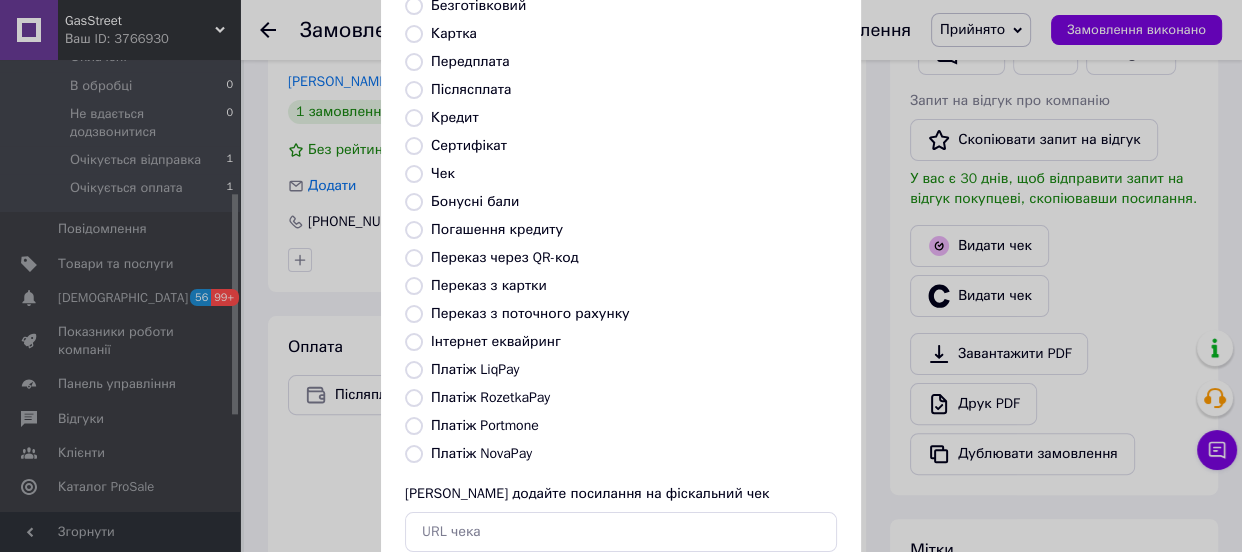 click on "Платіж NovaPay" at bounding box center [481, 453] 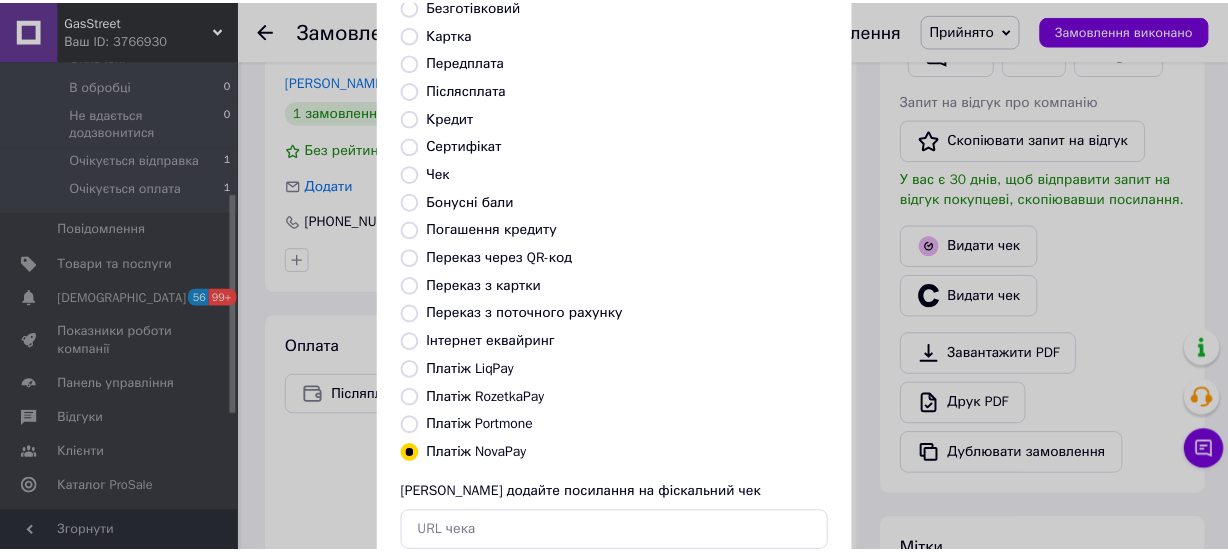 scroll, scrollTop: 307, scrollLeft: 0, axis: vertical 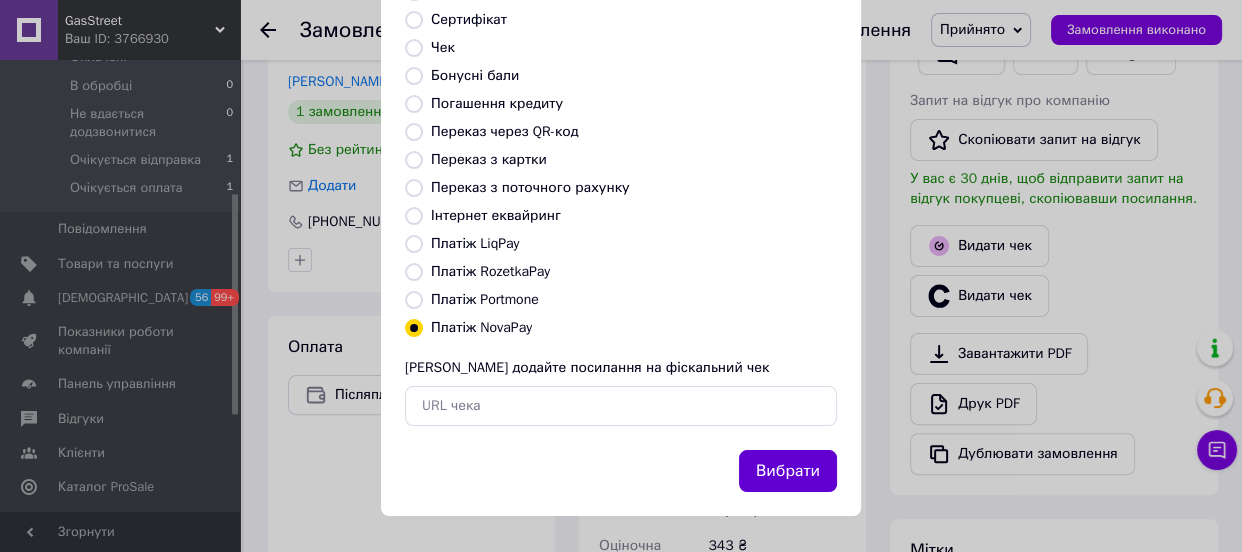 click on "Вибрати" at bounding box center (788, 471) 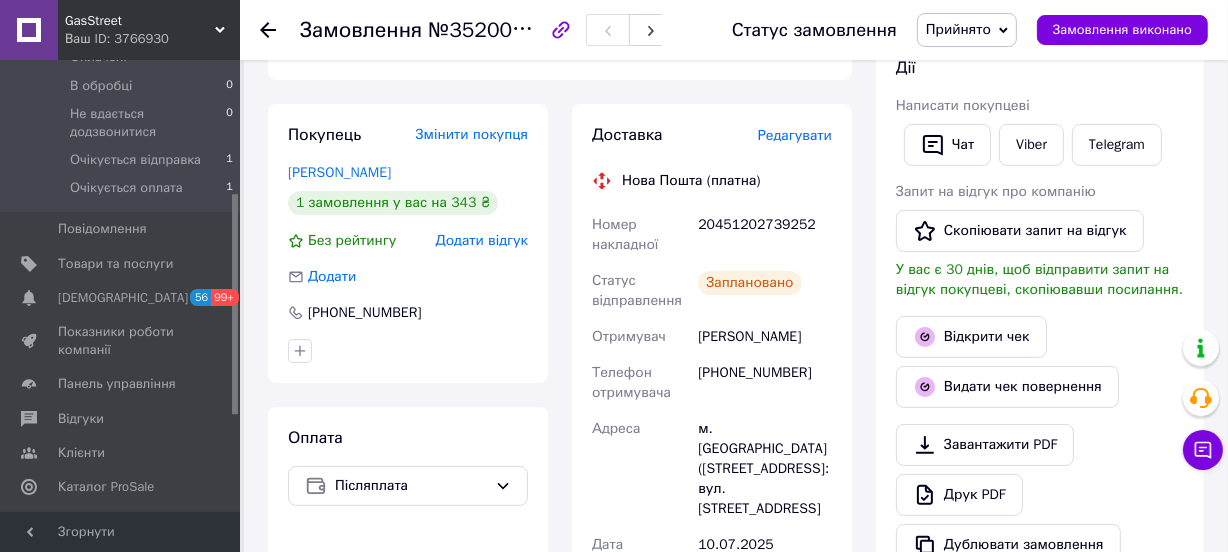 scroll, scrollTop: 0, scrollLeft: 0, axis: both 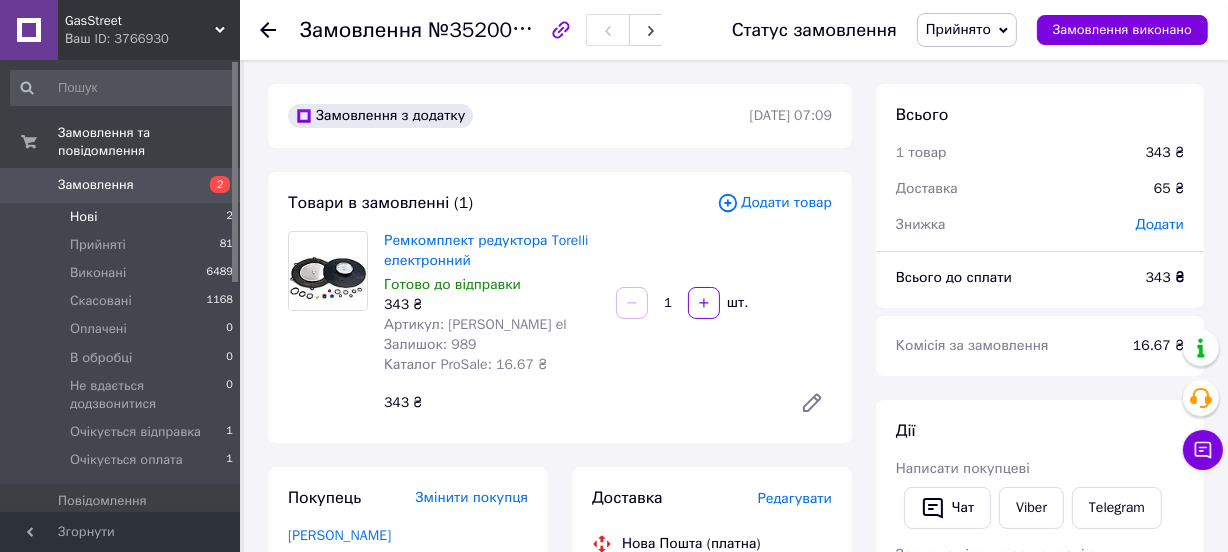 click on "Нові 2" at bounding box center (122, 217) 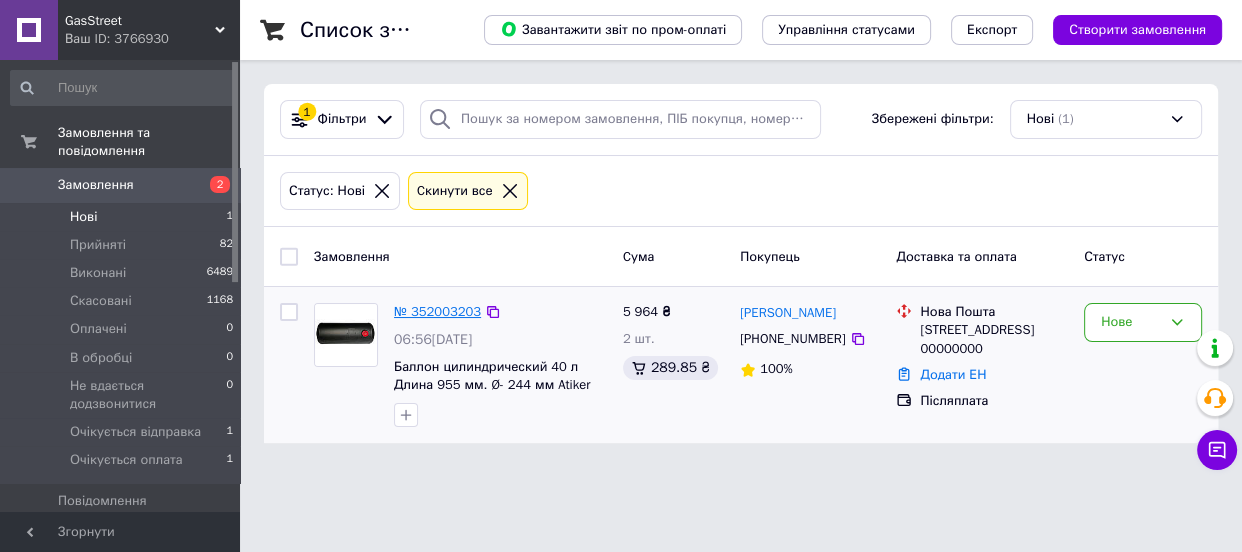 click on "№ 352003203" at bounding box center (437, 311) 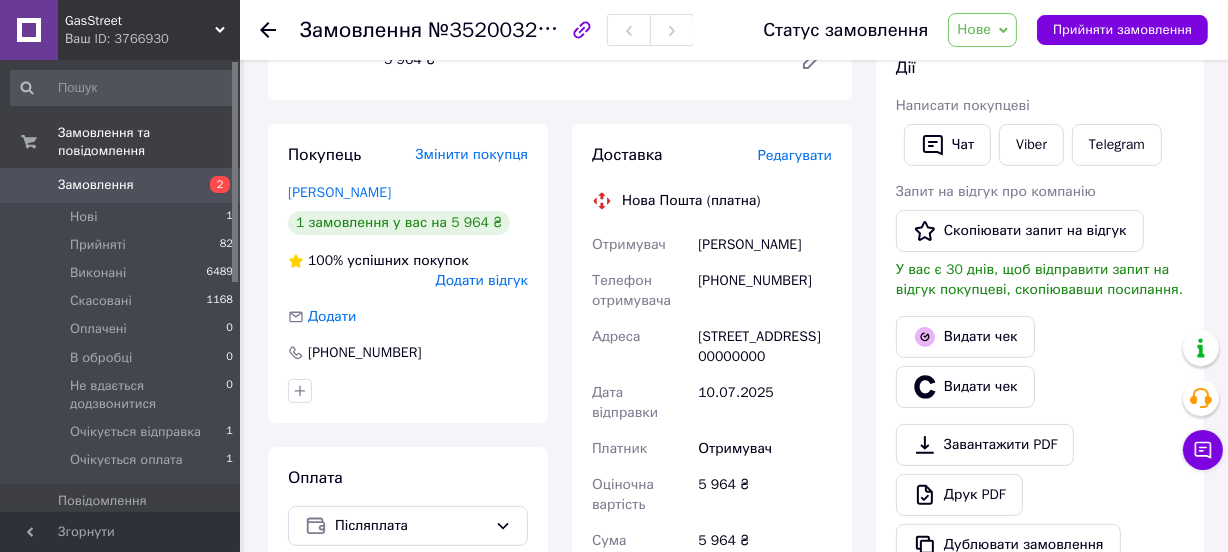 scroll, scrollTop: 272, scrollLeft: 0, axis: vertical 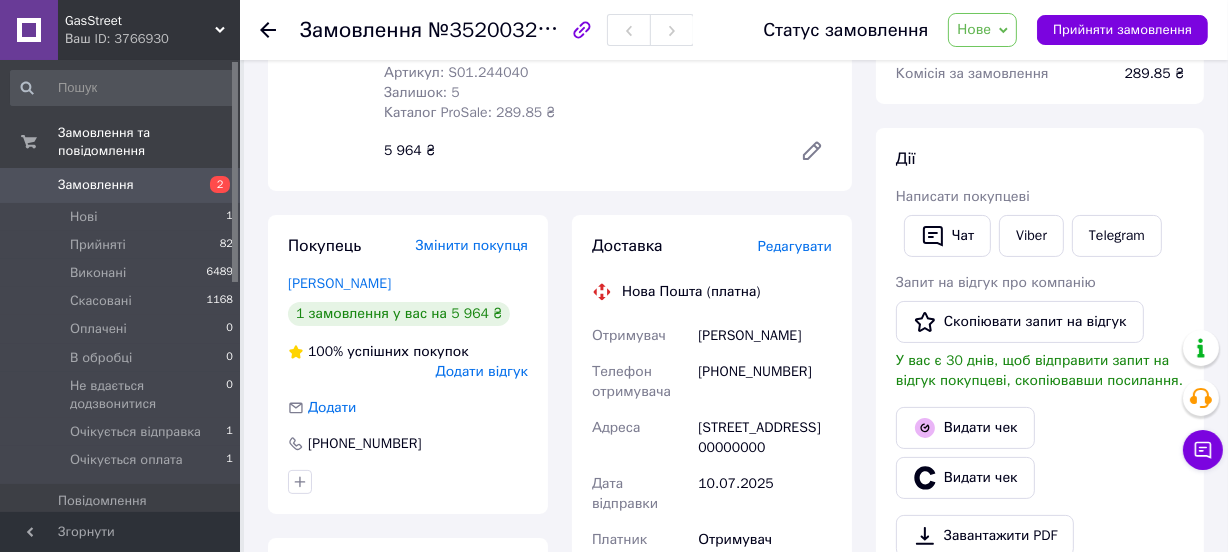 click on "Нове" at bounding box center (974, 29) 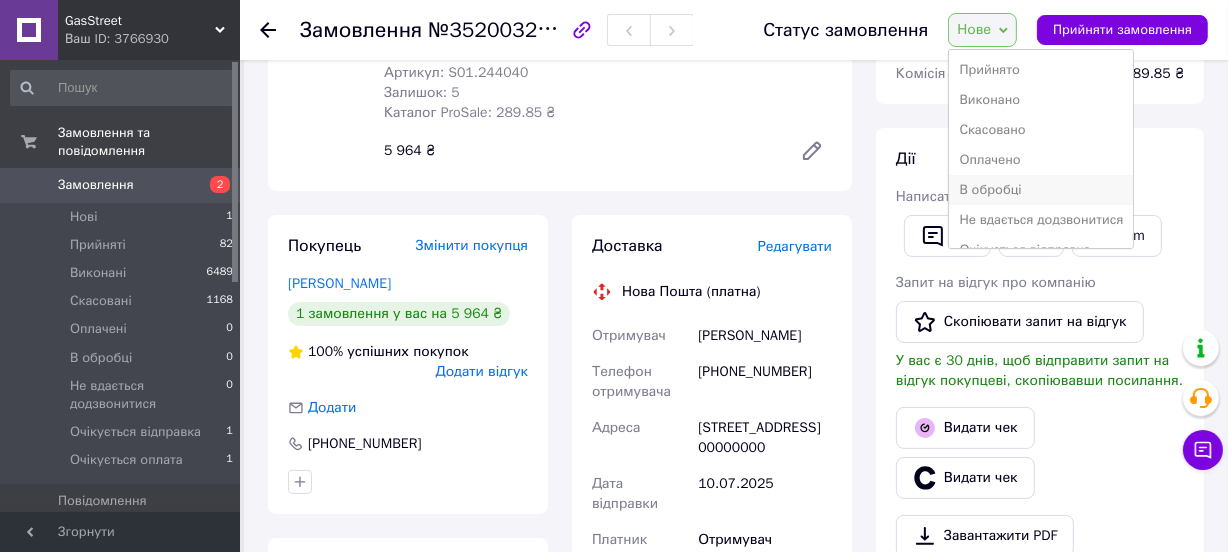 click on "В обробці" at bounding box center (1041, 190) 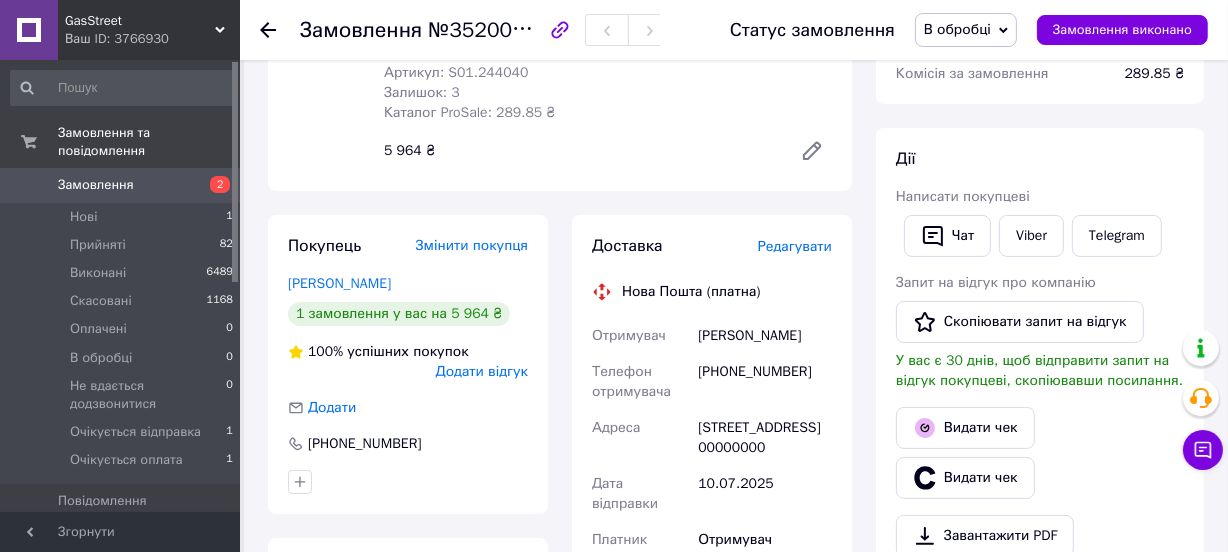 drag, startPoint x: 737, startPoint y: 355, endPoint x: 687, endPoint y: 330, distance: 55.9017 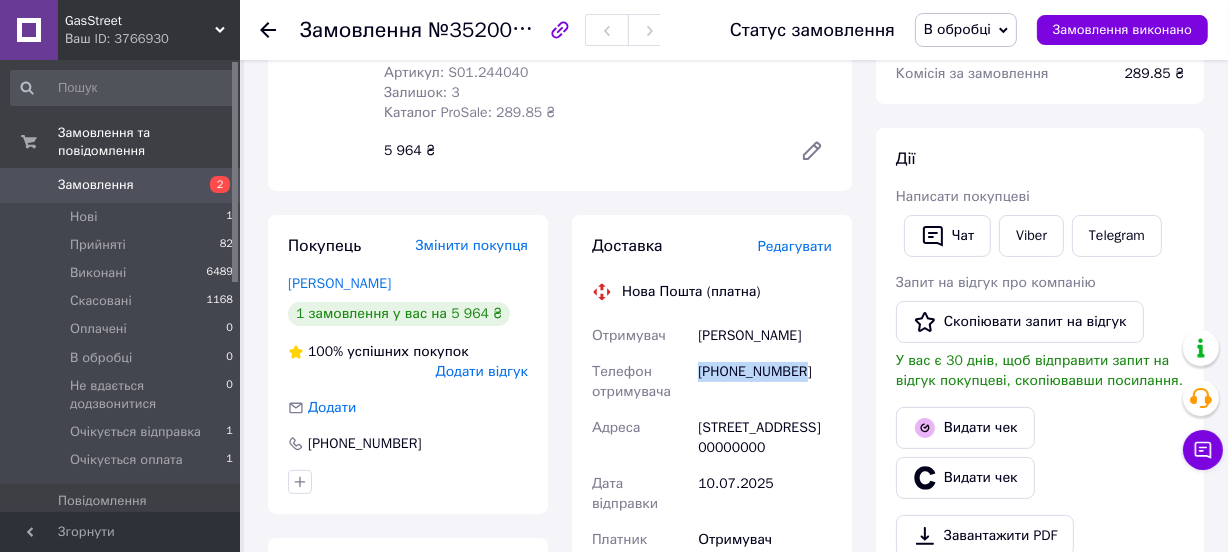 drag, startPoint x: 804, startPoint y: 396, endPoint x: 700, endPoint y: 392, distance: 104.0769 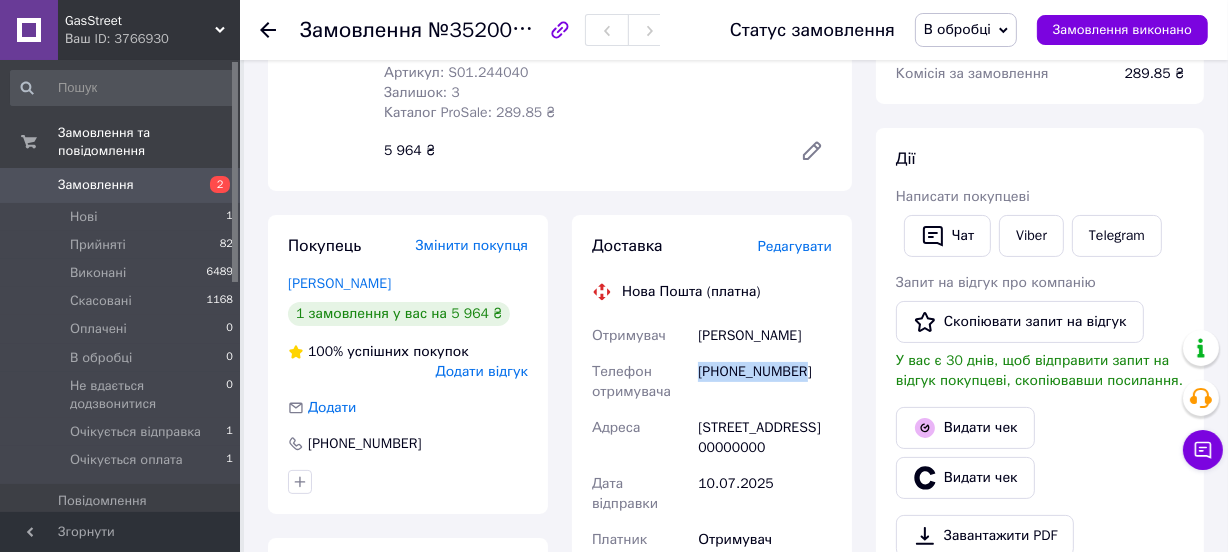 scroll, scrollTop: 363, scrollLeft: 0, axis: vertical 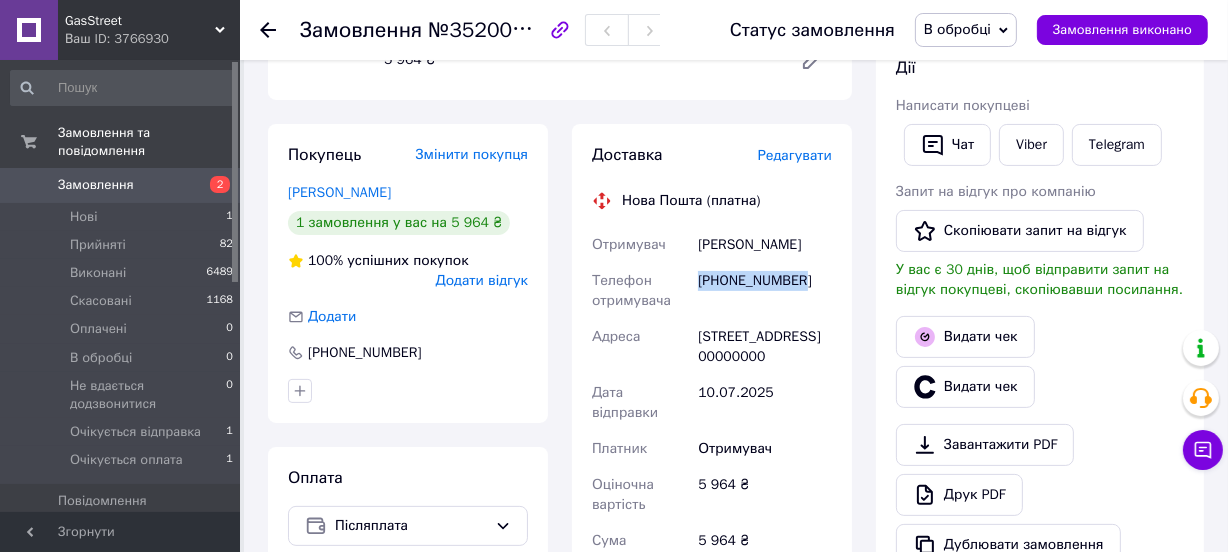 drag, startPoint x: 802, startPoint y: 397, endPoint x: 692, endPoint y: 352, distance: 118.84864 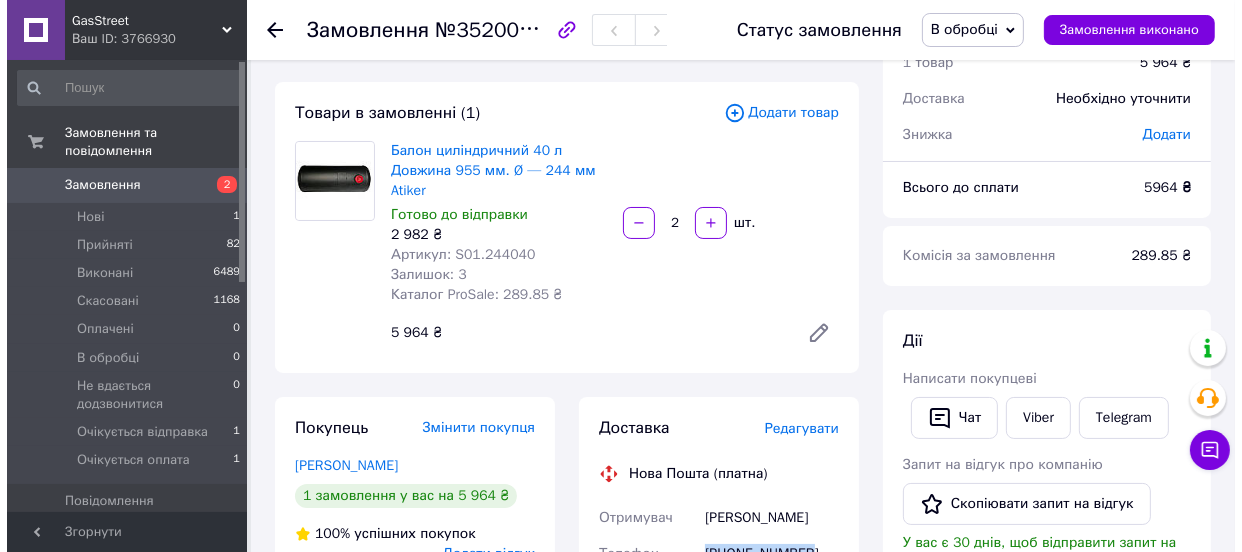 scroll, scrollTop: 181, scrollLeft: 0, axis: vertical 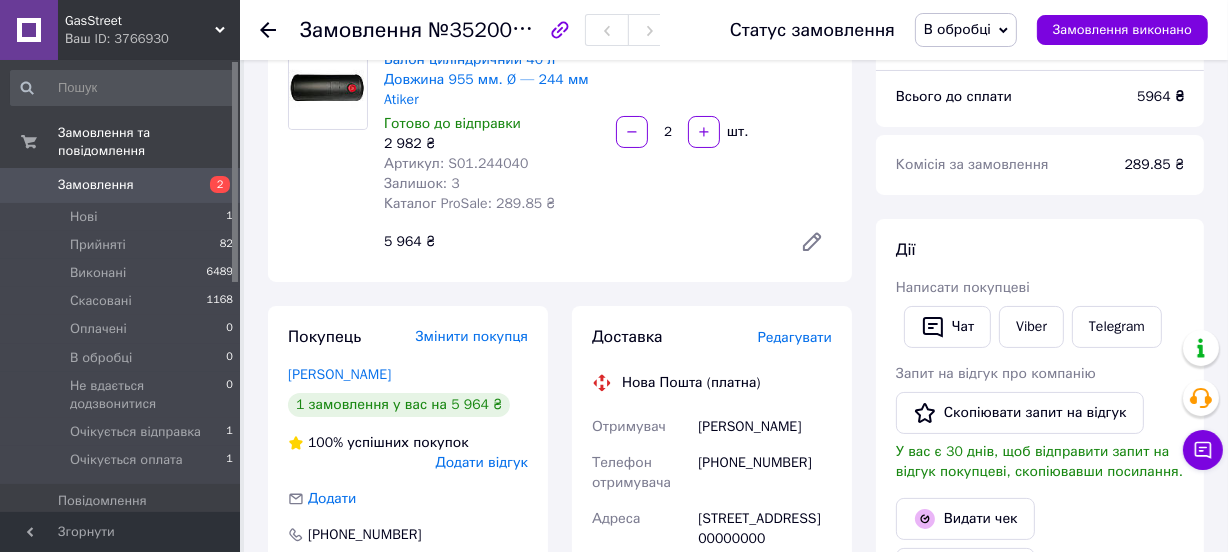 click on "Редагувати" at bounding box center [795, 337] 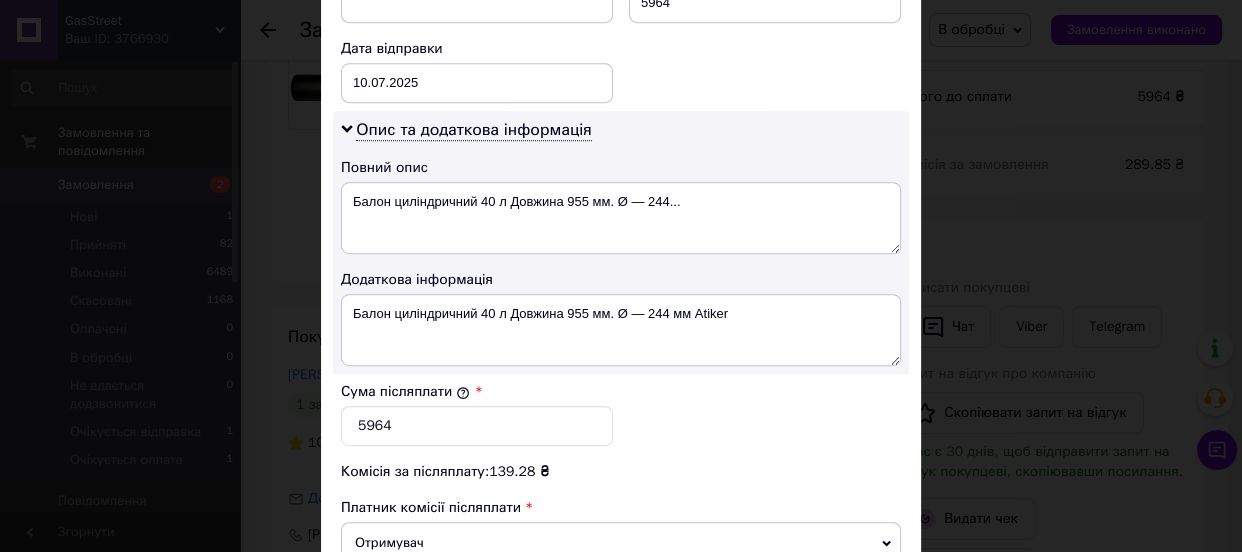 scroll, scrollTop: 636, scrollLeft: 0, axis: vertical 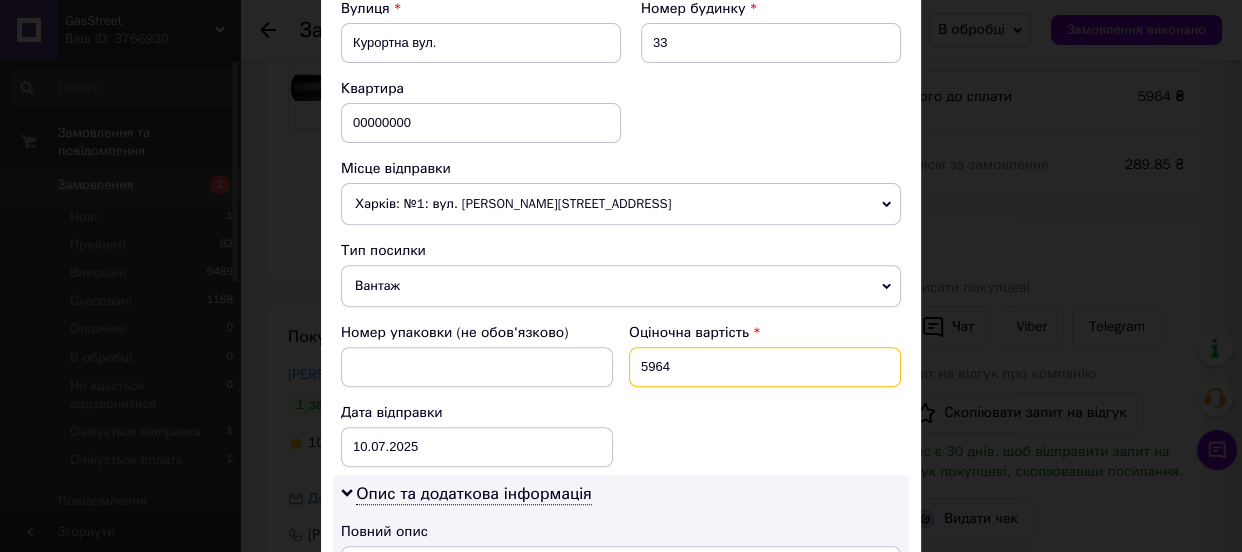 click on "5964" at bounding box center (765, 367) 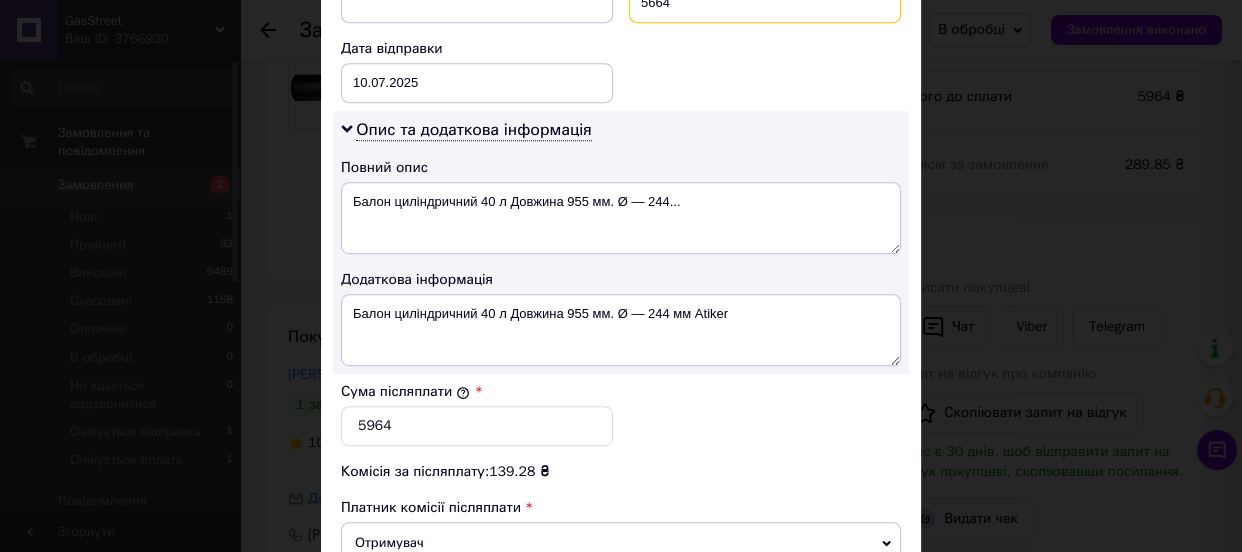 scroll, scrollTop: 1272, scrollLeft: 0, axis: vertical 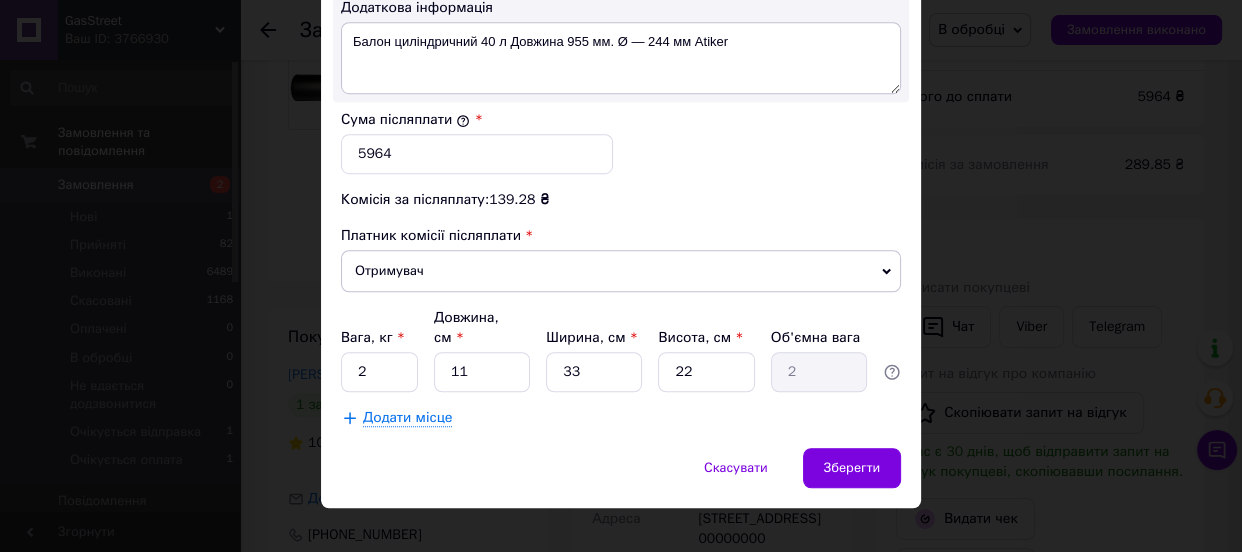 type on "5664" 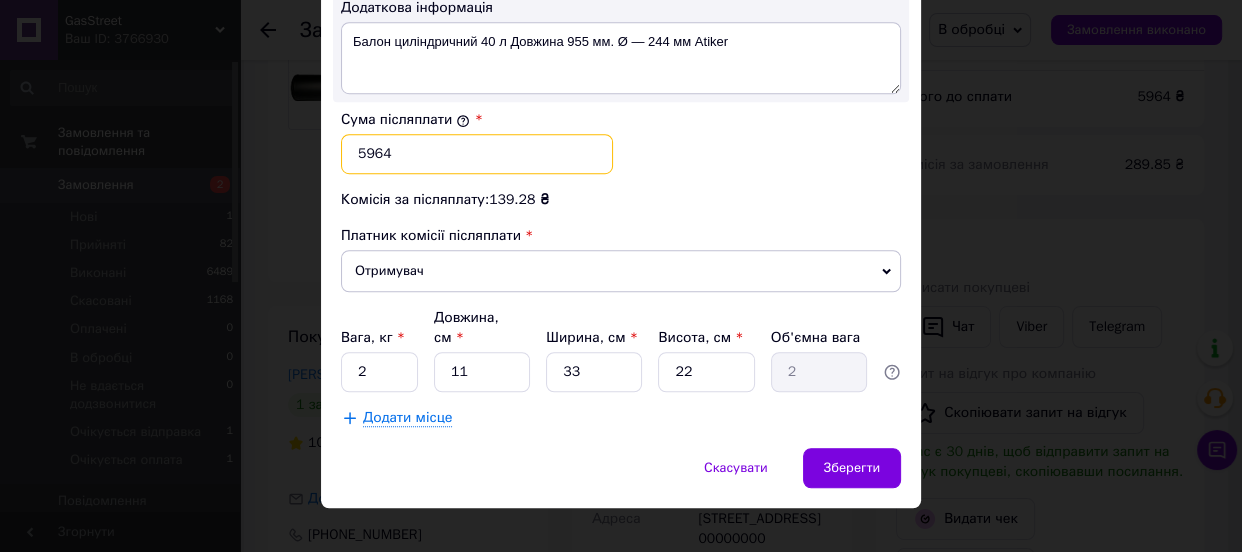 click on "5964" at bounding box center (477, 154) 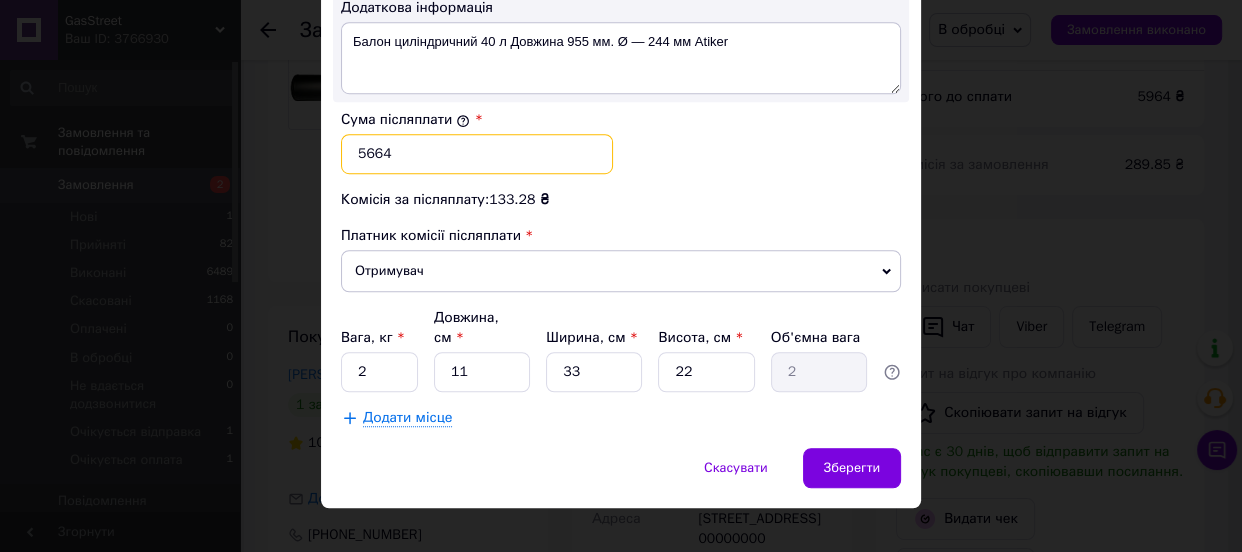 type on "5664" 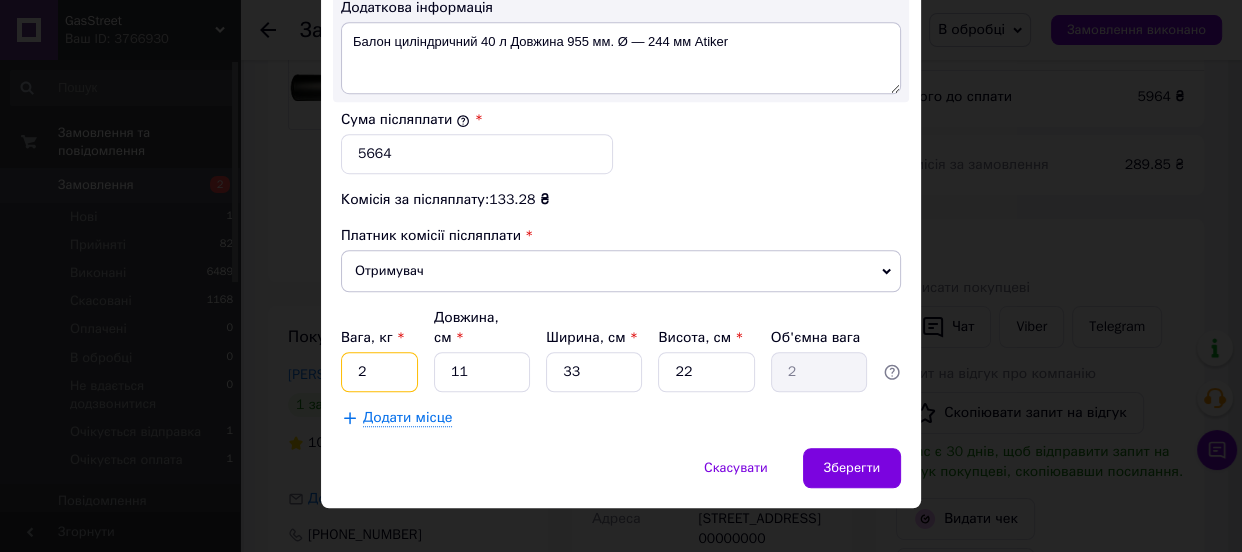 click on "2" at bounding box center (379, 372) 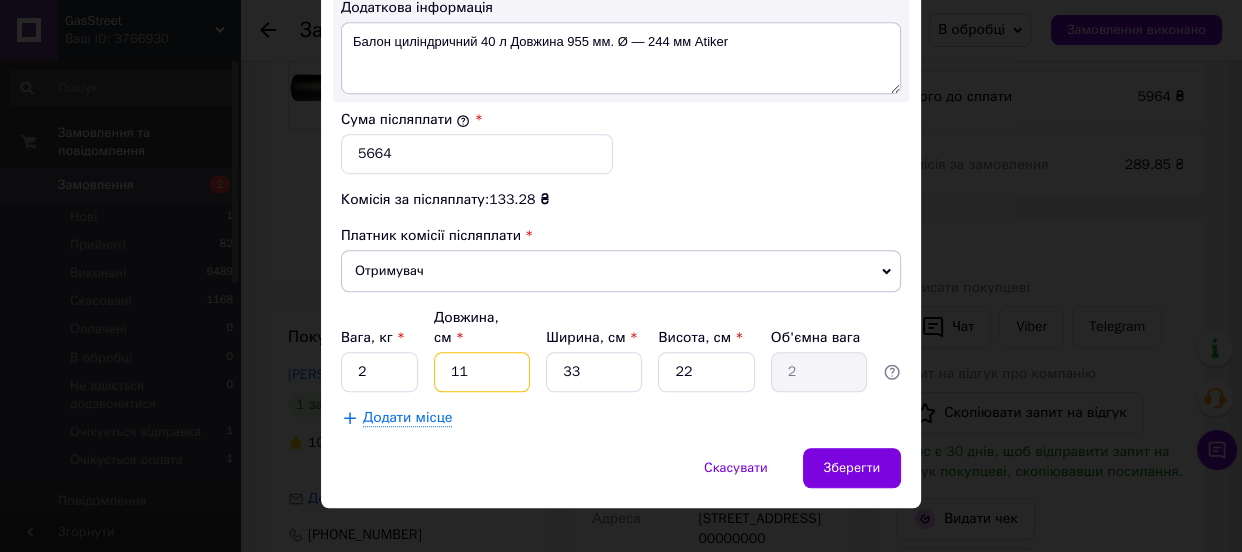 drag, startPoint x: 480, startPoint y: 350, endPoint x: 442, endPoint y: 341, distance: 39.051247 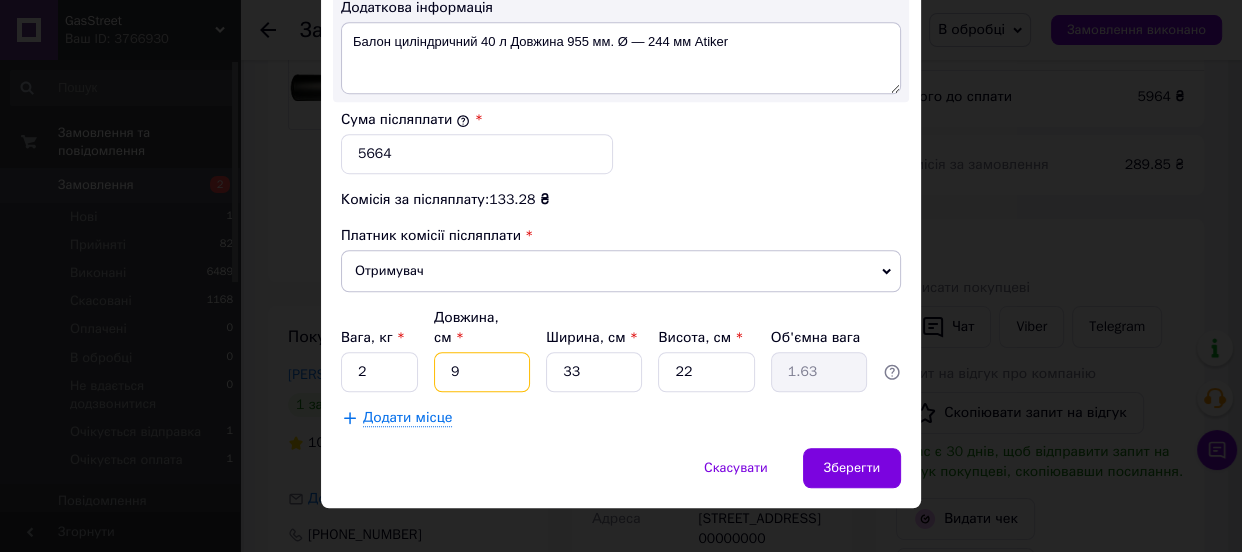 type on "95" 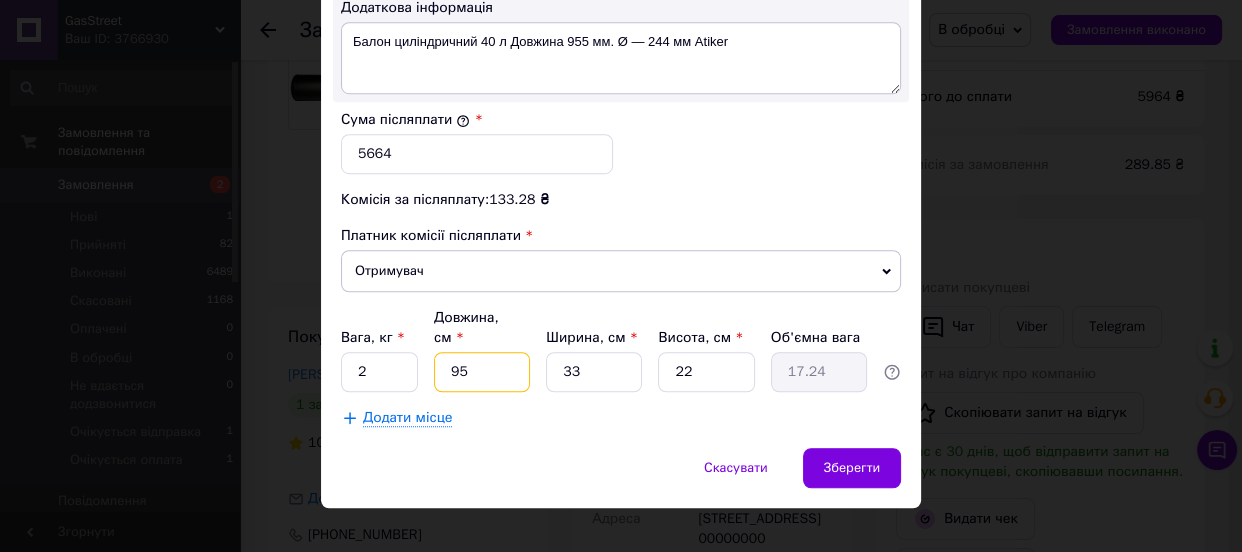 type on "95" 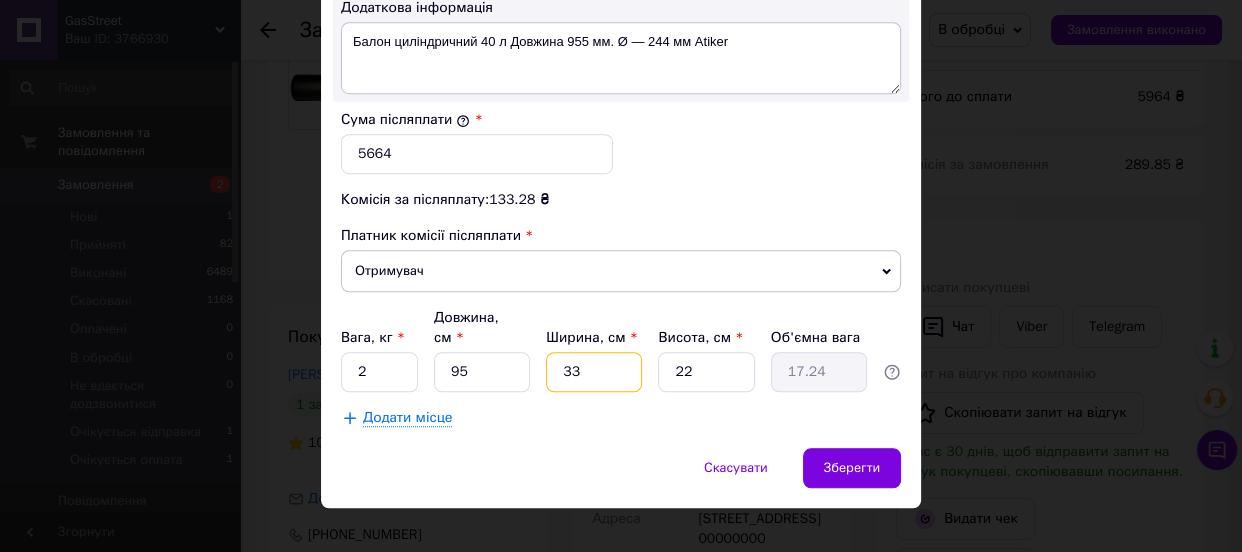 drag, startPoint x: 570, startPoint y: 348, endPoint x: 551, endPoint y: 342, distance: 19.924858 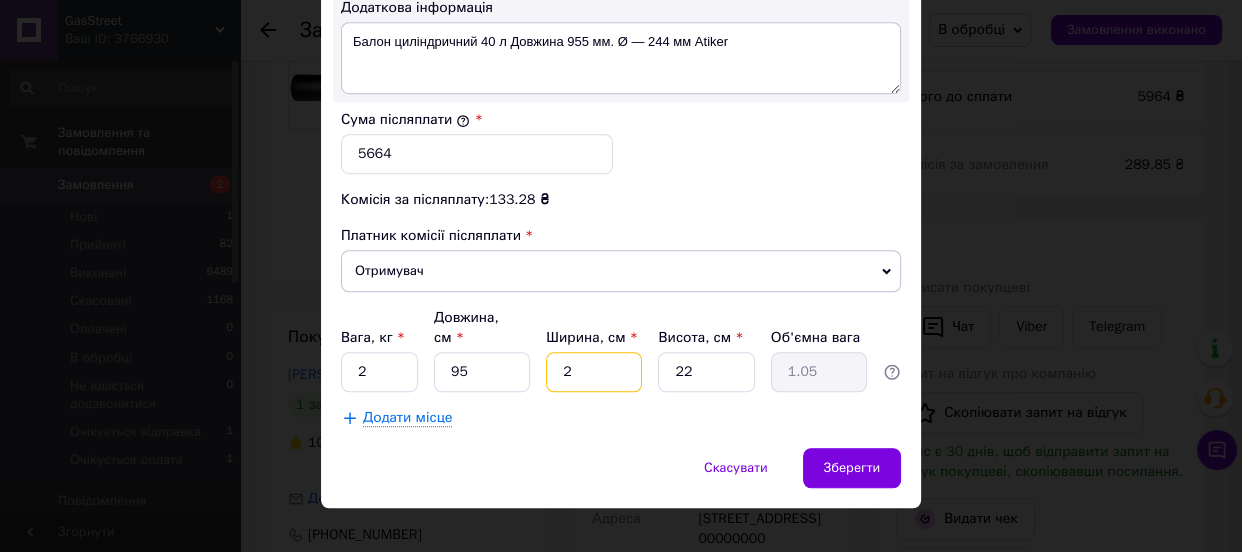 type on "25" 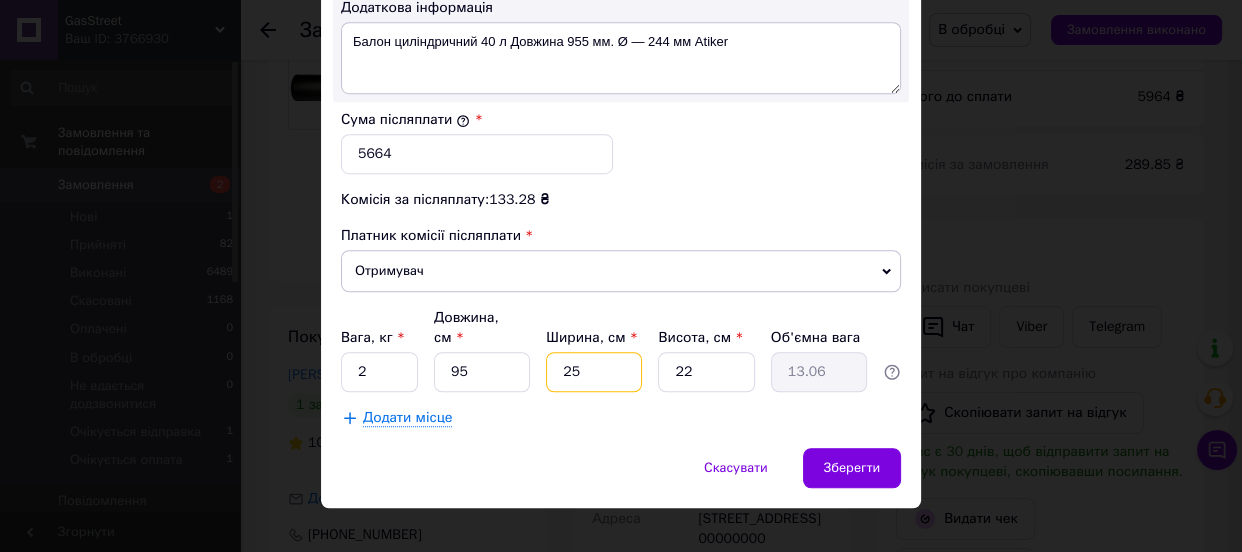 type on "25" 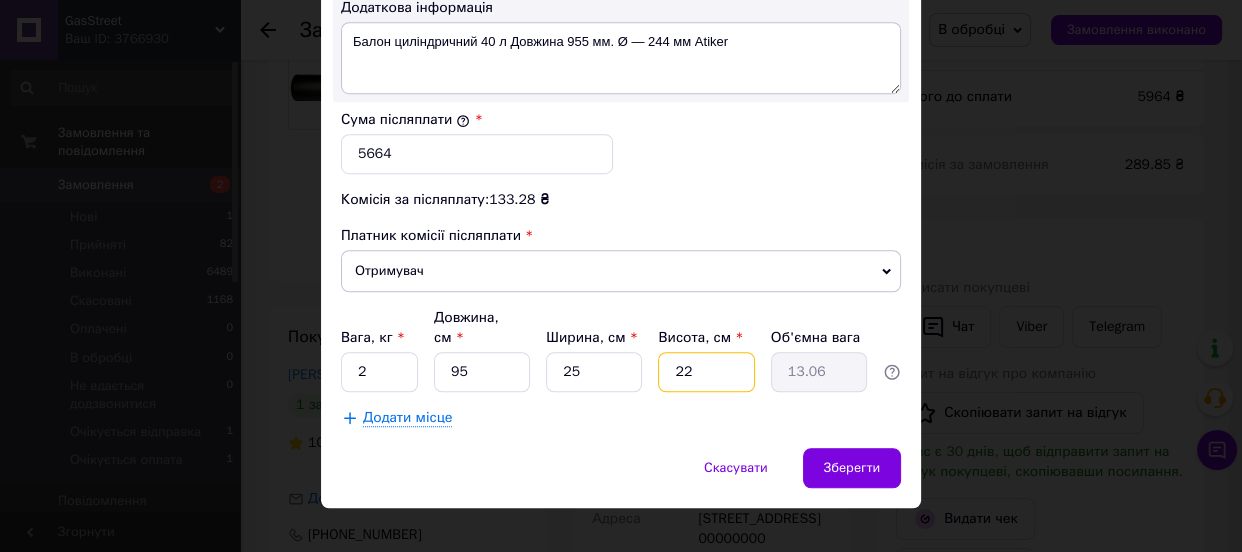 drag, startPoint x: 688, startPoint y: 344, endPoint x: 665, endPoint y: 338, distance: 23.769728 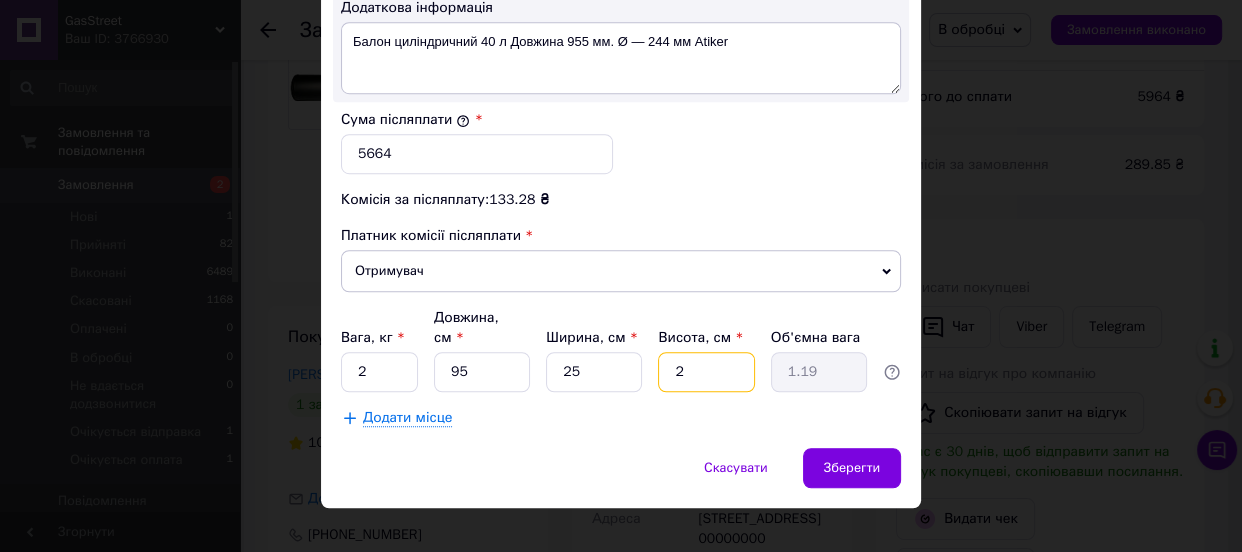 type on "25" 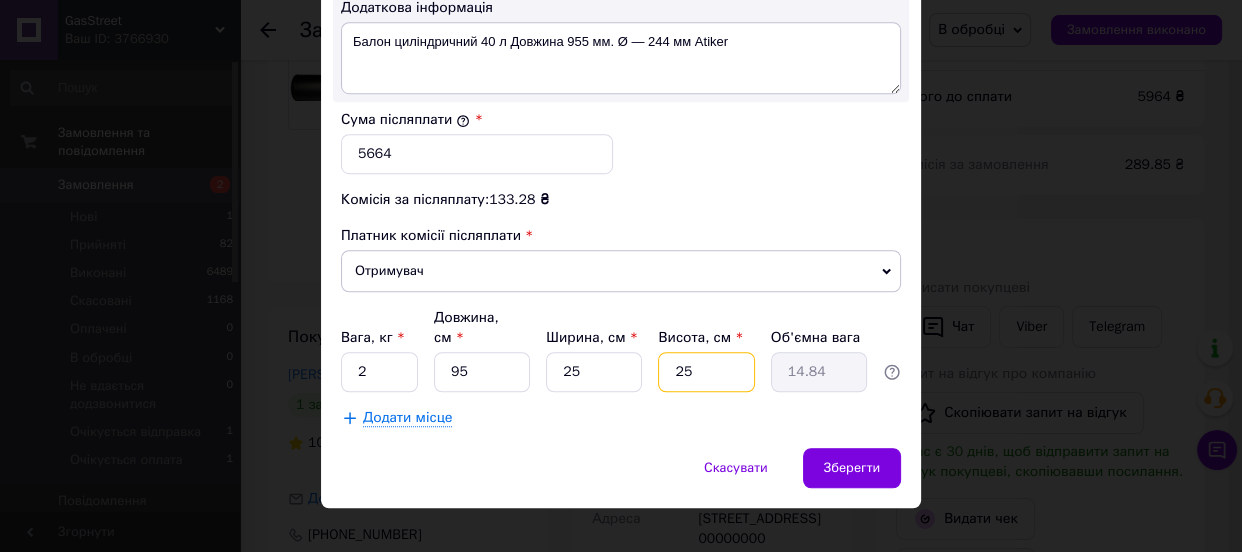 type on "25" 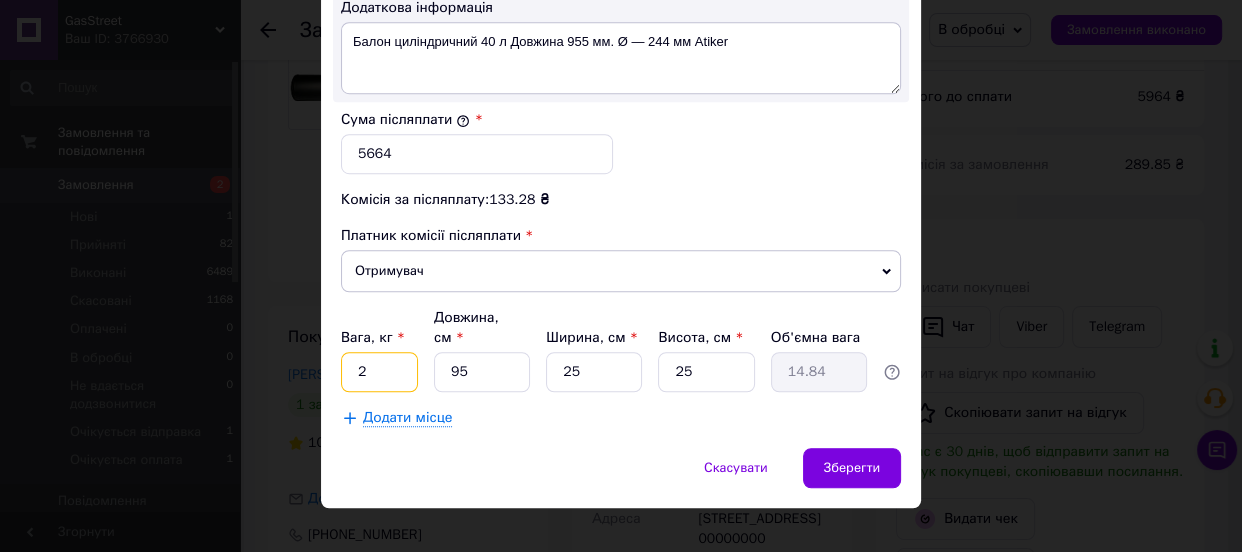 drag, startPoint x: 382, startPoint y: 349, endPoint x: 351, endPoint y: 338, distance: 32.89377 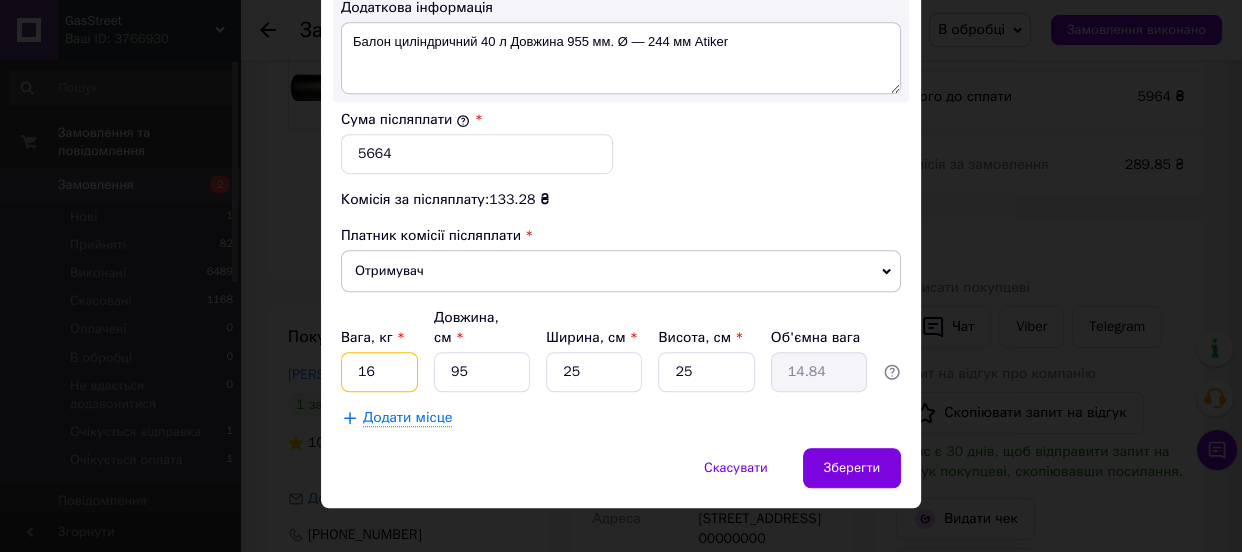 type on "16" 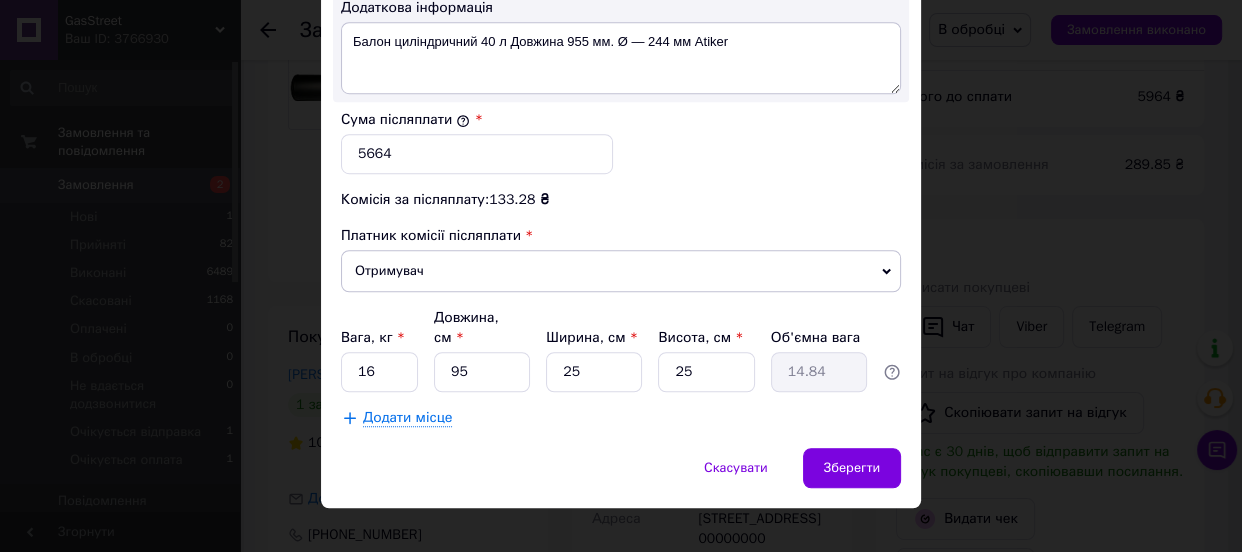 click on "Додати місце" at bounding box center [407, 418] 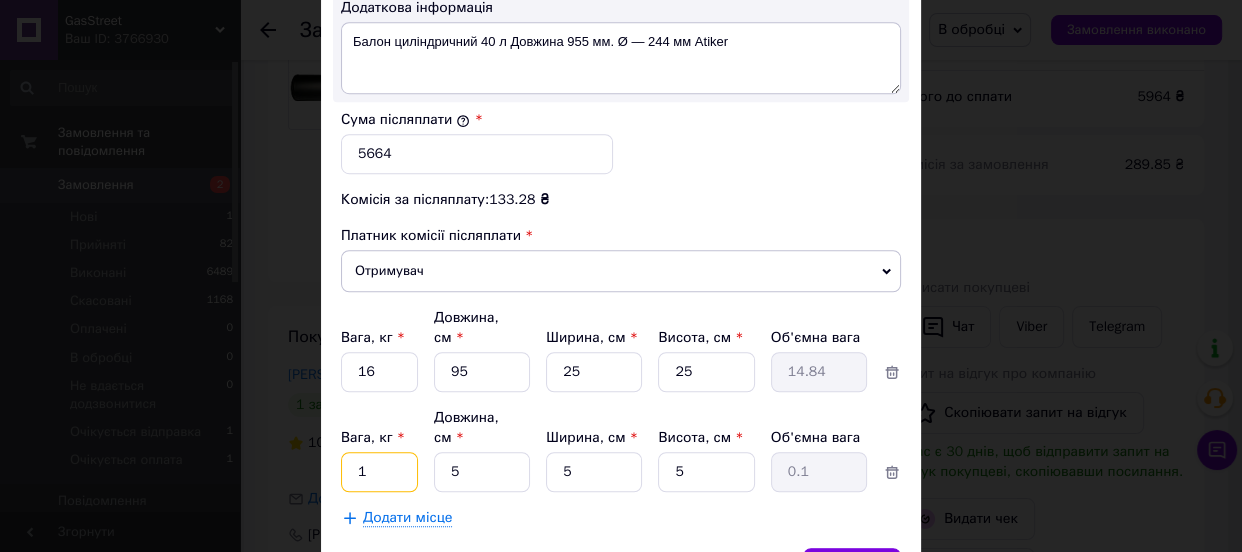 click on "1" at bounding box center (379, 372) 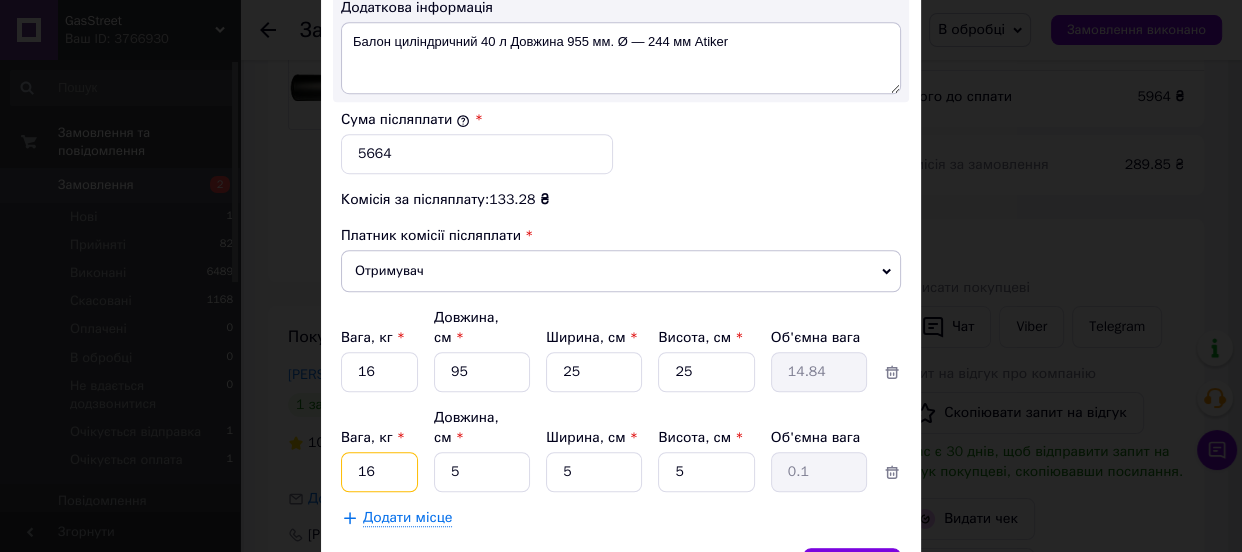 type on "16" 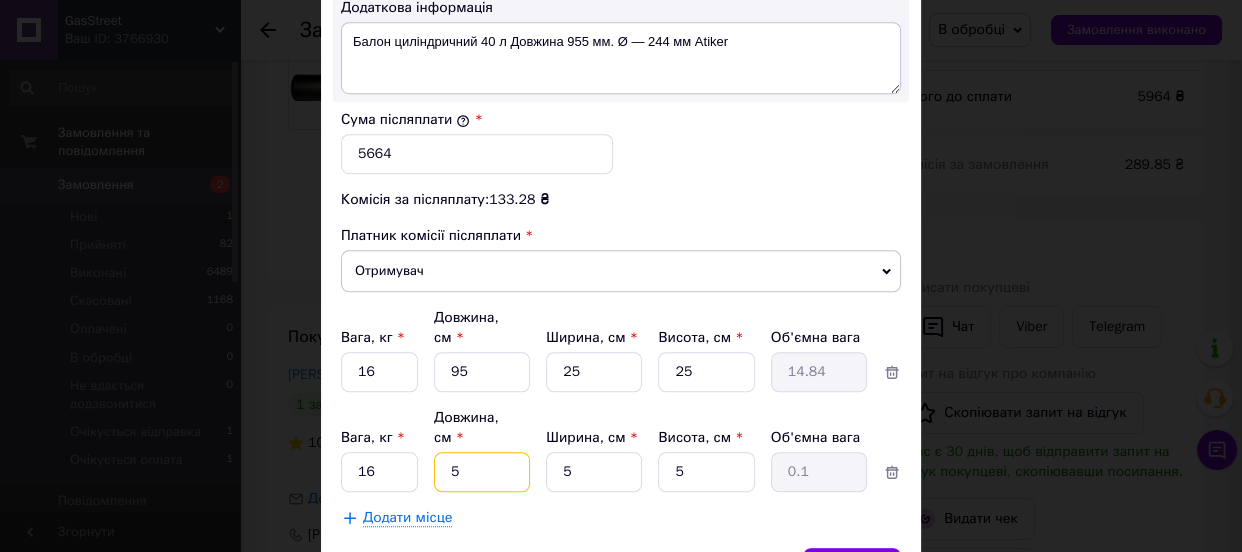 drag, startPoint x: 488, startPoint y: 428, endPoint x: 451, endPoint y: 419, distance: 38.078865 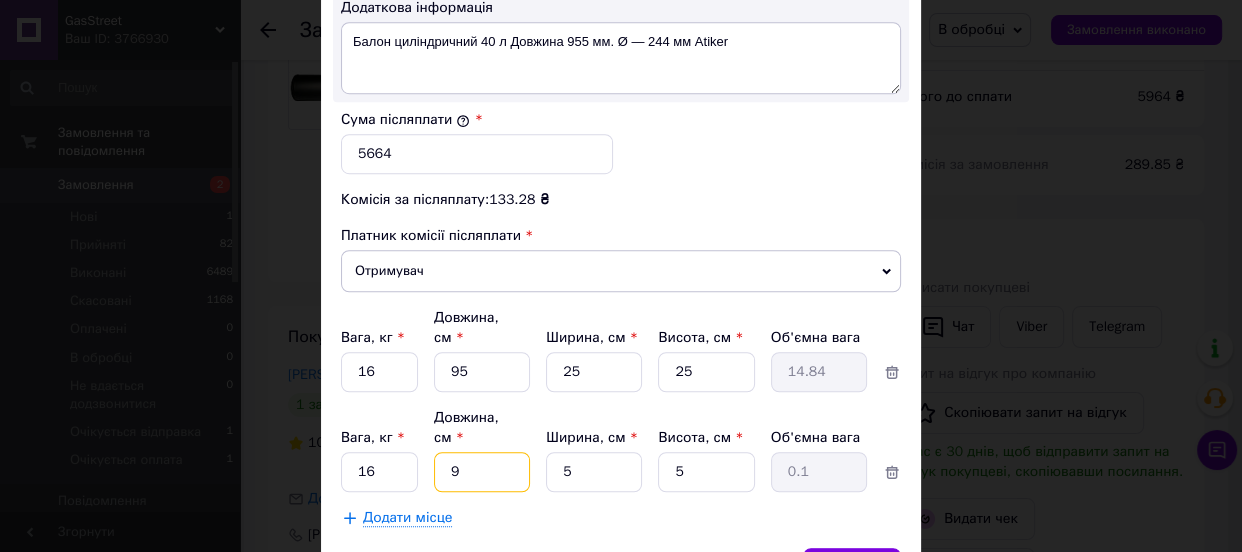 type on "95" 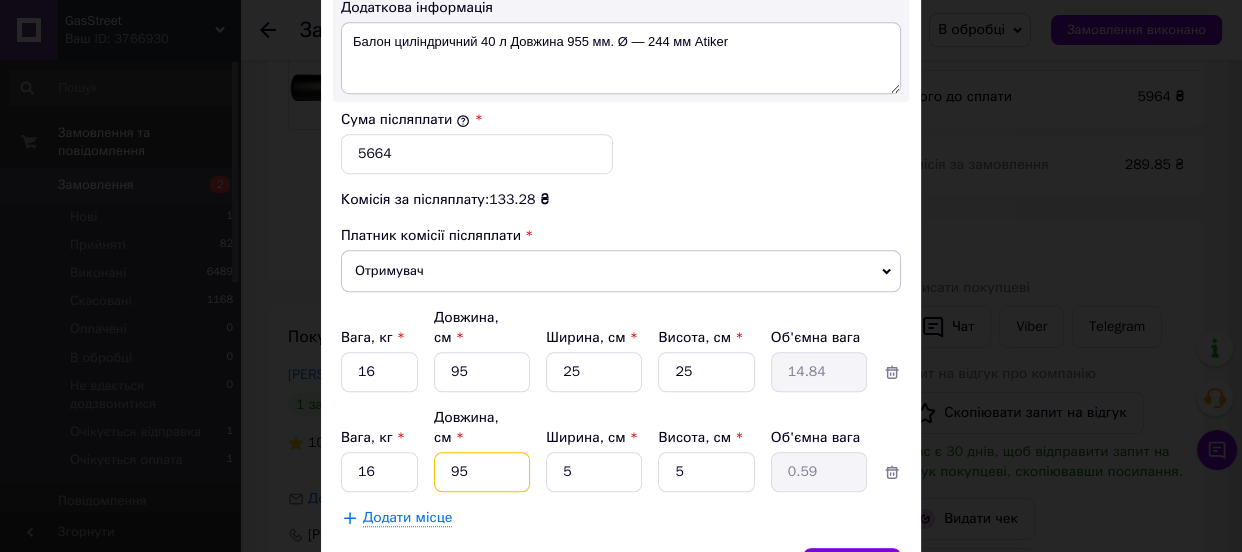 type on "95" 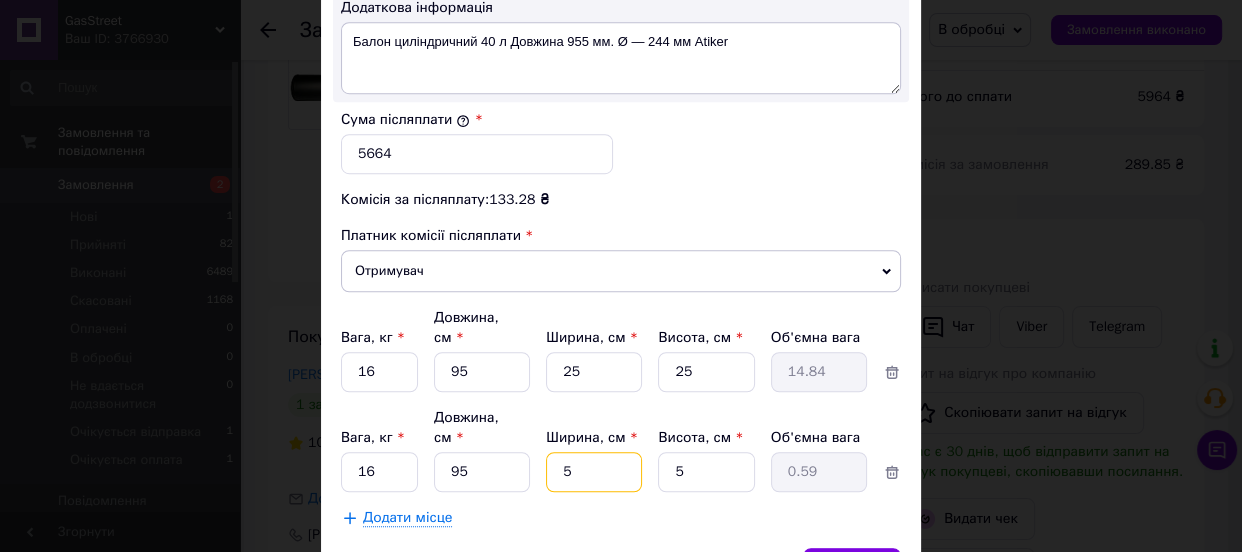 drag, startPoint x: 558, startPoint y: 424, endPoint x: 537, endPoint y: 418, distance: 21.84033 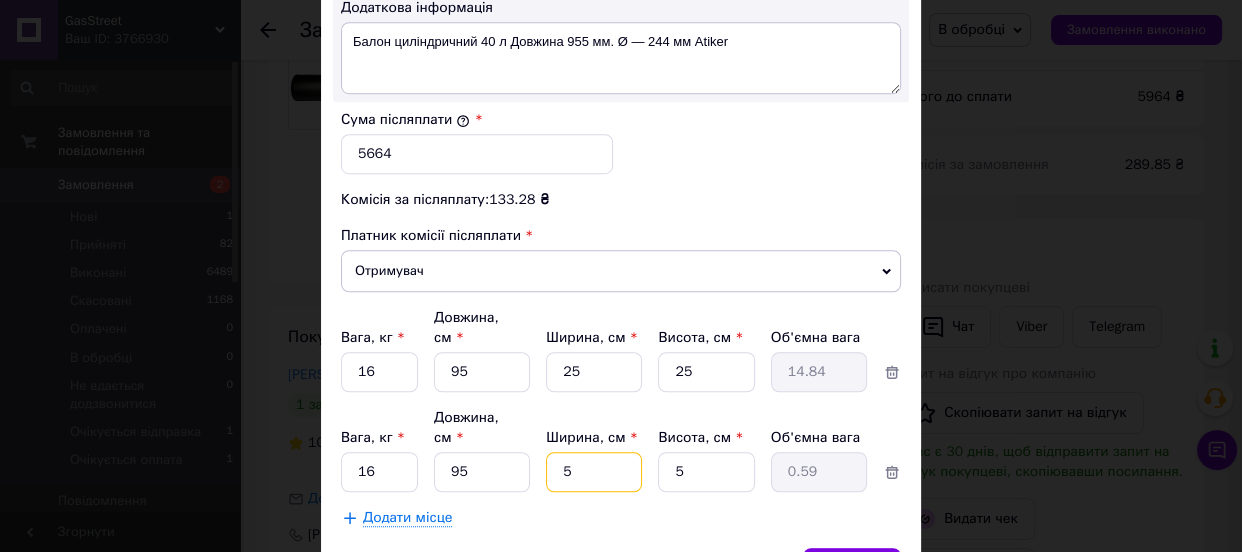 click on "Вага, кг   * 16 Довжина, см   * 95 Ширина, см   * 5 Висота, см   * 5 Об'ємна вага 0.59" at bounding box center [621, 450] 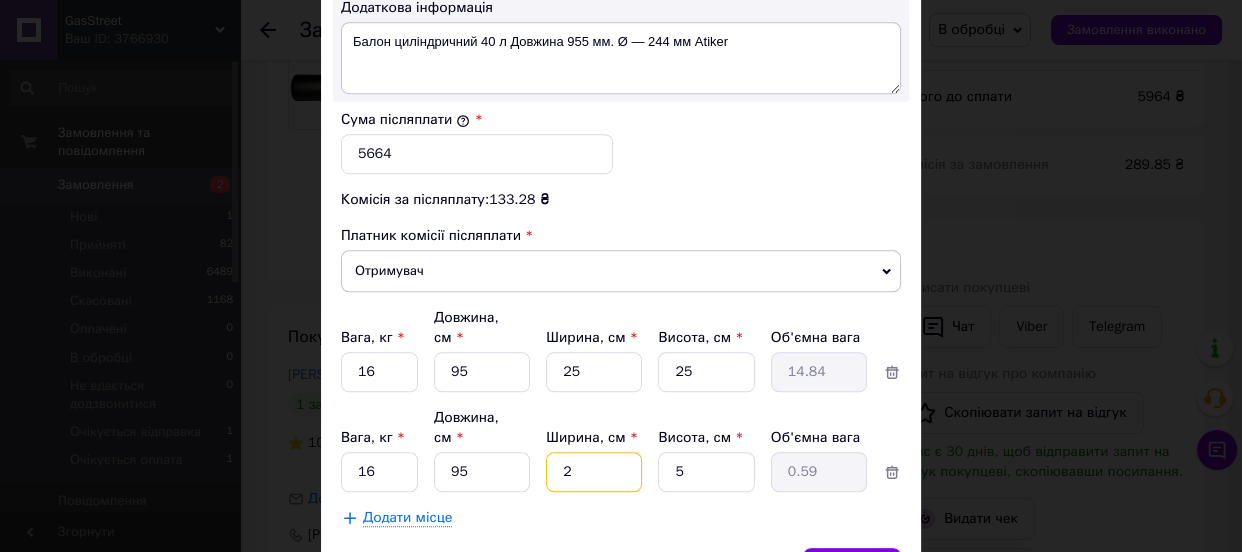 type on "0.24" 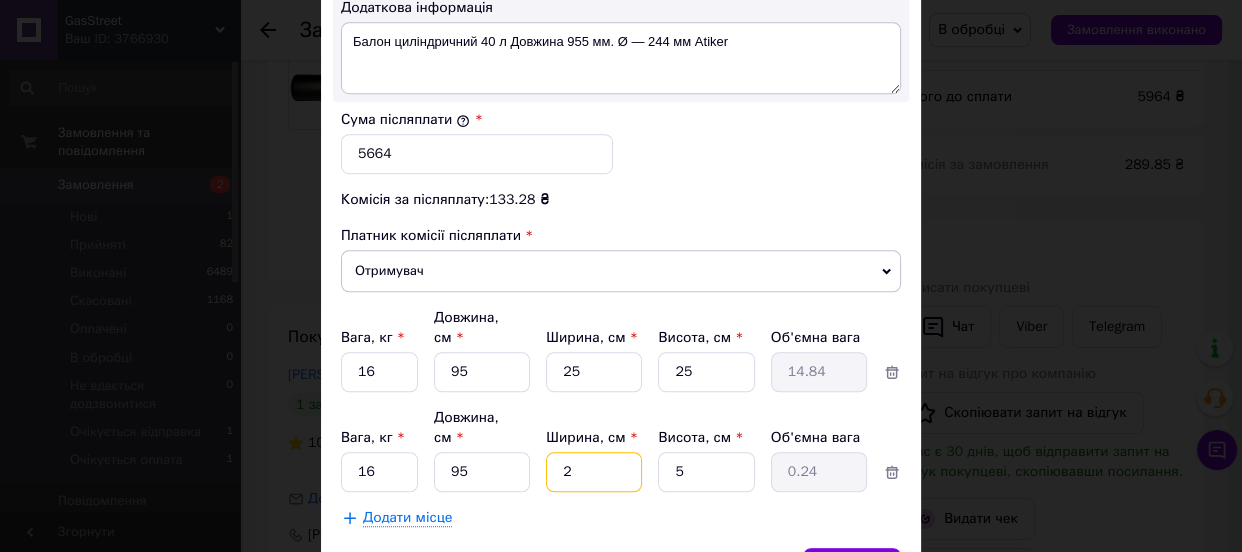 type on "25" 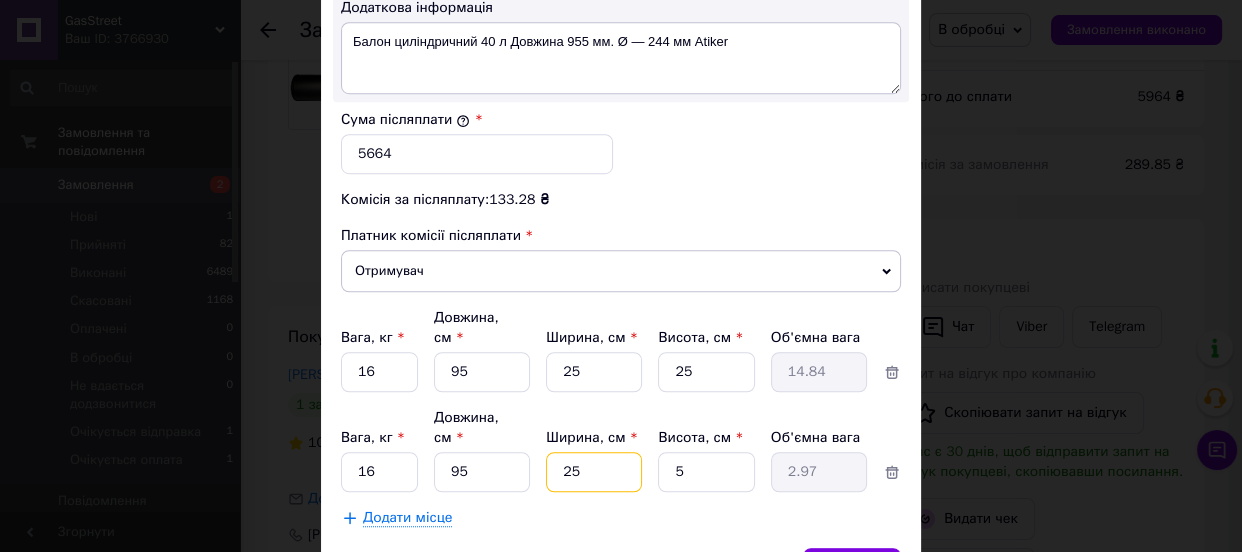 type on "25" 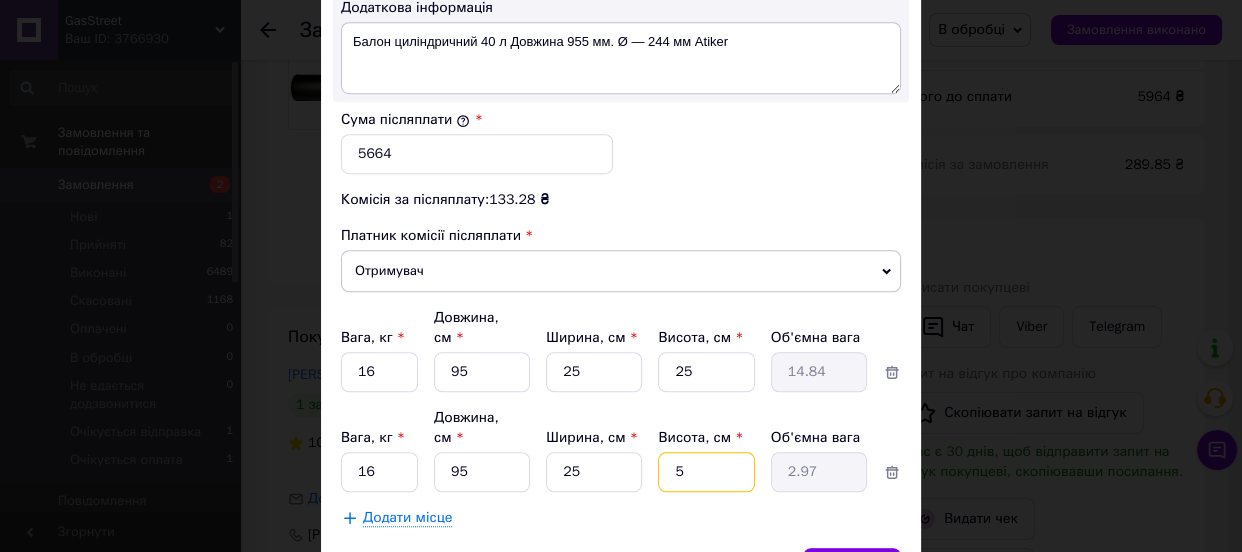 drag, startPoint x: 670, startPoint y: 422, endPoint x: 655, endPoint y: 417, distance: 15.811388 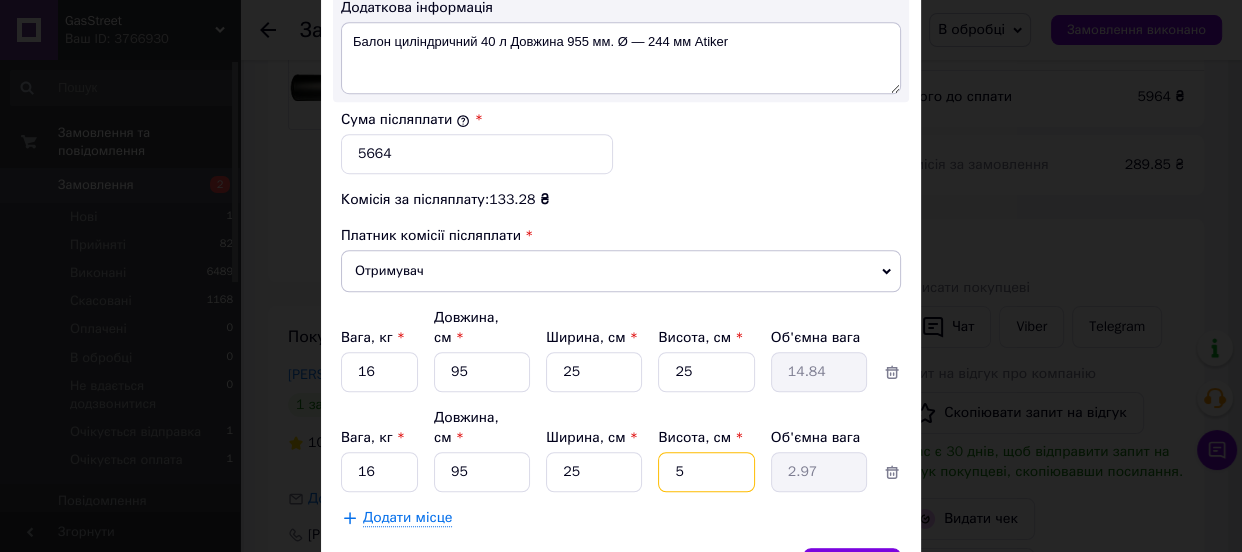 click on "5" at bounding box center (706, 372) 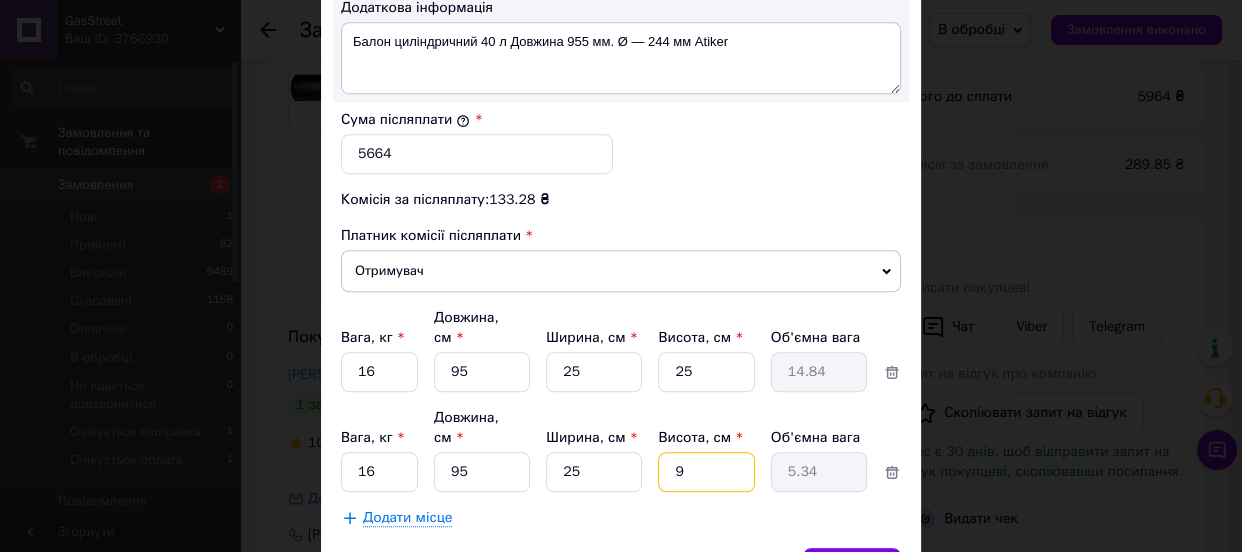type 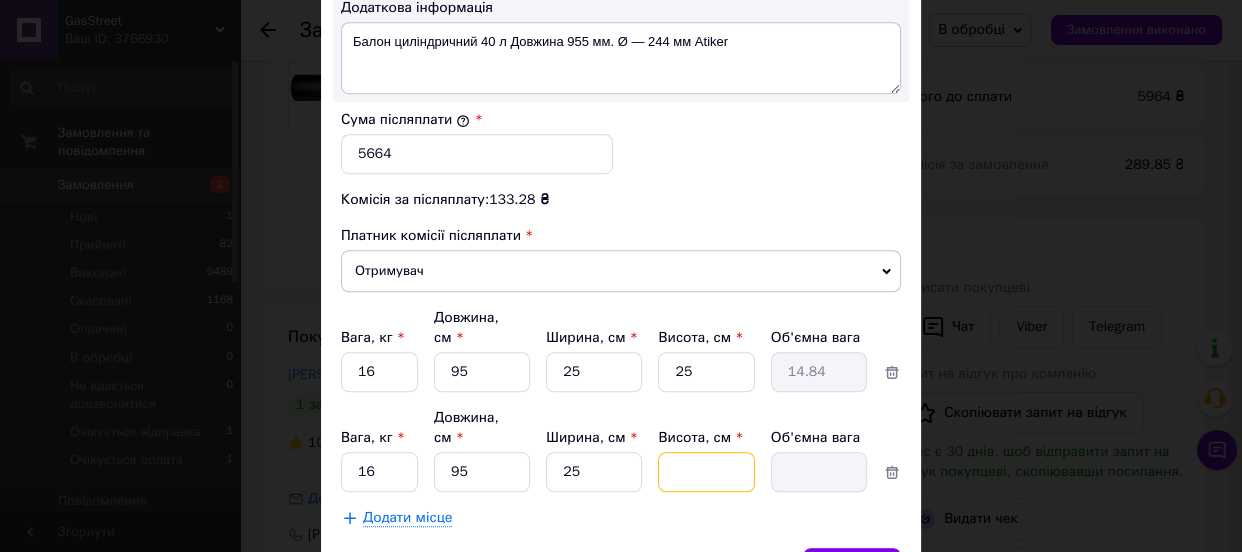 type on "2" 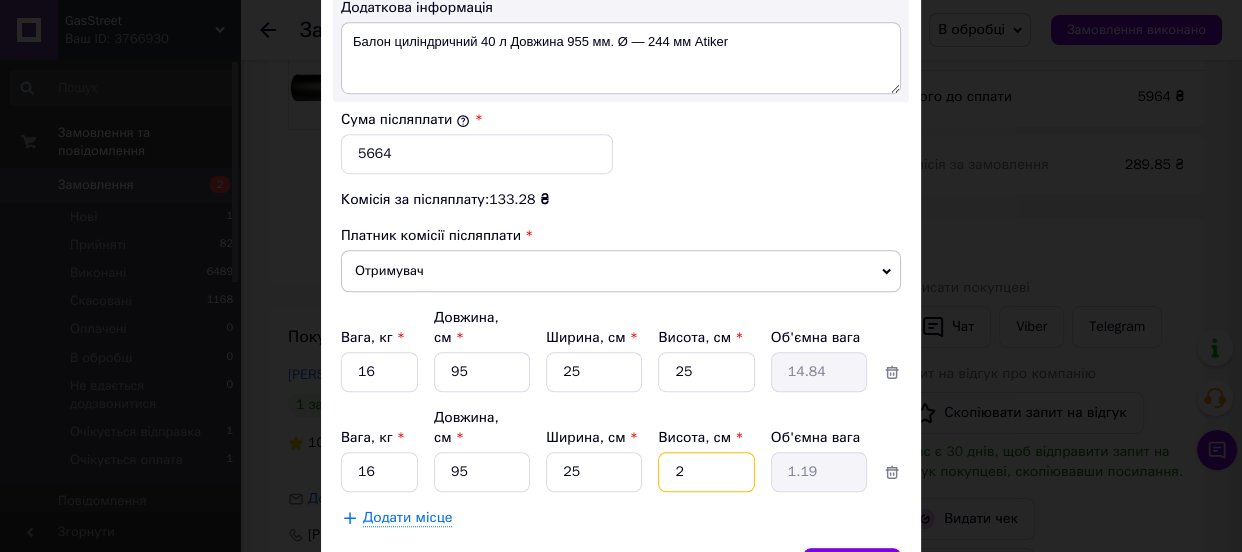 type on "25" 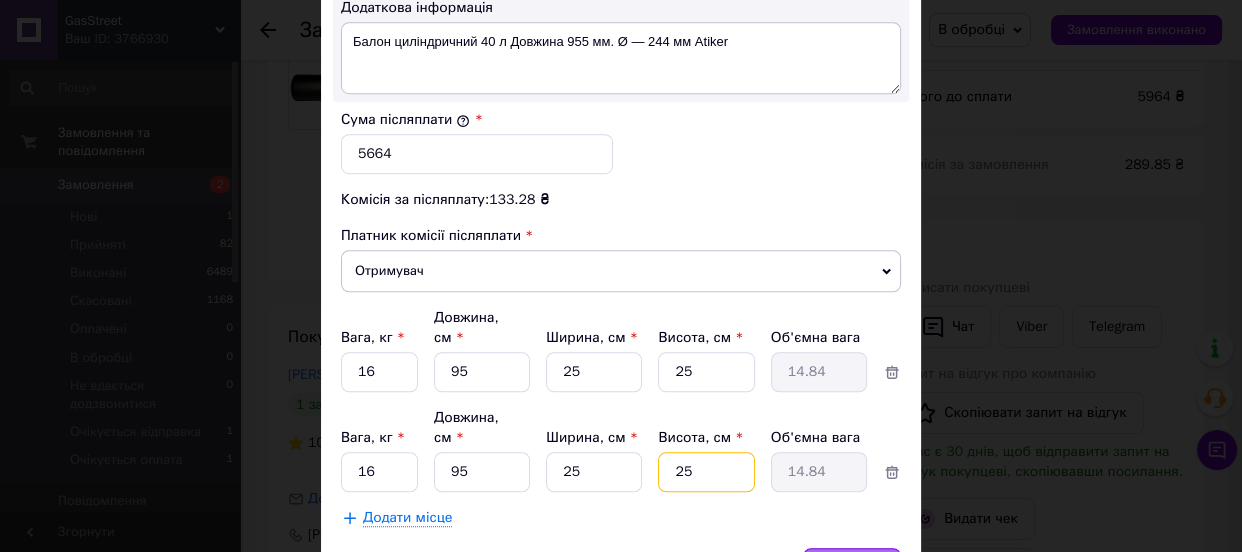 type on "25" 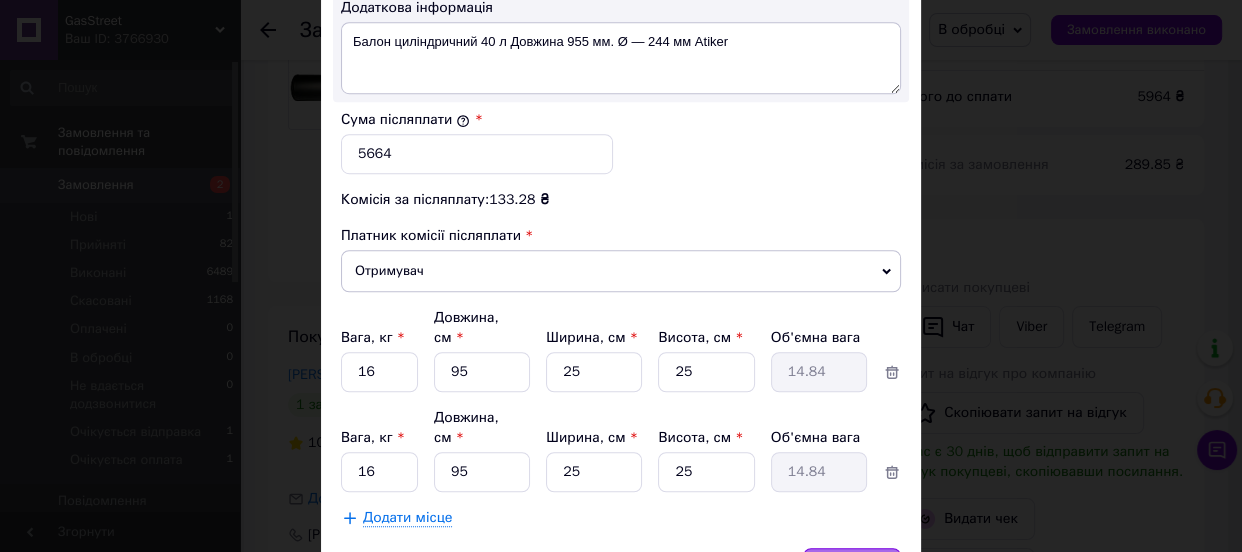click on "Зберегти" at bounding box center [852, 568] 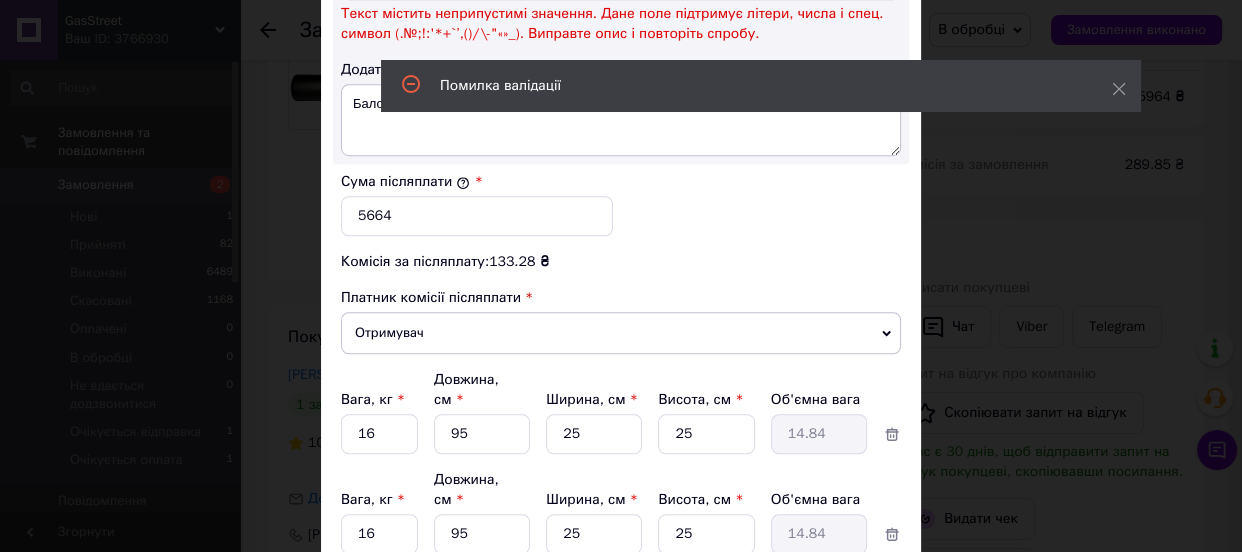 scroll, scrollTop: 160, scrollLeft: 0, axis: vertical 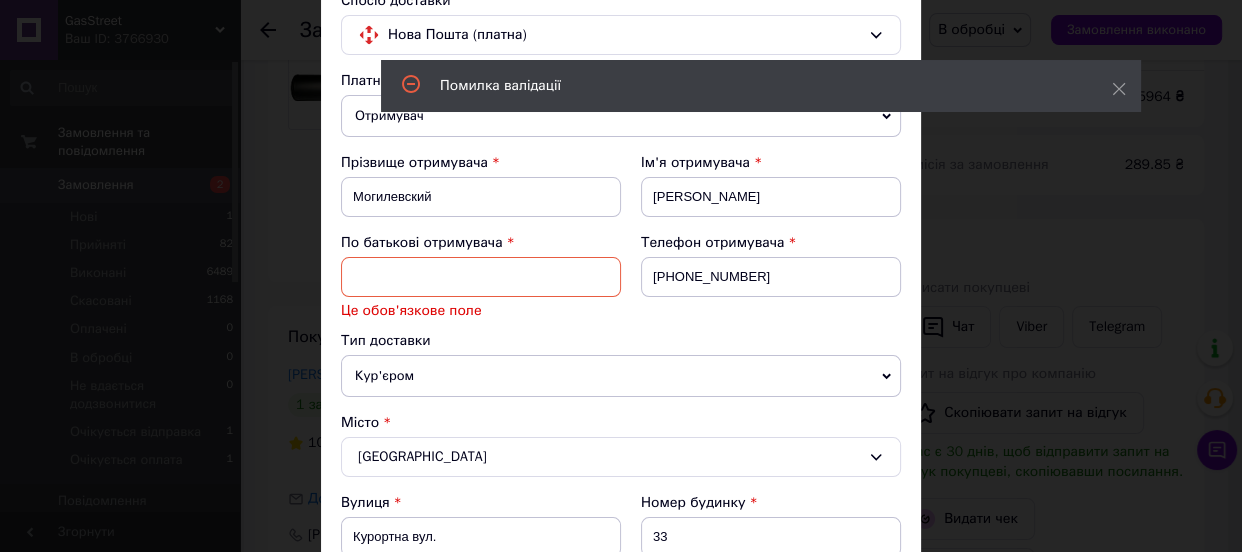 click at bounding box center [481, 277] 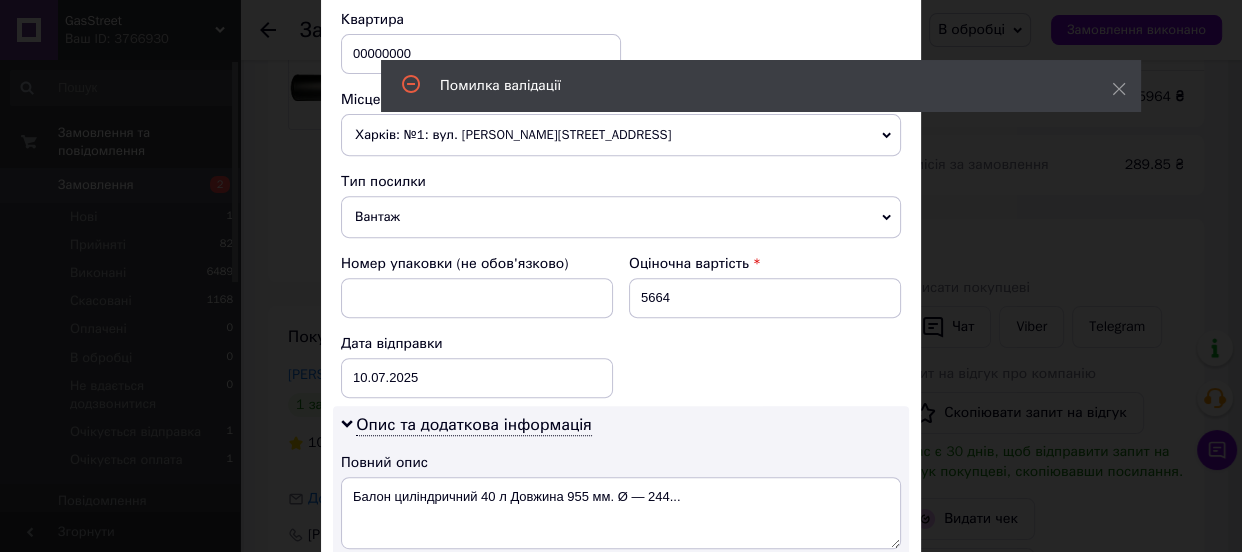 scroll, scrollTop: 978, scrollLeft: 0, axis: vertical 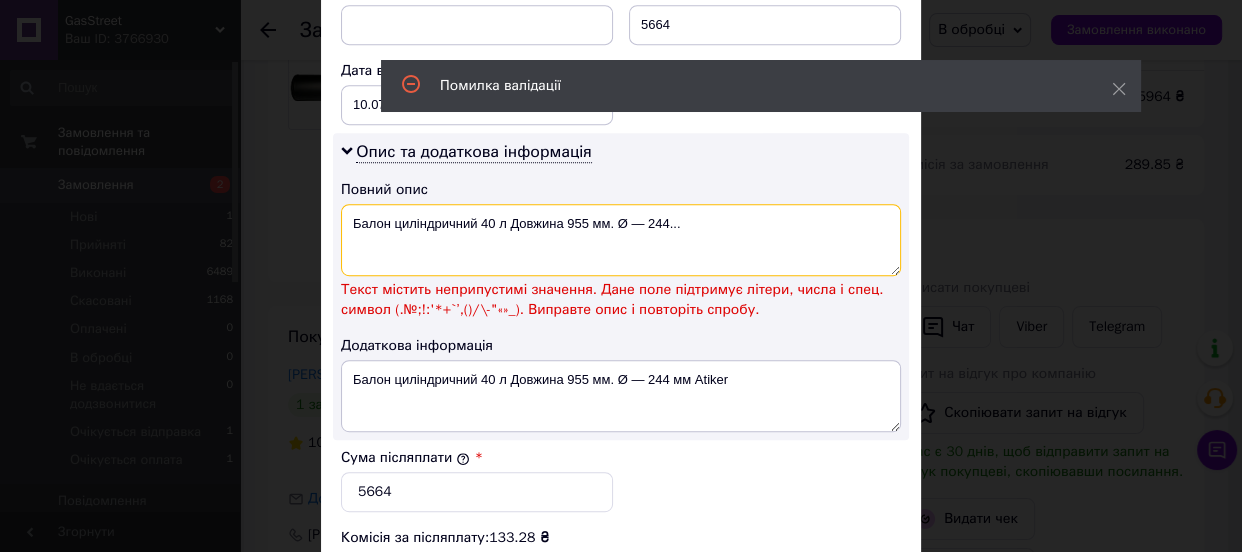 click on "Балон циліндричний 40 л Довжина 955 мм. Ø — 244..." at bounding box center (621, 240) 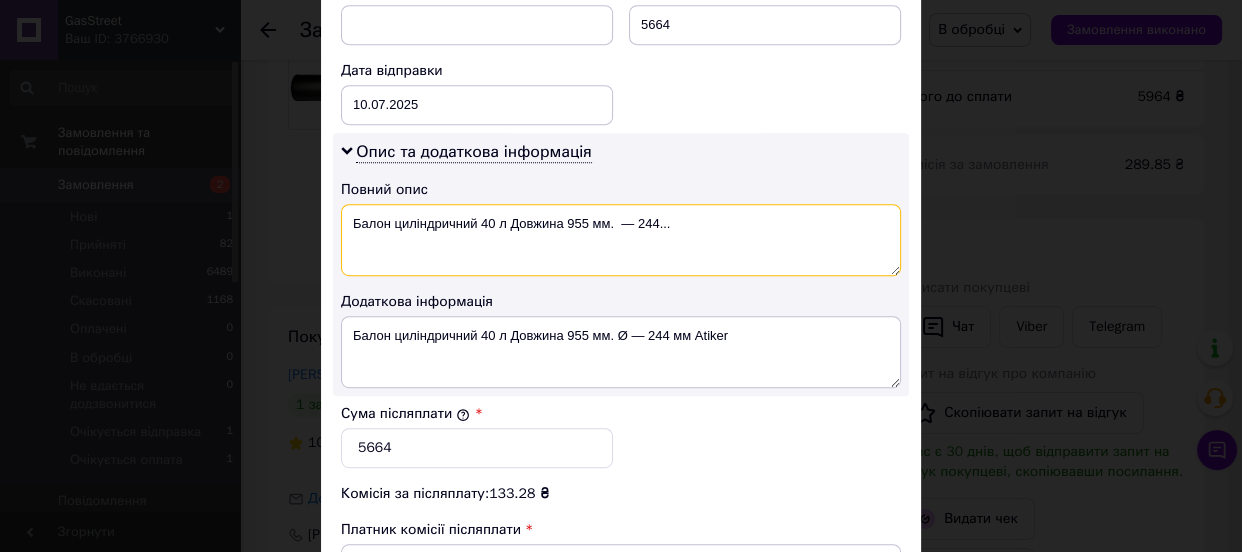 click on "Балон циліндричний 40 л Довжина 955 мм.  — 244..." at bounding box center [621, 240] 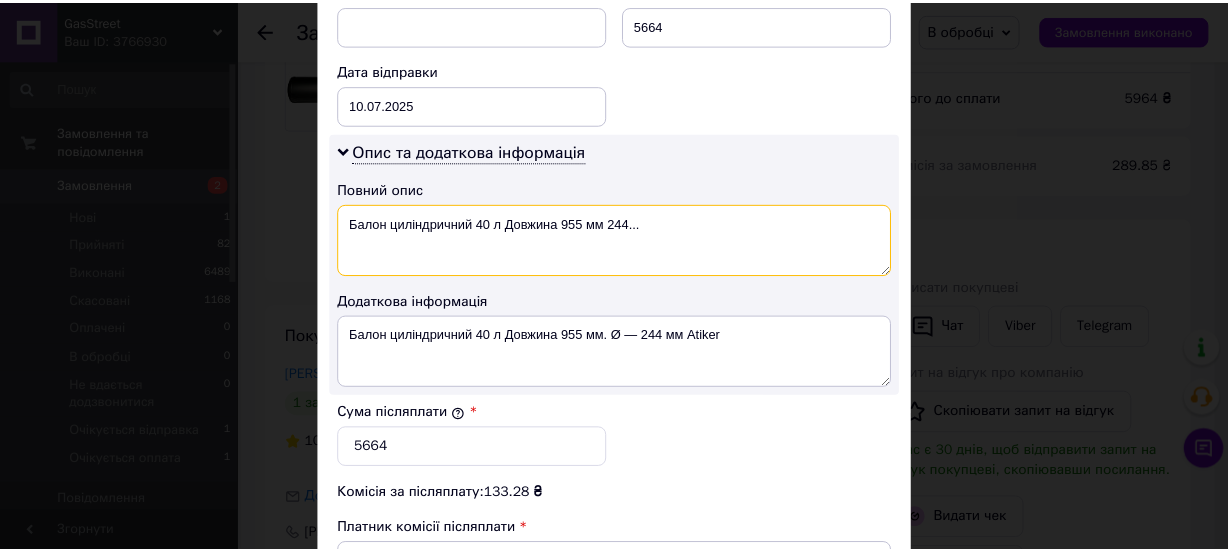 scroll, scrollTop: 1353, scrollLeft: 0, axis: vertical 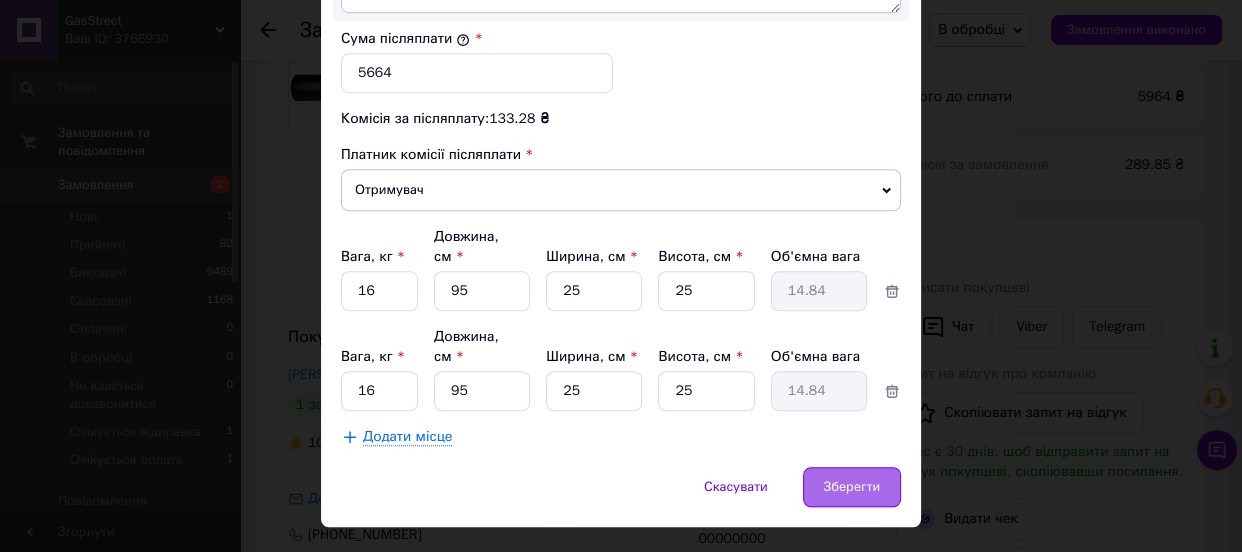 type on "Балон циліндричний 40 л Довжина 955 мм 244..." 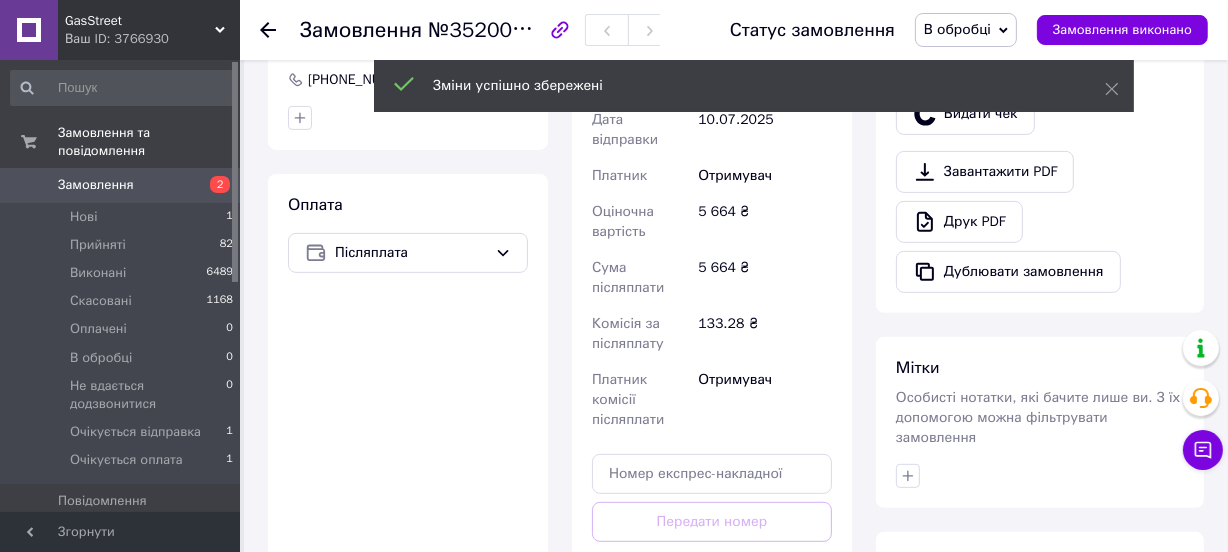 scroll, scrollTop: 818, scrollLeft: 0, axis: vertical 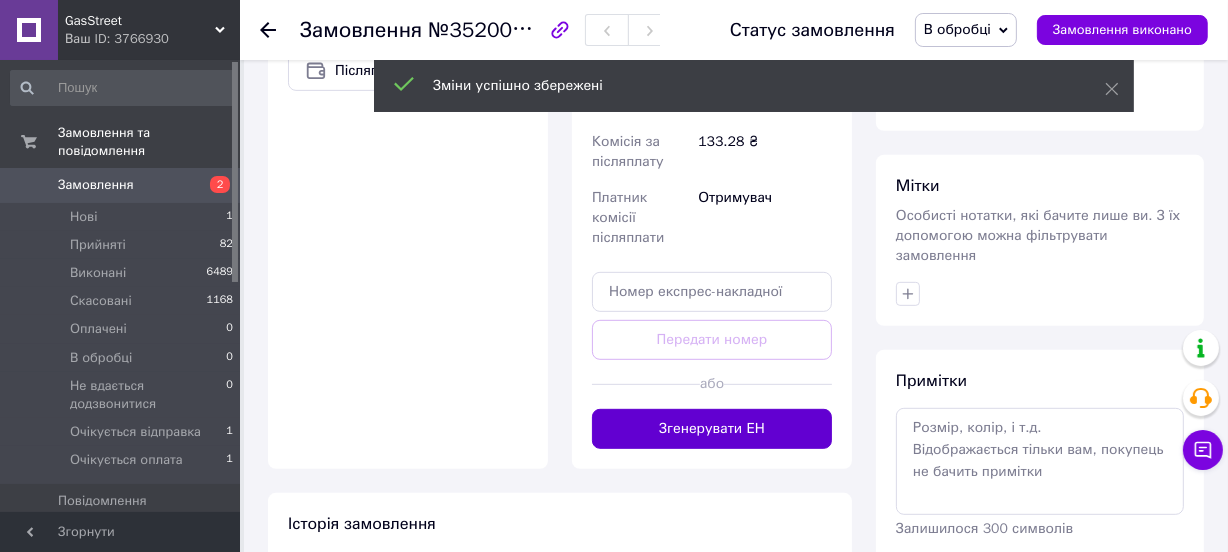 click on "Згенерувати ЕН" at bounding box center (712, 429) 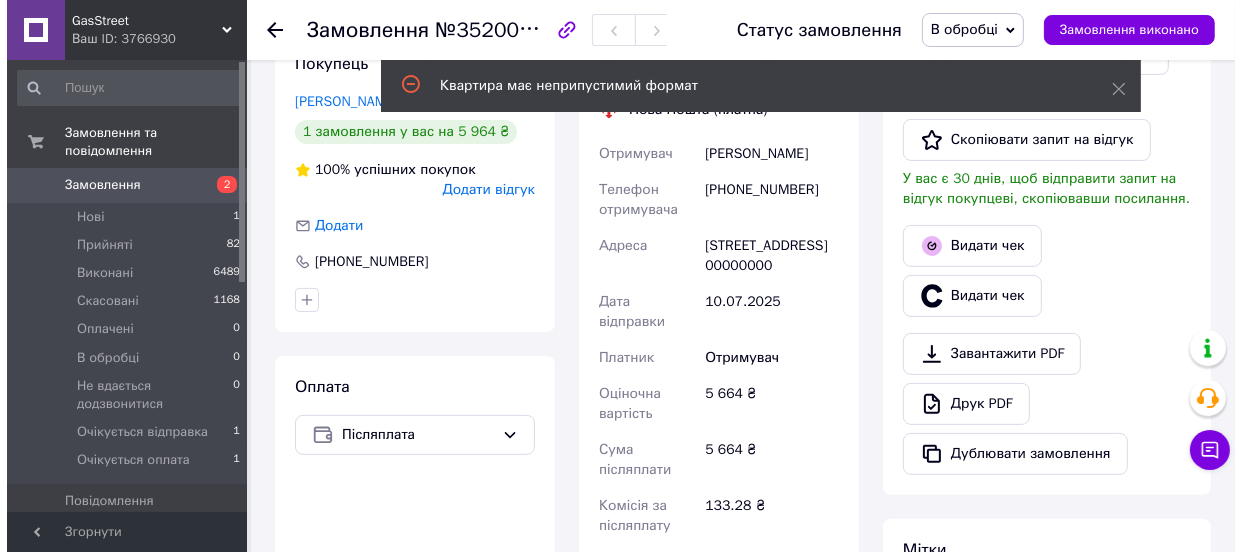 scroll, scrollTop: 272, scrollLeft: 0, axis: vertical 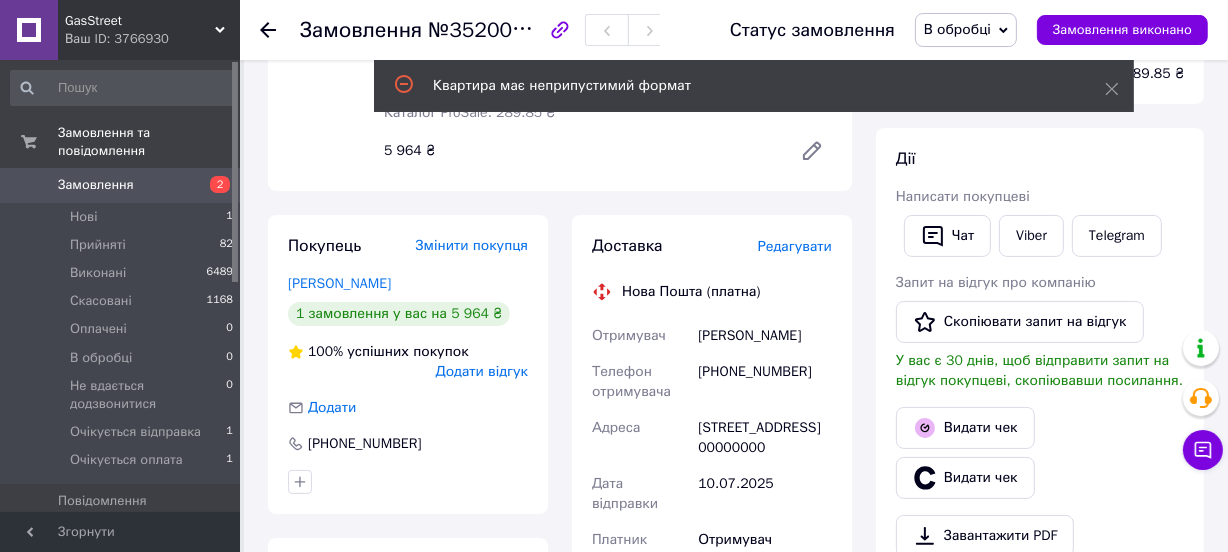 click on "Редагувати" at bounding box center [795, 246] 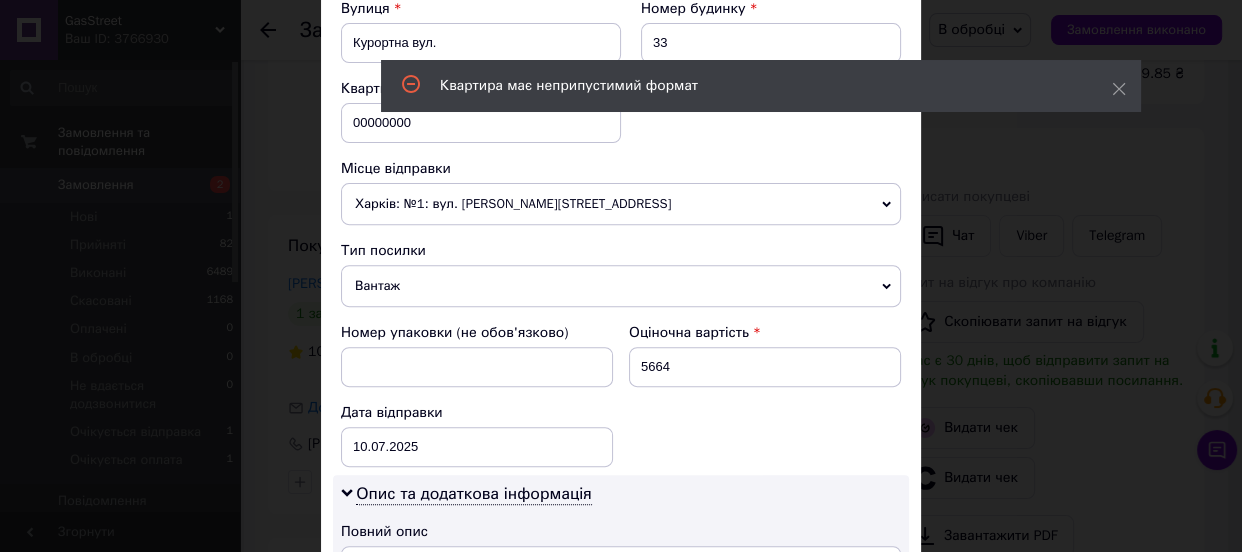scroll, scrollTop: 454, scrollLeft: 0, axis: vertical 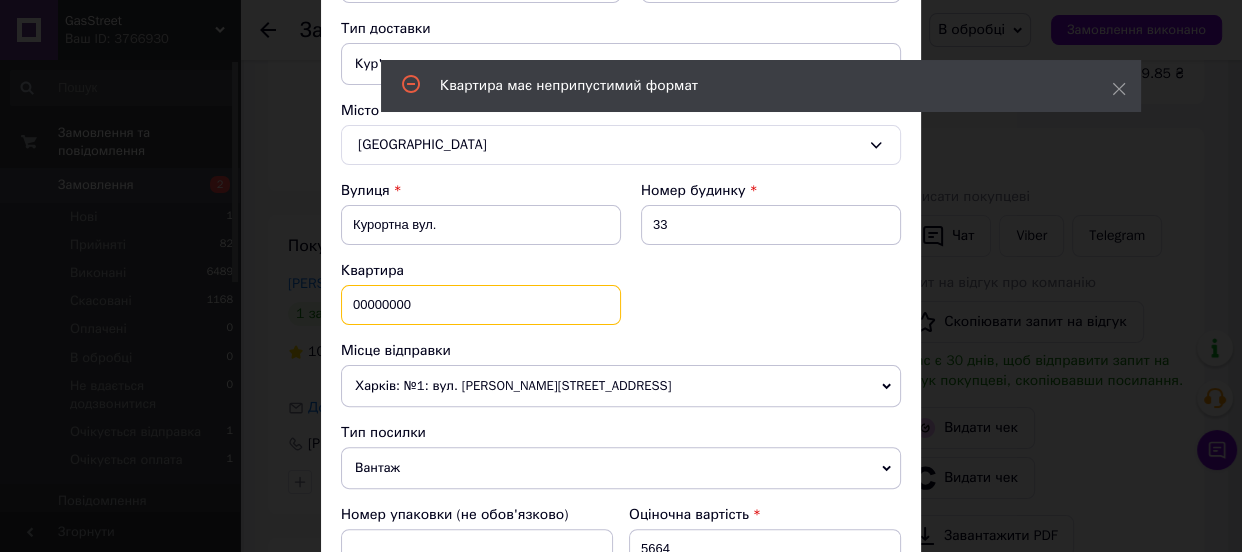 drag, startPoint x: 430, startPoint y: 296, endPoint x: 350, endPoint y: 287, distance: 80.50466 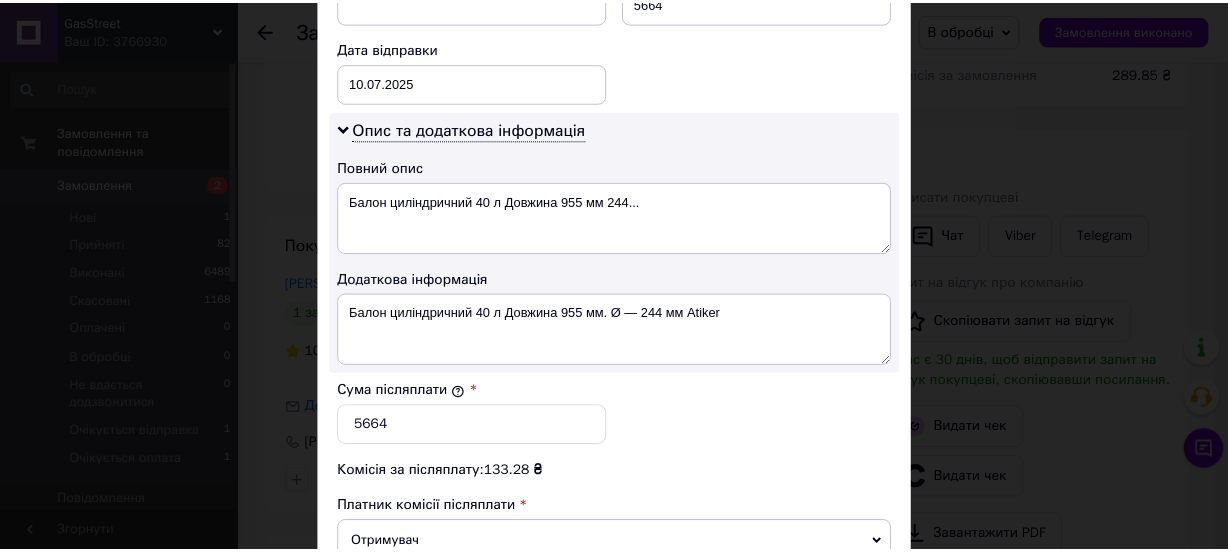 scroll, scrollTop: 1353, scrollLeft: 0, axis: vertical 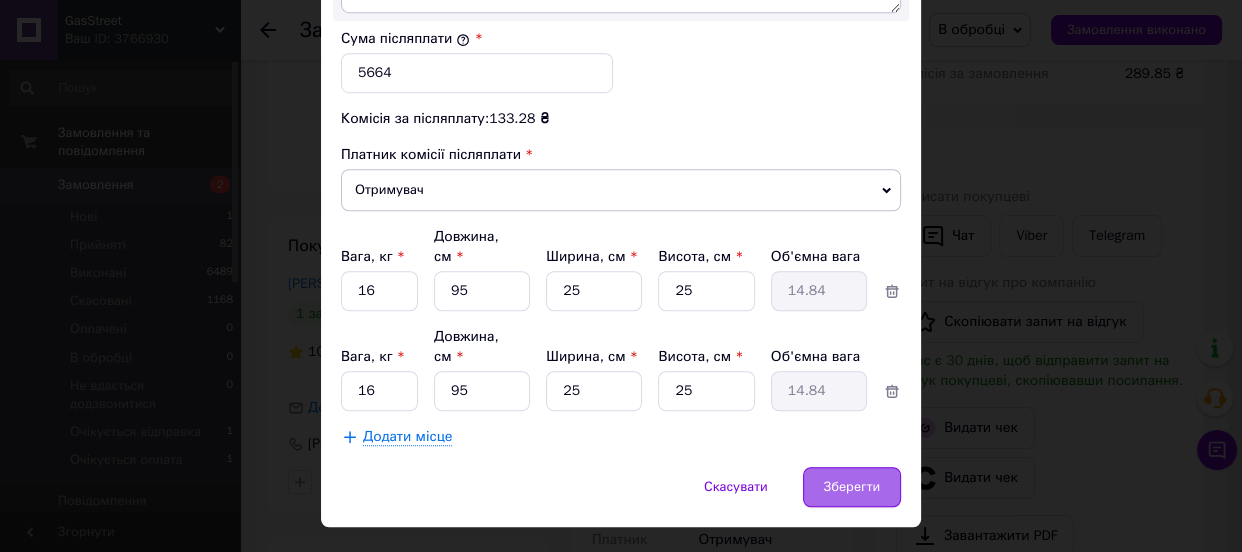 type on "1" 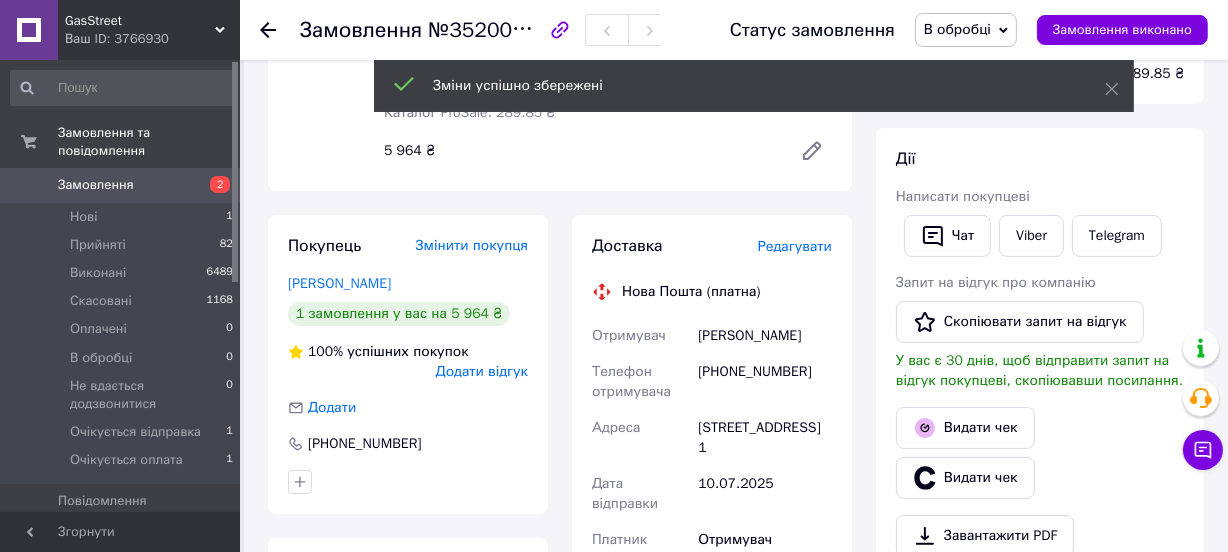 scroll, scrollTop: 818, scrollLeft: 0, axis: vertical 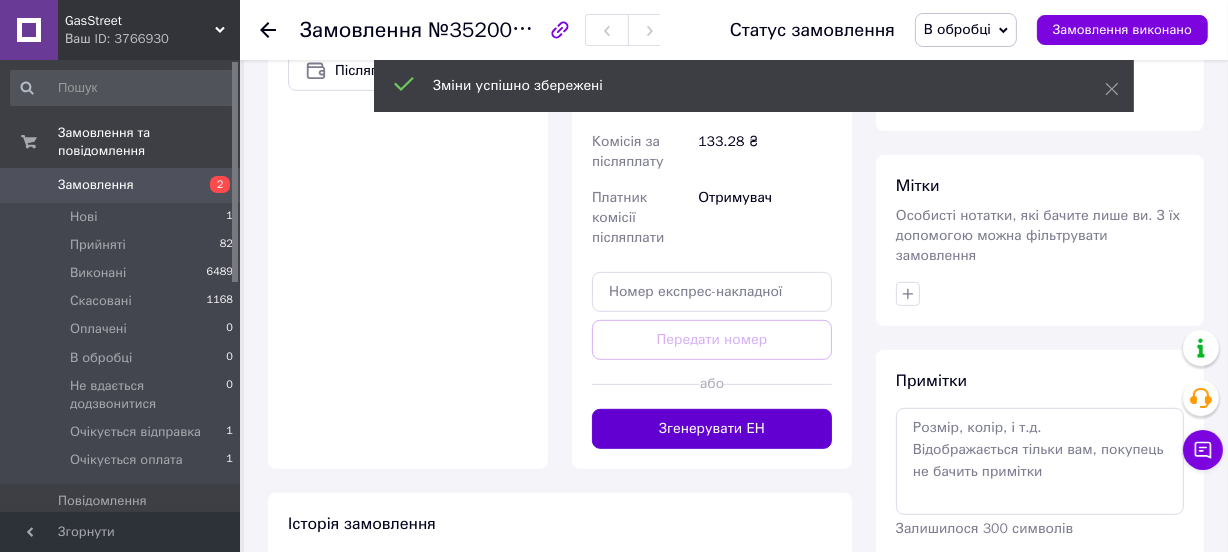 click on "Згенерувати ЕН" at bounding box center (712, 429) 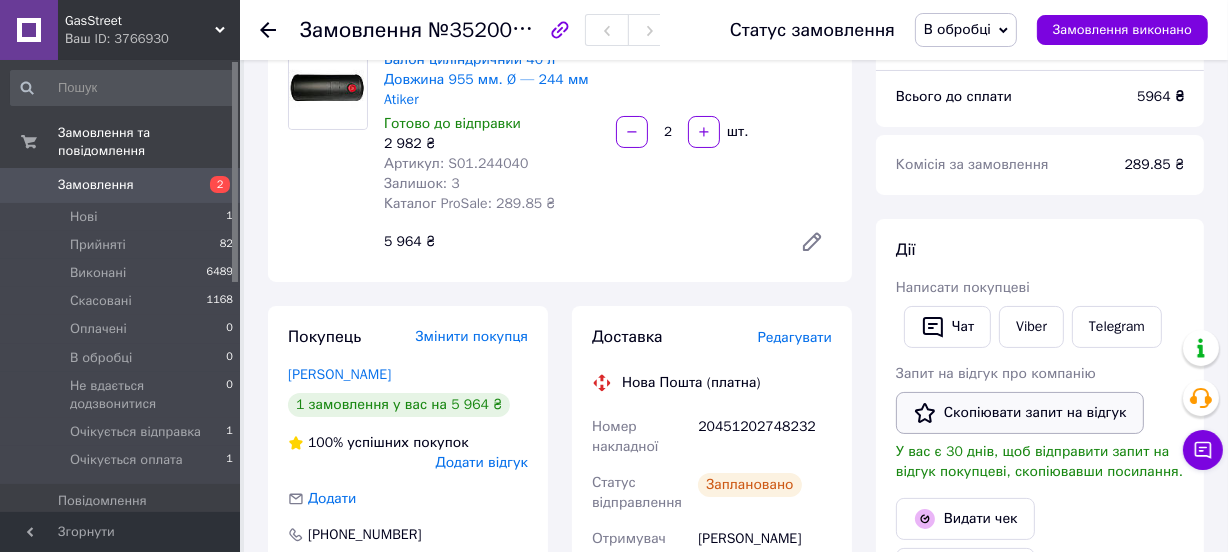 scroll, scrollTop: 0, scrollLeft: 0, axis: both 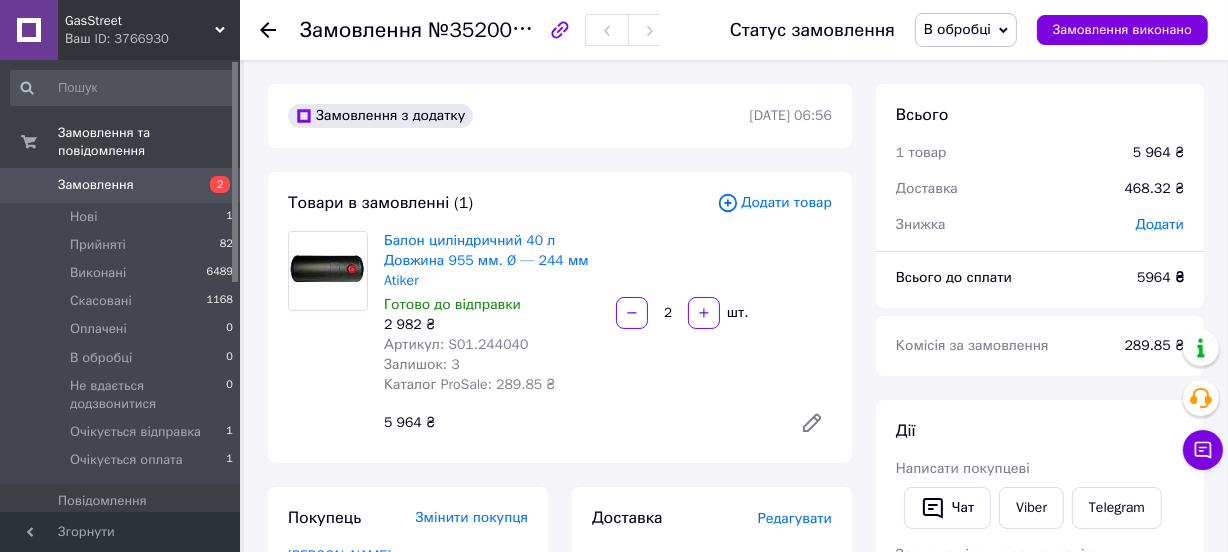 click on "В обробці" at bounding box center (957, 29) 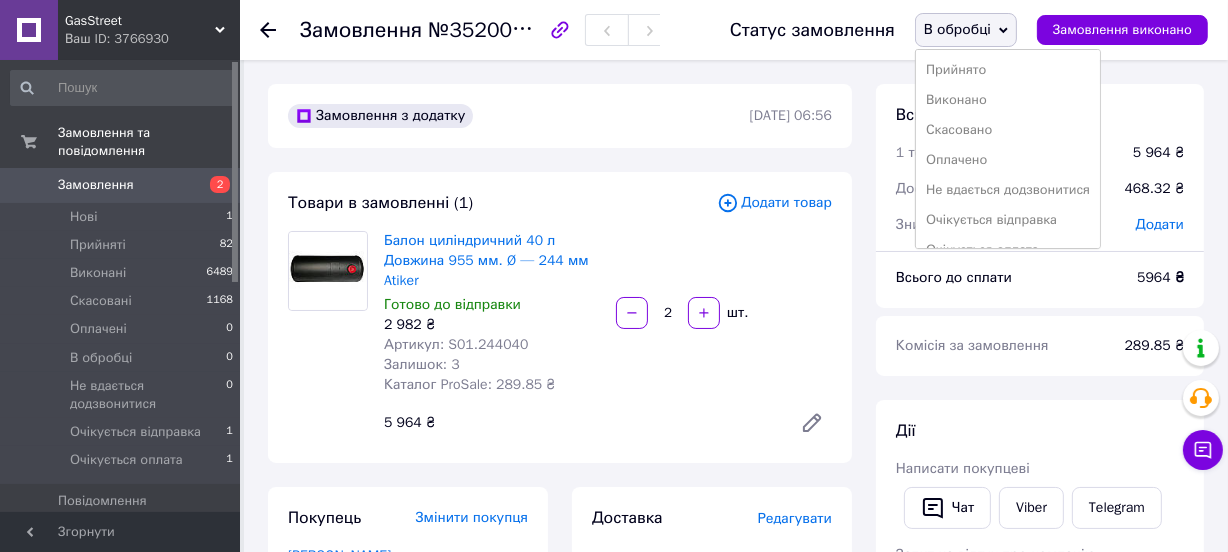 click on "Очікується відправка" at bounding box center [1008, 220] 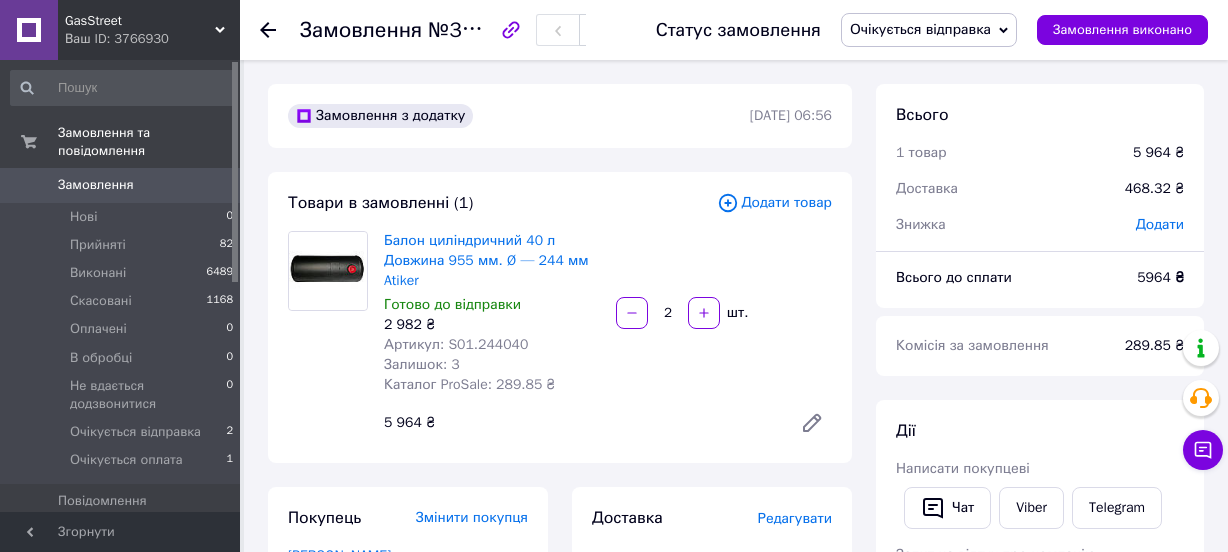 scroll, scrollTop: 0, scrollLeft: 0, axis: both 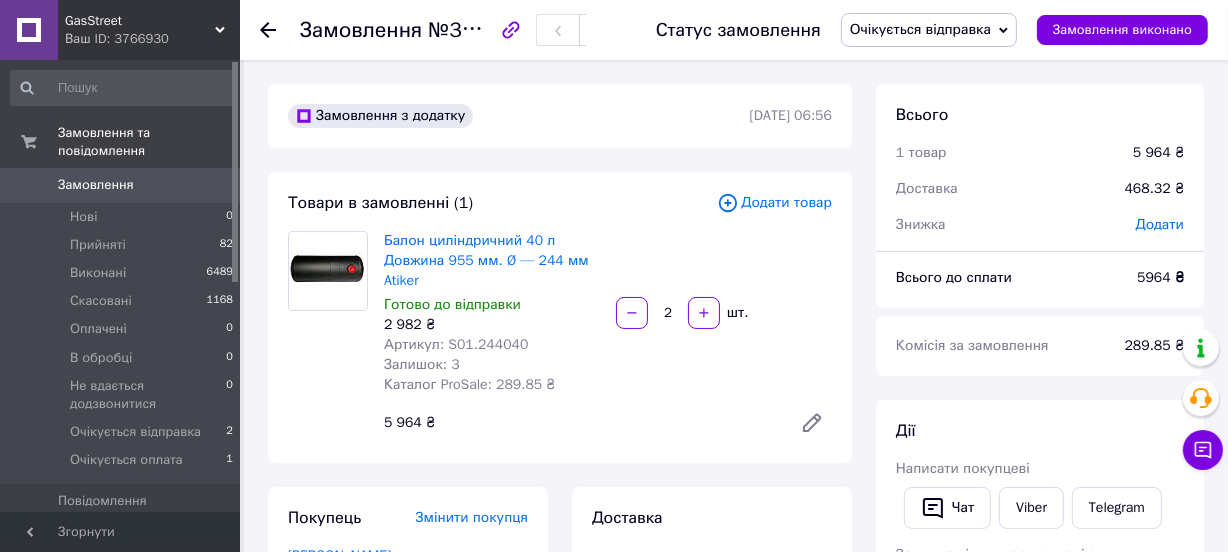 click on "Очікується відправка" at bounding box center [135, 432] 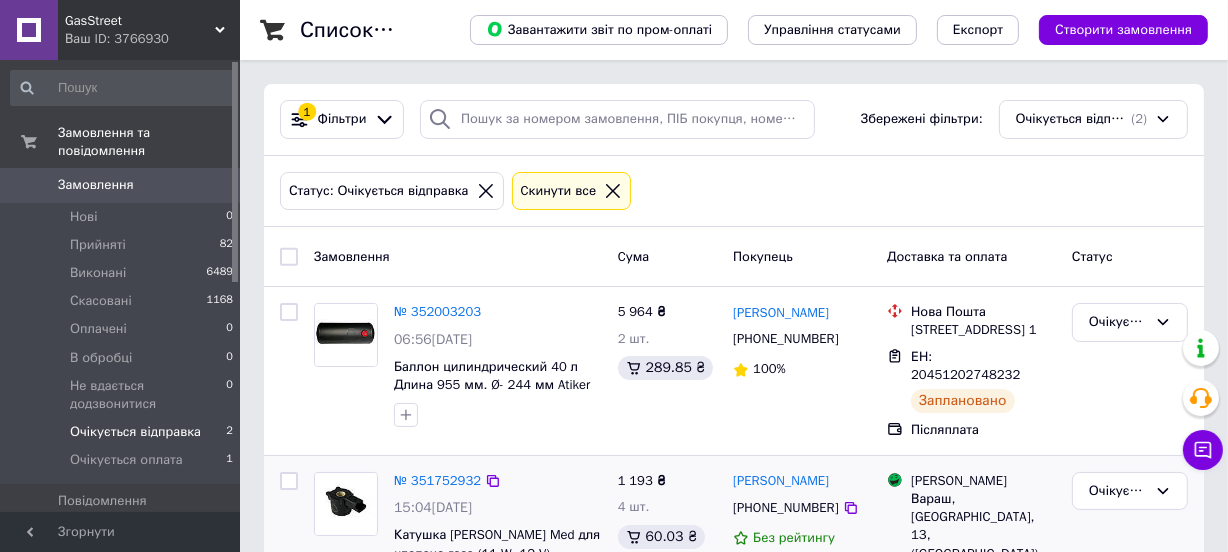 scroll, scrollTop: 114, scrollLeft: 0, axis: vertical 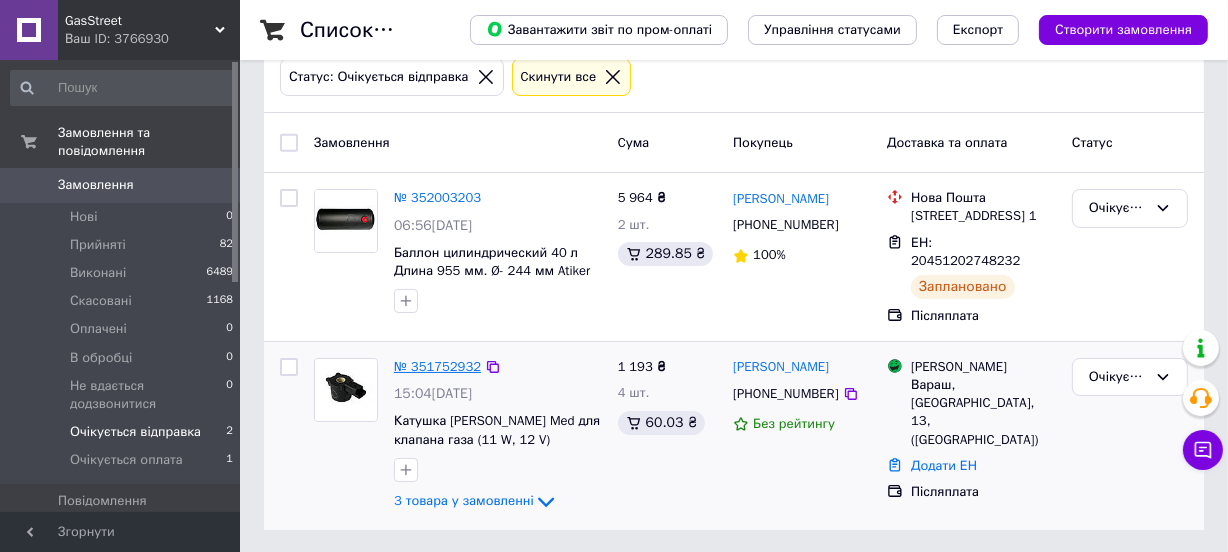 click on "№ 351752932" at bounding box center [437, 366] 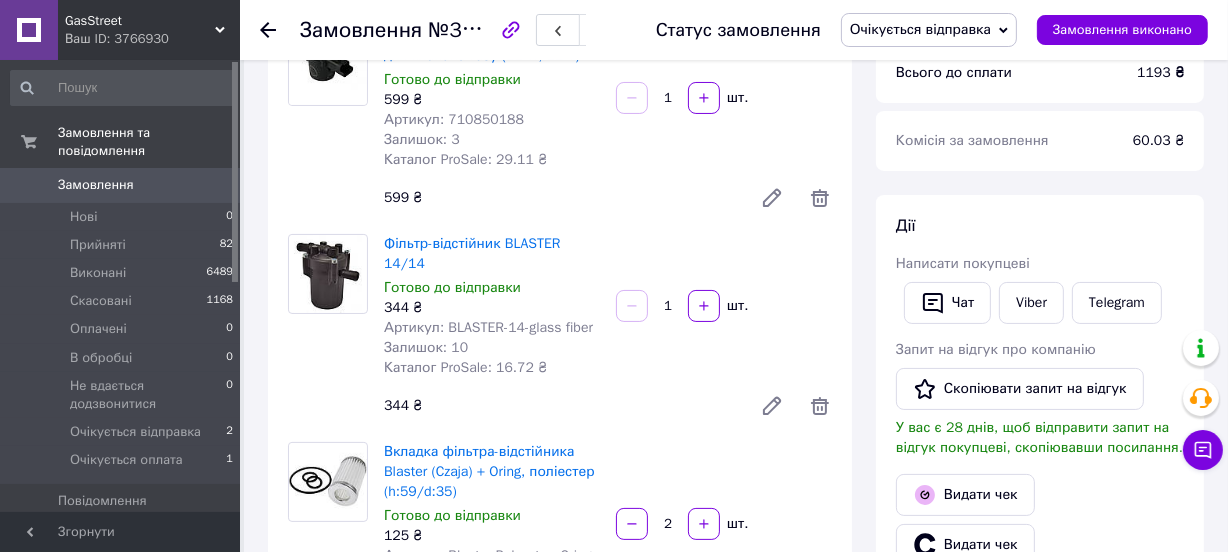 scroll, scrollTop: 114, scrollLeft: 0, axis: vertical 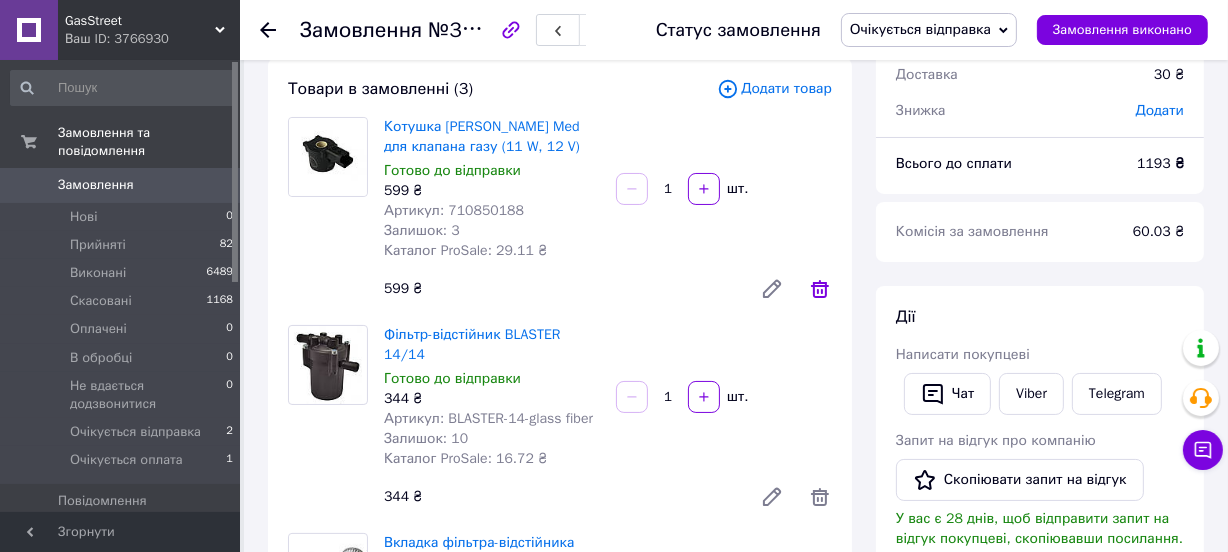 click 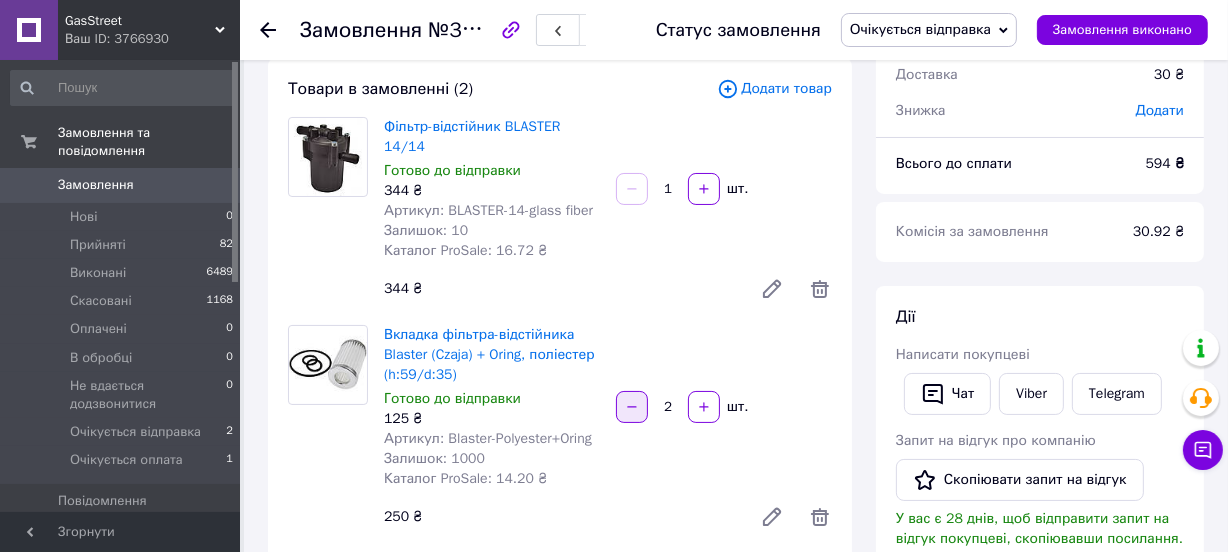 scroll, scrollTop: 205, scrollLeft: 0, axis: vertical 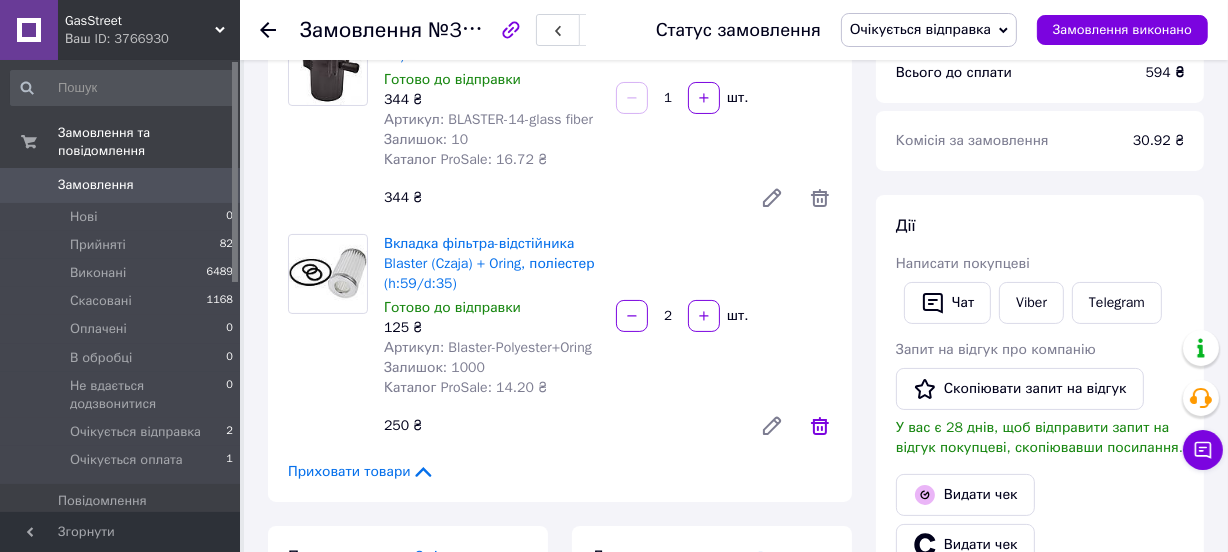 click 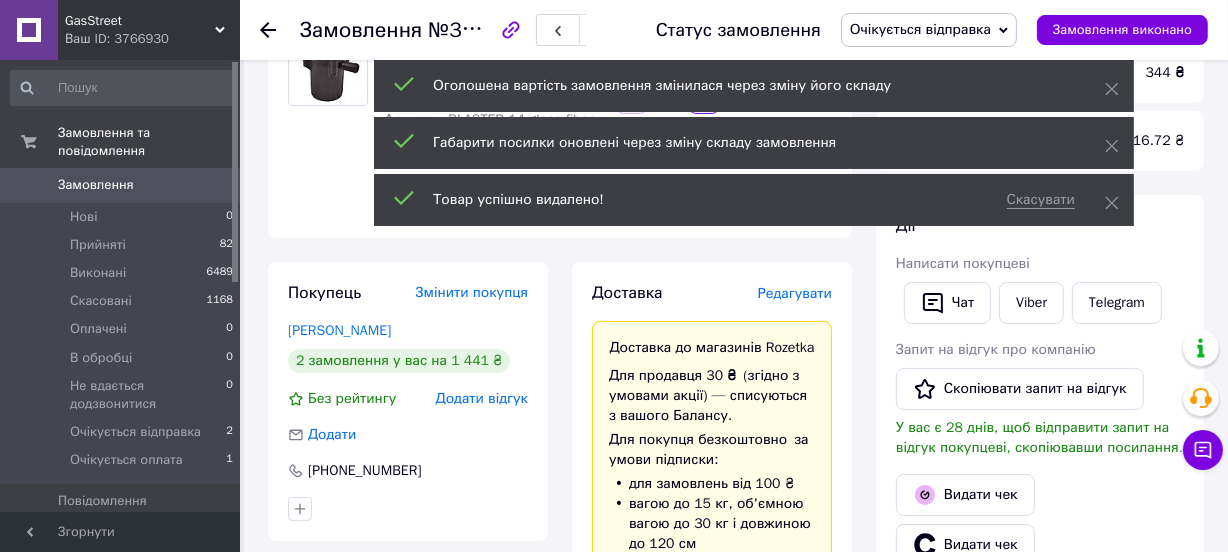 scroll, scrollTop: 0, scrollLeft: 0, axis: both 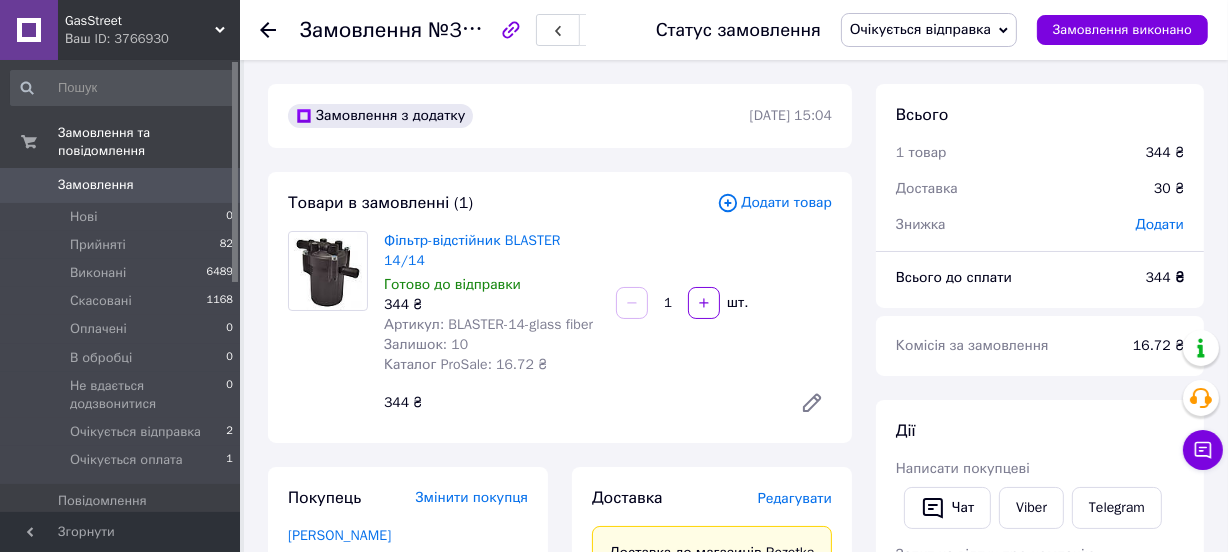 click on "Додати товар" at bounding box center (774, 203) 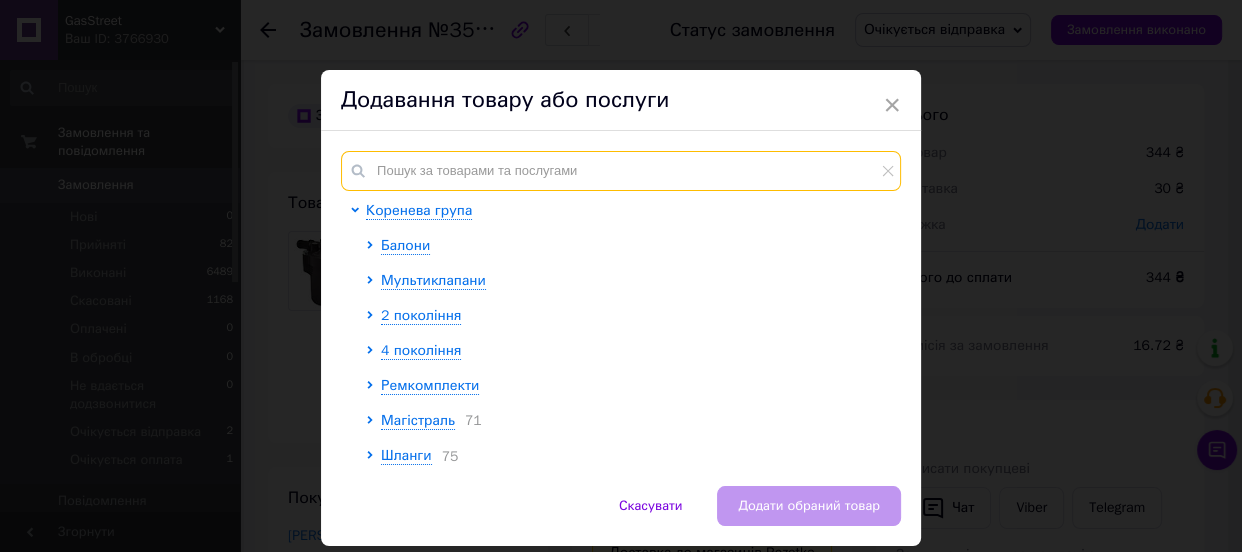 click at bounding box center [621, 171] 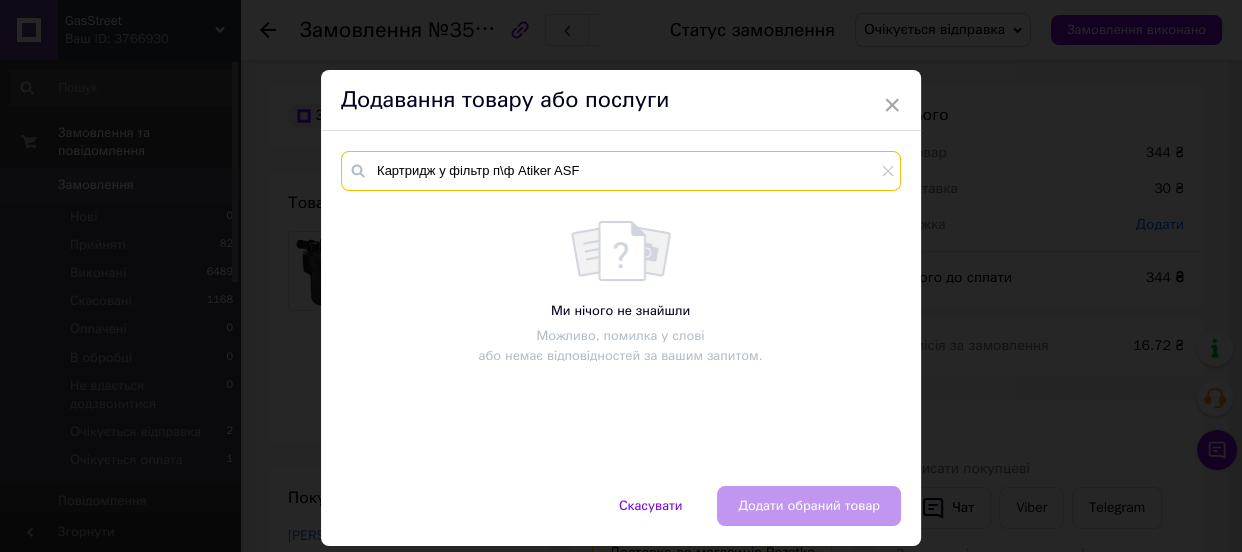 click on "Картридж у фільтр п\ф Atiker ASF" at bounding box center (621, 171) 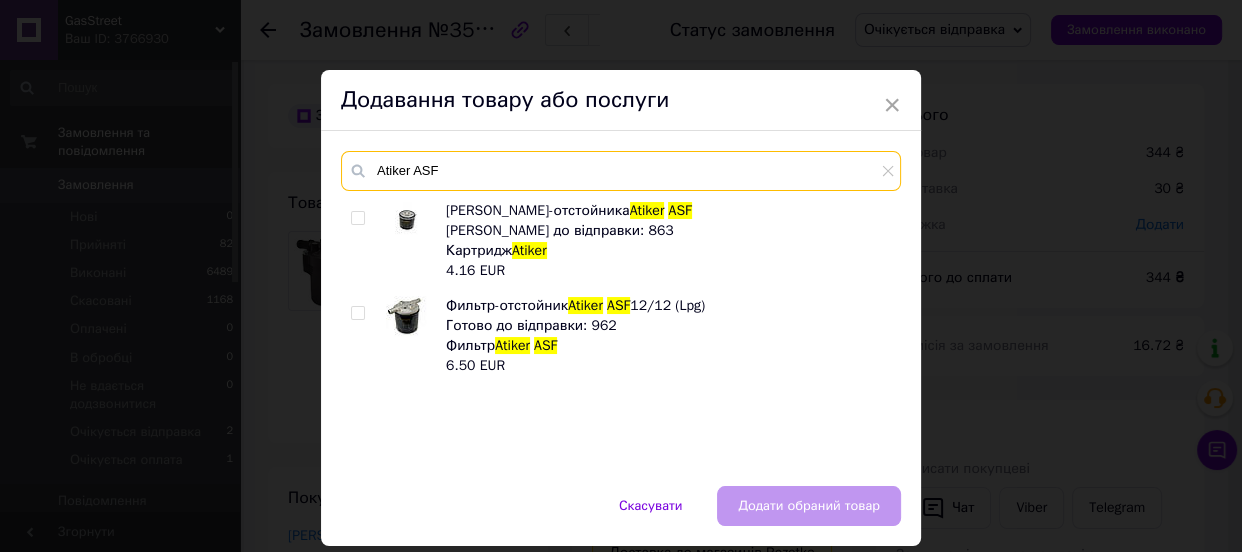 type on "Atiker ASF" 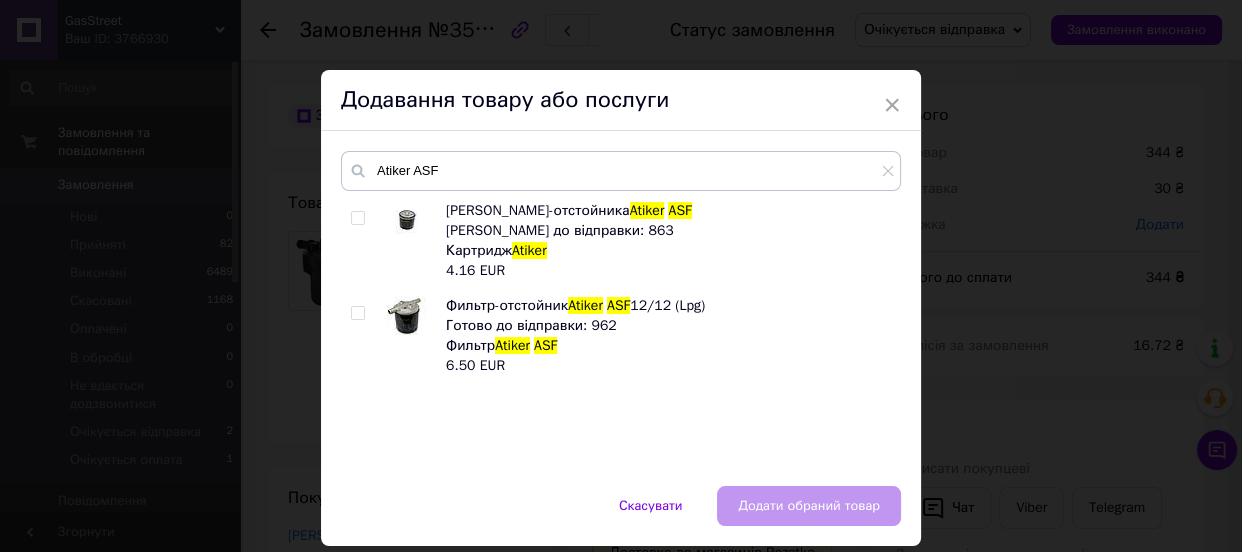 click at bounding box center (357, 218) 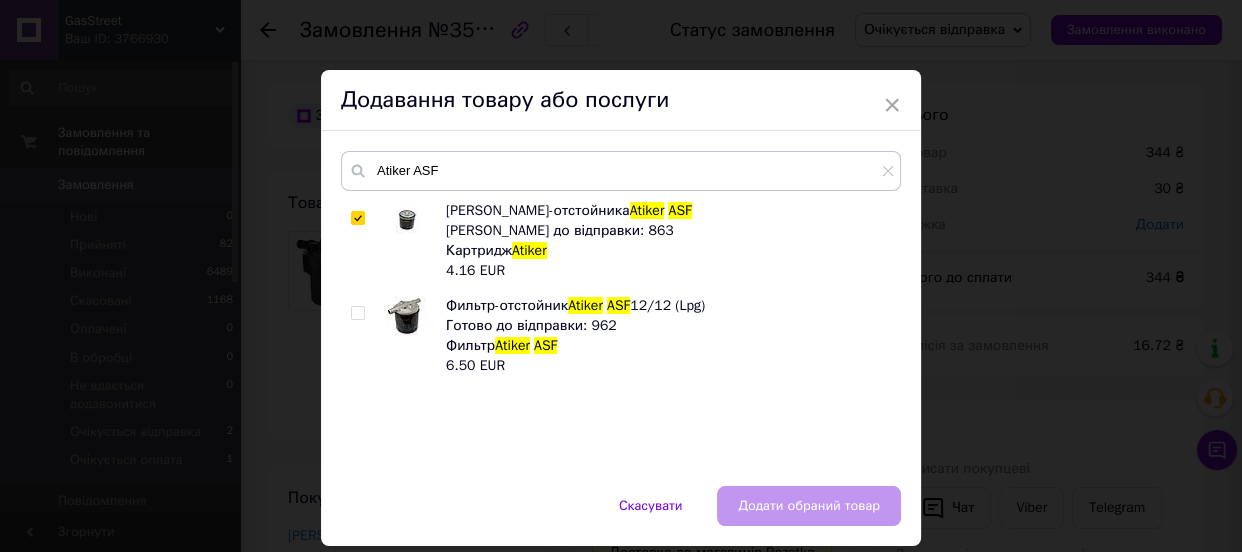 checkbox on "true" 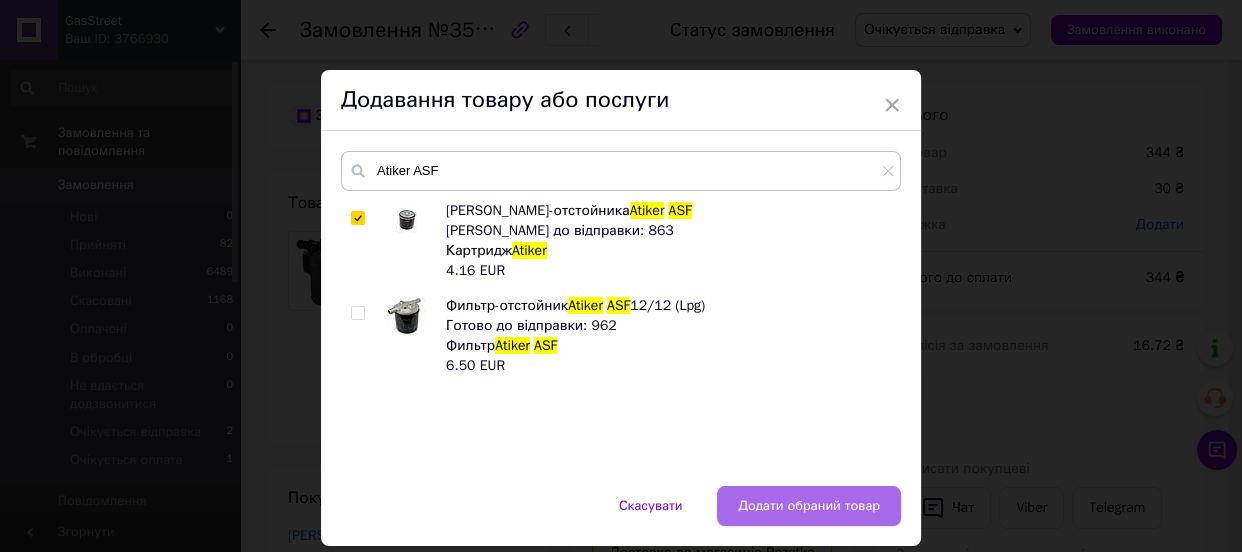 click on "Додати обраний товар" at bounding box center (809, 506) 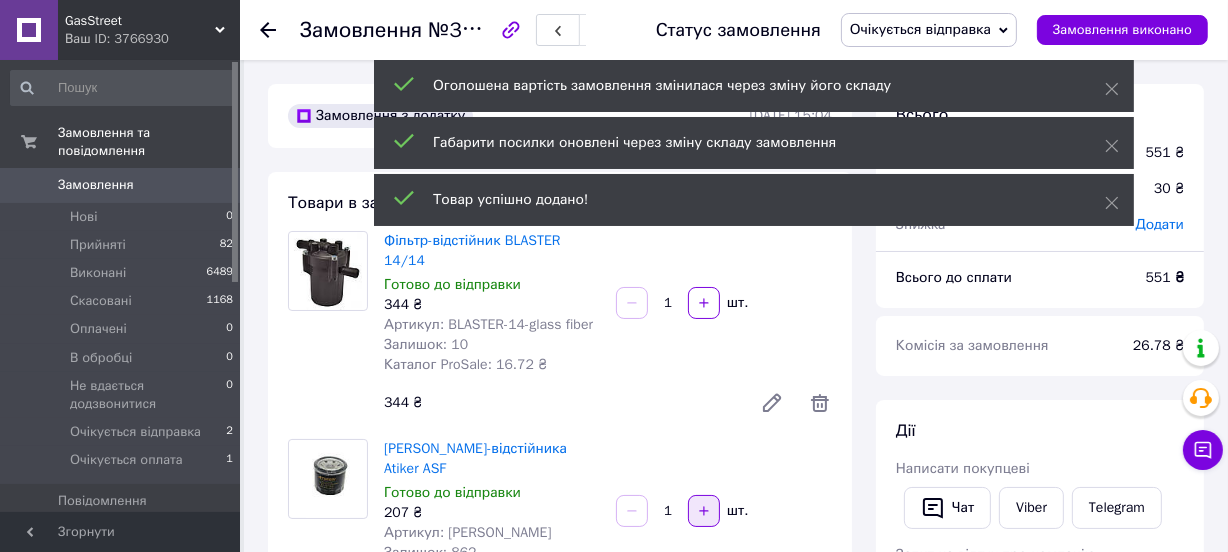 click 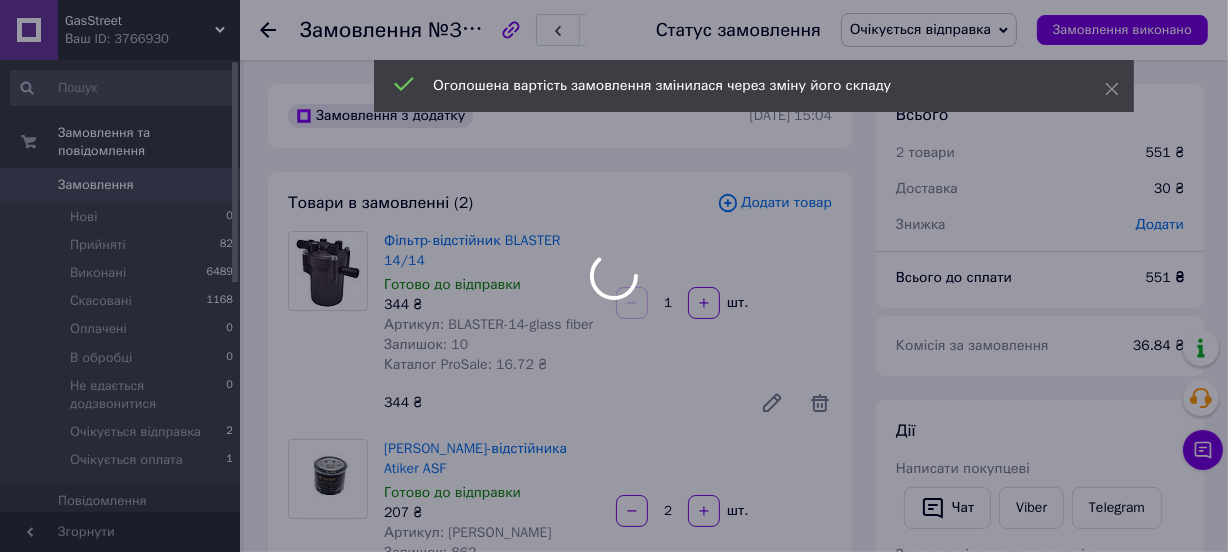 type on "2" 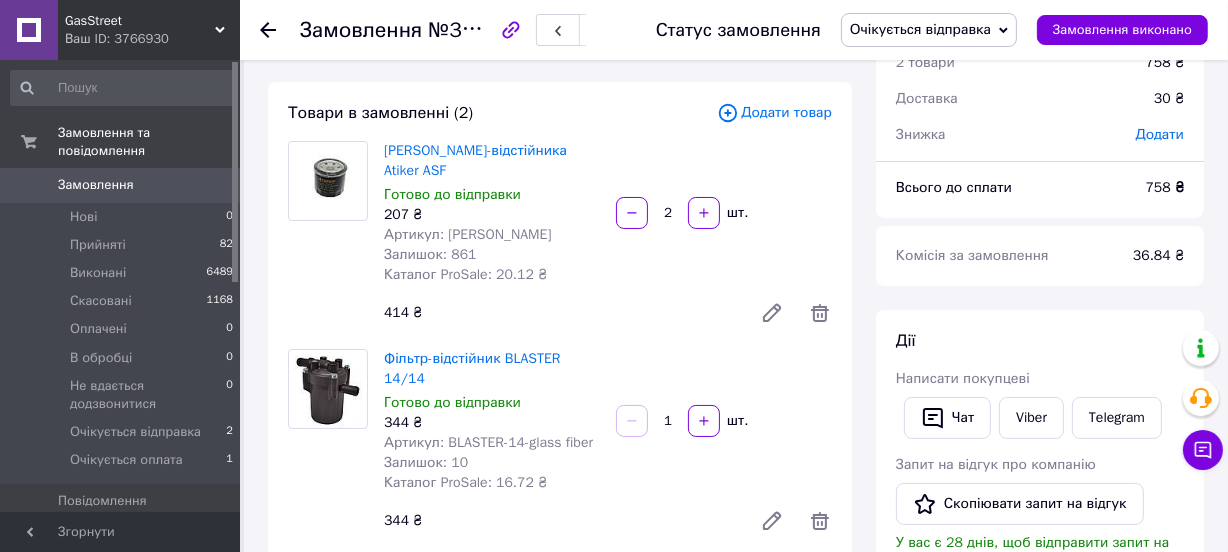 scroll, scrollTop: 181, scrollLeft: 0, axis: vertical 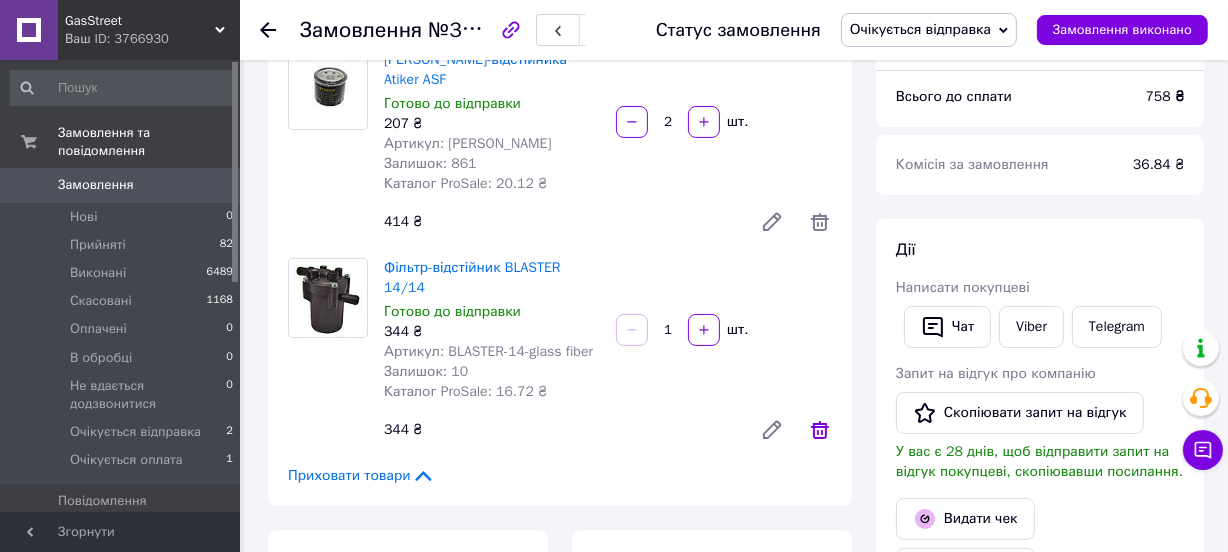 click 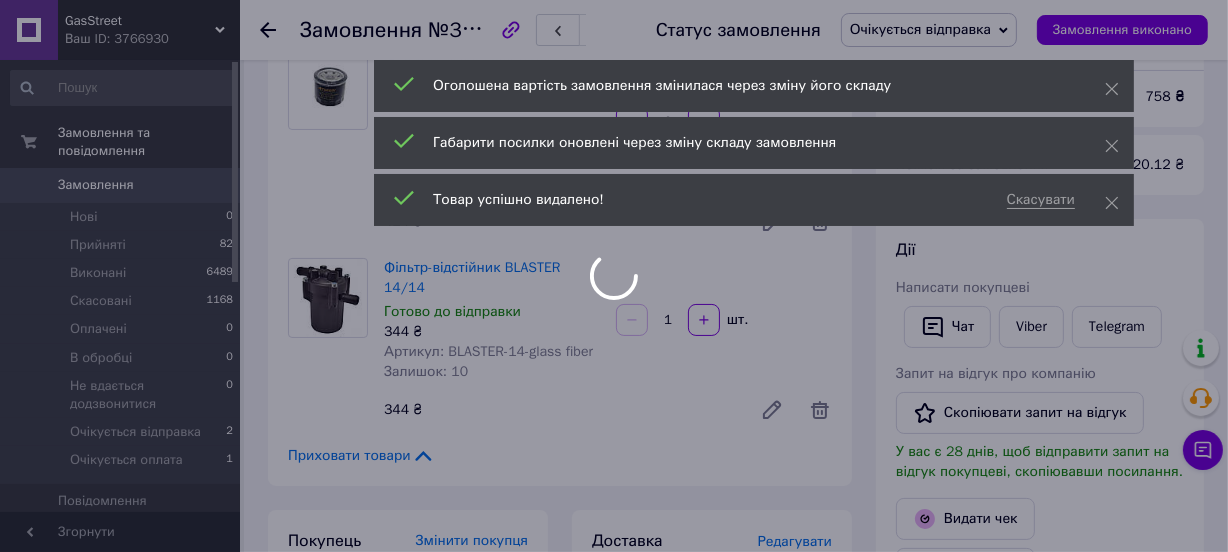 scroll, scrollTop: 28, scrollLeft: 0, axis: vertical 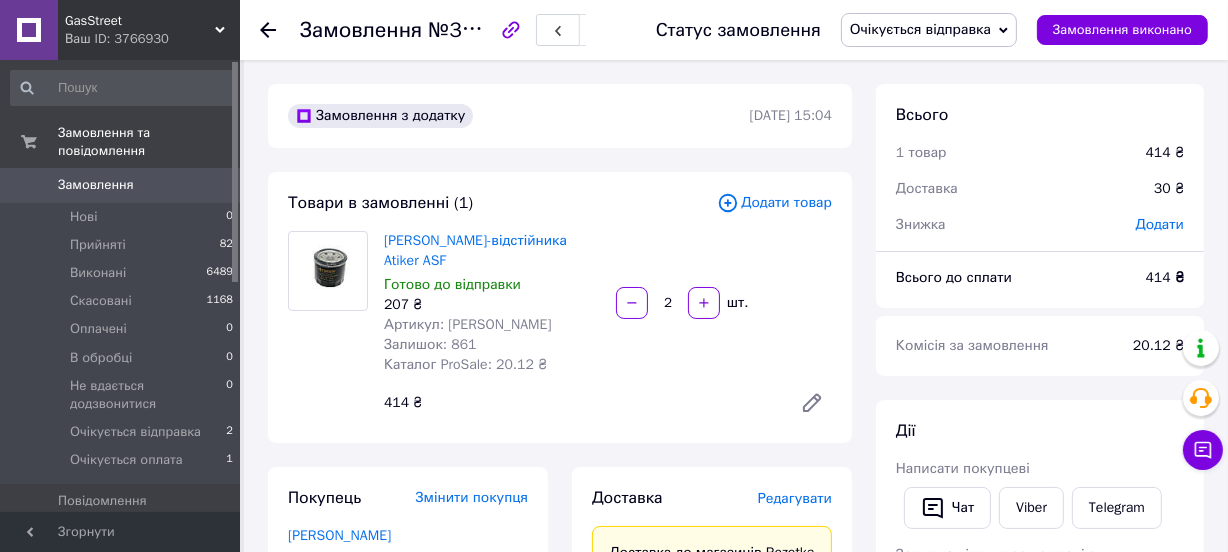 click on "Додати товар" at bounding box center [774, 203] 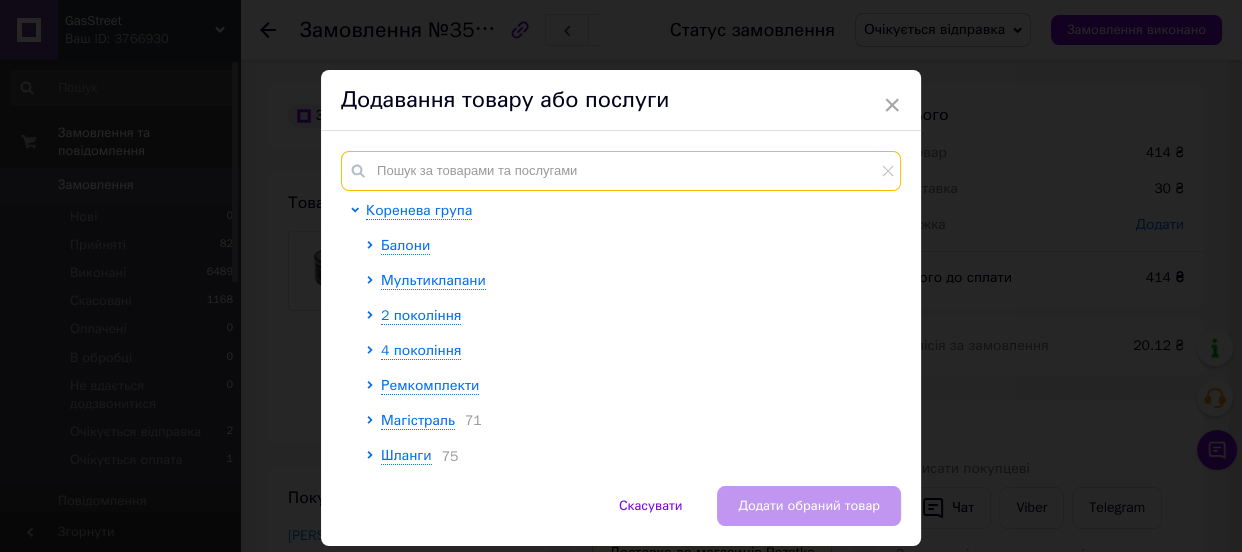 click at bounding box center (621, 171) 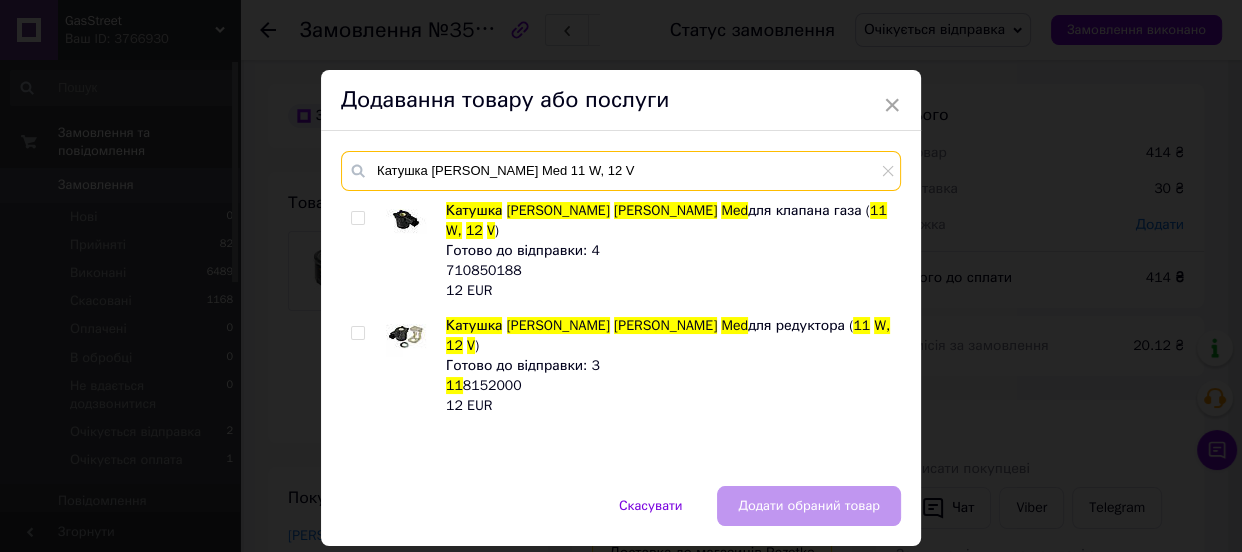 type on "Катушка Landi Renzo Med 11 W, 12 V" 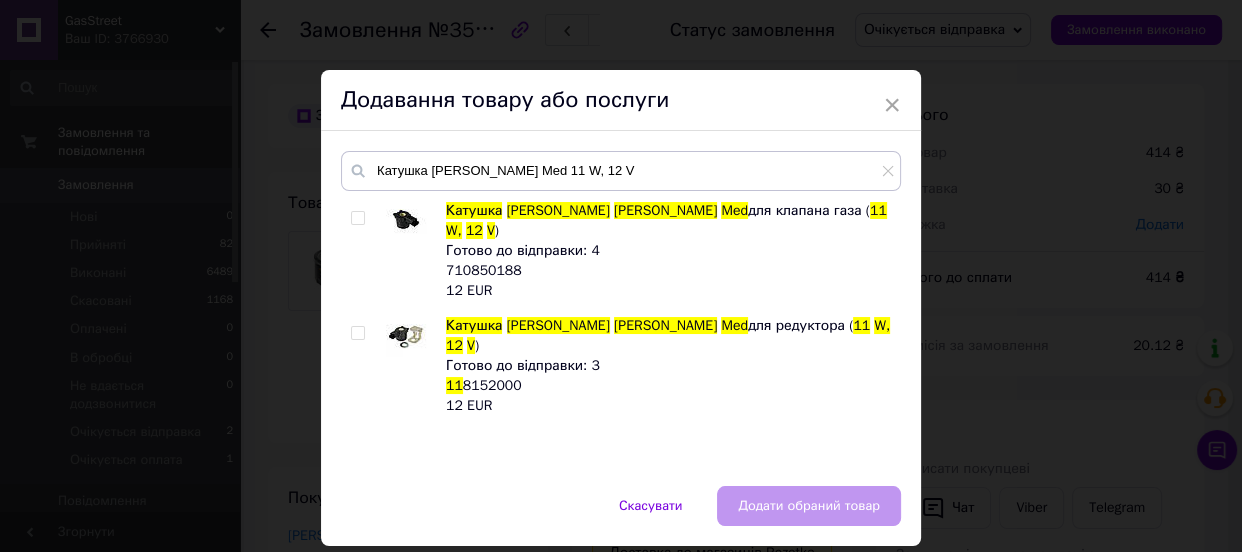 click at bounding box center [357, 218] 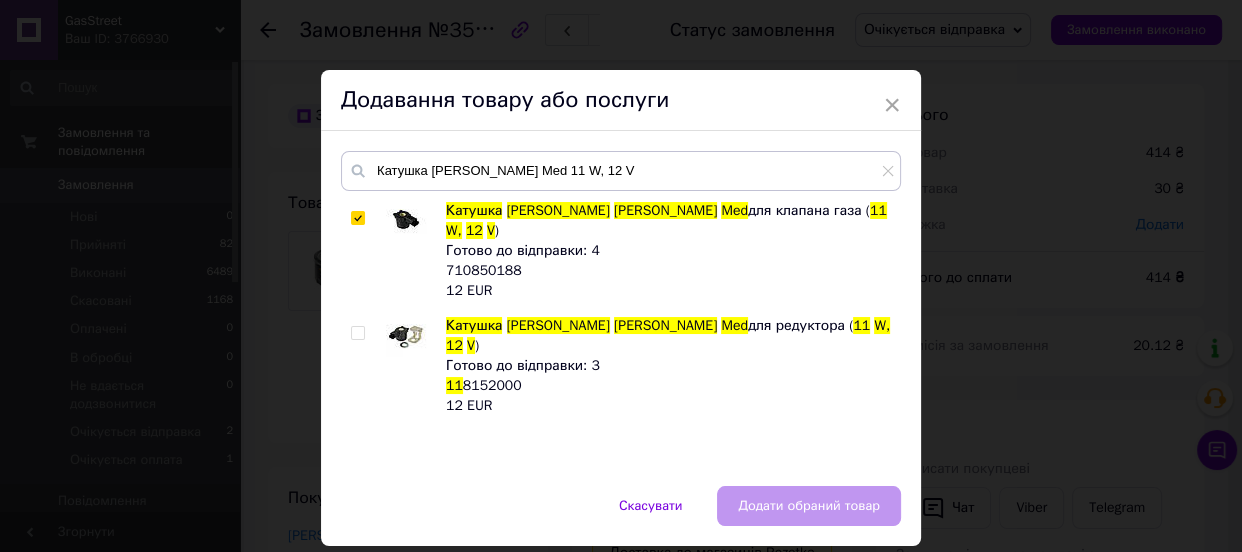checkbox on "true" 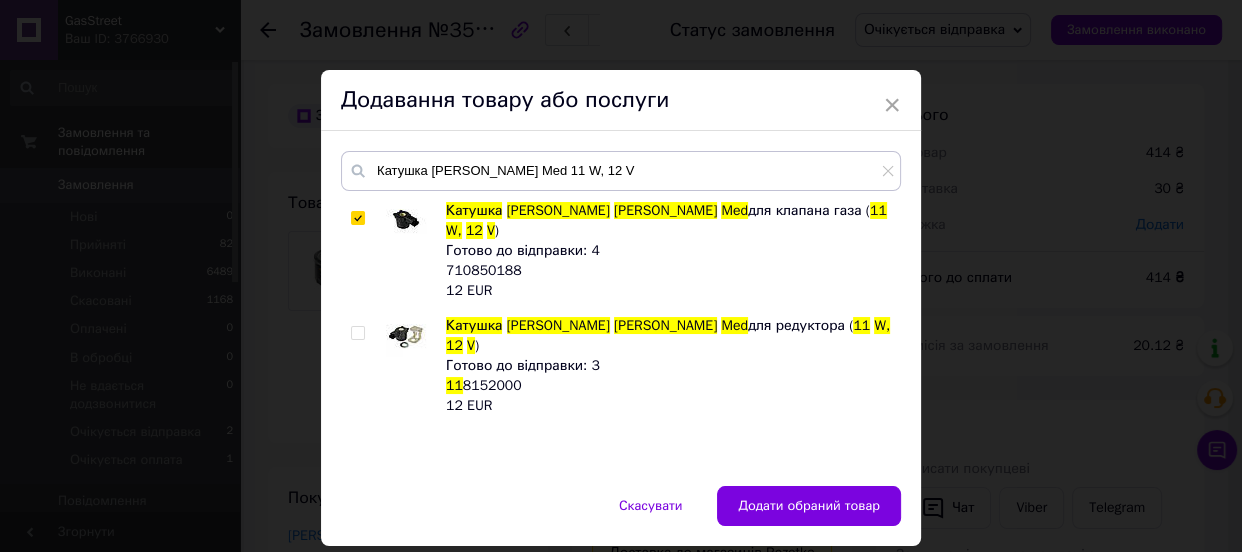 click on "Додати обраний товар" at bounding box center [809, 506] 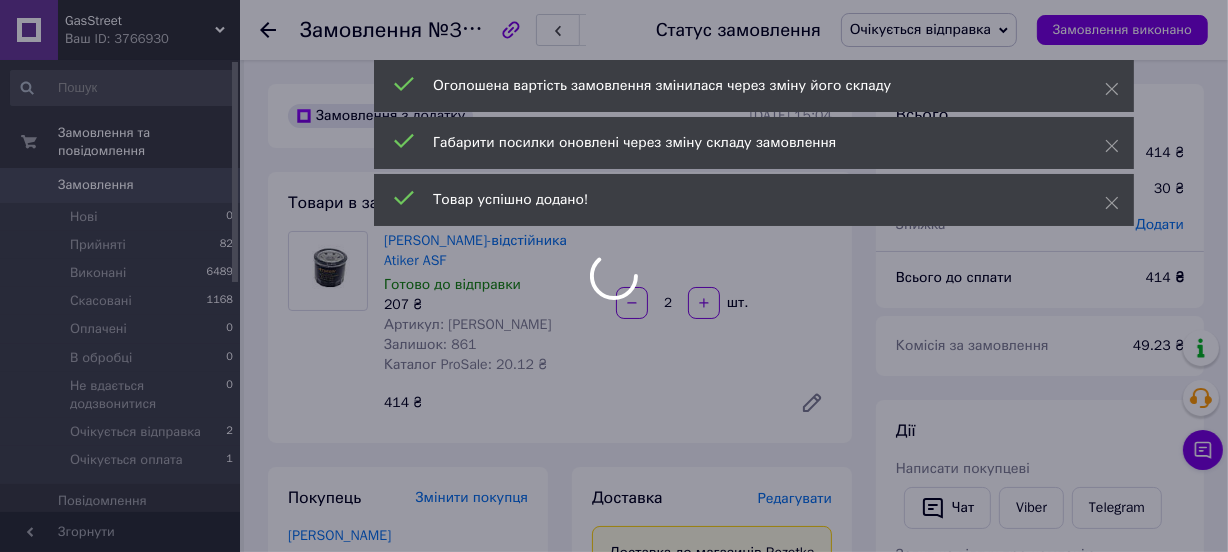 type on "1" 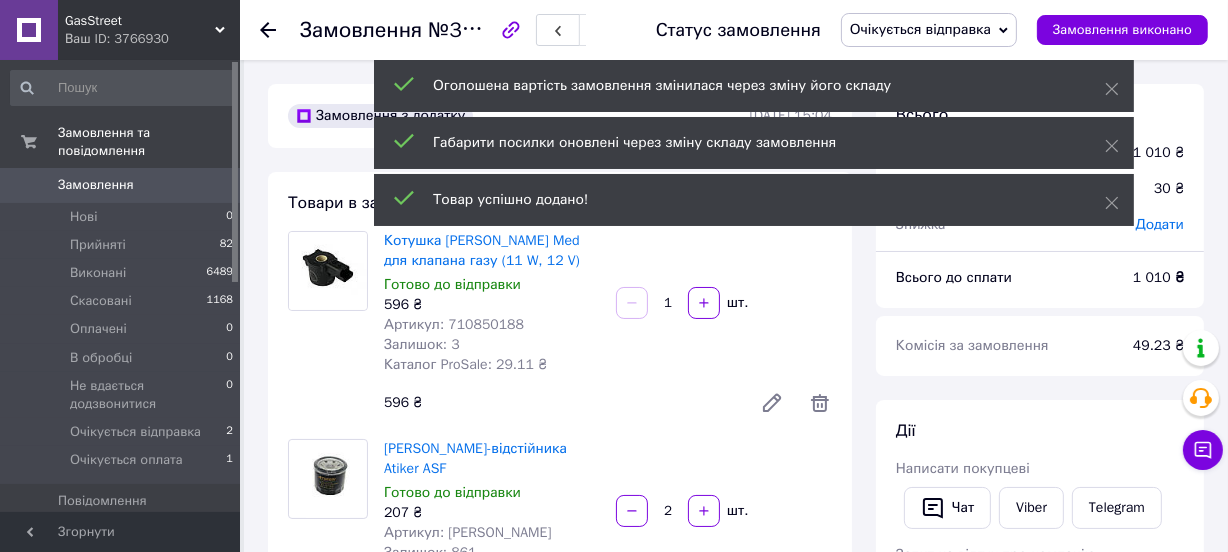 scroll, scrollTop: 143, scrollLeft: 0, axis: vertical 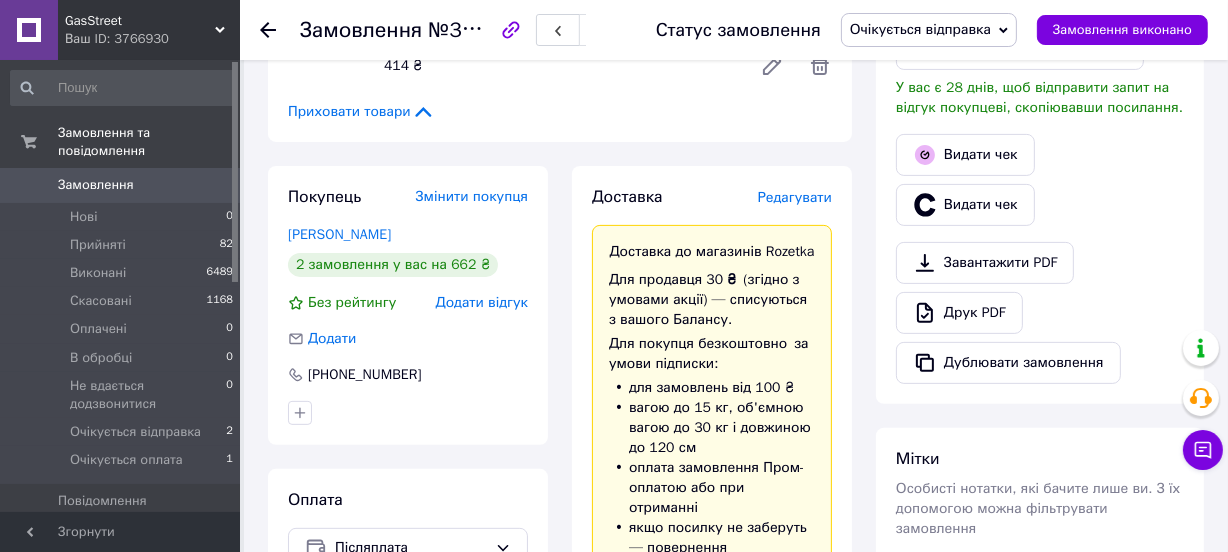 click on "Редагувати" at bounding box center [795, 197] 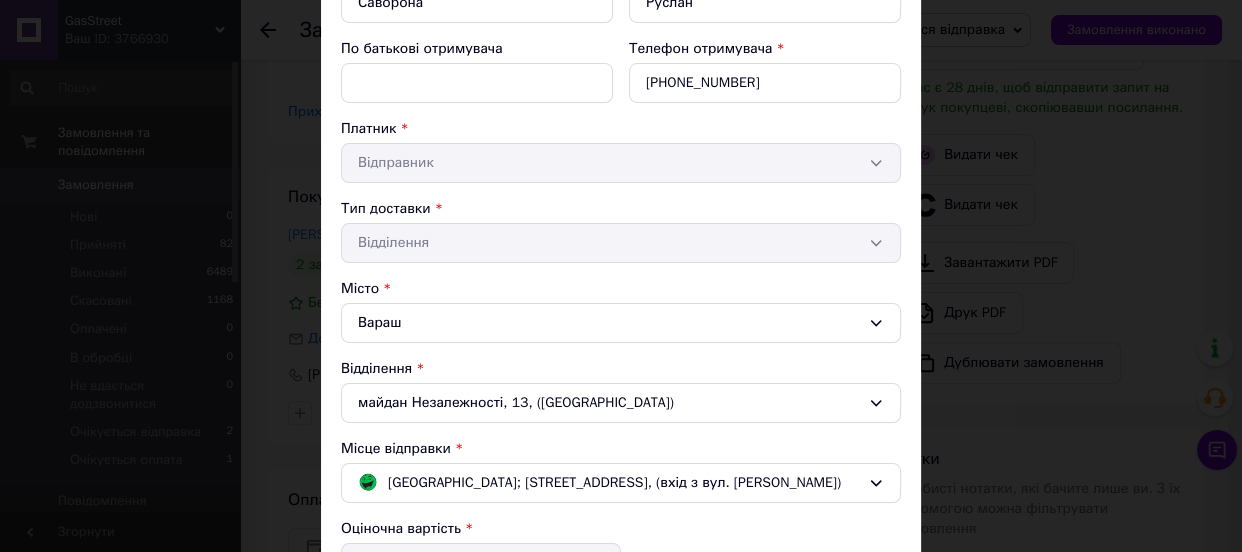 scroll, scrollTop: 454, scrollLeft: 0, axis: vertical 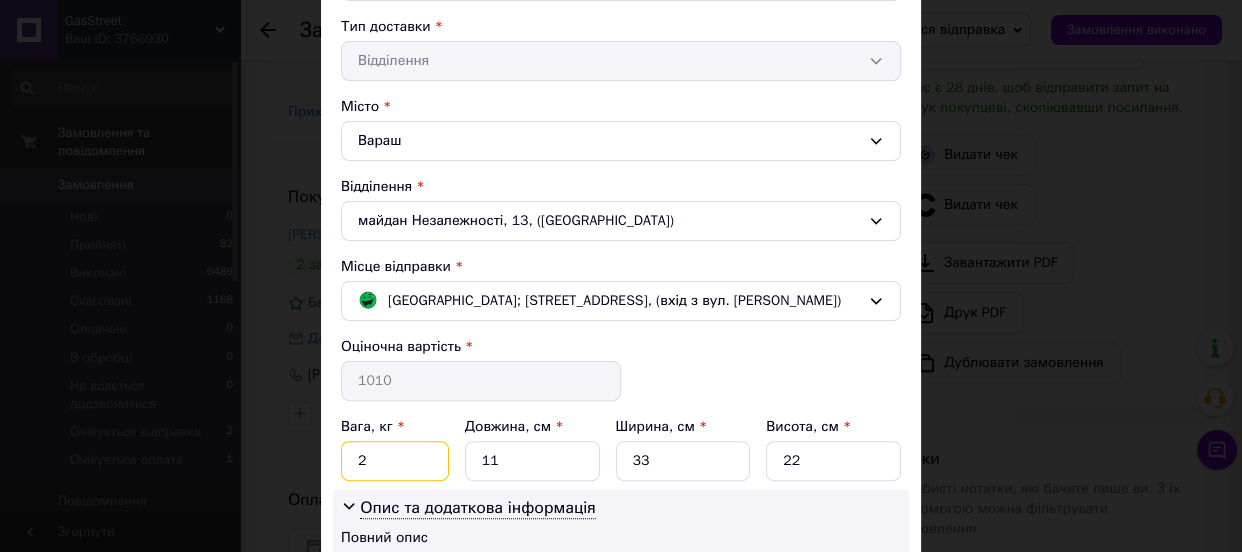click on "Спосіб доставки Магазини Rozetka (платна) Прізвище отримувача   * Саворона Ім'я отримувача   * Руслан По батькові отримувача Телефон отримувача   * +380988305517 Платник   * Відправник Тип доставки   * Відділення Місто Вараш Відділення майдан Незалежності, 13, (ЖК Orange City) Місце відправки   * Харків; Нетеченська вул., 25, (вхід з вул. Вернадського) Оціночна вартість   * 1010 Вага, кг   * 2 Довжина, см   * 11 Ширина, см   * 33 Висота, см   * 22   Опис та додаткова інформація Повний опис Картридж фільтра-відстійника Atiker ASF; Котушк..." at bounding box center [621, 166] 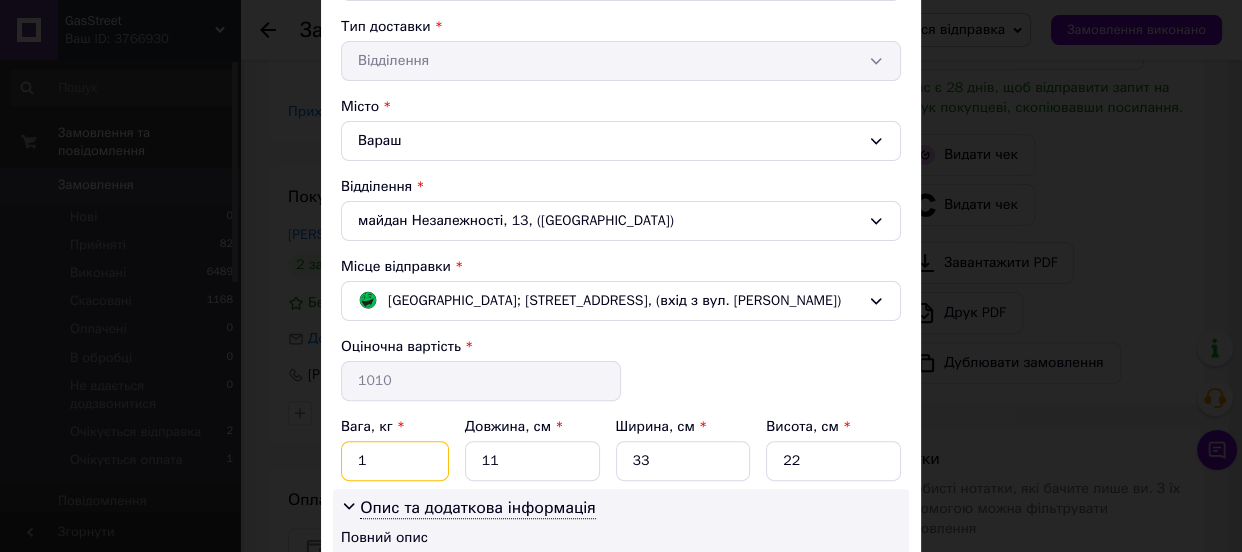 type on "1" 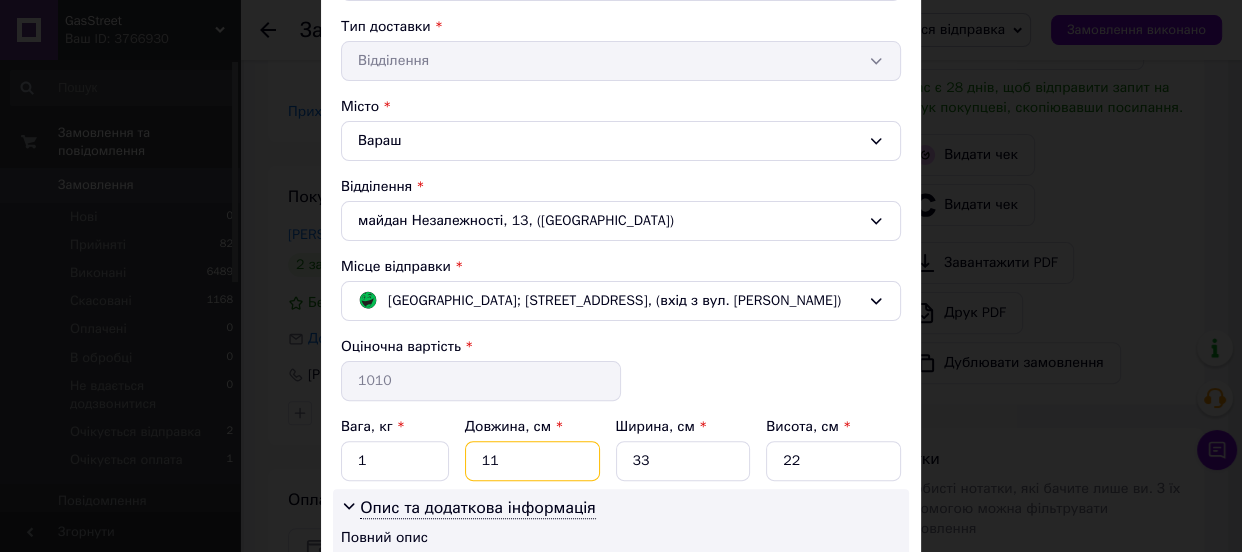 click on "11" at bounding box center [532, 461] 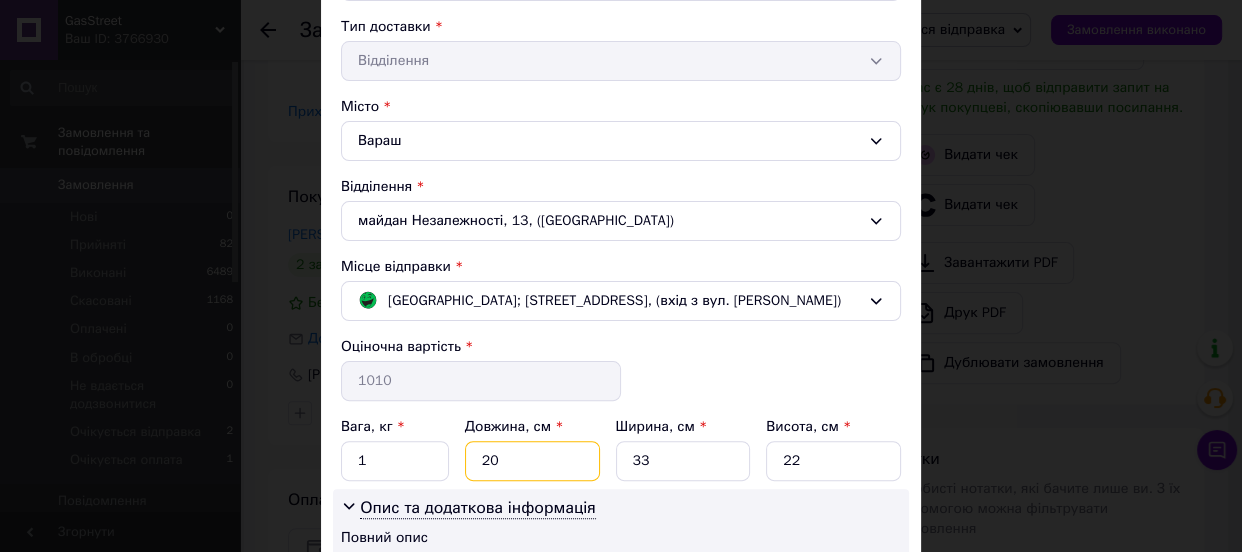 type on "20" 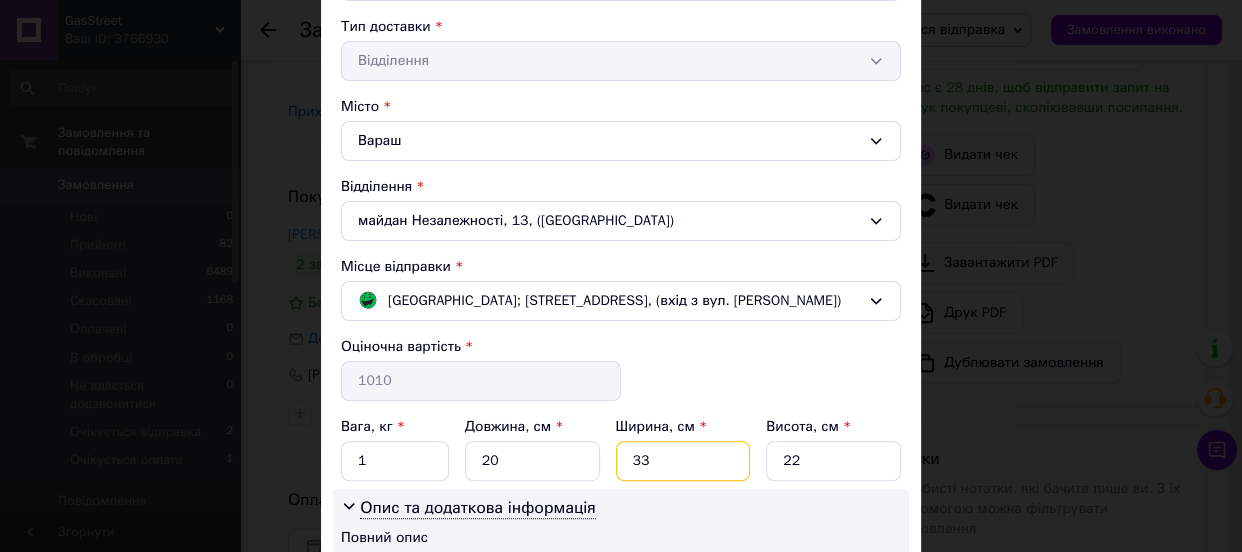 drag, startPoint x: 639, startPoint y: 456, endPoint x: 624, endPoint y: 454, distance: 15.132746 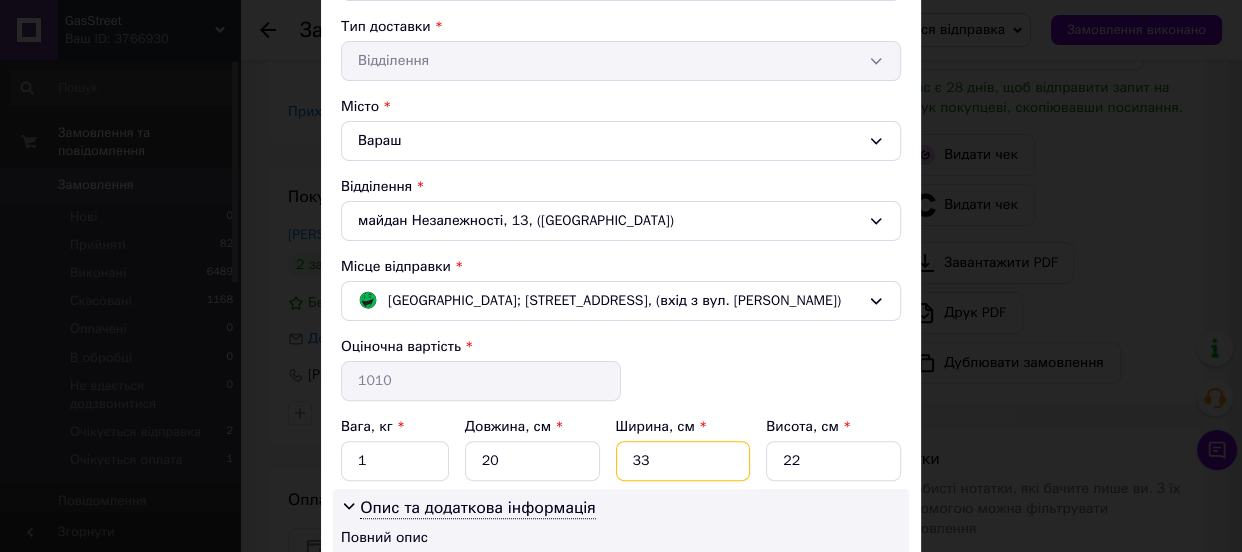 click on "33" at bounding box center (683, 461) 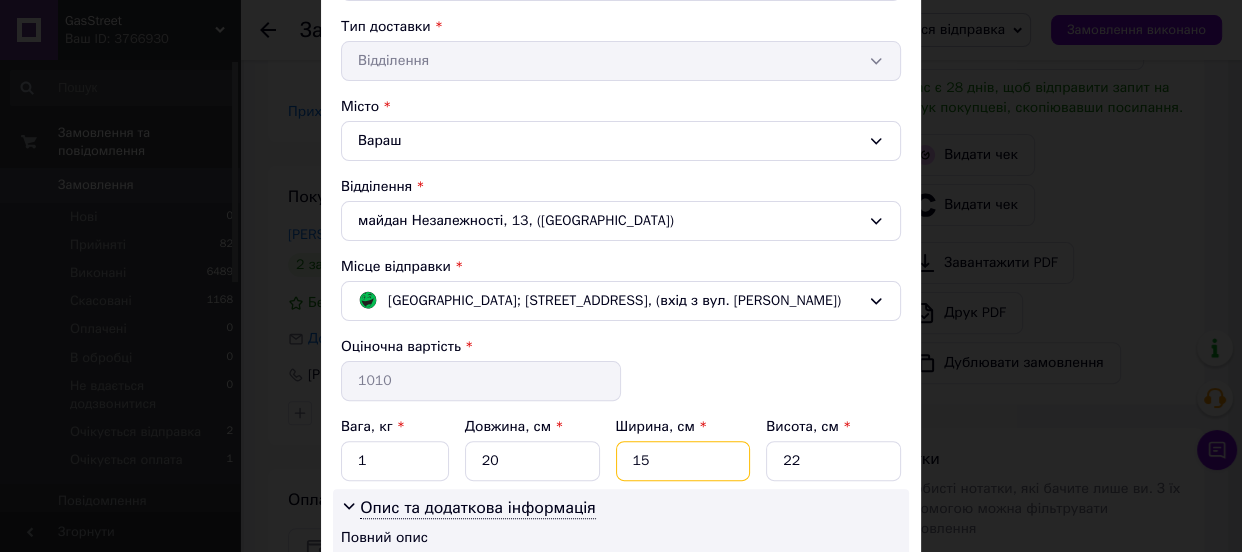 type on "15" 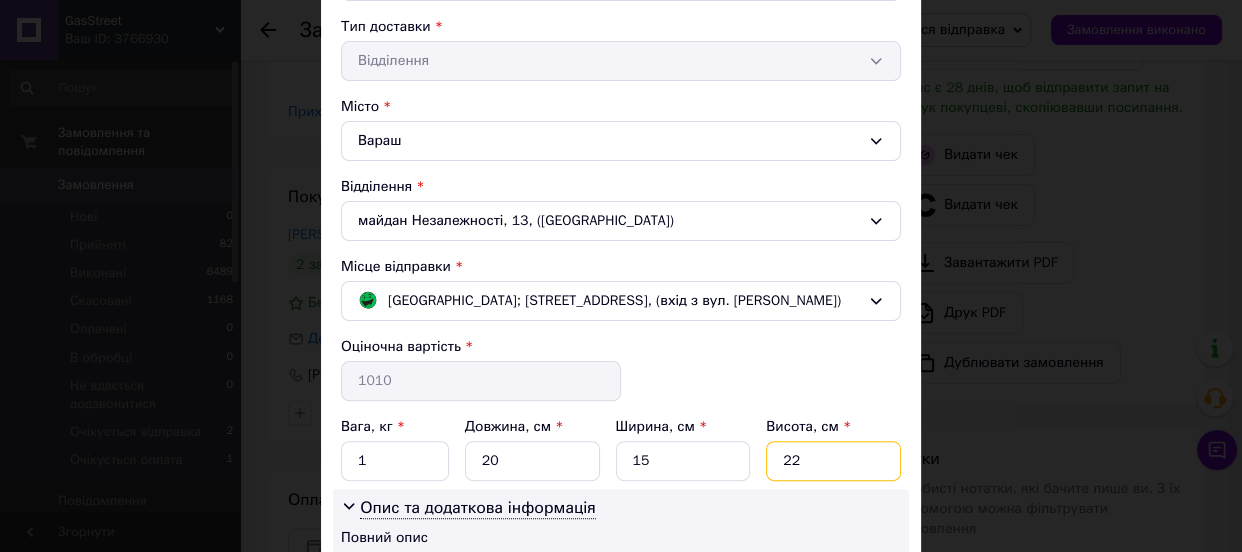 click on "22" at bounding box center [833, 461] 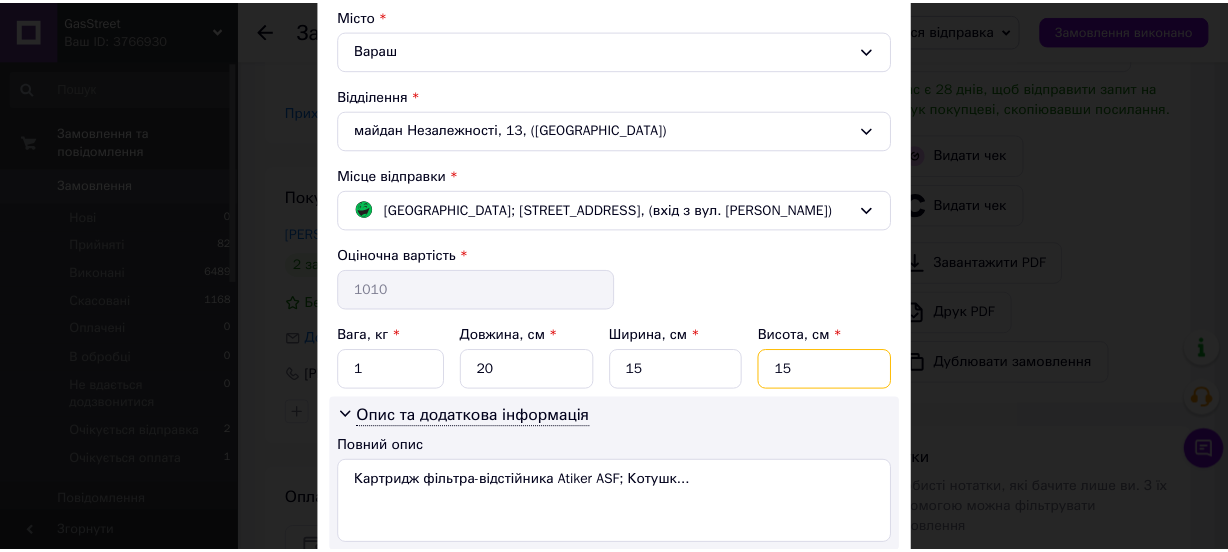scroll, scrollTop: 685, scrollLeft: 0, axis: vertical 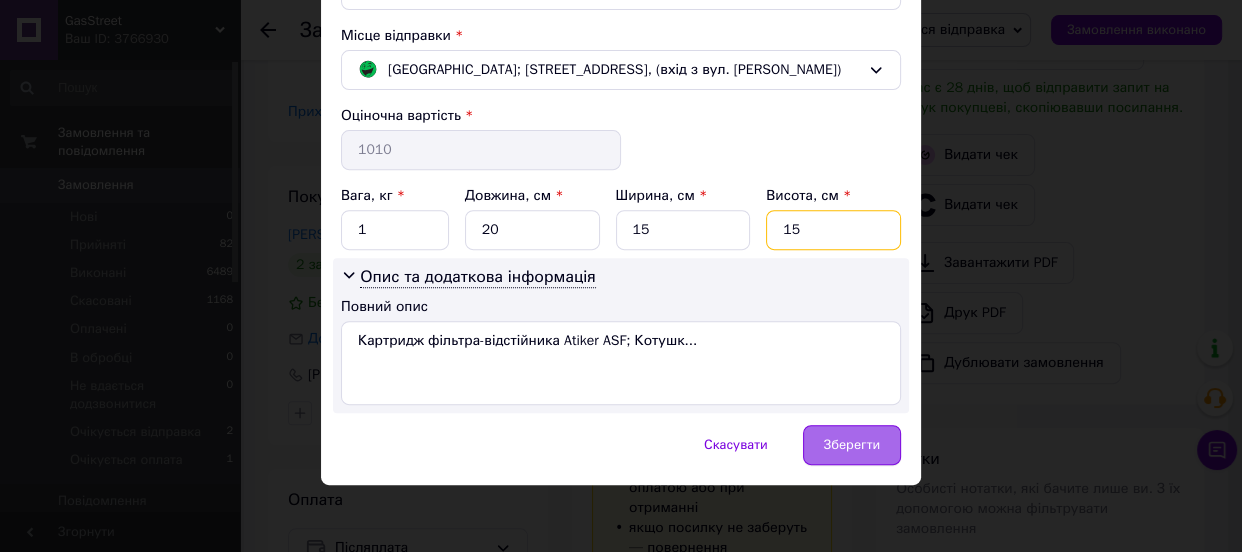 type on "15" 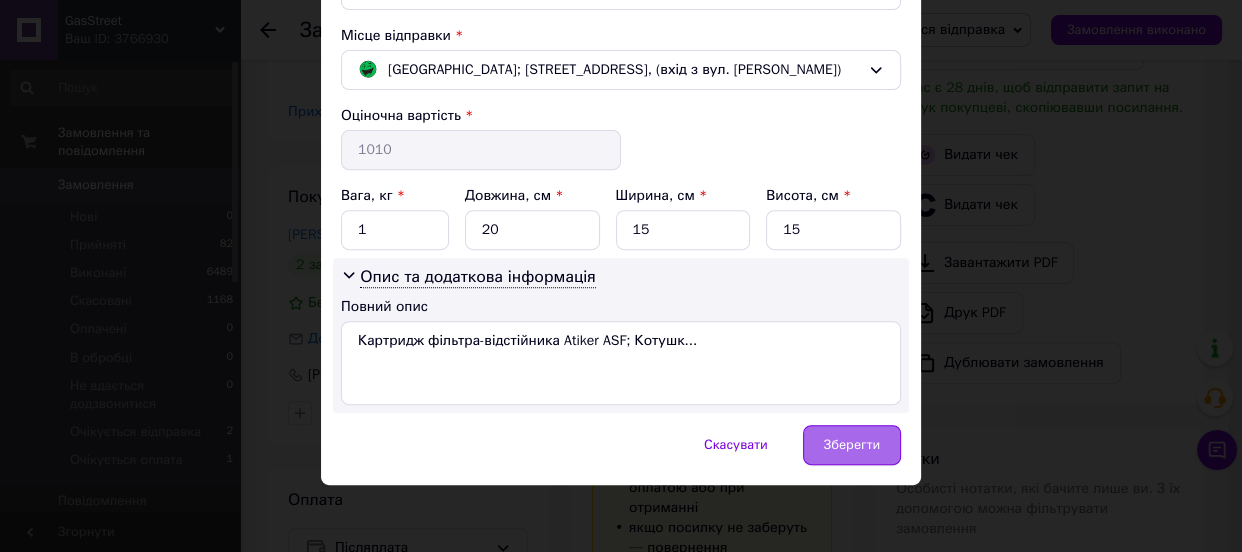 click on "Зберегти" at bounding box center [852, 445] 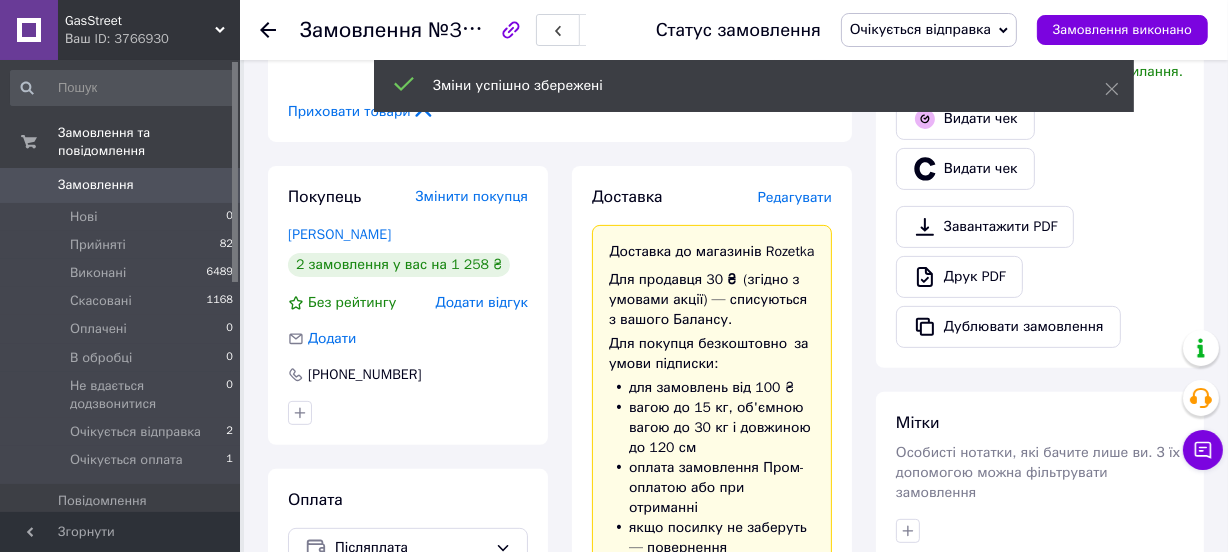 scroll, scrollTop: 231, scrollLeft: 0, axis: vertical 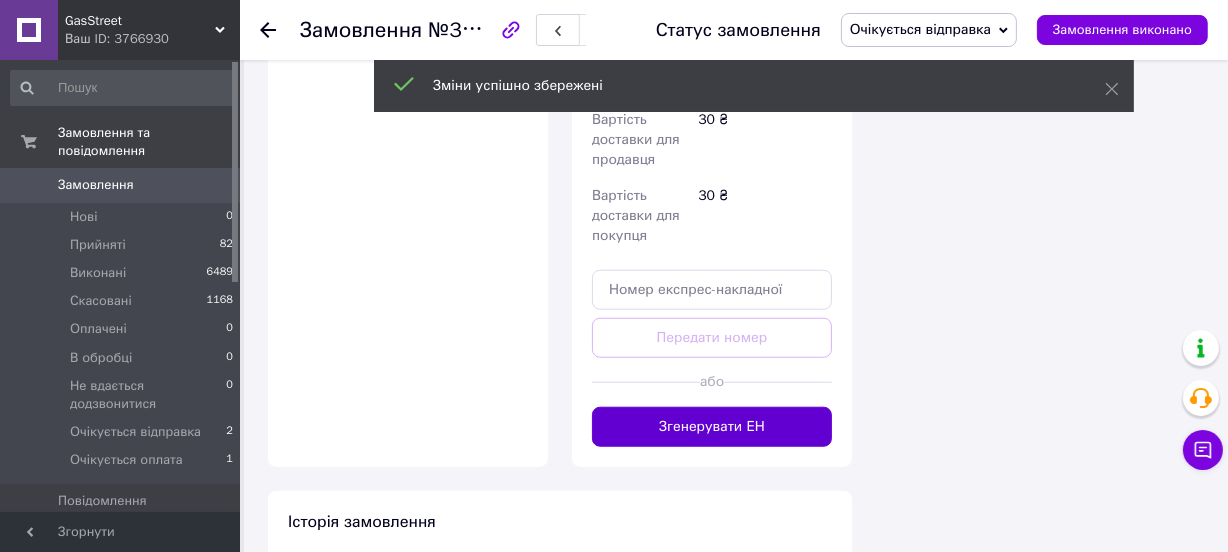 click on "Згенерувати ЕН" at bounding box center [712, 427] 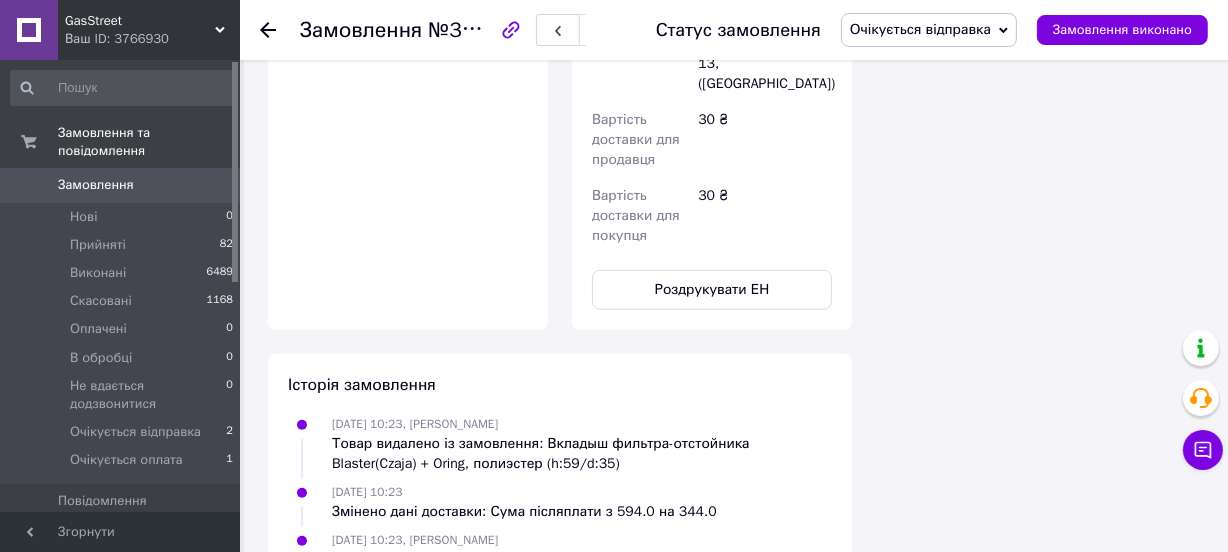 scroll, scrollTop: 280, scrollLeft: 0, axis: vertical 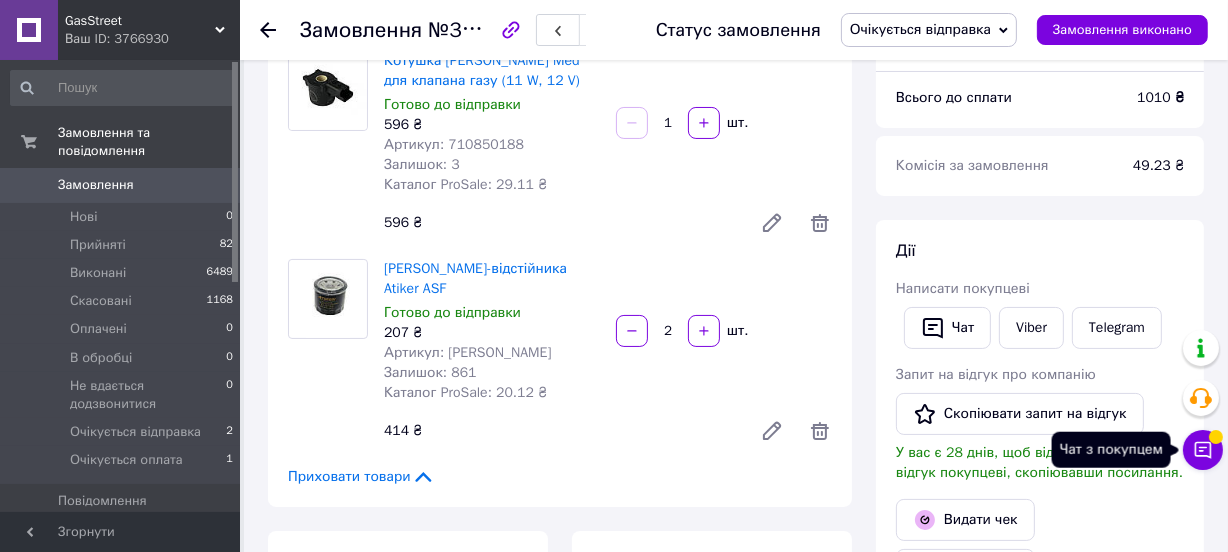 click 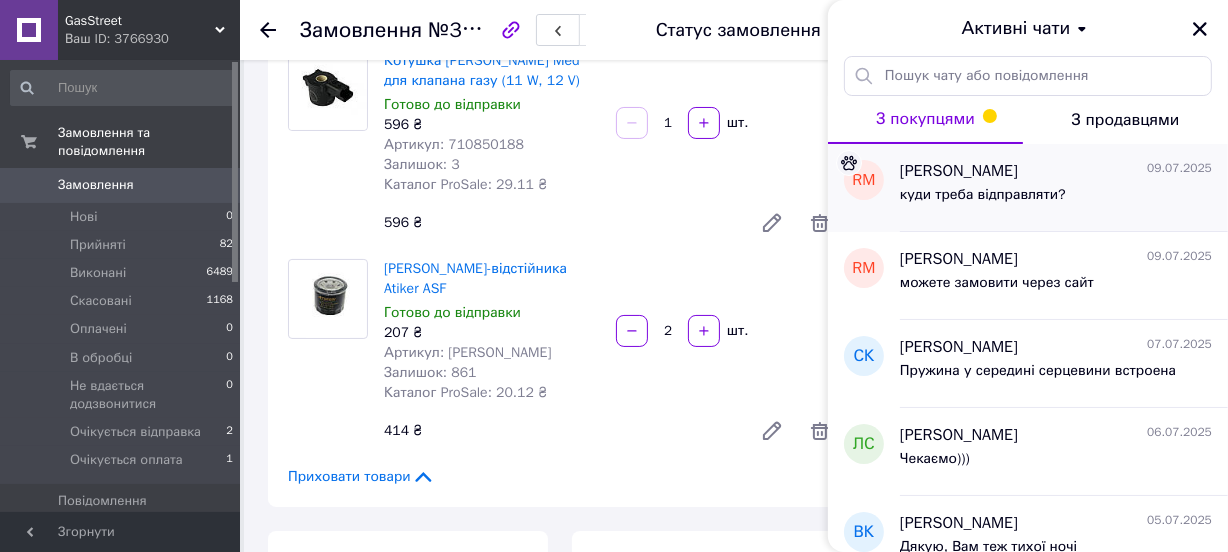 click on "куди треба відправляти?" at bounding box center [983, 195] 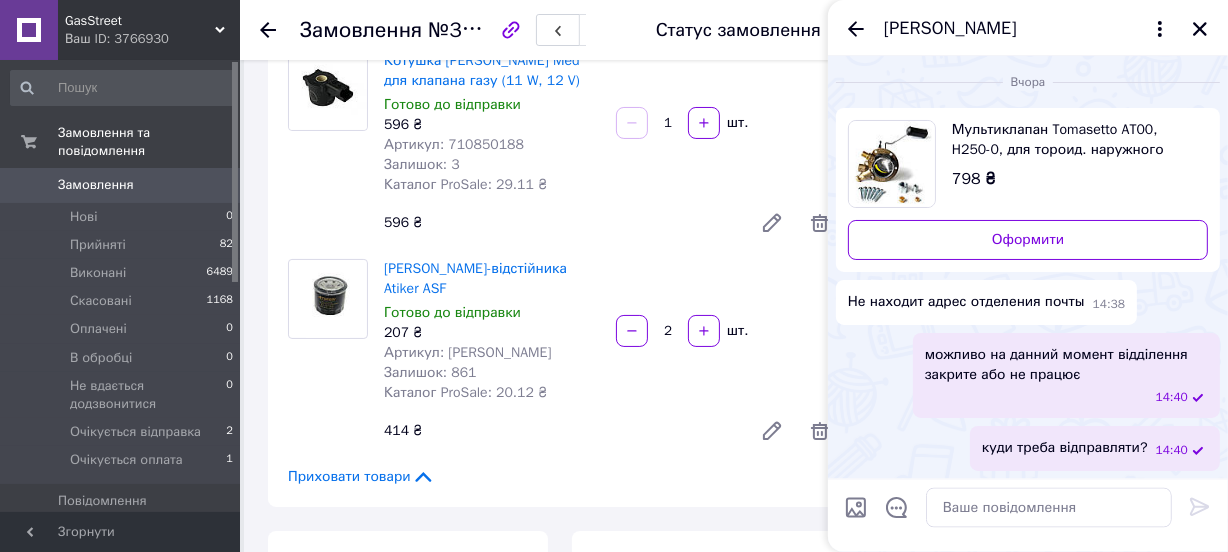 scroll, scrollTop: 0, scrollLeft: 0, axis: both 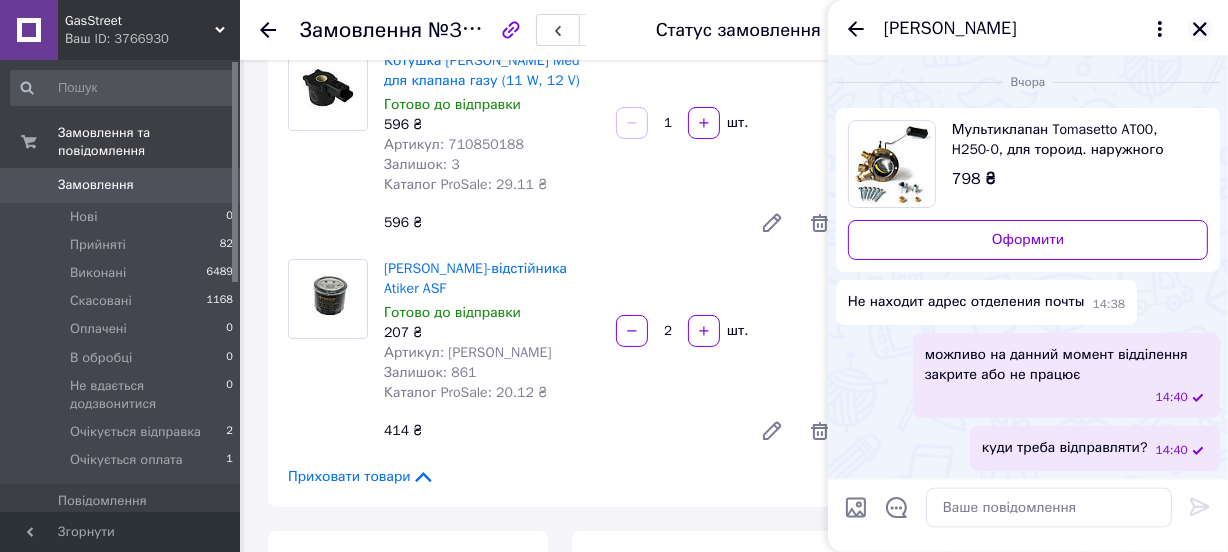 click 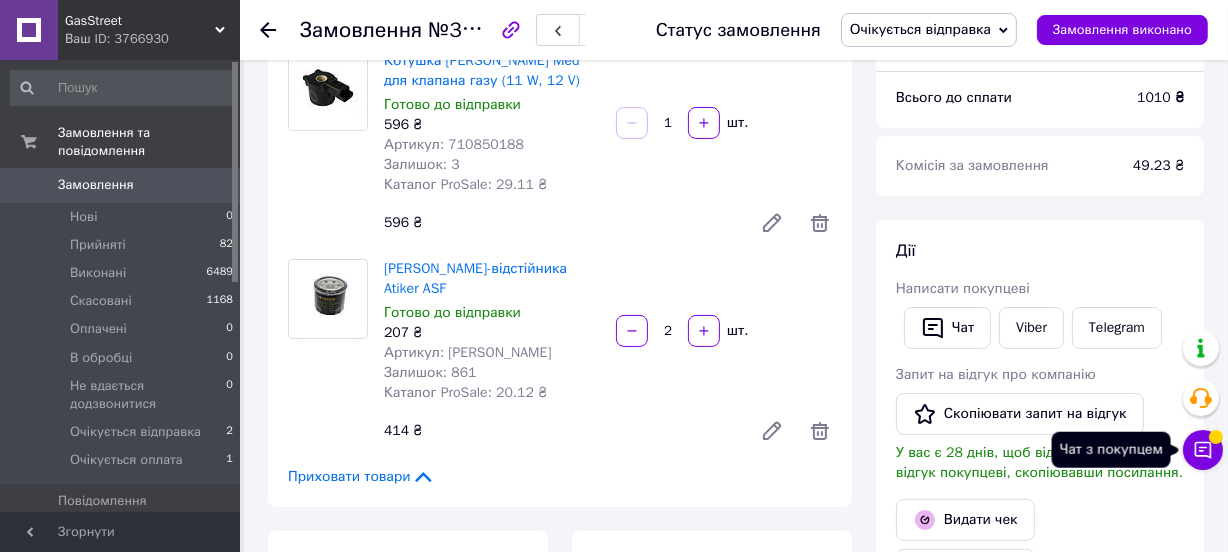 click 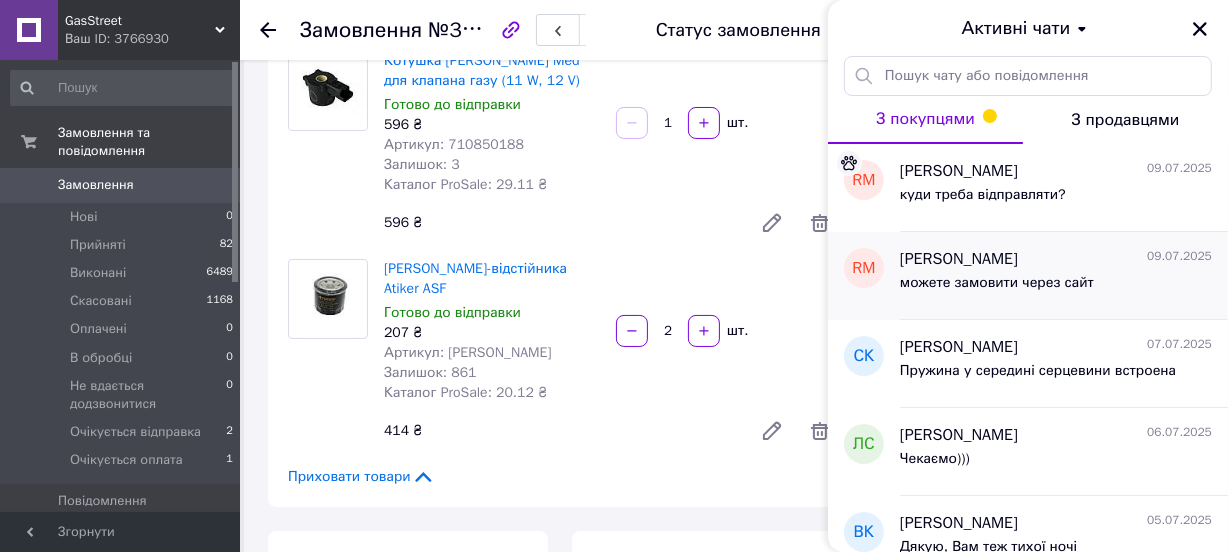 click on "можете замовити через сайт" at bounding box center (997, 283) 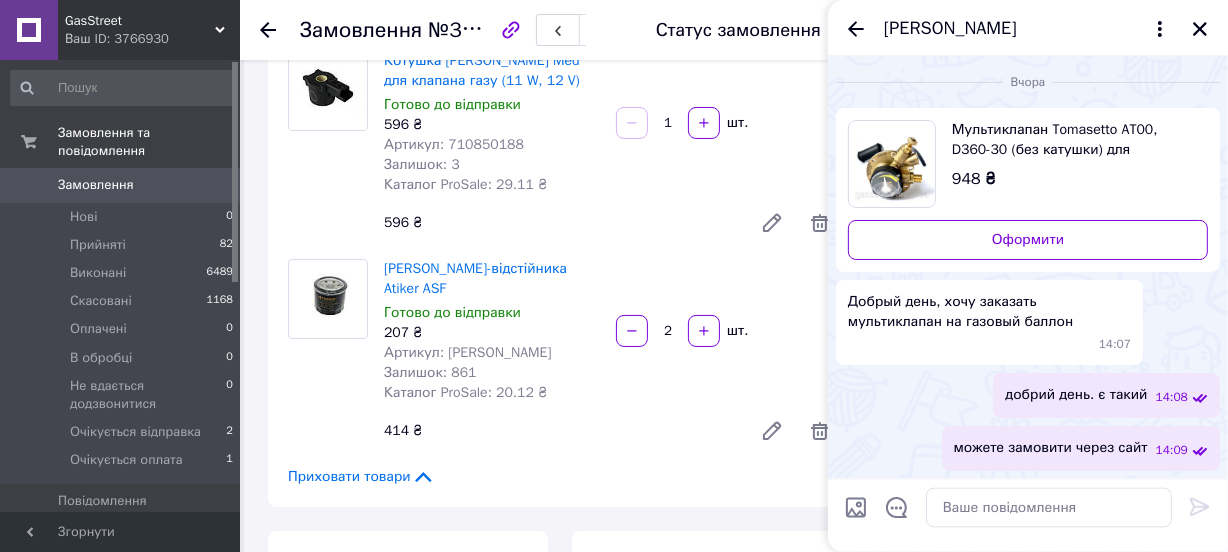 scroll, scrollTop: 0, scrollLeft: 0, axis: both 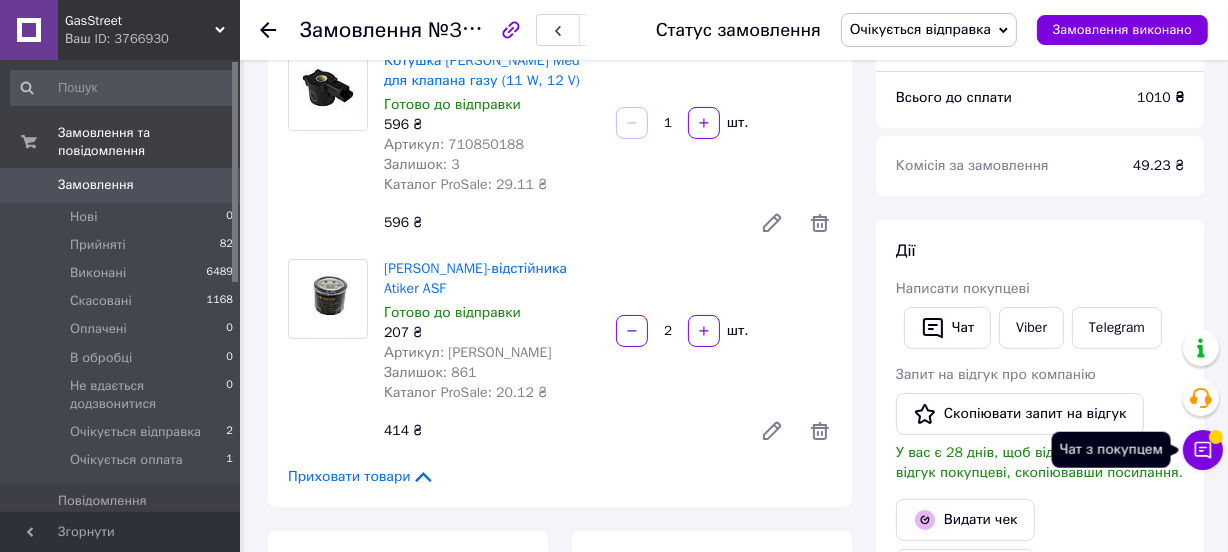 click on "Чат з покупцем" at bounding box center [1203, 450] 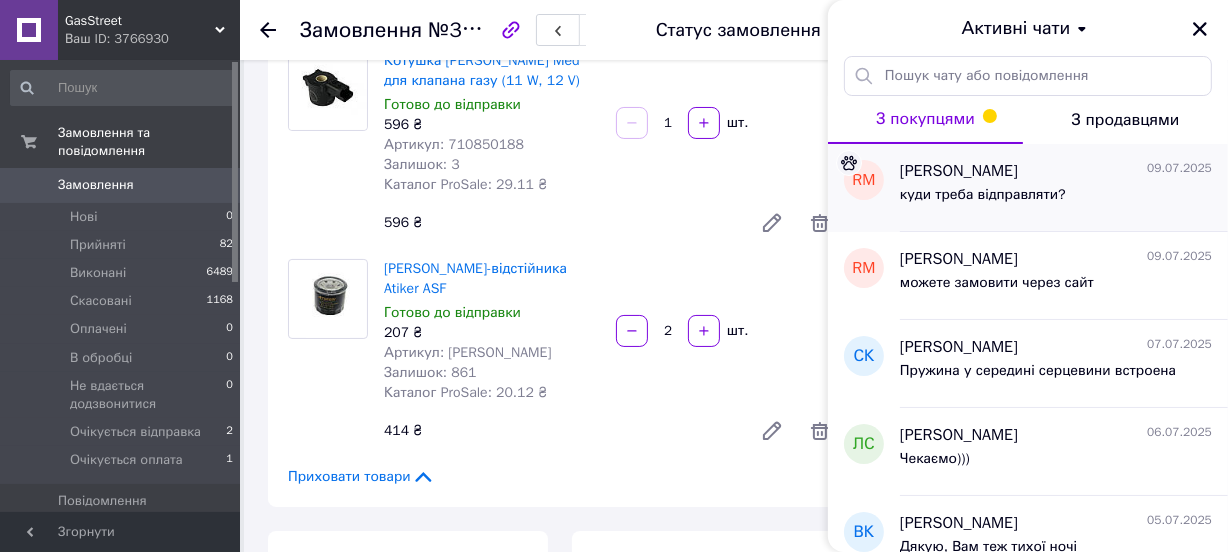 click on "Roman Matviyiv 09.07.2025" at bounding box center [1056, 171] 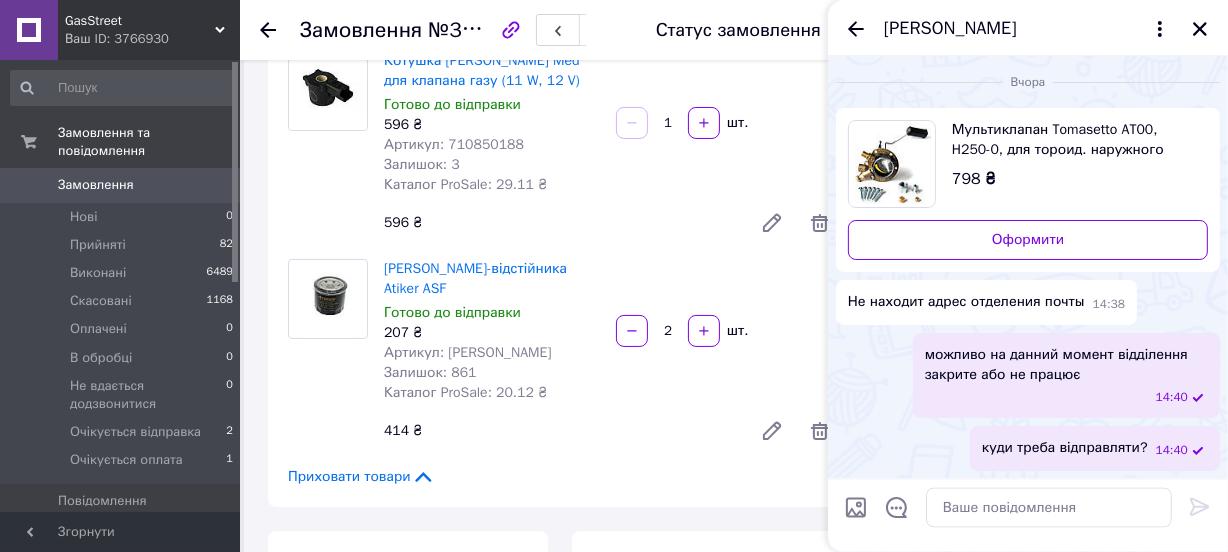 scroll, scrollTop: 0, scrollLeft: 0, axis: both 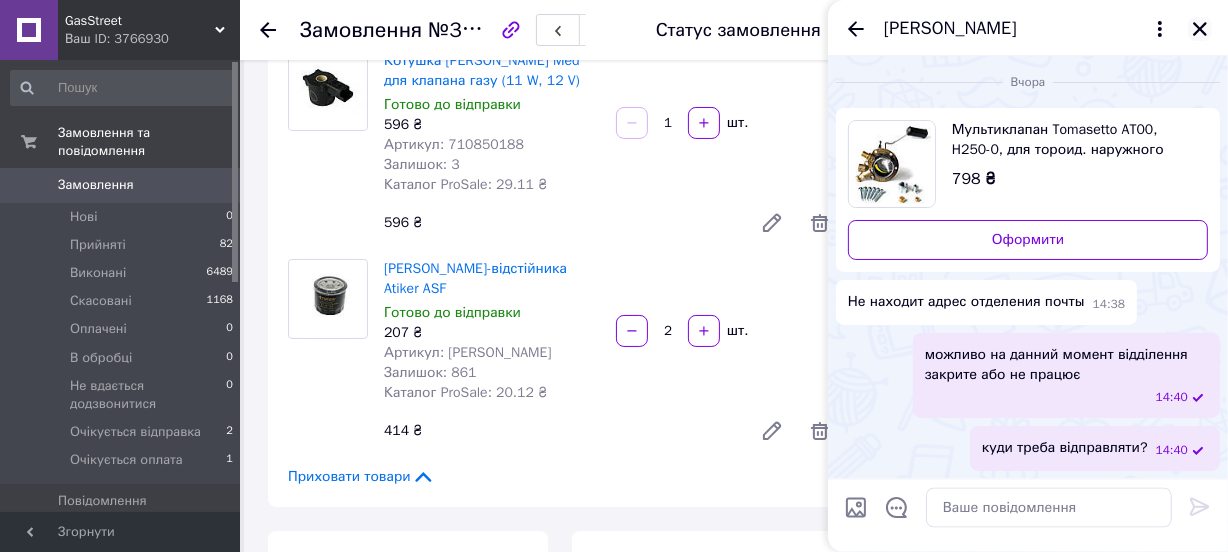 click 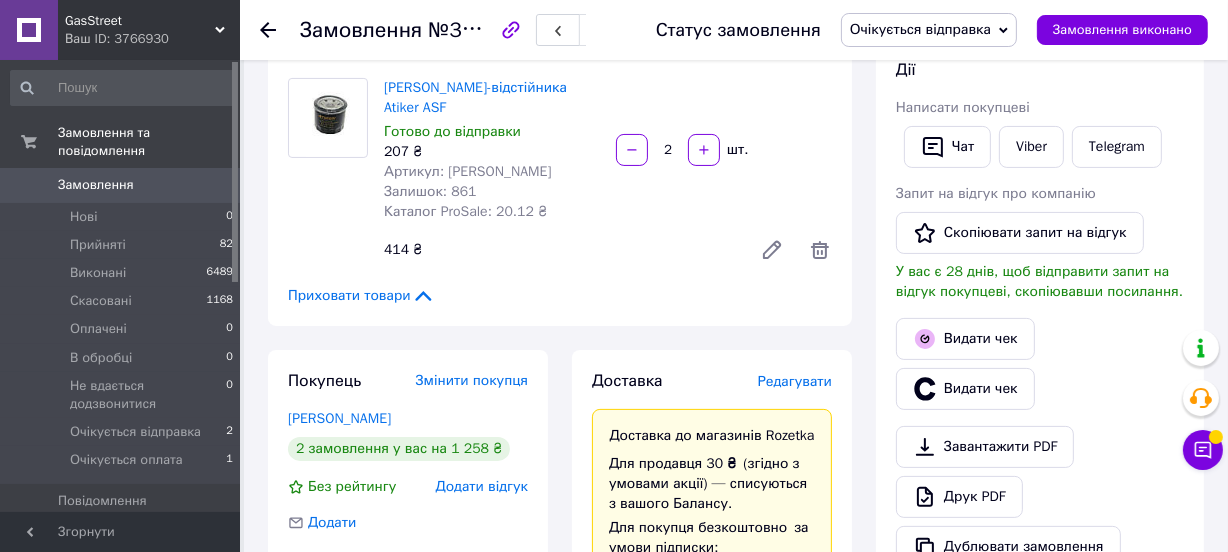 scroll, scrollTop: 634, scrollLeft: 0, axis: vertical 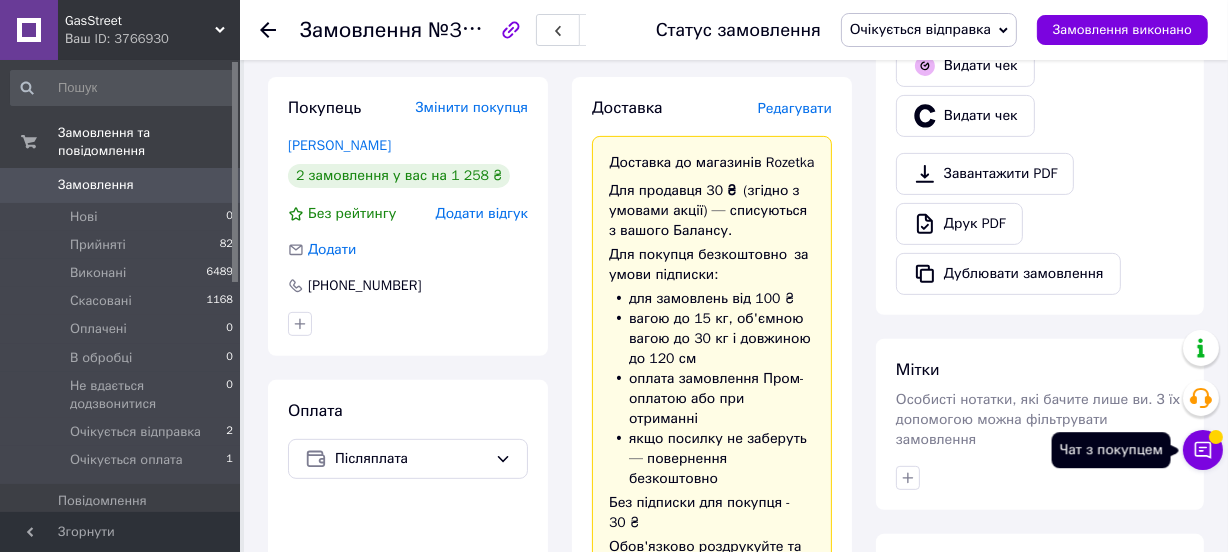click 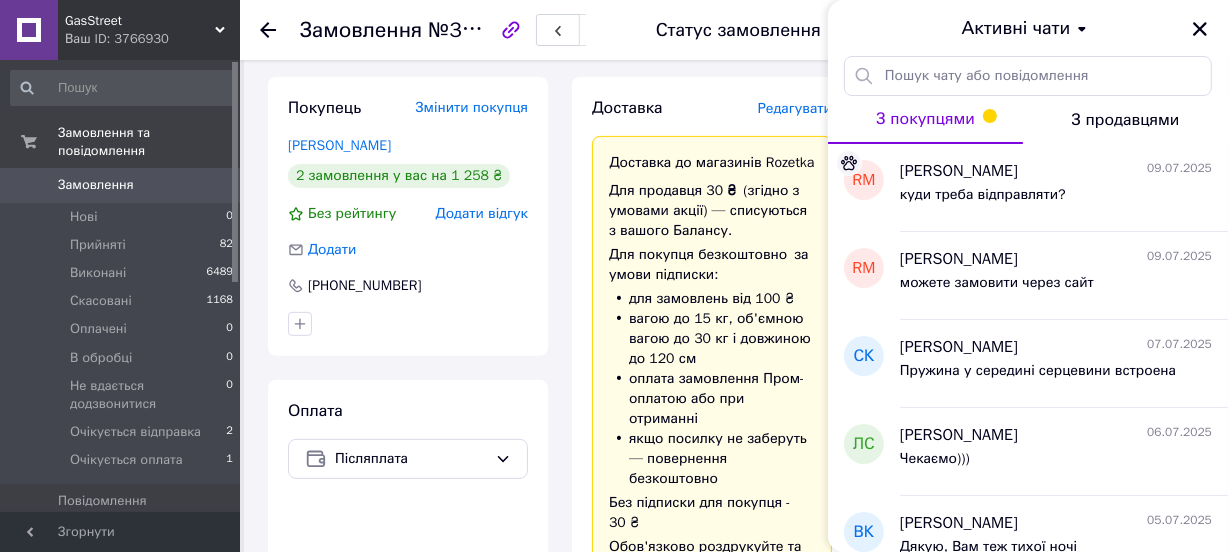 click on "З покупцями" at bounding box center (925, 119) 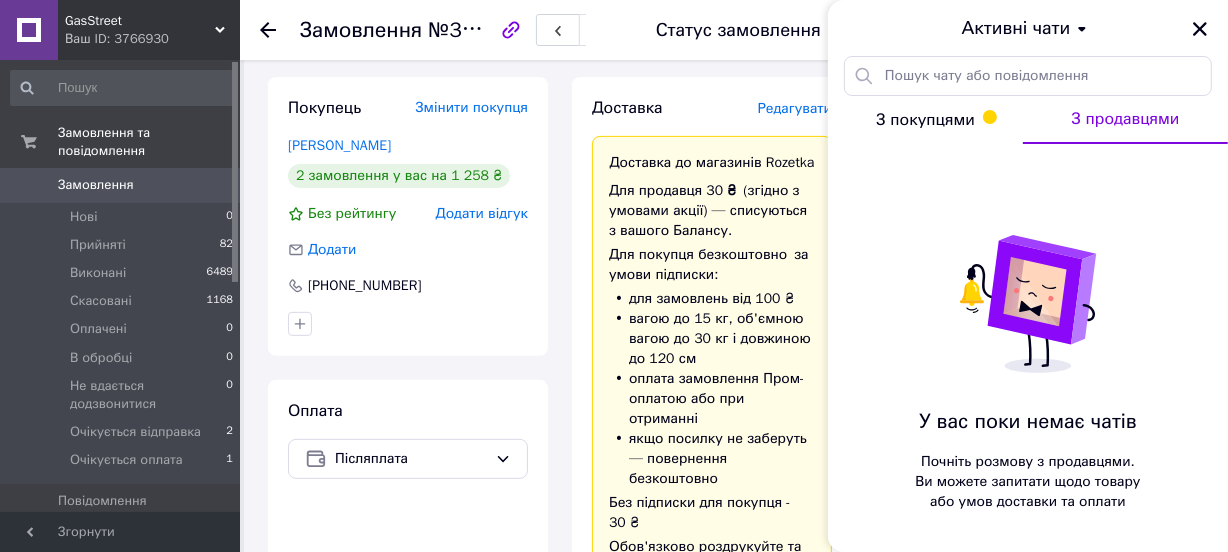 click on "З покупцями" at bounding box center (925, 120) 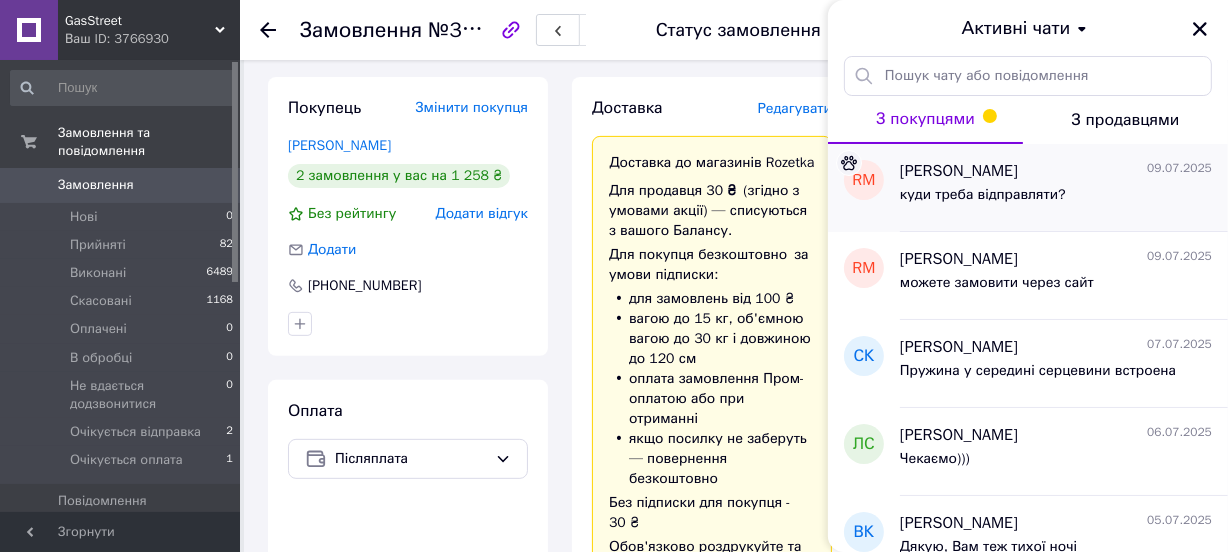 click on "куди треба відправляти?" at bounding box center [983, 201] 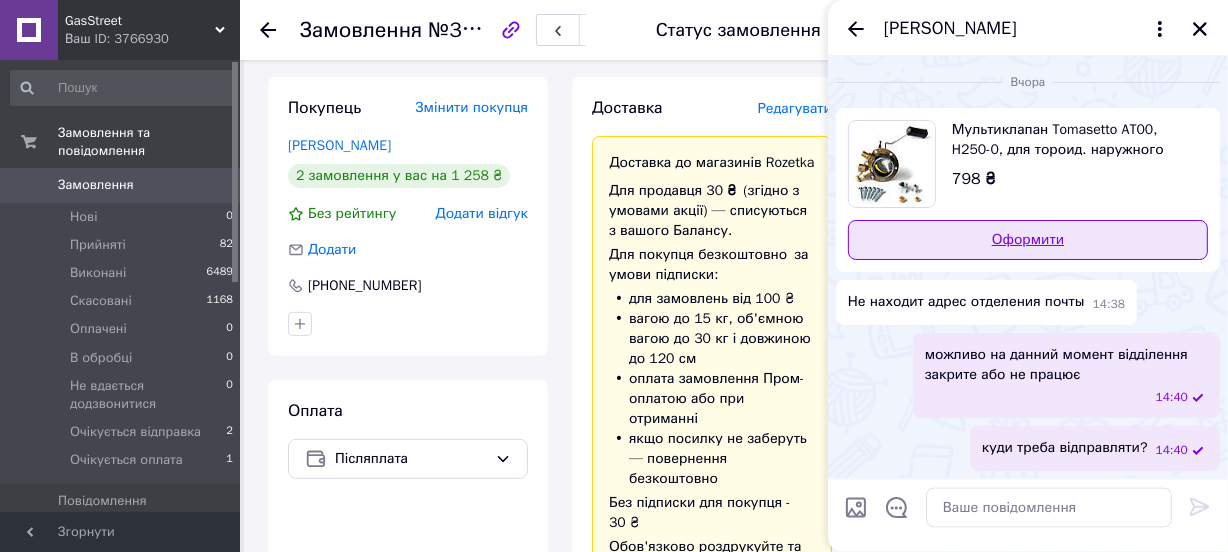 scroll, scrollTop: 0, scrollLeft: 0, axis: both 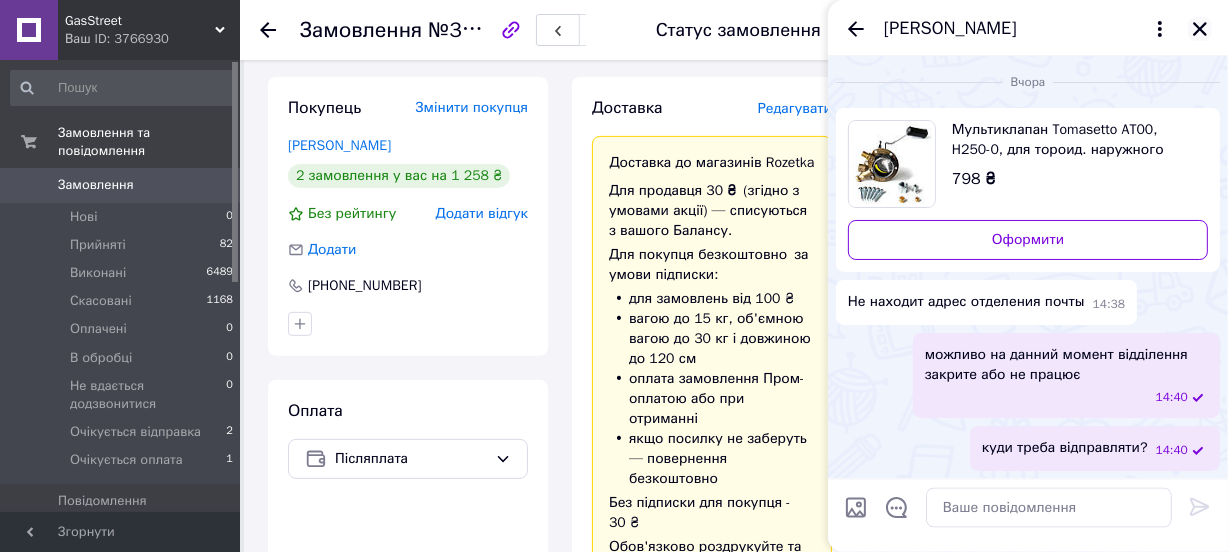 click 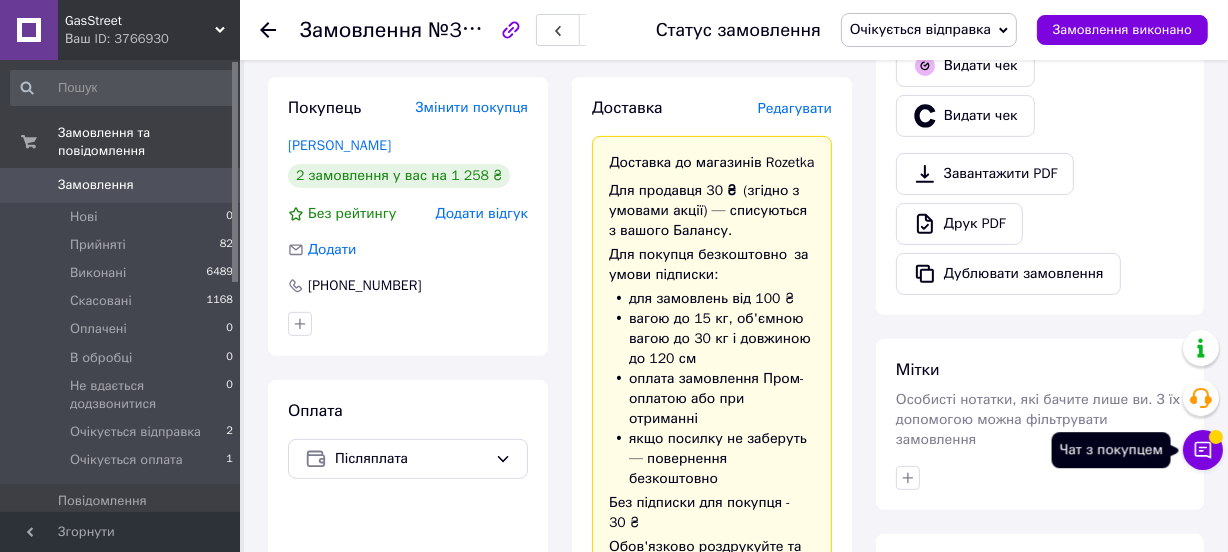 click on "Чат з покупцем" at bounding box center [1203, 450] 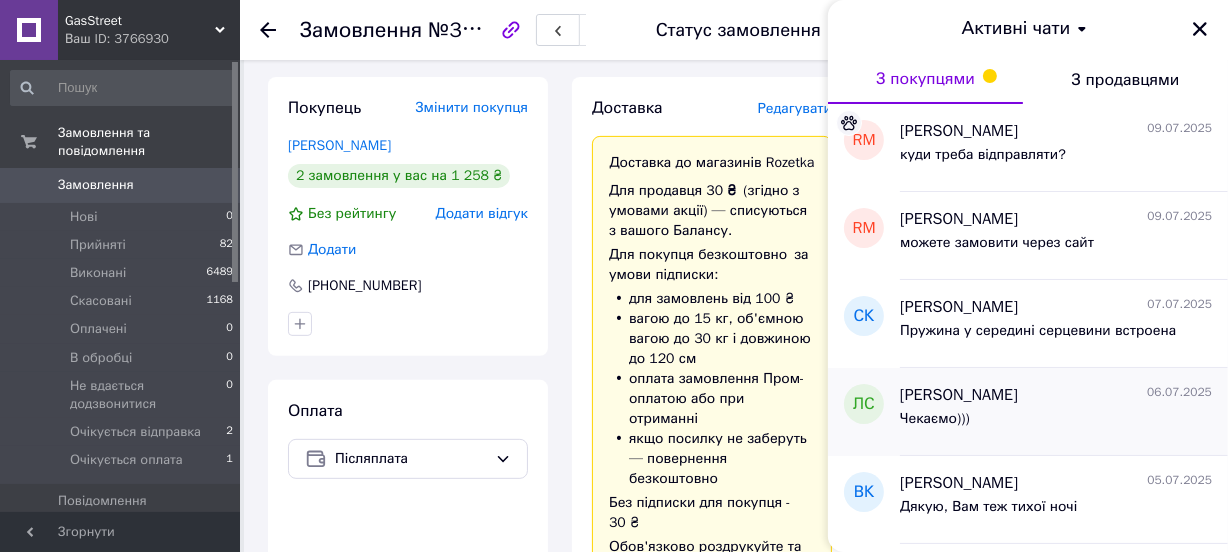scroll, scrollTop: 90, scrollLeft: 0, axis: vertical 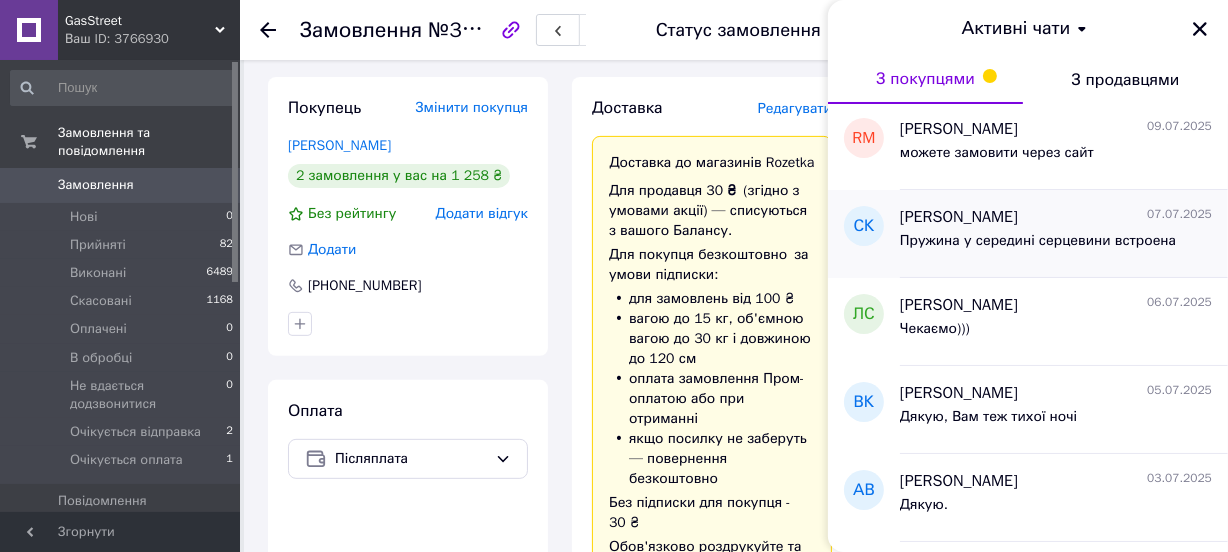 click on "Пружина у середині серцевини встроена" at bounding box center (1038, 241) 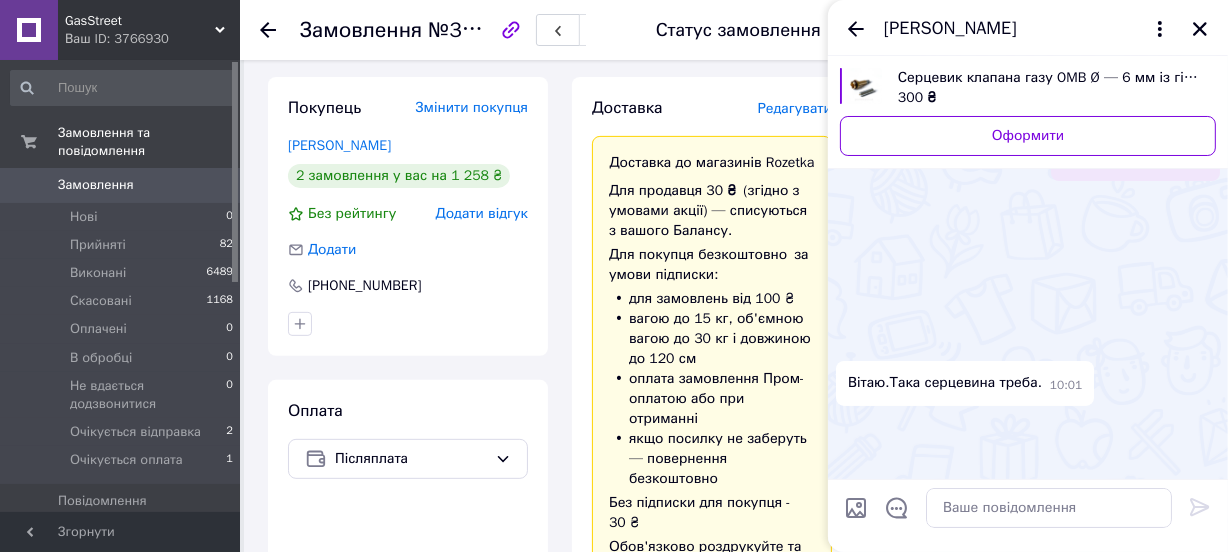scroll, scrollTop: 1117, scrollLeft: 0, axis: vertical 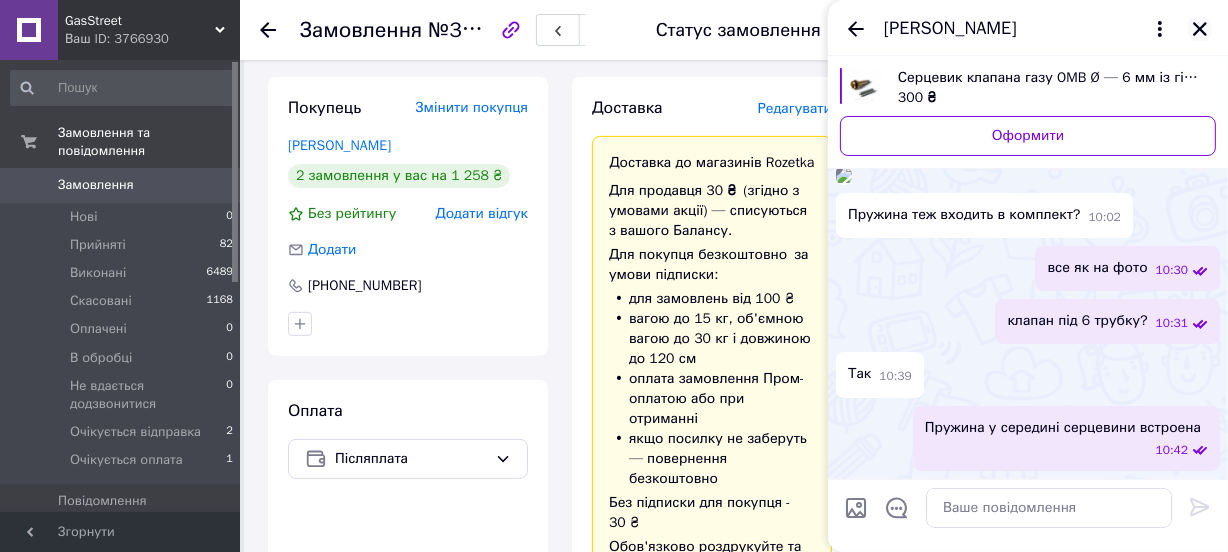 click at bounding box center (1200, 29) 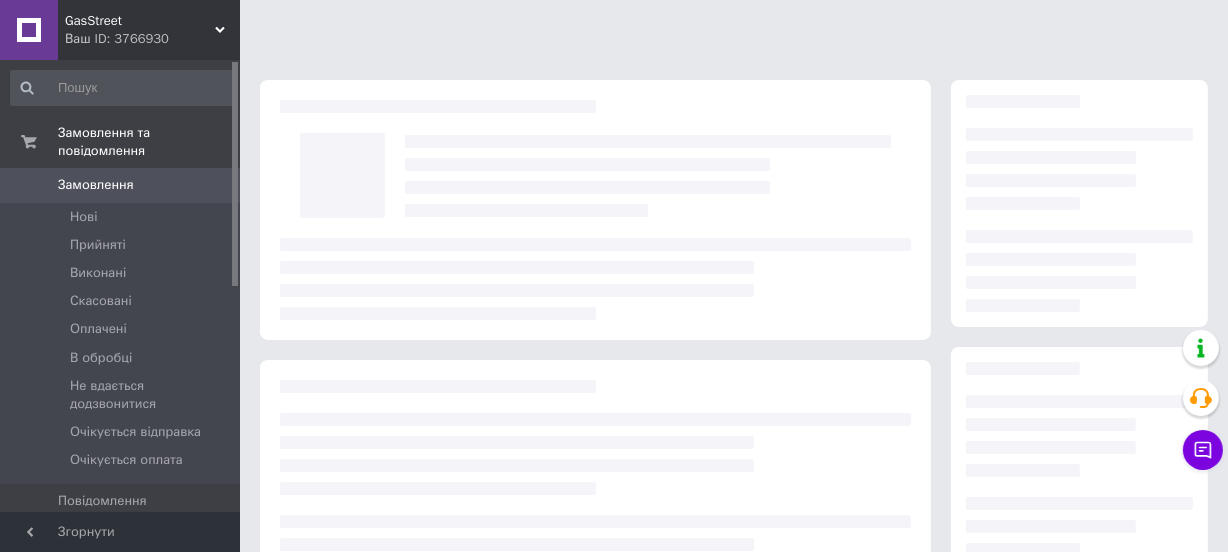 scroll, scrollTop: 361, scrollLeft: 0, axis: vertical 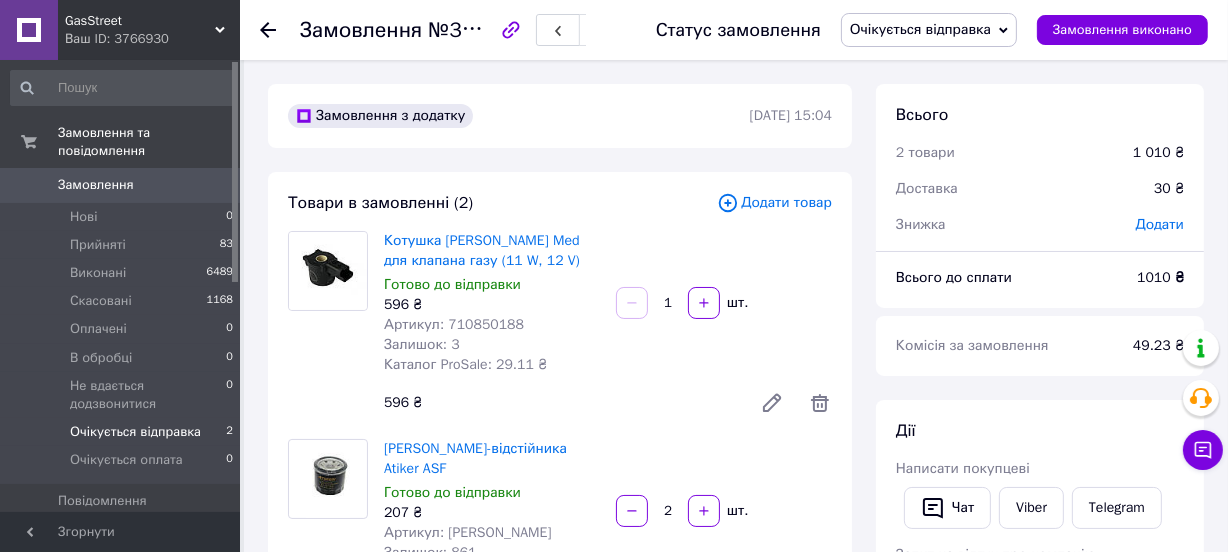 click on "Очікується відправка" at bounding box center [135, 432] 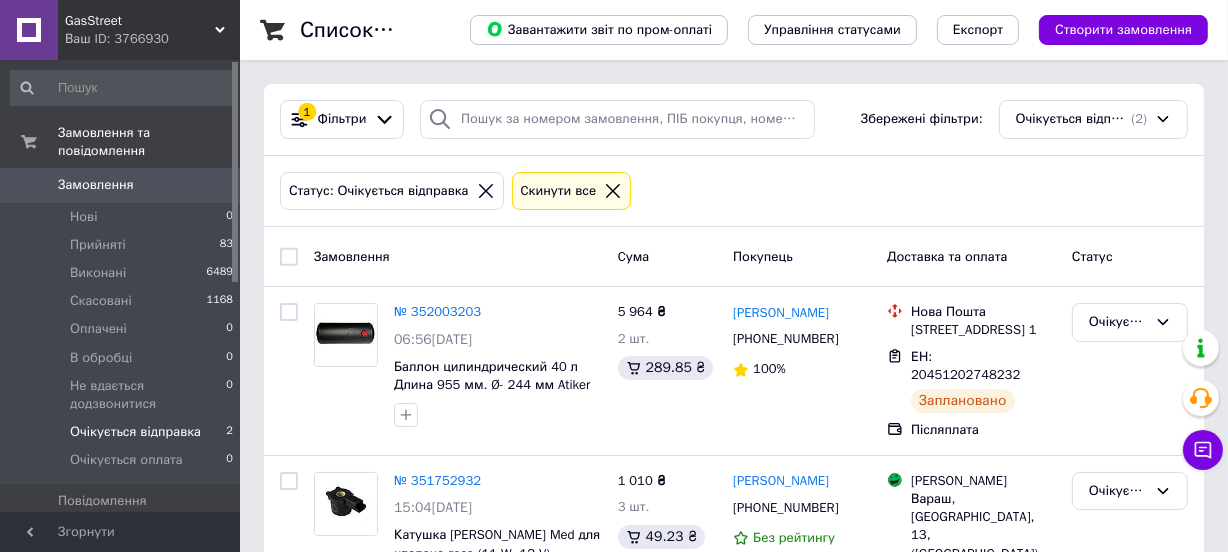 scroll, scrollTop: 90, scrollLeft: 0, axis: vertical 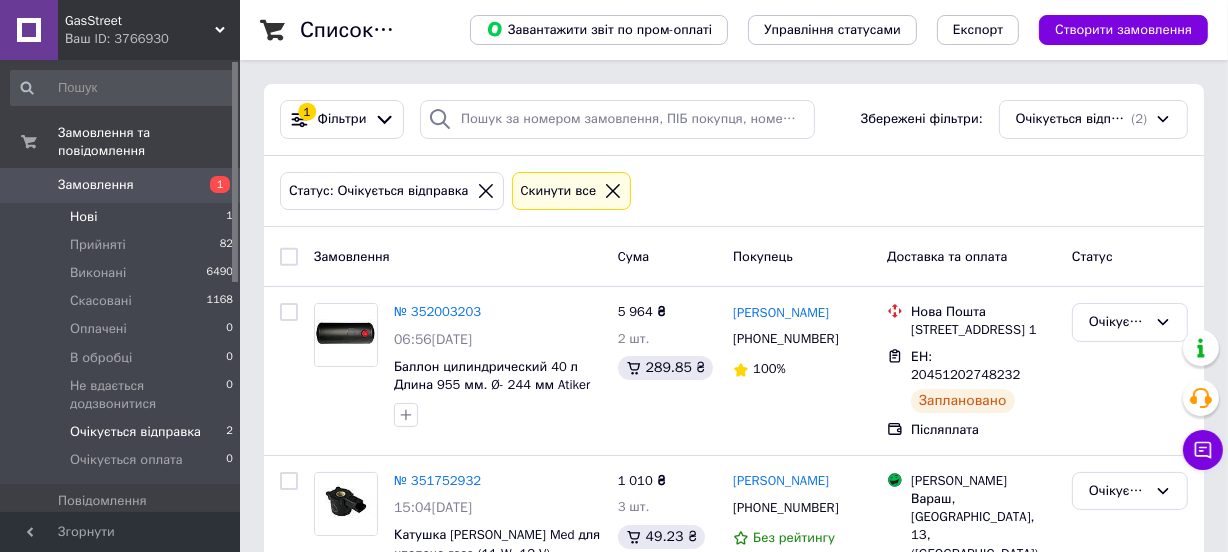 click on "Нові 1" at bounding box center [122, 217] 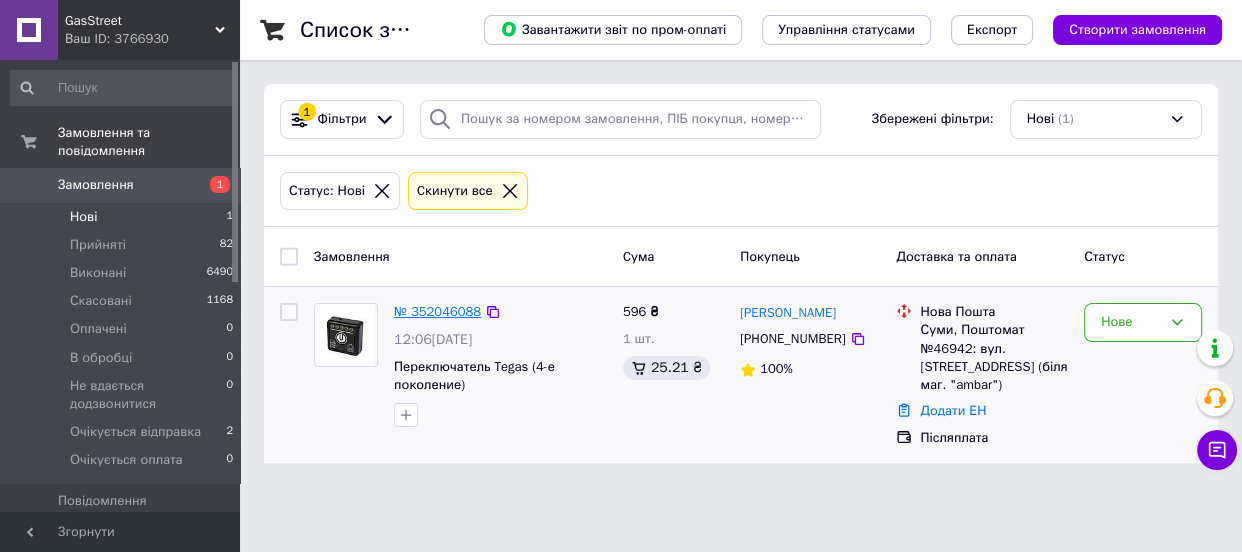 click on "№ 352046088" at bounding box center [437, 311] 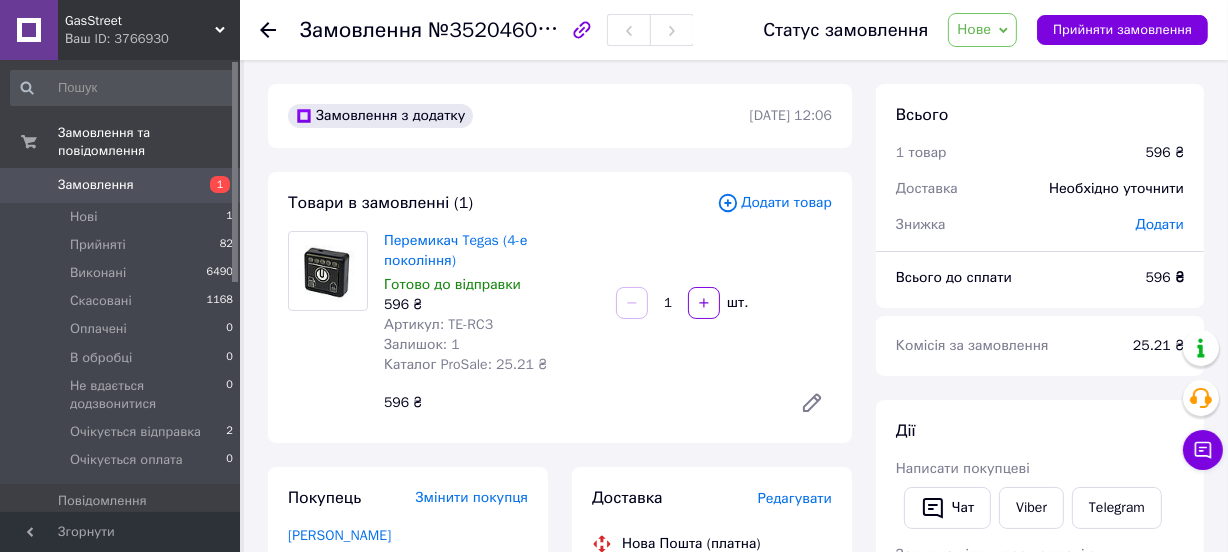 click on "Нове" at bounding box center (982, 30) 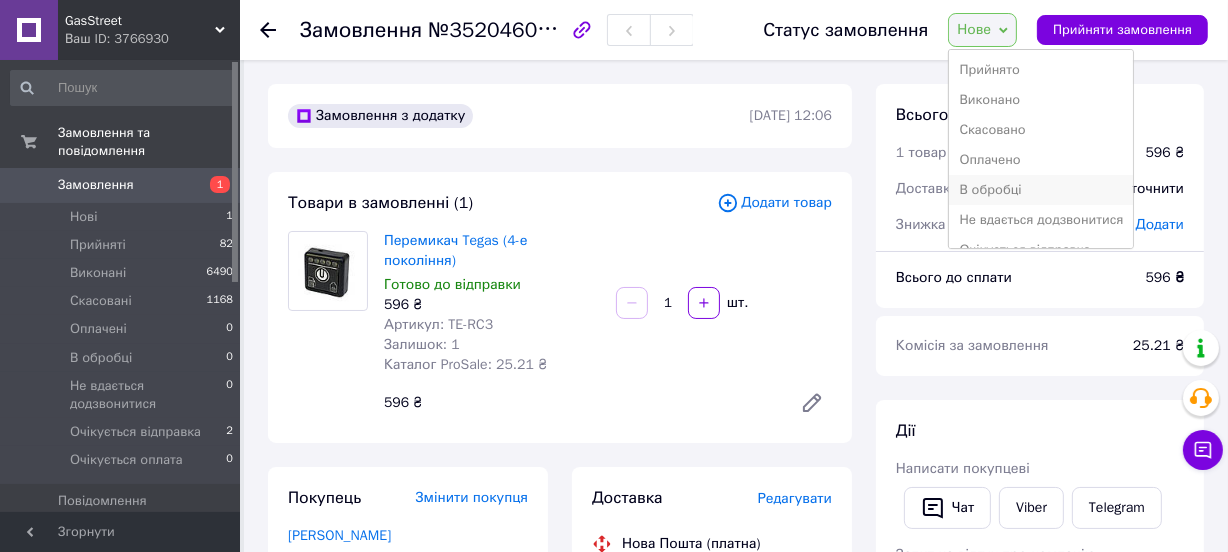 click on "В обробці" at bounding box center [1041, 190] 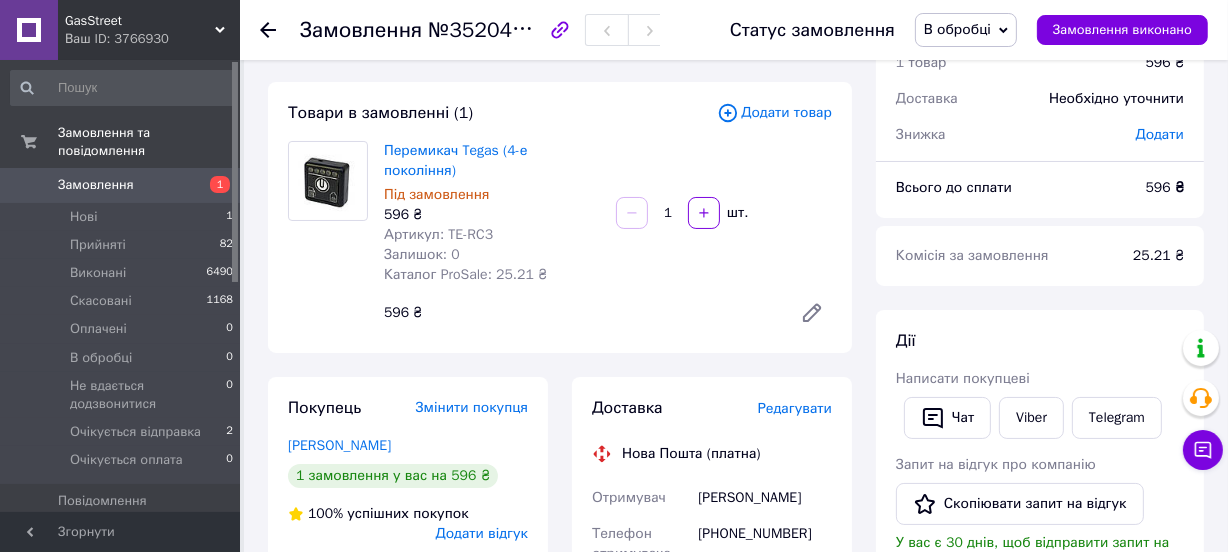 scroll, scrollTop: 363, scrollLeft: 0, axis: vertical 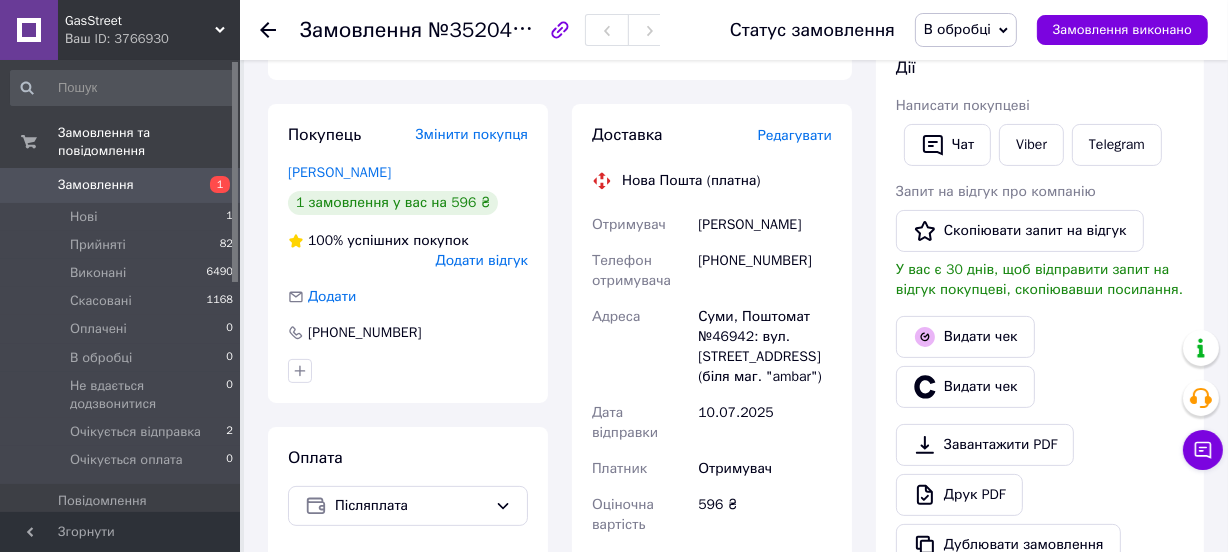 drag, startPoint x: 803, startPoint y: 207, endPoint x: 690, endPoint y: 208, distance: 113.004425 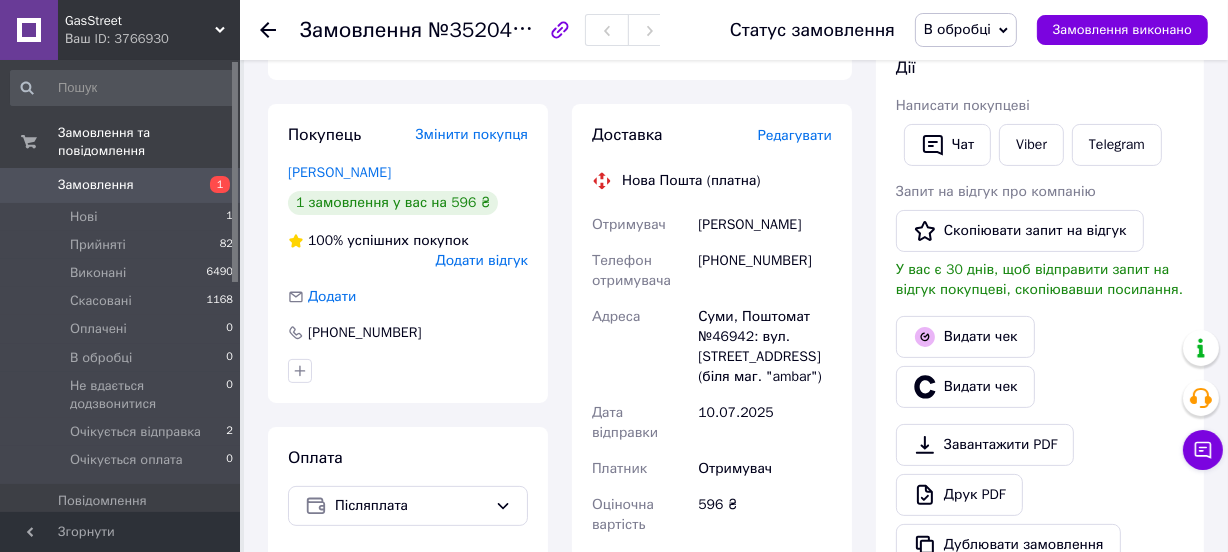 copy on "Отримувач [PERSON_NAME]" 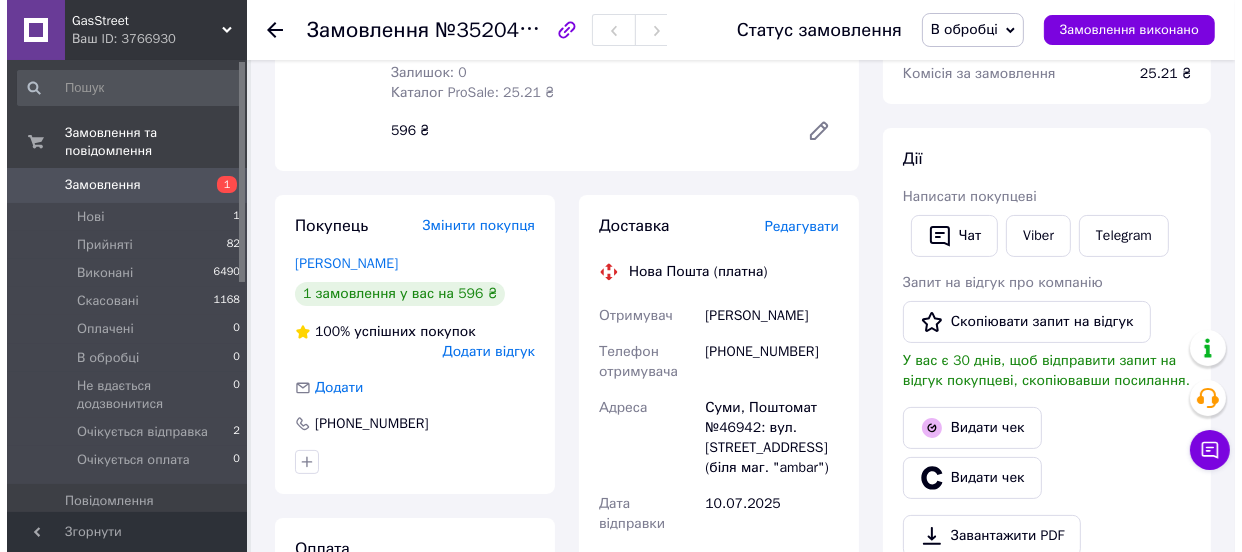 scroll, scrollTop: 363, scrollLeft: 0, axis: vertical 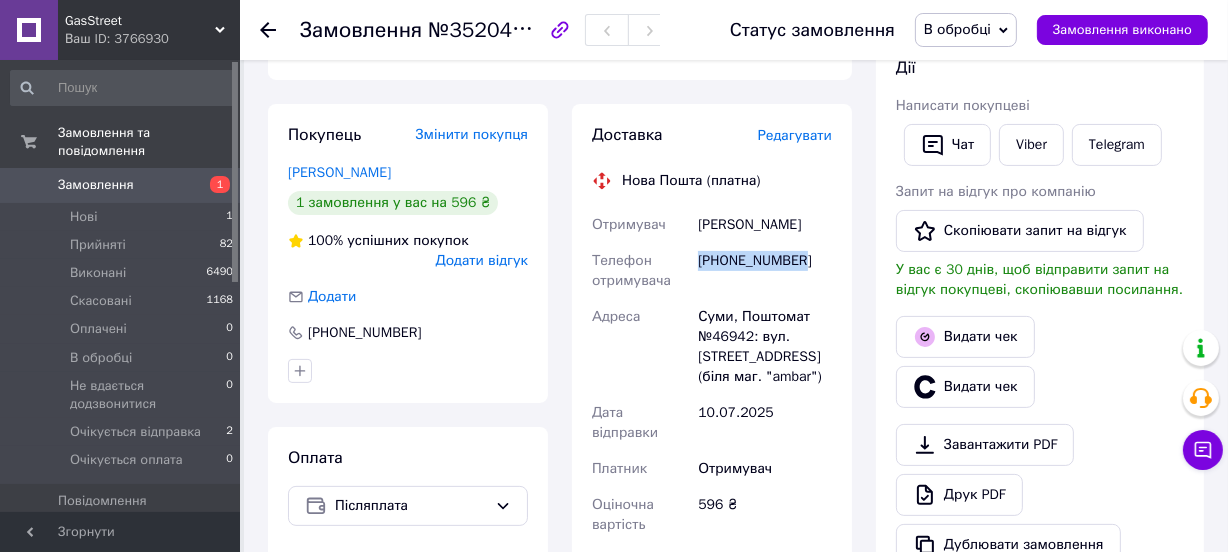 drag, startPoint x: 797, startPoint y: 243, endPoint x: 693, endPoint y: 241, distance: 104.019226 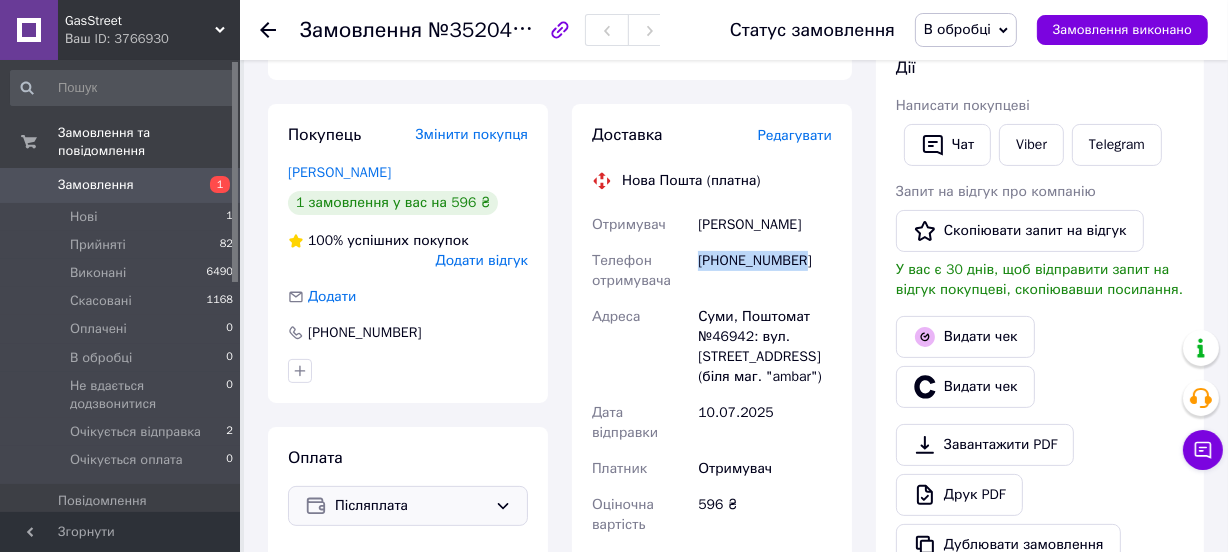 copy on "Адреса Суми, Поштомат №46942: вул. Петропавлівська, 109 (біля маг. "ambar")" 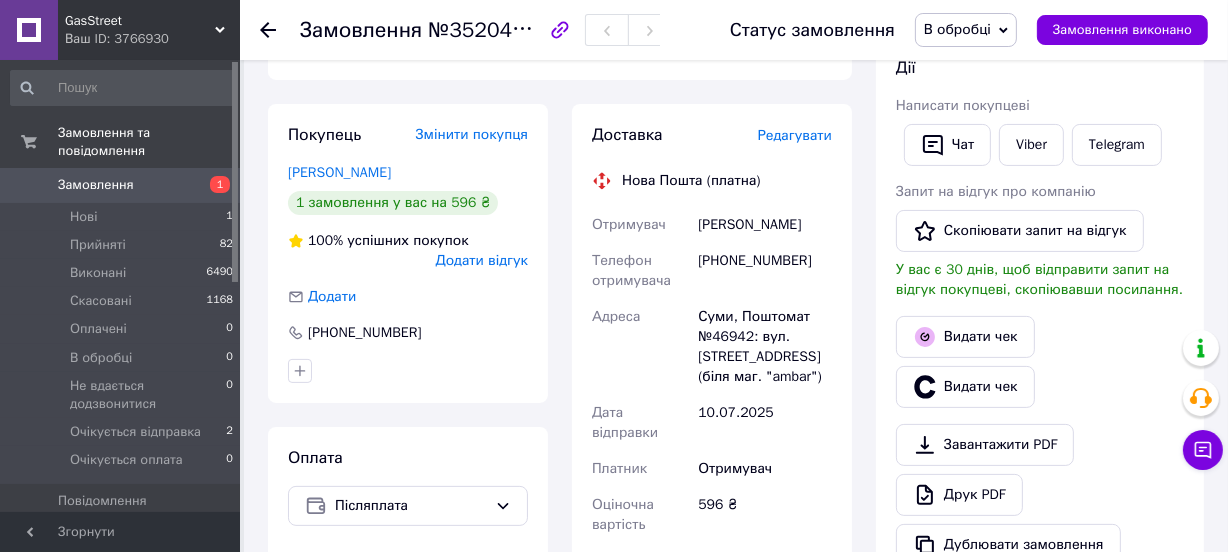 click on "Редагувати" at bounding box center [795, 135] 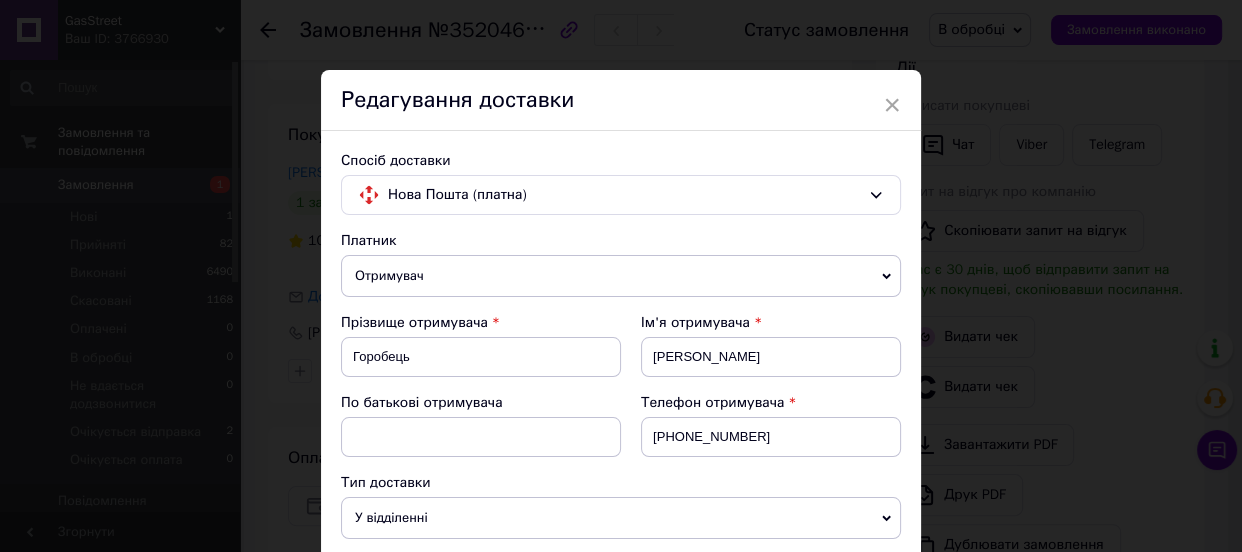 scroll, scrollTop: 545, scrollLeft: 0, axis: vertical 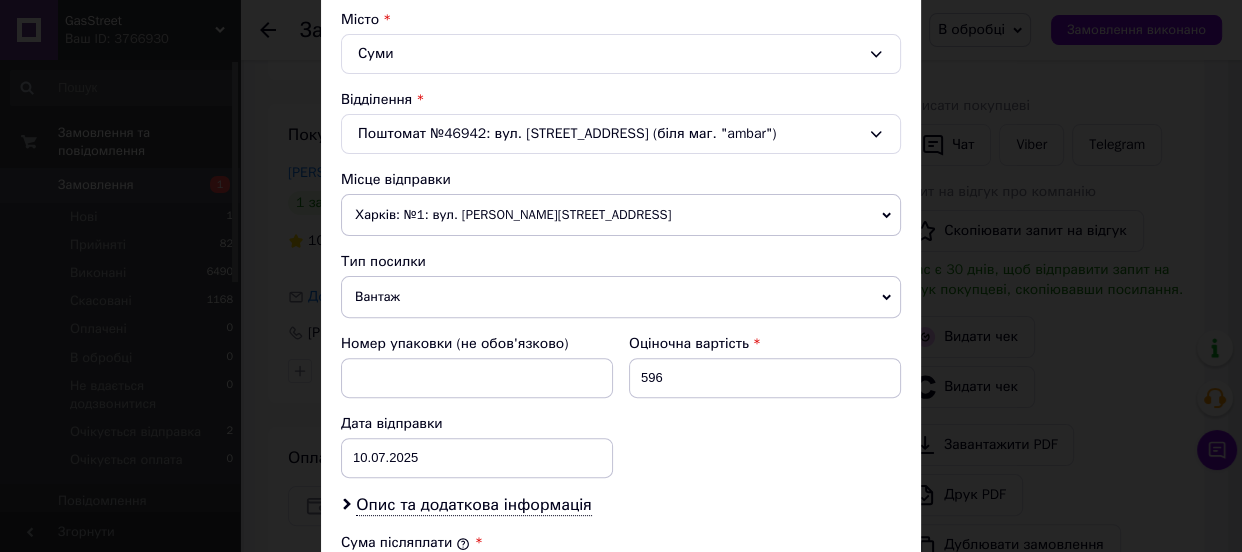 click on "Вантаж" at bounding box center [621, 297] 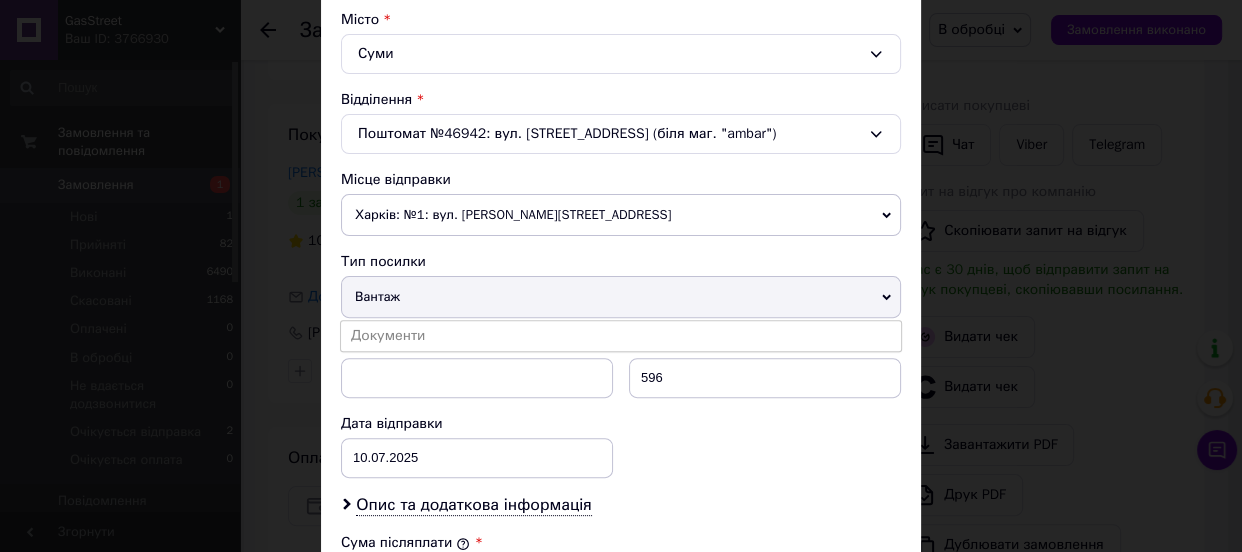drag, startPoint x: 394, startPoint y: 323, endPoint x: 404, endPoint y: 324, distance: 10.049875 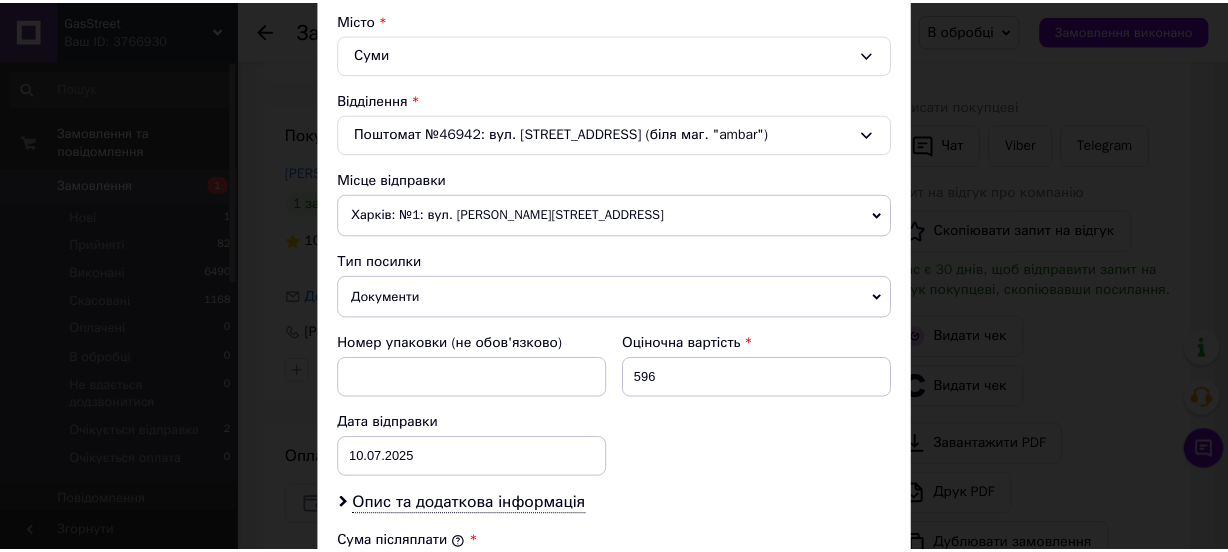 scroll, scrollTop: 990, scrollLeft: 0, axis: vertical 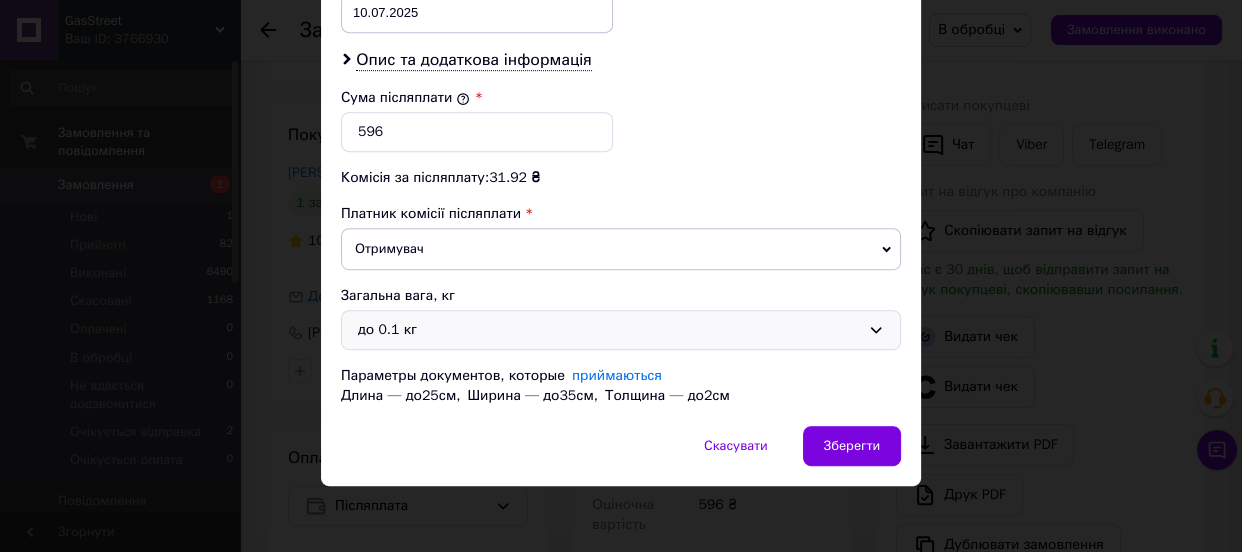 click on "до 0.1 кг" at bounding box center [609, 330] 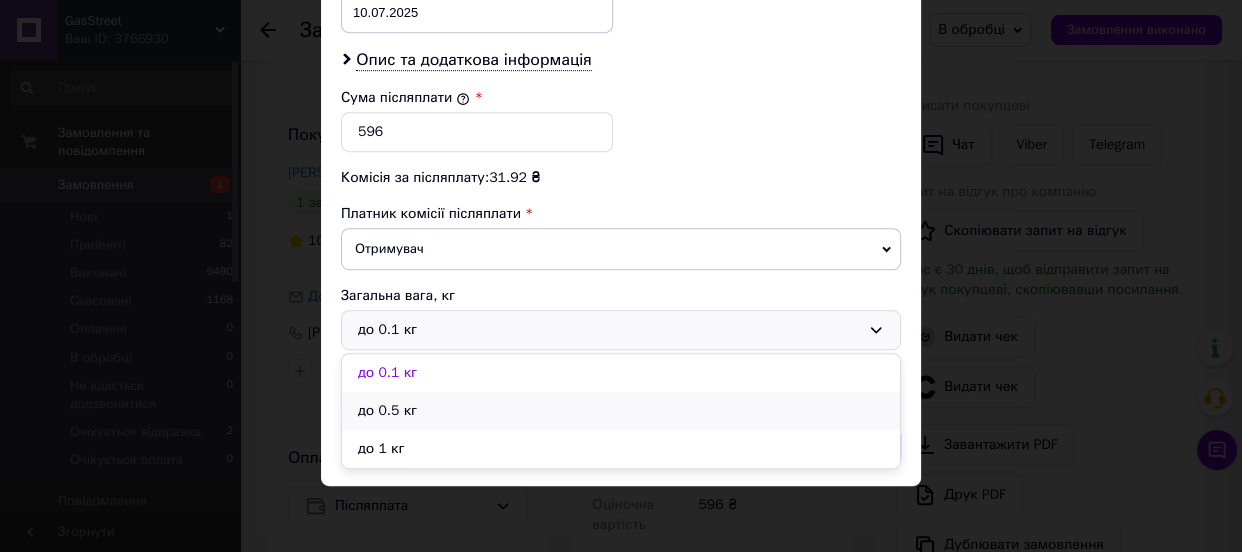 click on "до 0.5 кг" at bounding box center [621, 411] 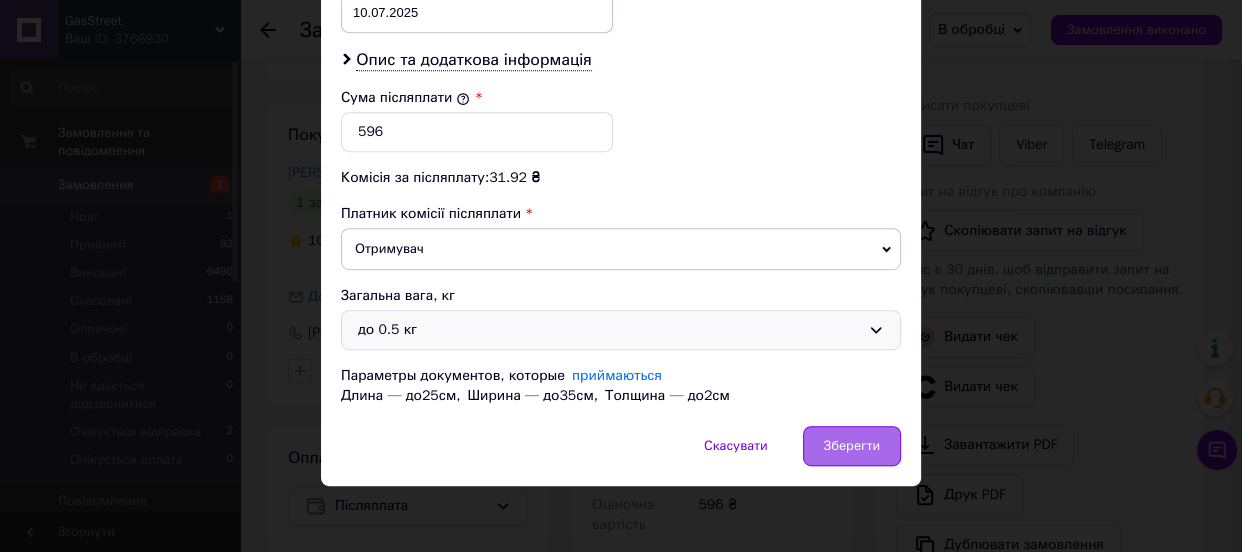 click on "Зберегти" at bounding box center (852, 446) 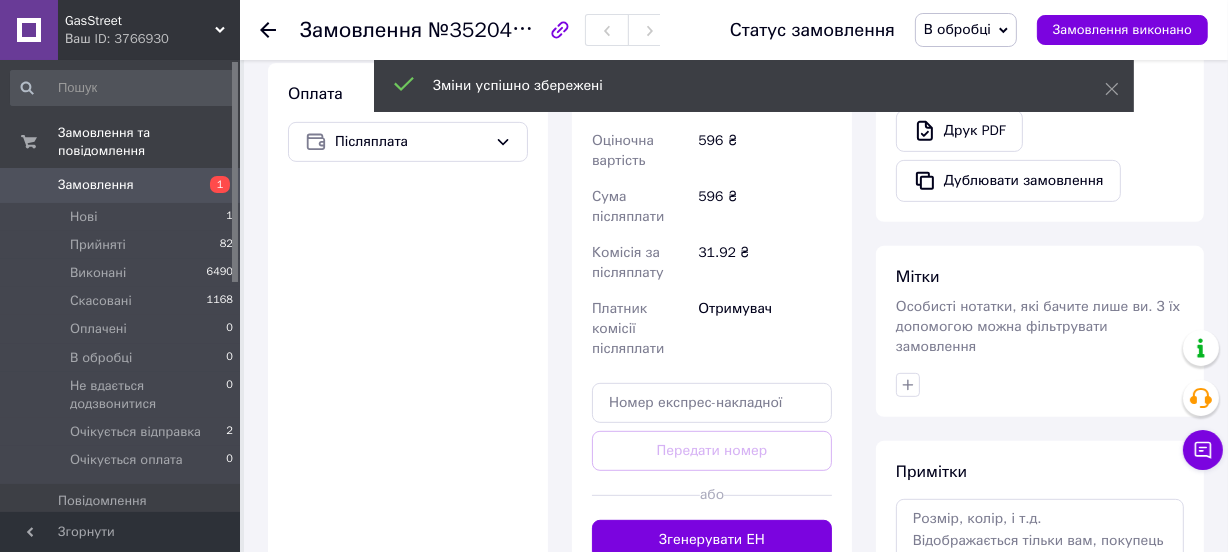 scroll, scrollTop: 818, scrollLeft: 0, axis: vertical 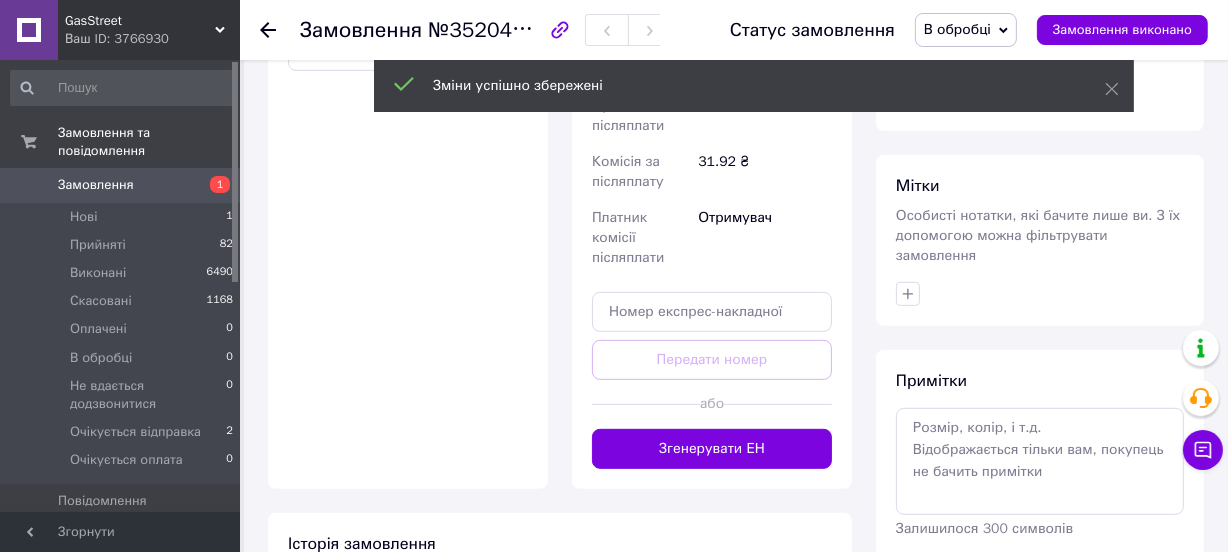 click on "Згенерувати ЕН" at bounding box center [712, 449] 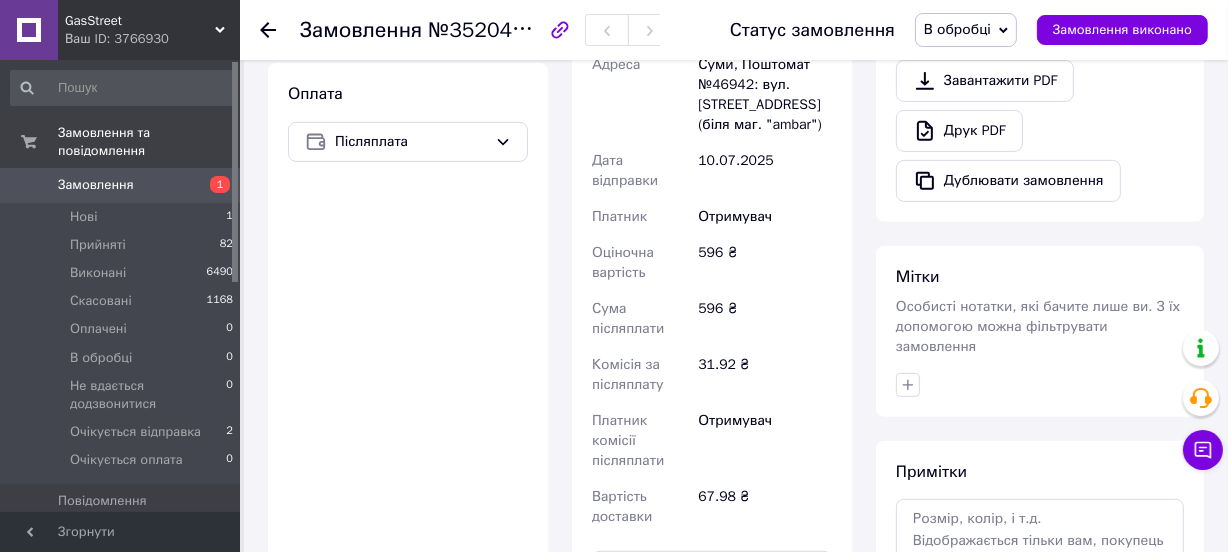 scroll, scrollTop: 636, scrollLeft: 0, axis: vertical 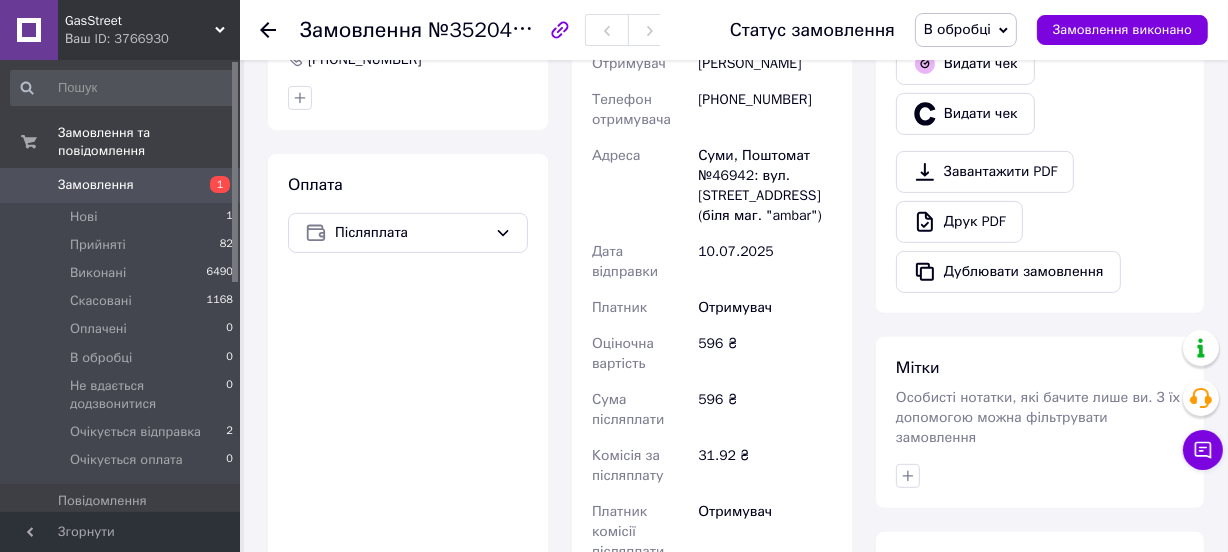 click on "В обробці" at bounding box center [957, 29] 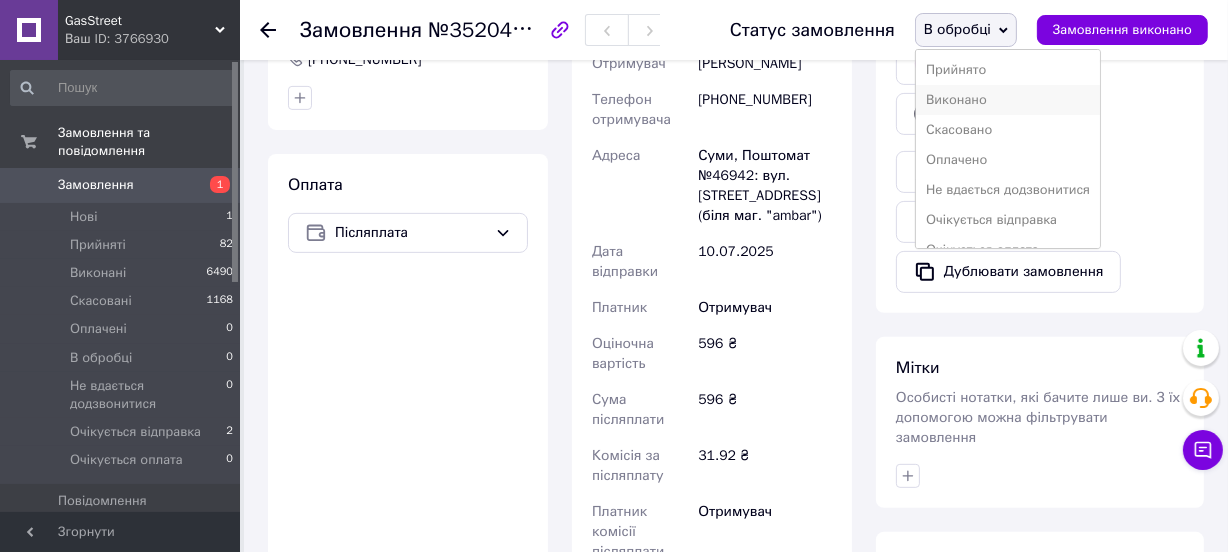 click on "Виконано" at bounding box center [1008, 100] 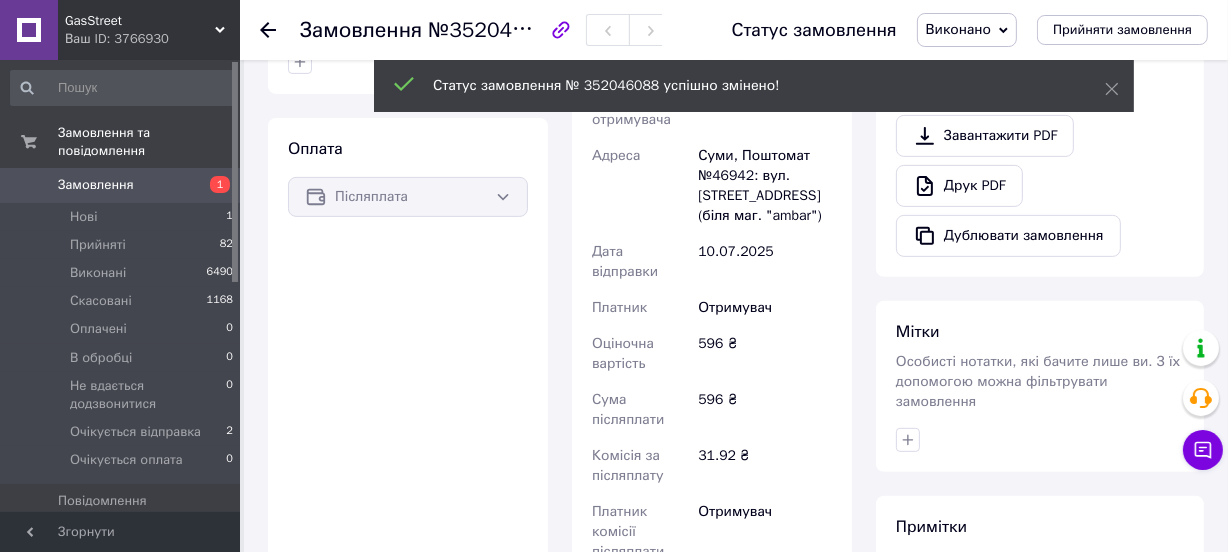 scroll, scrollTop: 600, scrollLeft: 0, axis: vertical 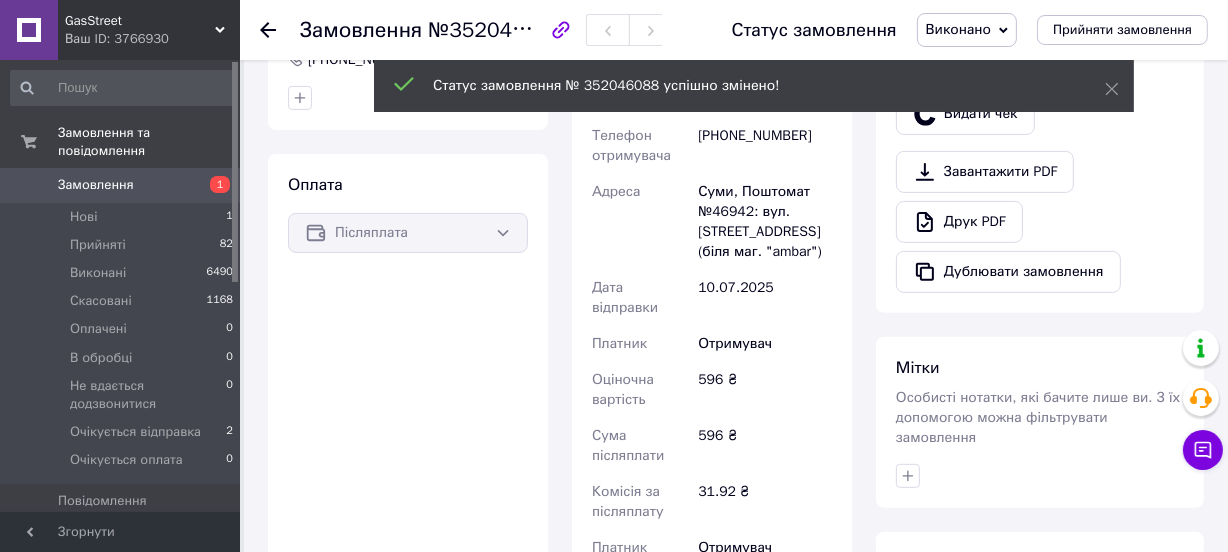 click on "Виконано" at bounding box center [958, 29] 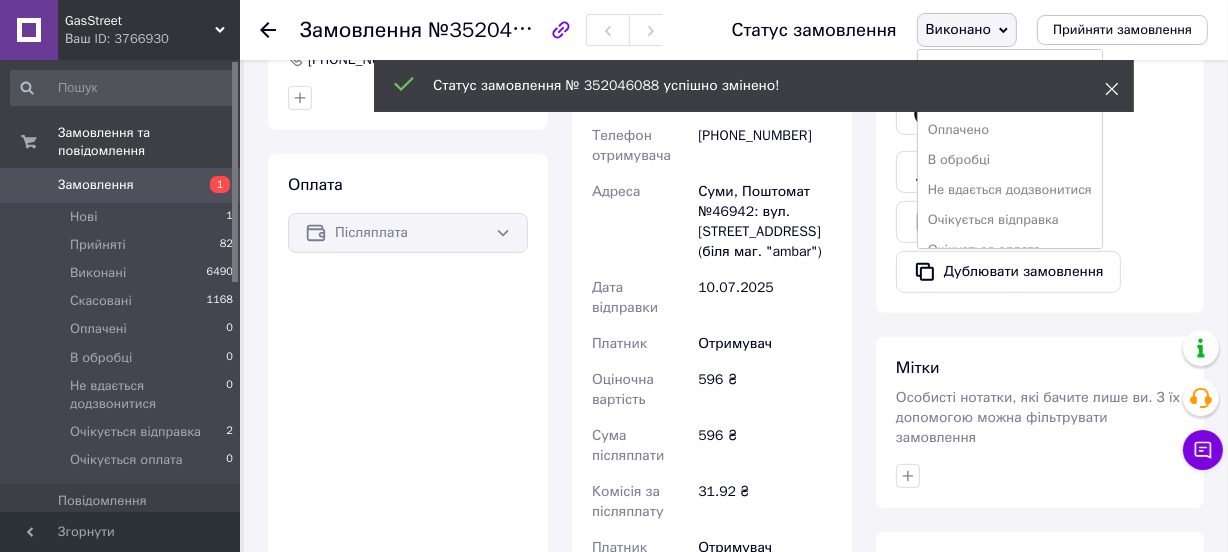 click 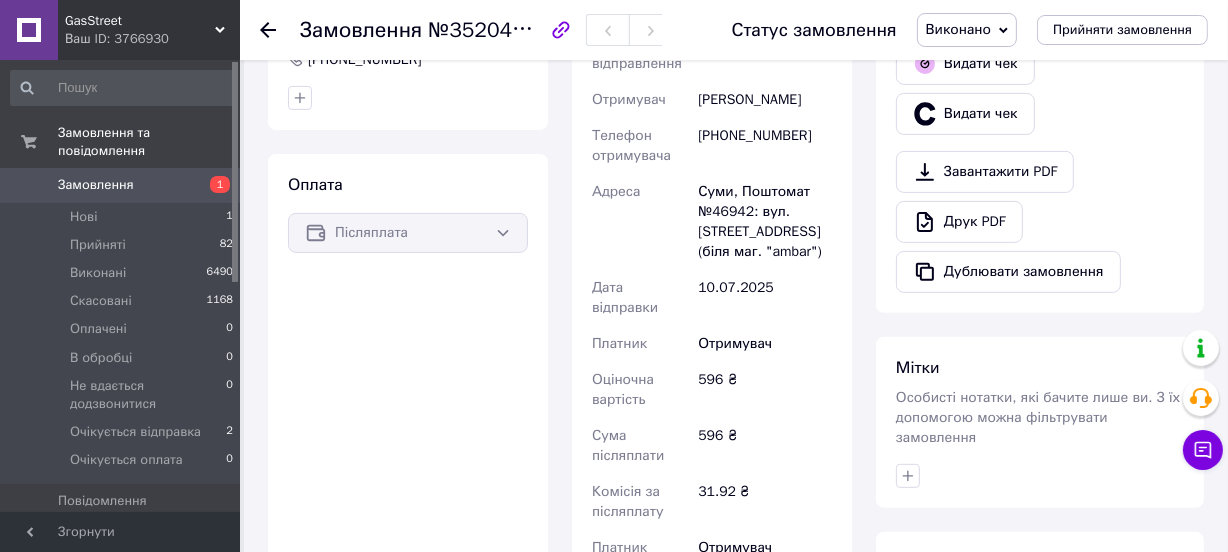 click on "Виконано" at bounding box center (958, 29) 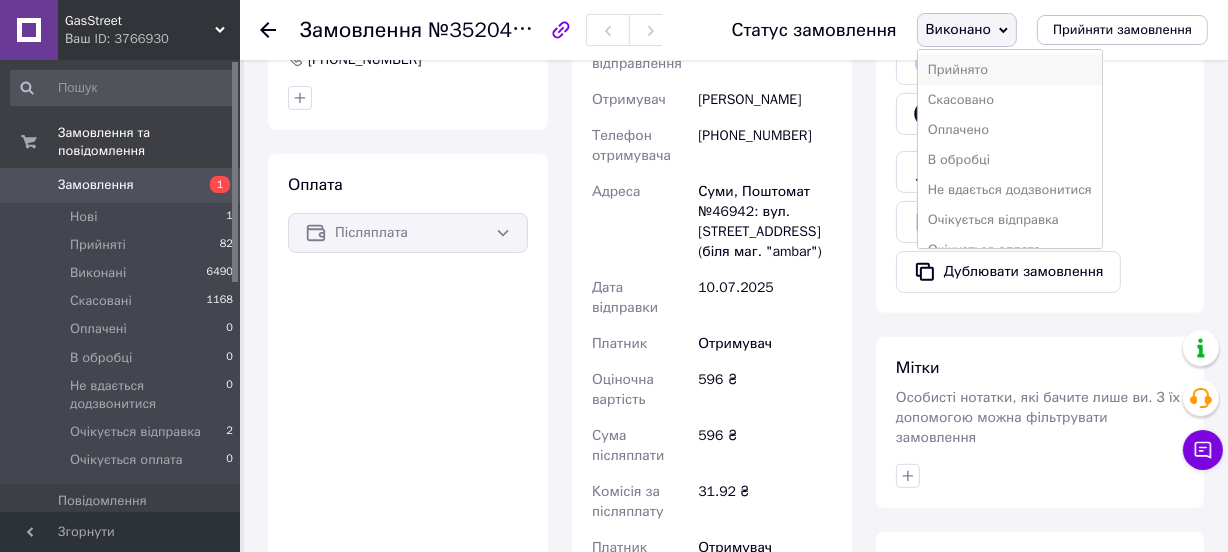 click on "Прийнято" at bounding box center (1010, 70) 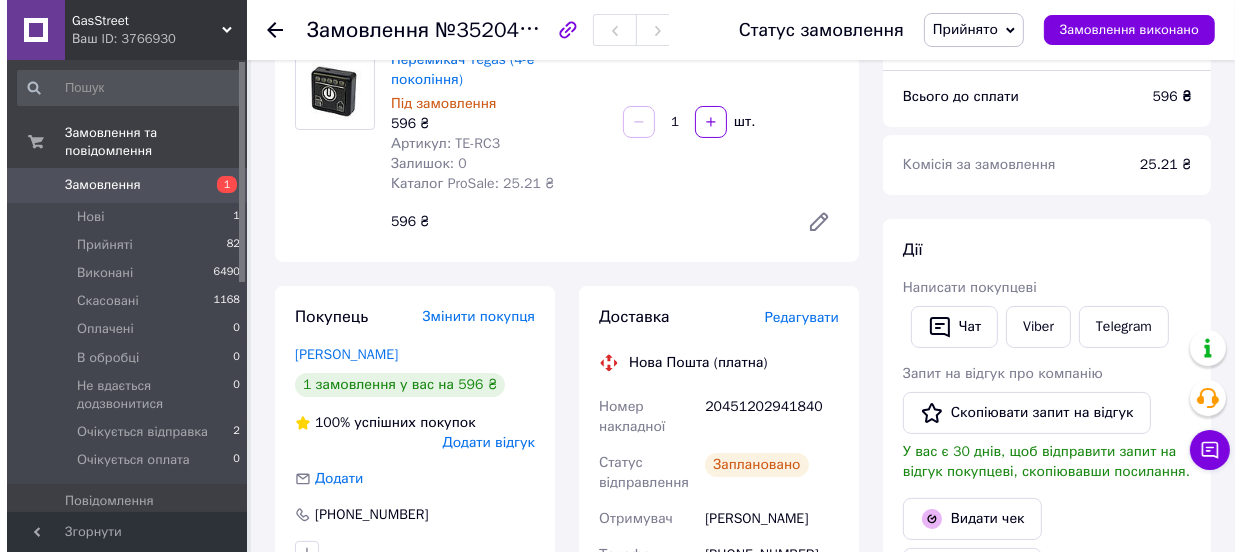 scroll, scrollTop: 363, scrollLeft: 0, axis: vertical 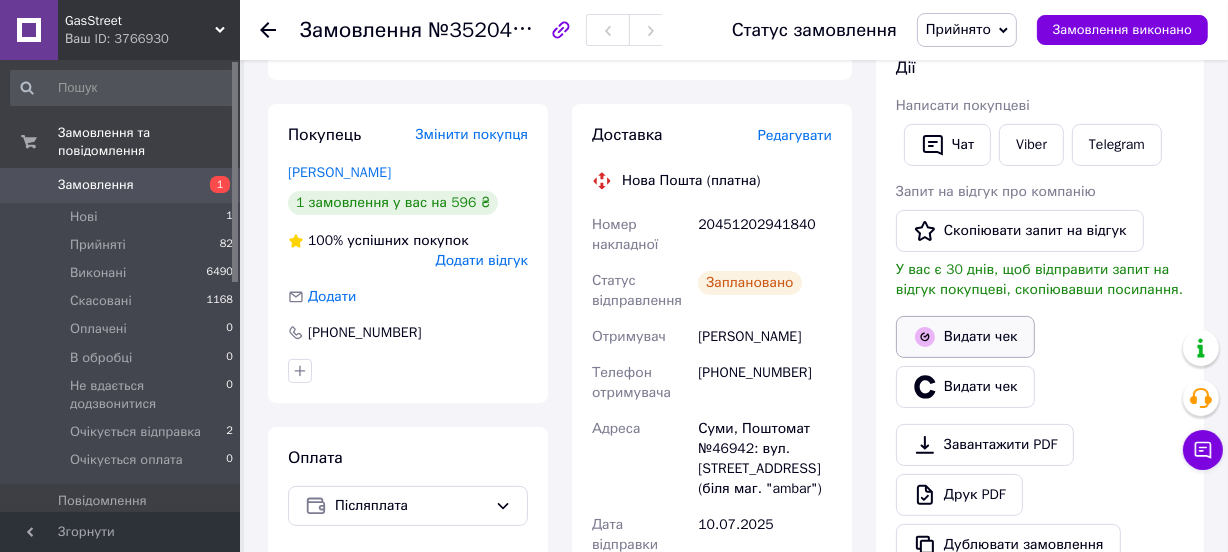 click on "Видати чек" at bounding box center (965, 337) 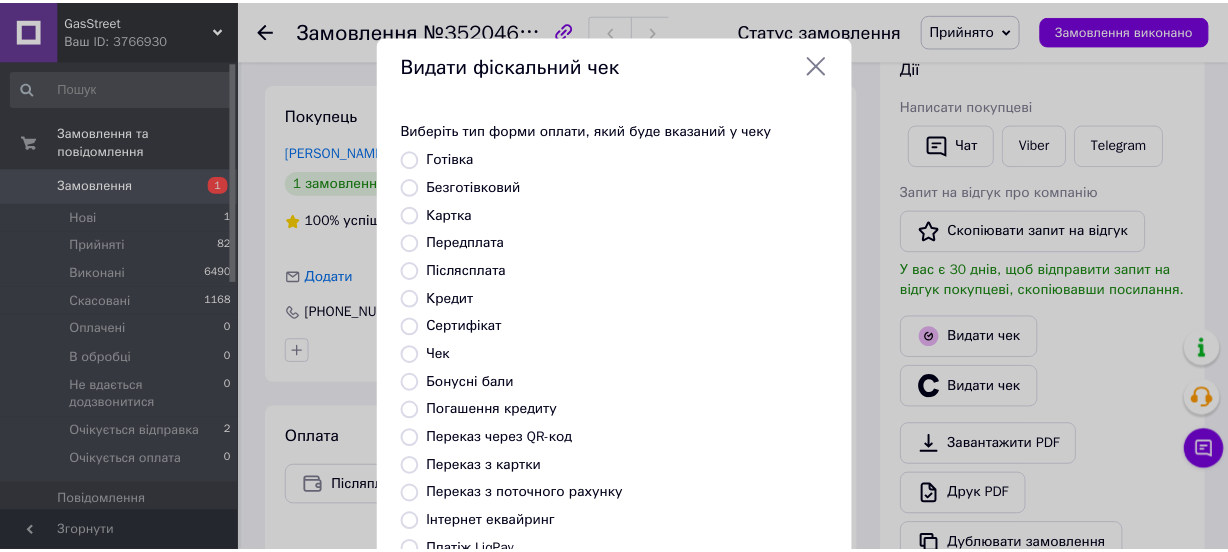 scroll, scrollTop: 307, scrollLeft: 0, axis: vertical 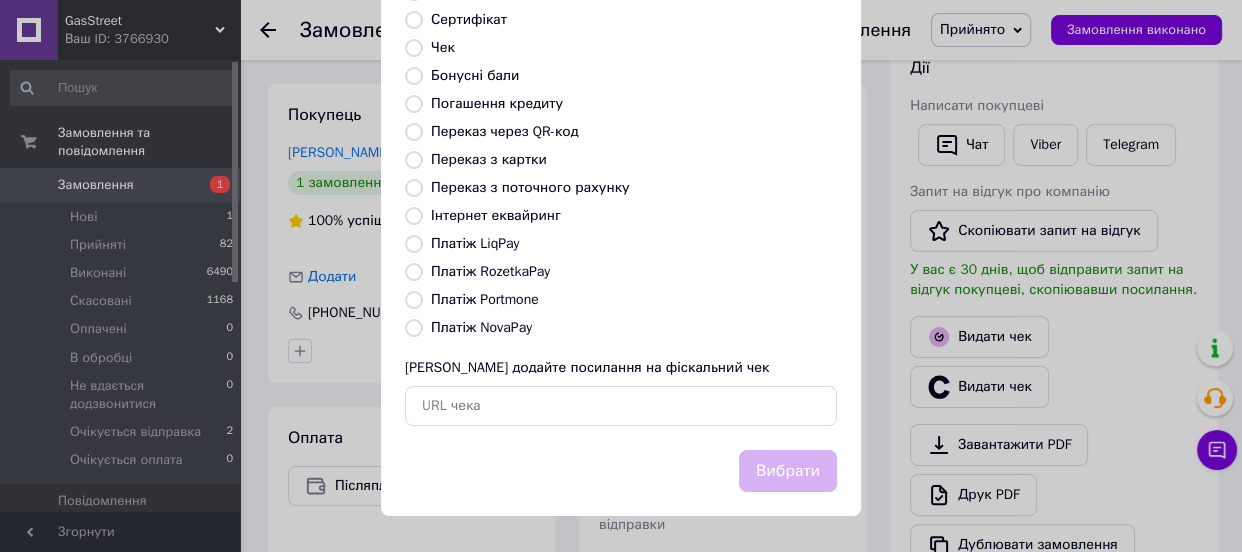 click on "Платіж NovaPay" at bounding box center (414, 328) 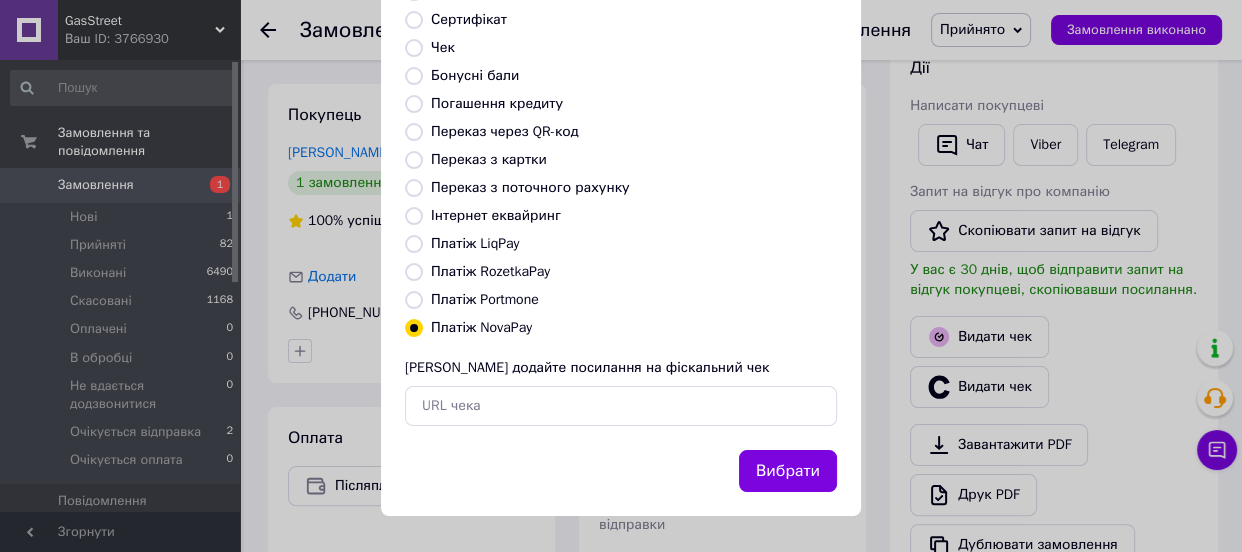 click on "Вибрати" at bounding box center [788, 471] 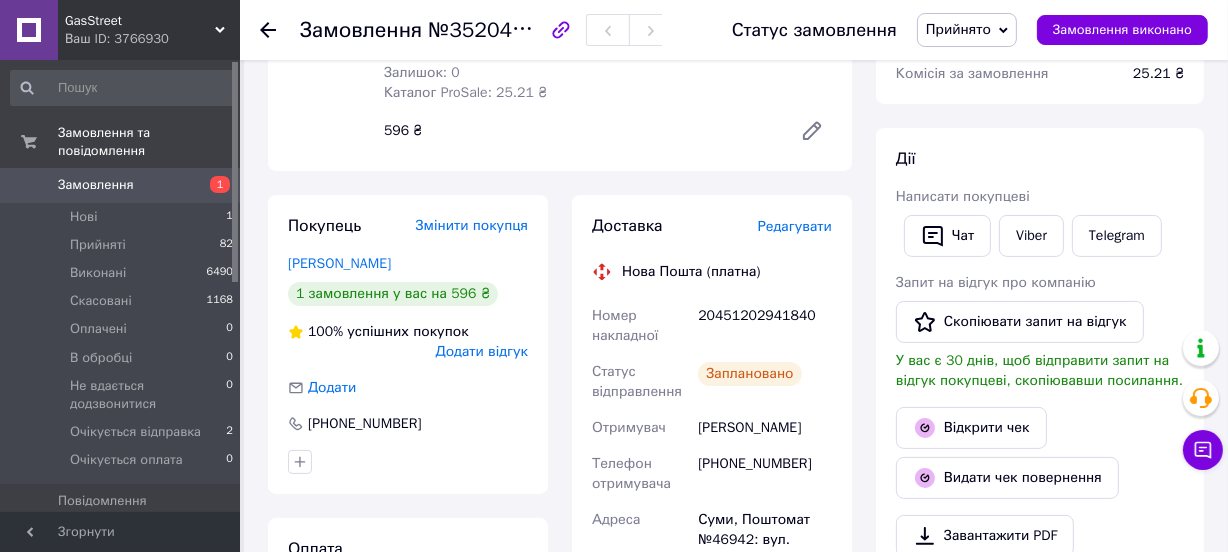 scroll, scrollTop: 181, scrollLeft: 0, axis: vertical 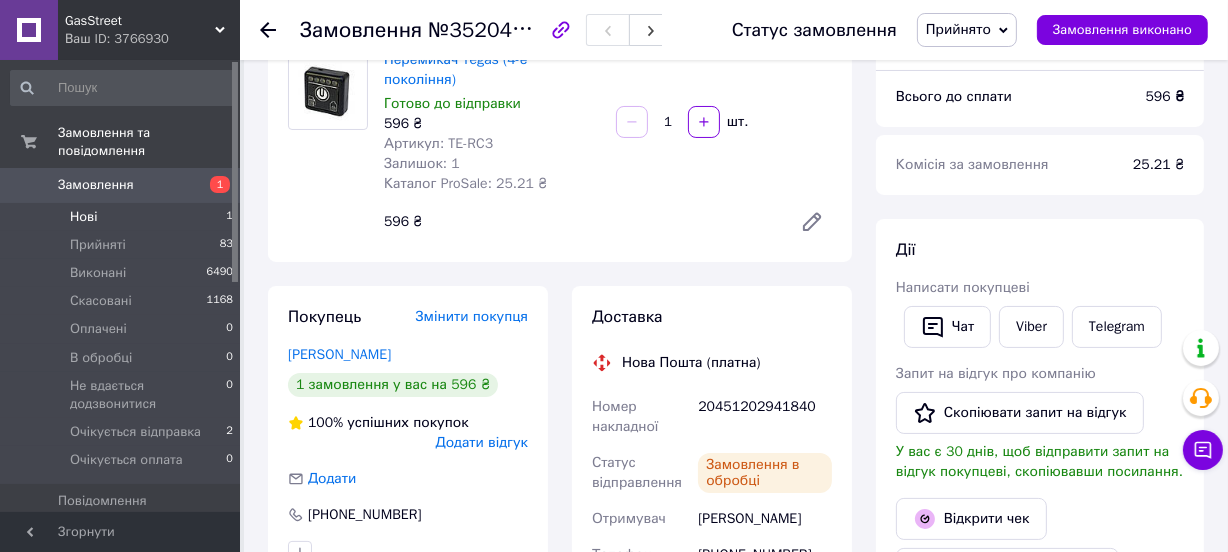 click on "Нові 1" at bounding box center (122, 217) 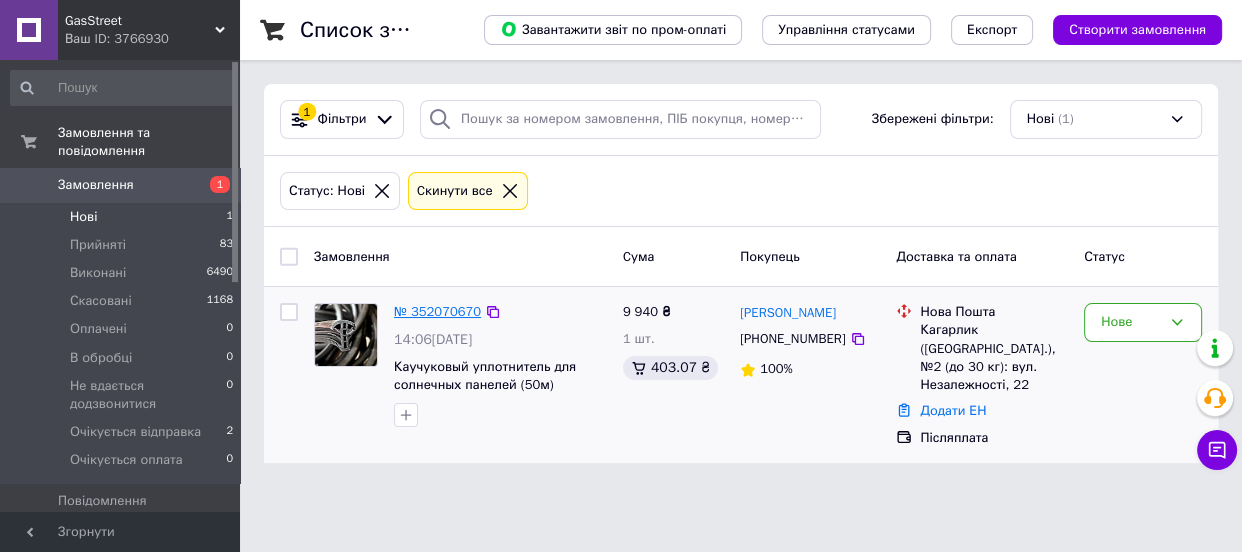 click on "№ 352070670" at bounding box center [437, 311] 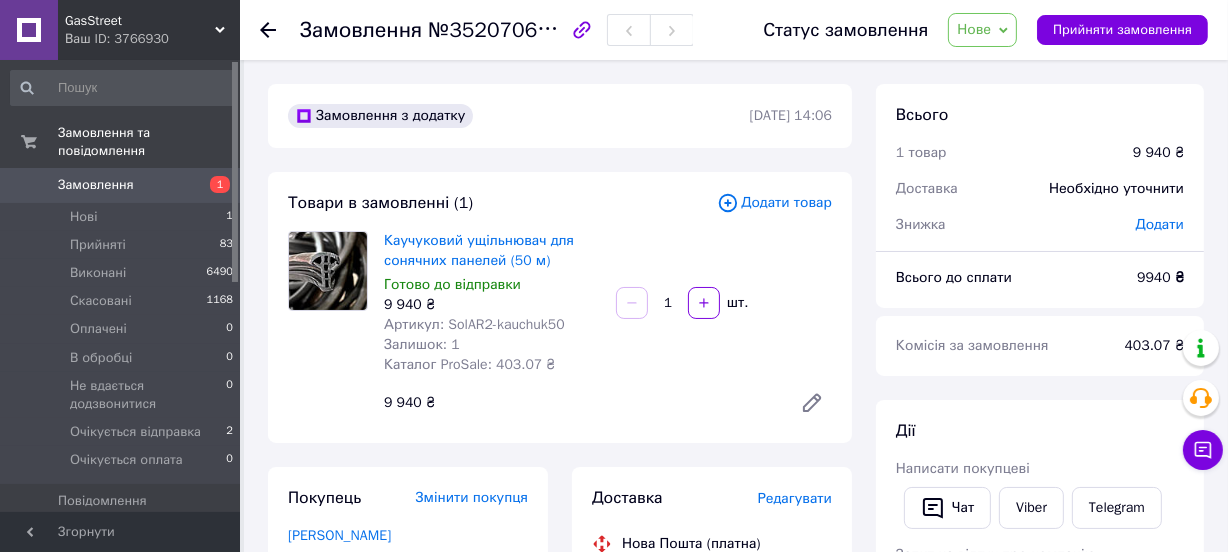 click on "Нове" at bounding box center (982, 30) 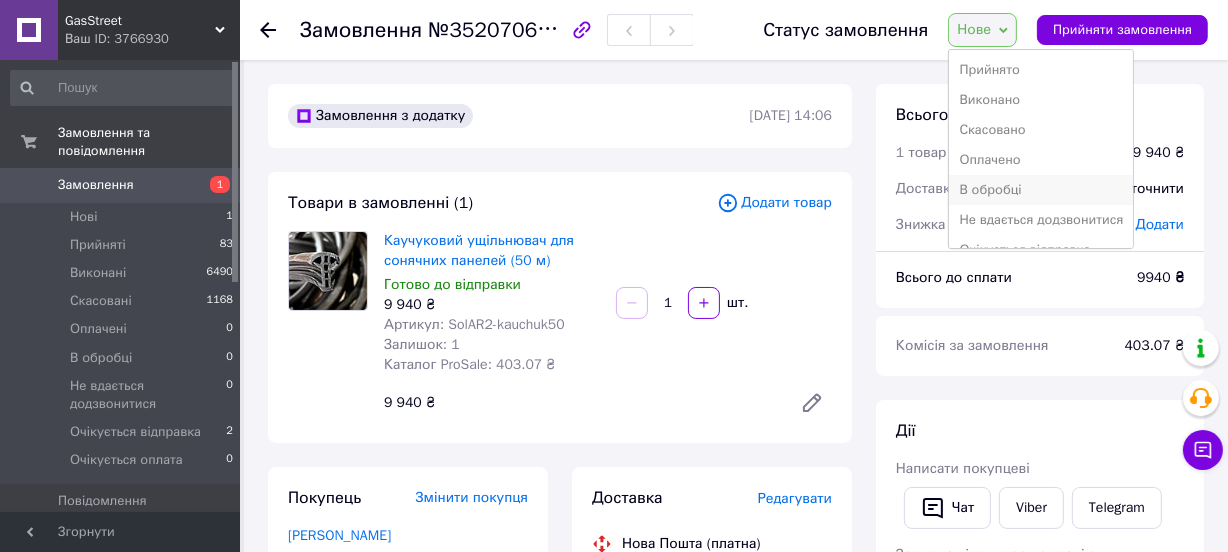 click on "В обробці" at bounding box center [1041, 190] 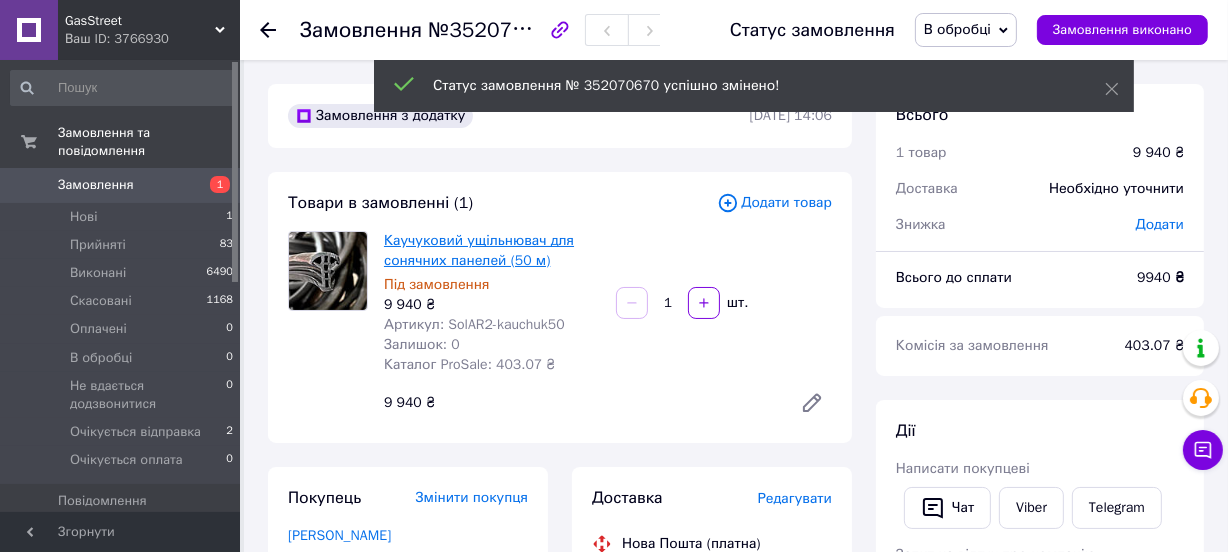 click on "Каучуковий ущільнювач для сонячних панелей (50 м)" at bounding box center (479, 250) 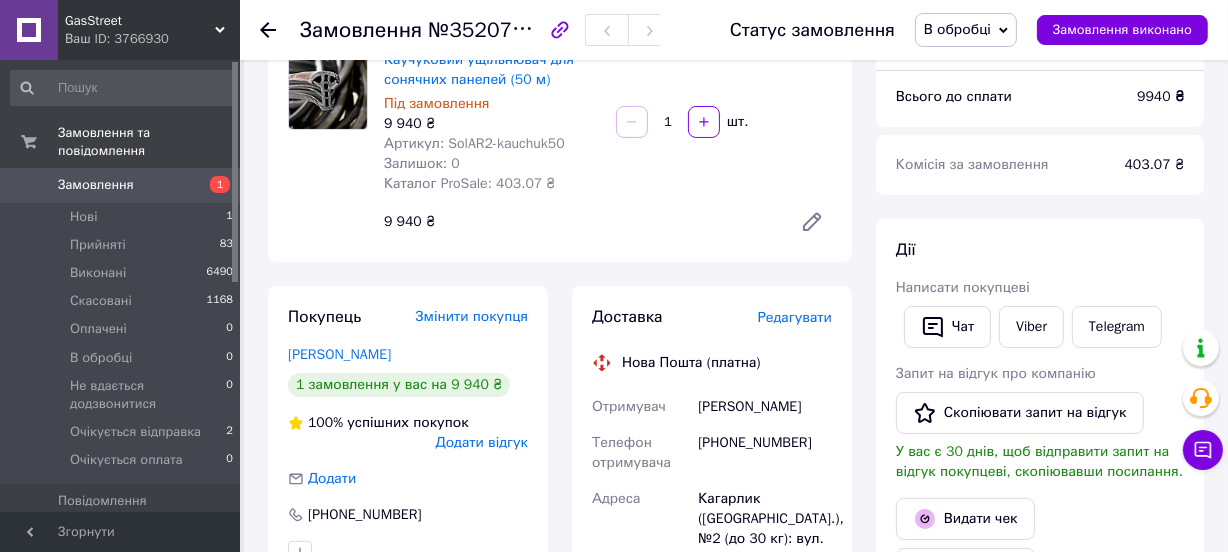 scroll, scrollTop: 272, scrollLeft: 0, axis: vertical 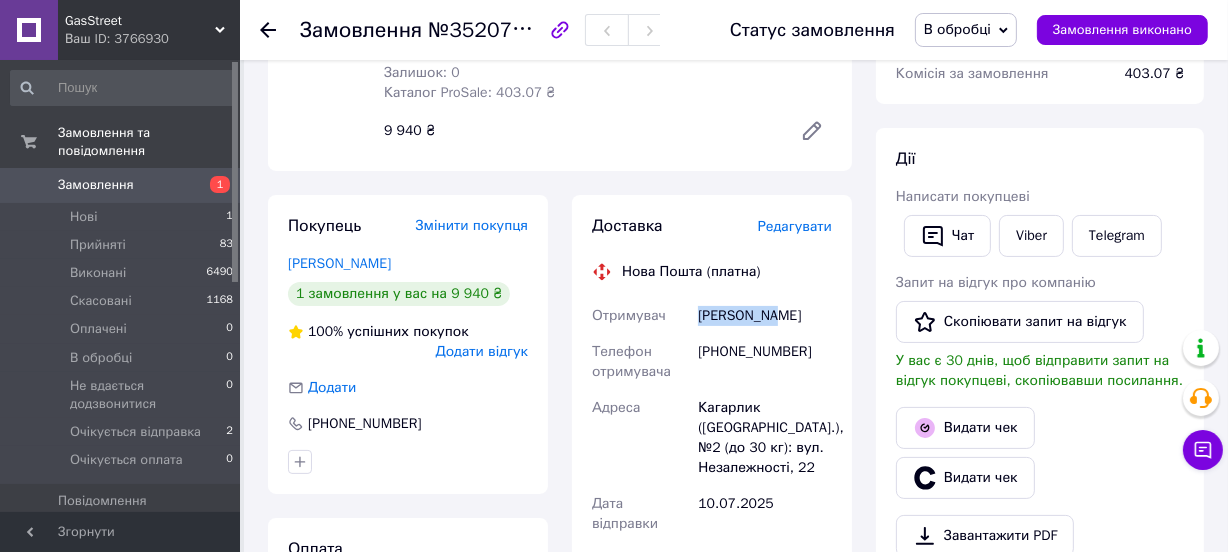 drag, startPoint x: 767, startPoint y: 314, endPoint x: 698, endPoint y: 322, distance: 69.46222 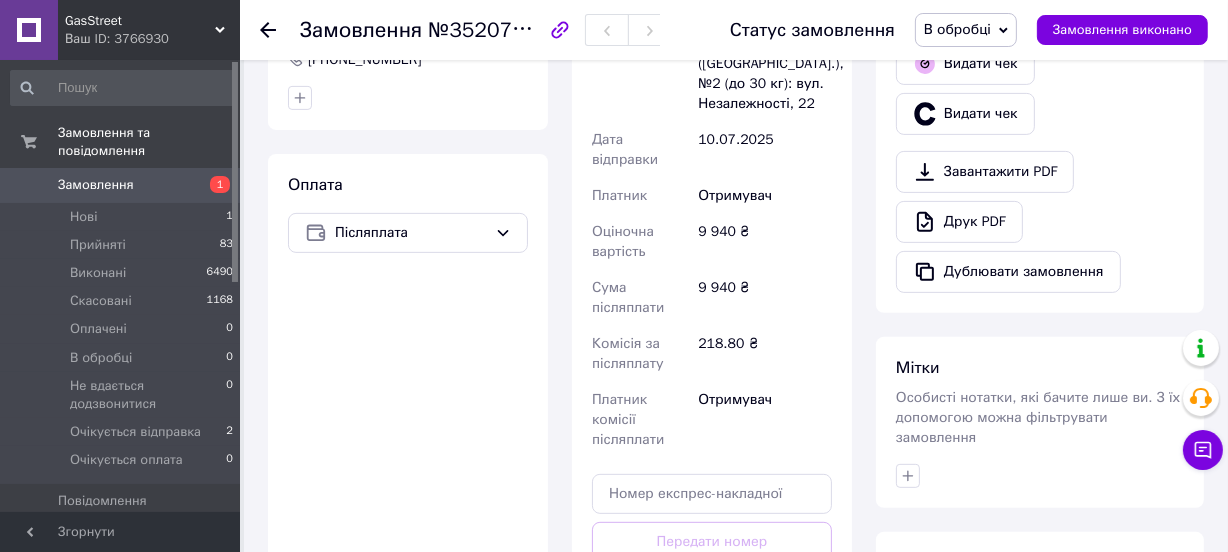 scroll, scrollTop: 363, scrollLeft: 0, axis: vertical 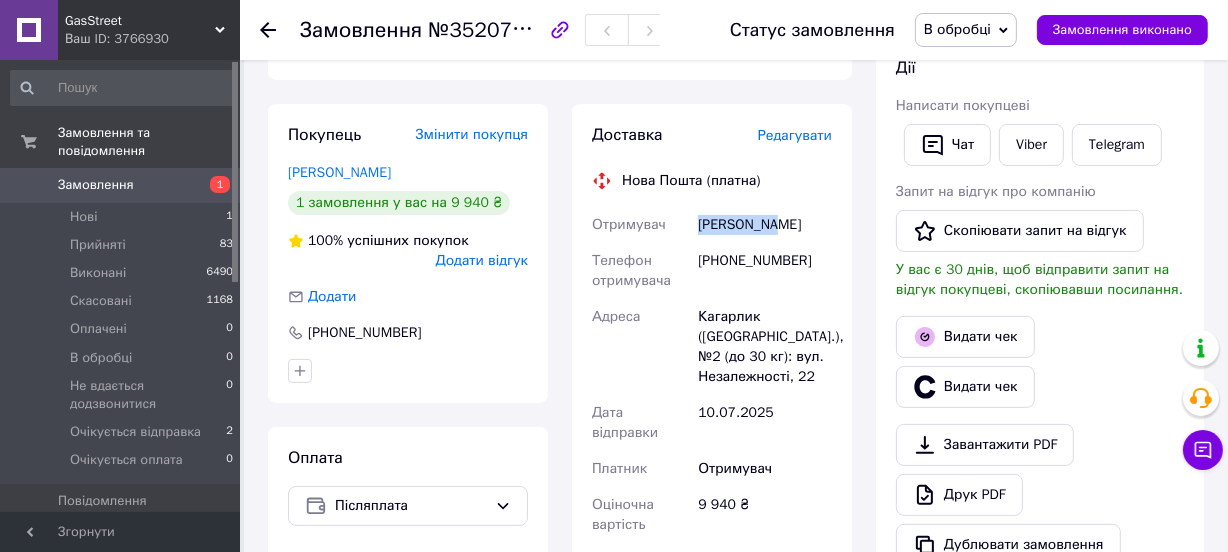 click on "+380990708005" at bounding box center [765, 271] 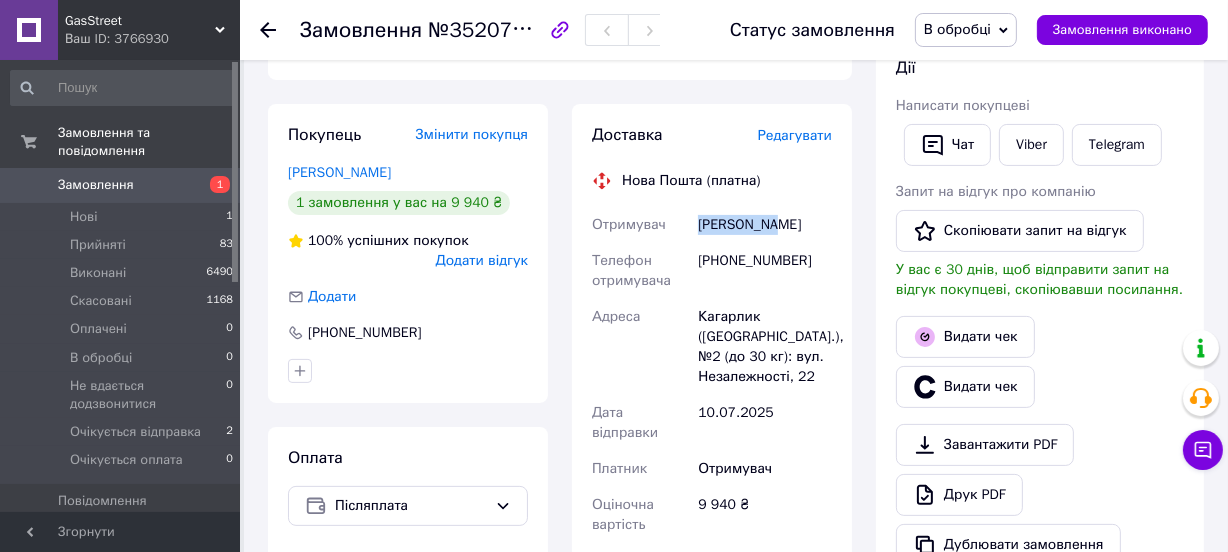 scroll, scrollTop: 454, scrollLeft: 0, axis: vertical 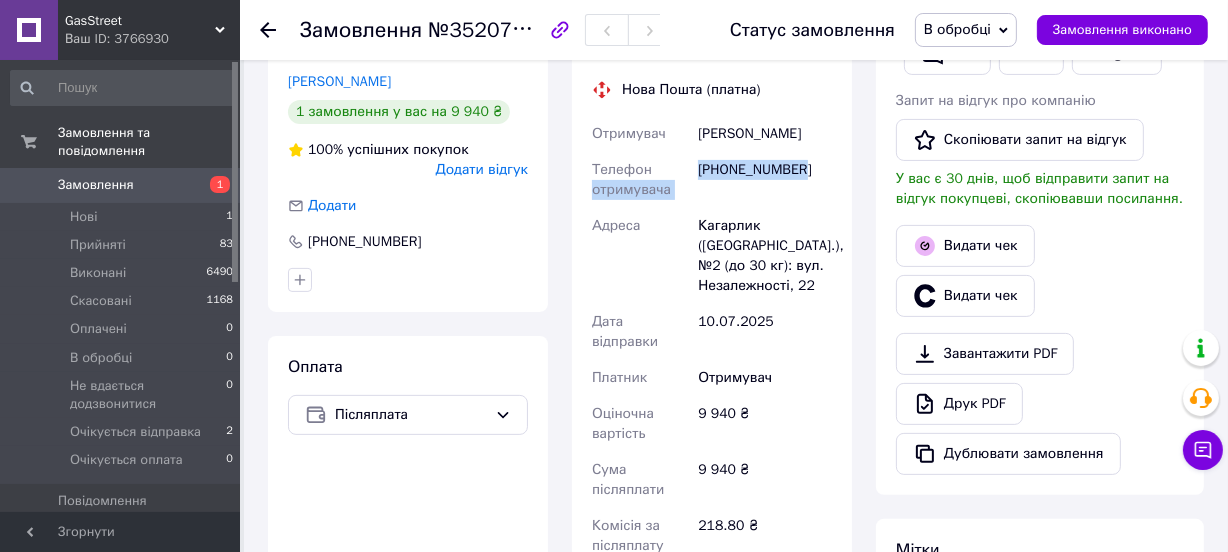 drag, startPoint x: 801, startPoint y: 176, endPoint x: 691, endPoint y: 174, distance: 110.01818 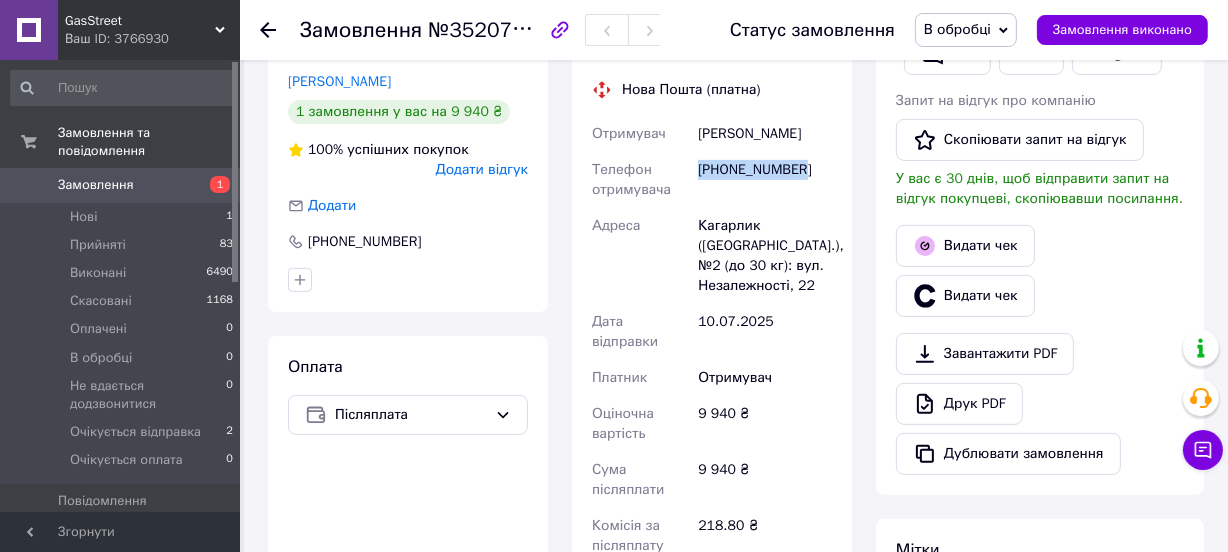 drag, startPoint x: 762, startPoint y: 169, endPoint x: 700, endPoint y: 170, distance: 62.008064 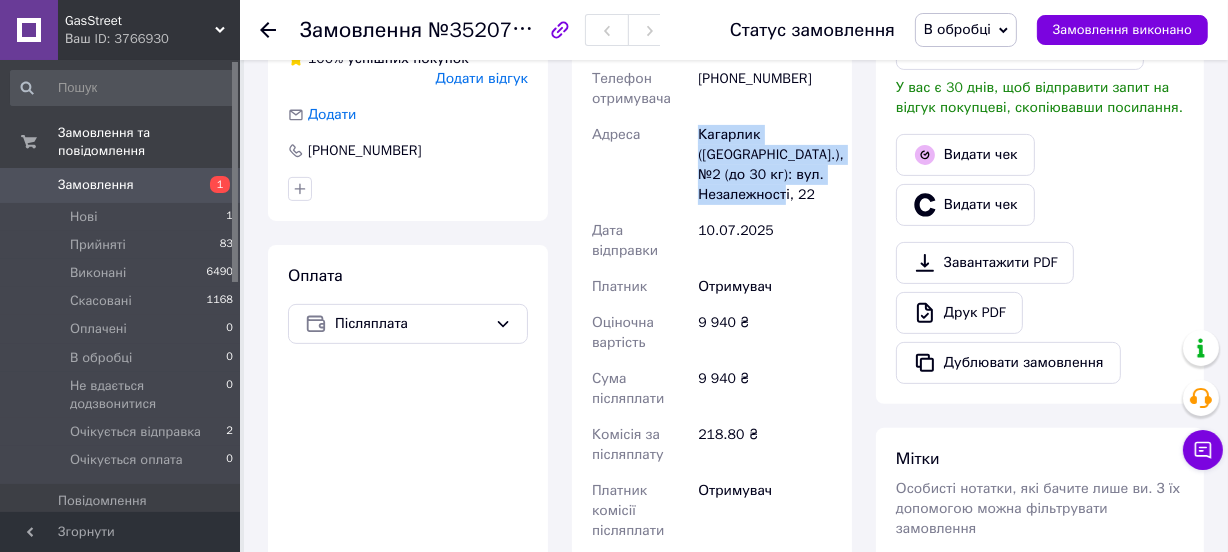 drag, startPoint x: 716, startPoint y: 210, endPoint x: 692, endPoint y: 145, distance: 69.289246 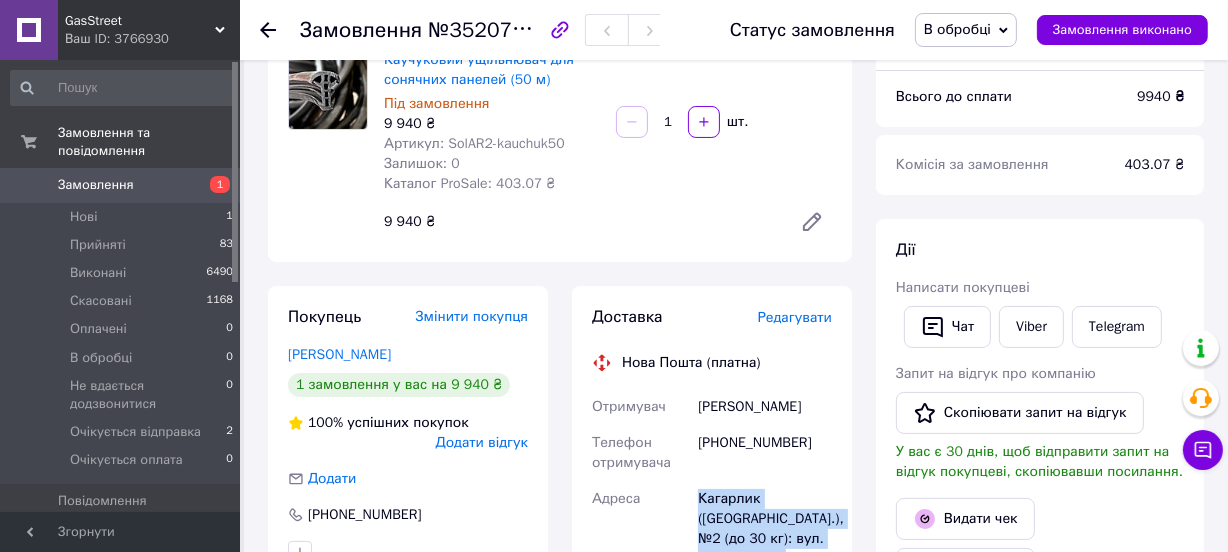 scroll, scrollTop: 272, scrollLeft: 0, axis: vertical 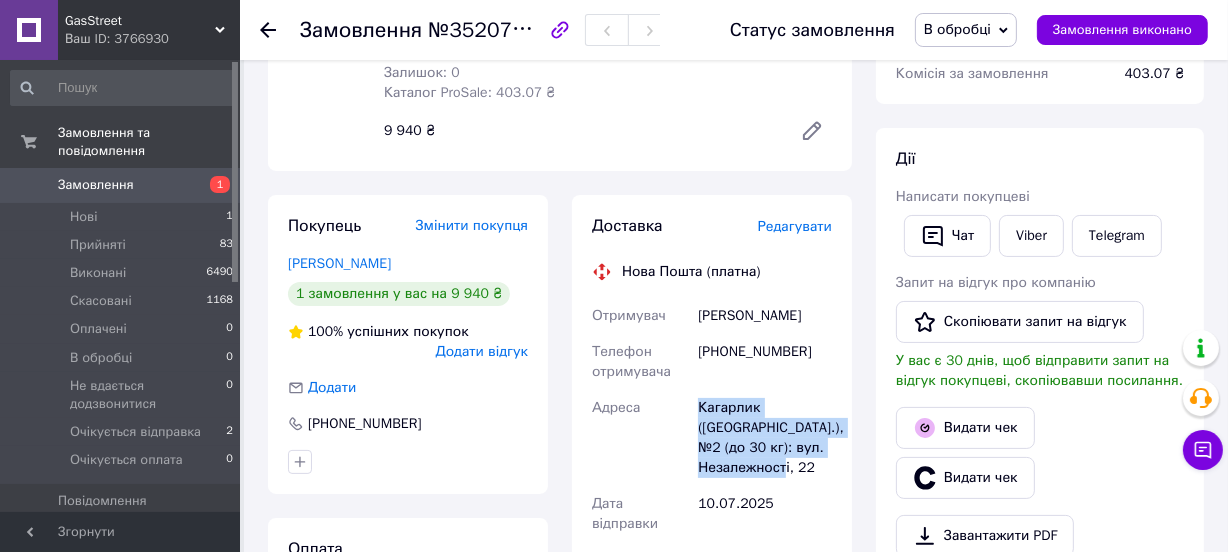 click on "В обробці" at bounding box center [957, 29] 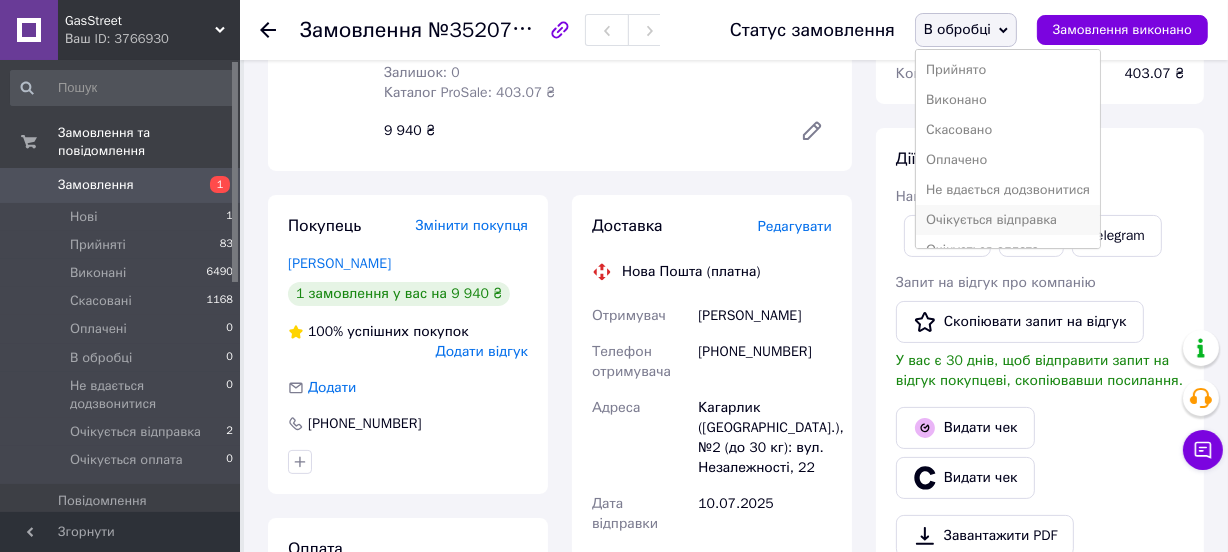 click on "Очікується відправка" at bounding box center [1008, 220] 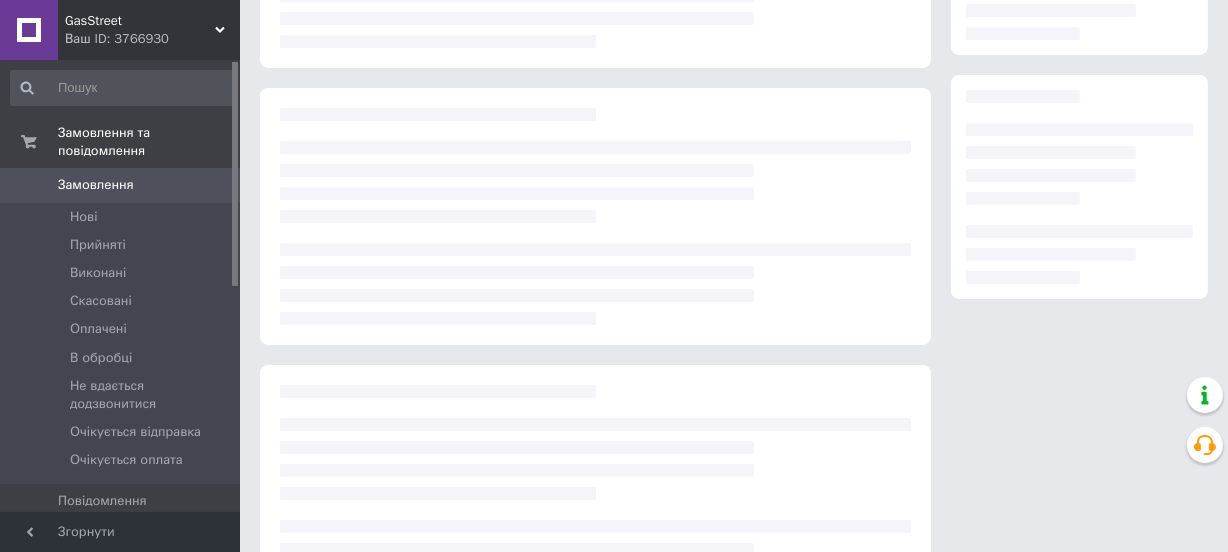 scroll, scrollTop: 272, scrollLeft: 0, axis: vertical 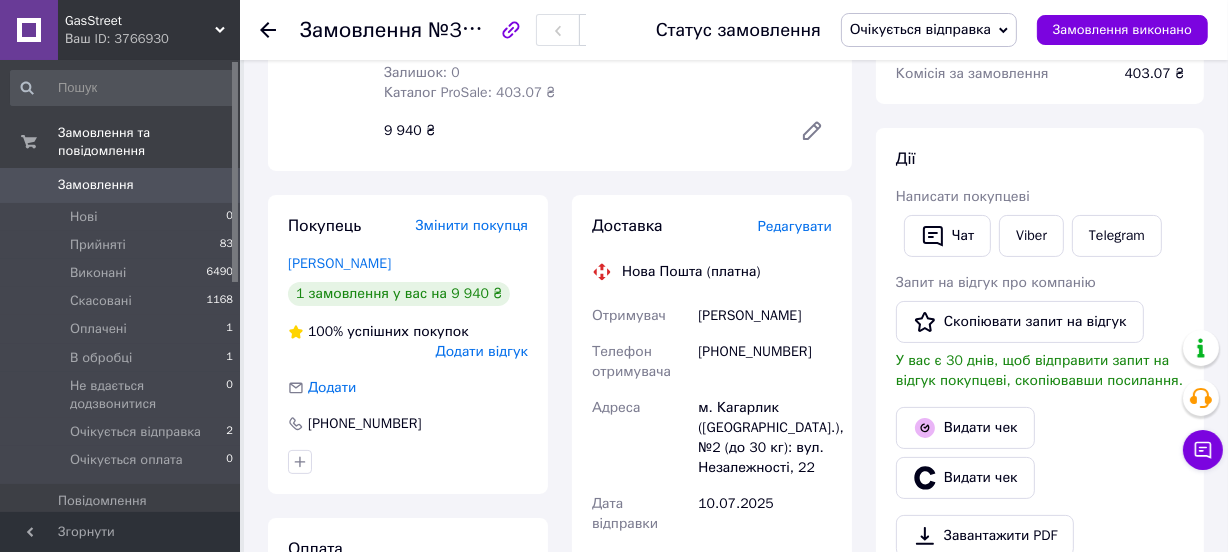 click on "Оплачені 1" at bounding box center (122, 329) 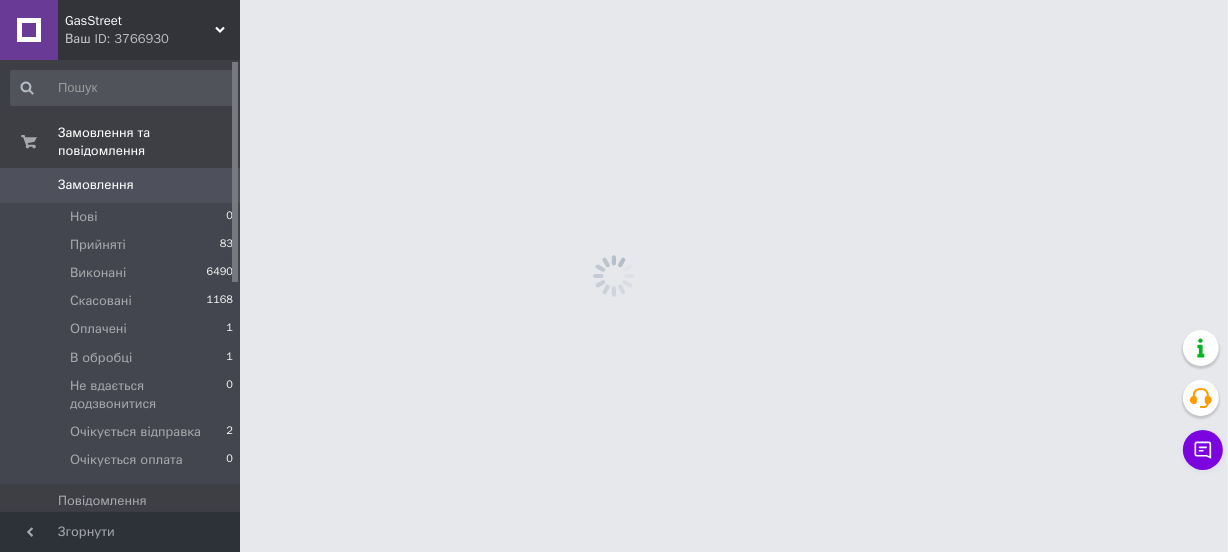 scroll, scrollTop: 0, scrollLeft: 0, axis: both 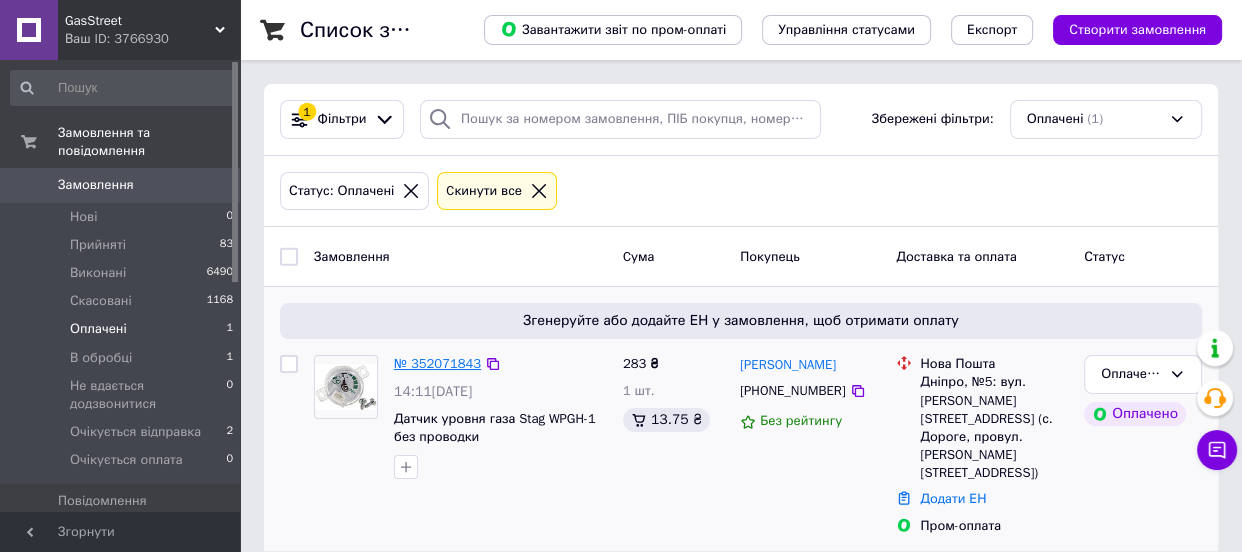click on "№ 352071843" at bounding box center [437, 363] 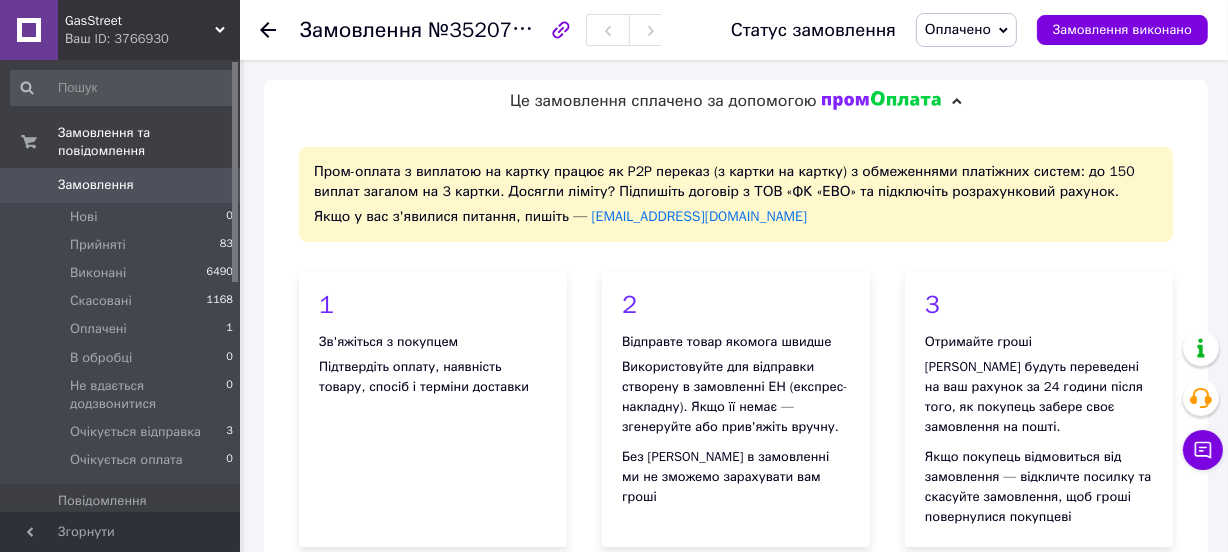 click on "Оплачено" at bounding box center [958, 29] 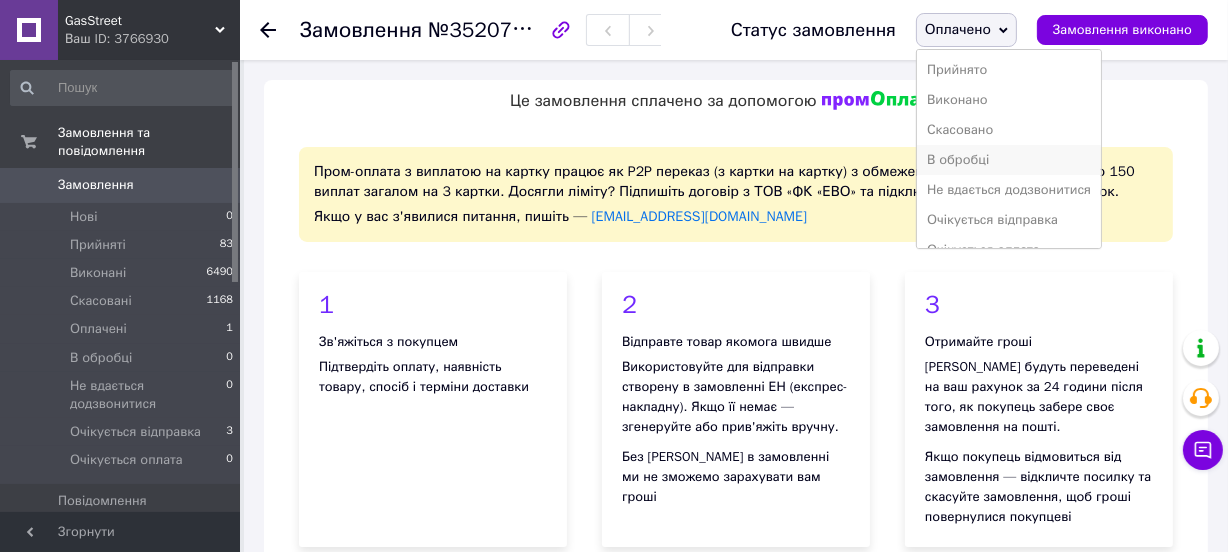 click on "В обробці" at bounding box center (1009, 160) 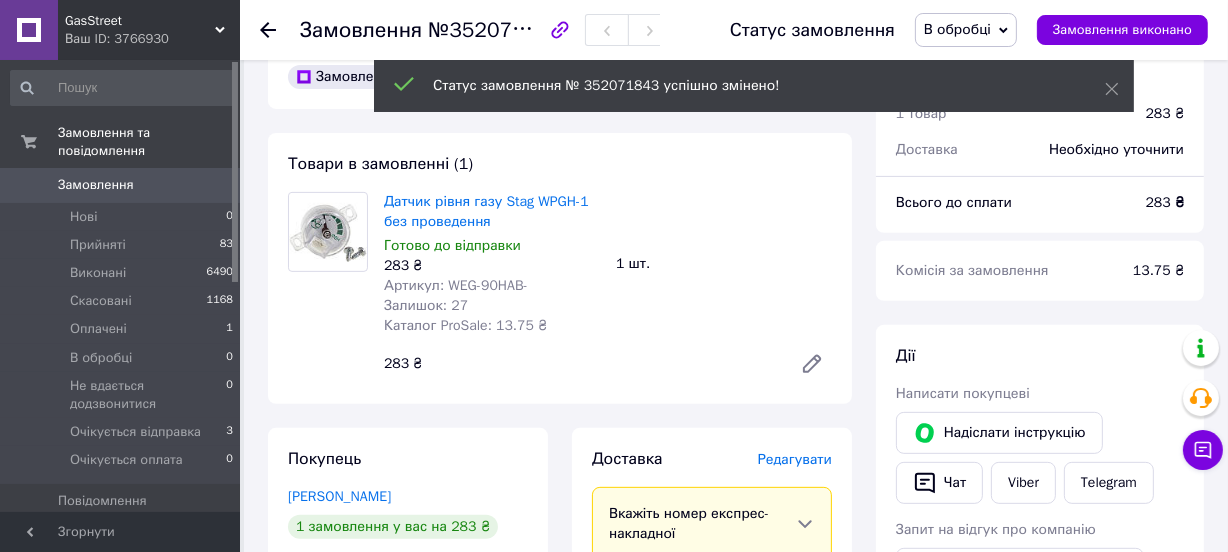 scroll, scrollTop: 909, scrollLeft: 0, axis: vertical 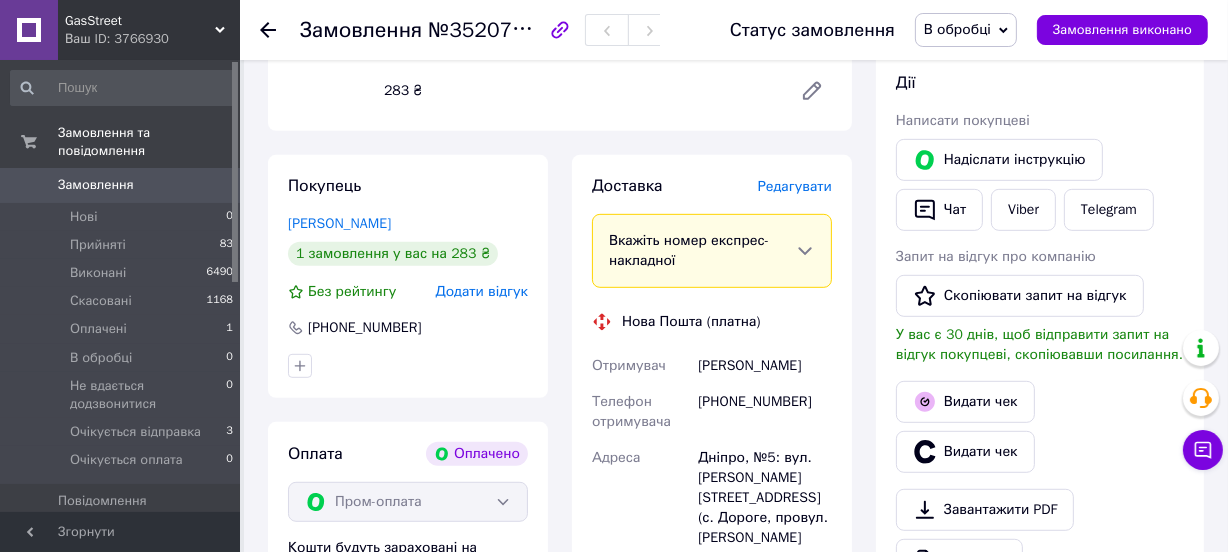 drag, startPoint x: 819, startPoint y: 369, endPoint x: 734, endPoint y: 394, distance: 88.60023 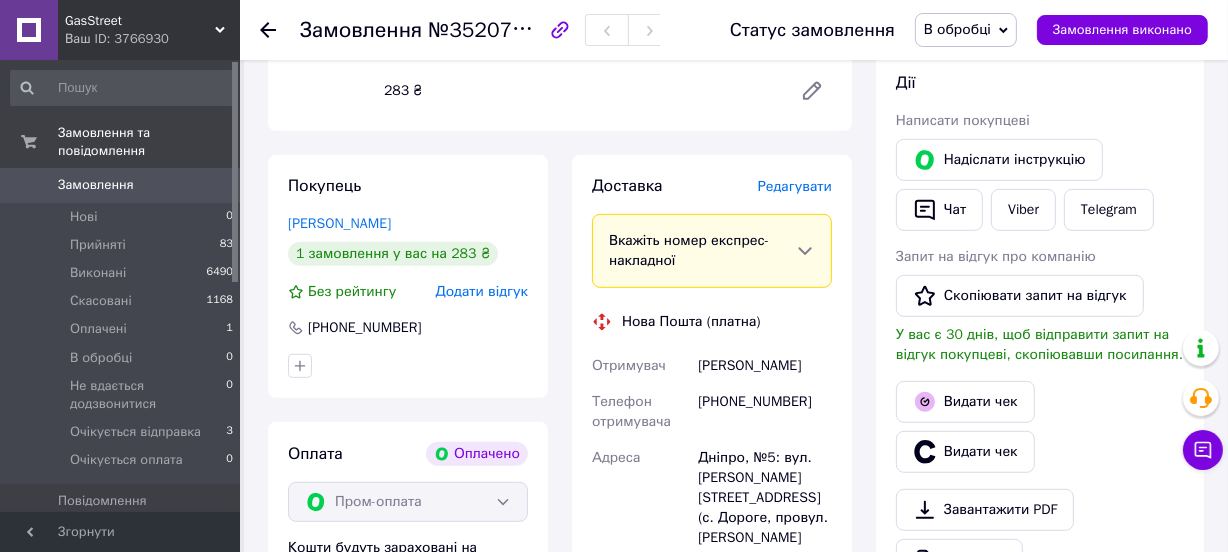 copy on "[PERSON_NAME]" 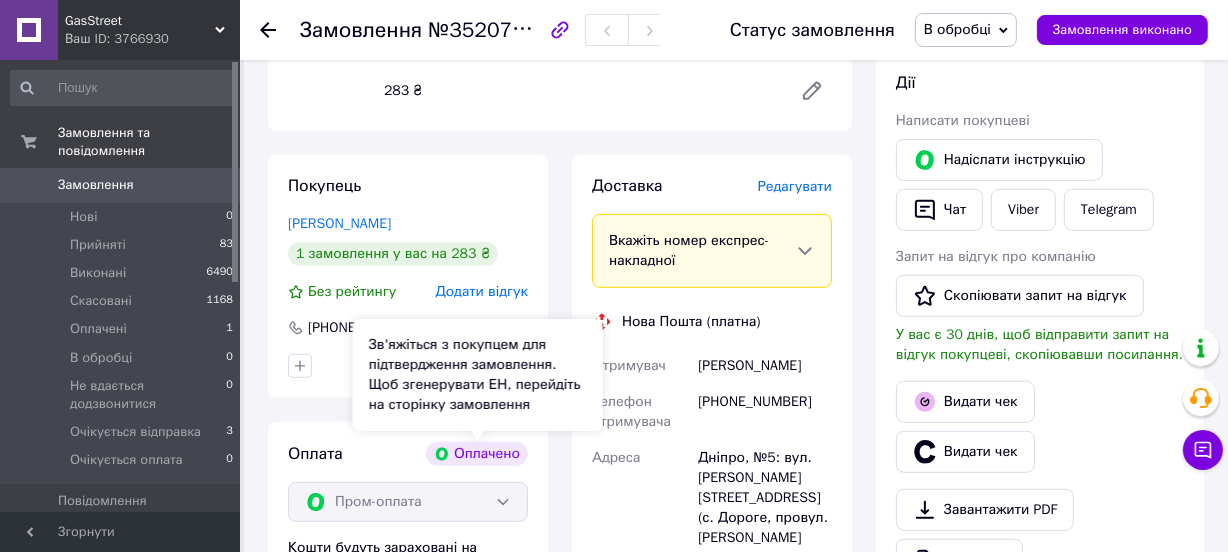 scroll, scrollTop: 1000, scrollLeft: 0, axis: vertical 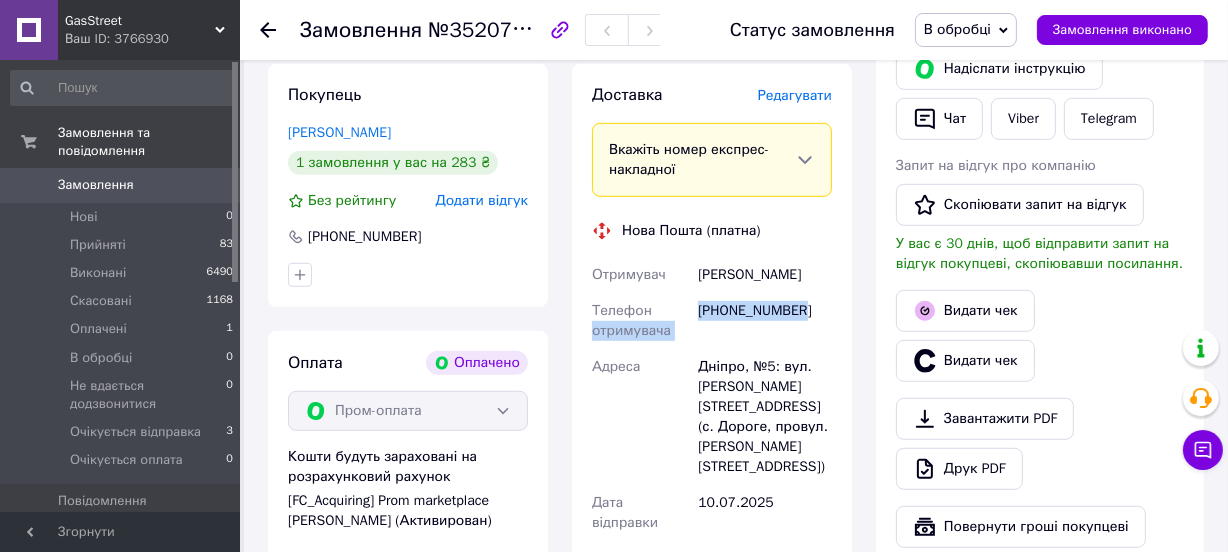 drag, startPoint x: 790, startPoint y: 309, endPoint x: 691, endPoint y: 313, distance: 99.08077 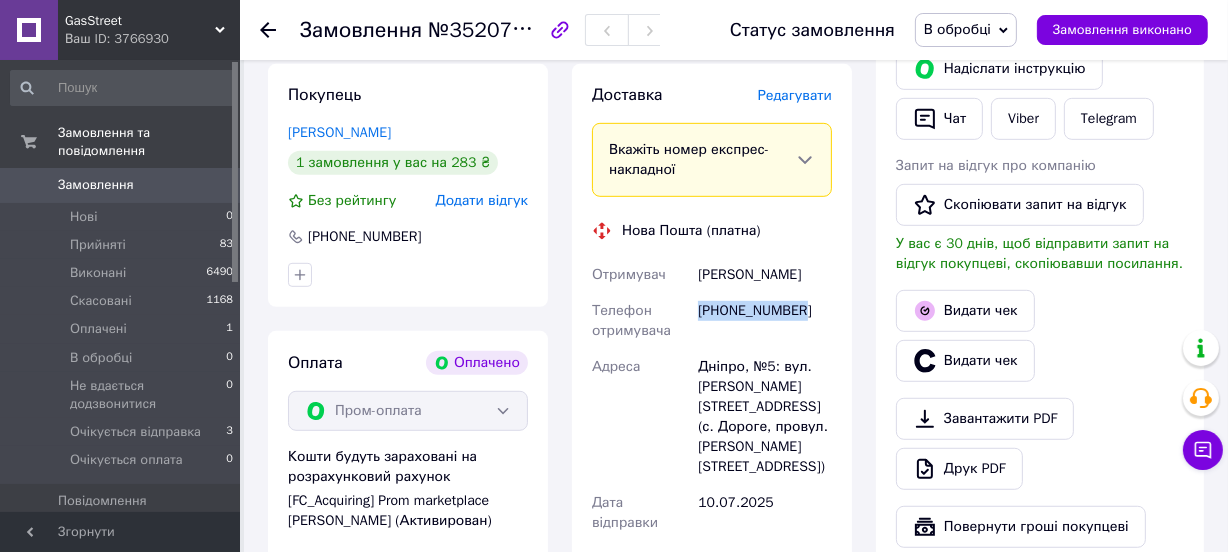 drag, startPoint x: 799, startPoint y: 315, endPoint x: 702, endPoint y: 314, distance: 97.00516 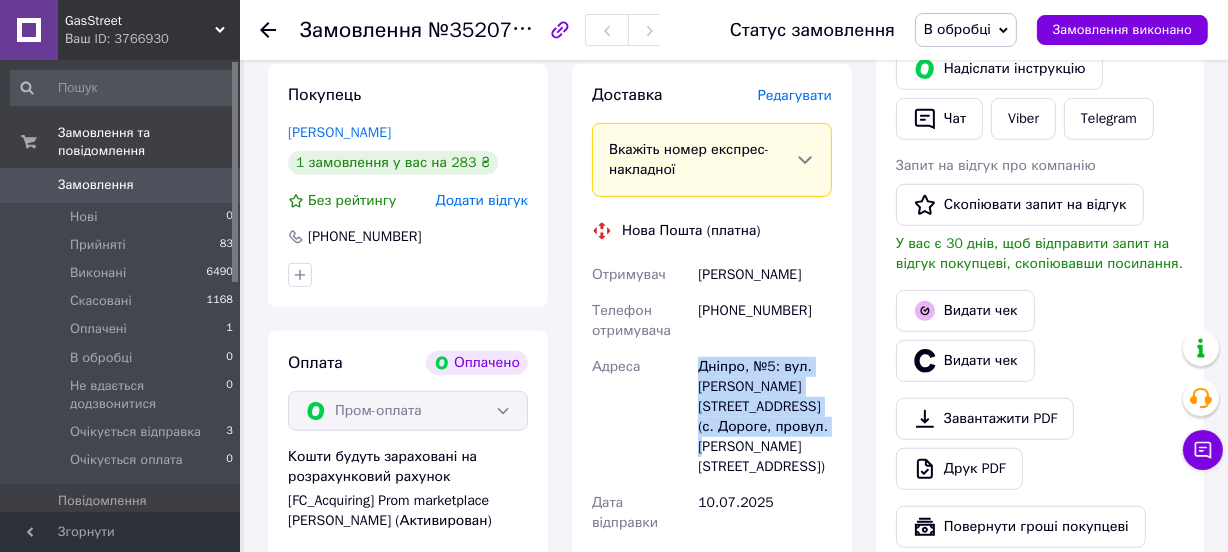 drag, startPoint x: 780, startPoint y: 433, endPoint x: 697, endPoint y: 367, distance: 106.04244 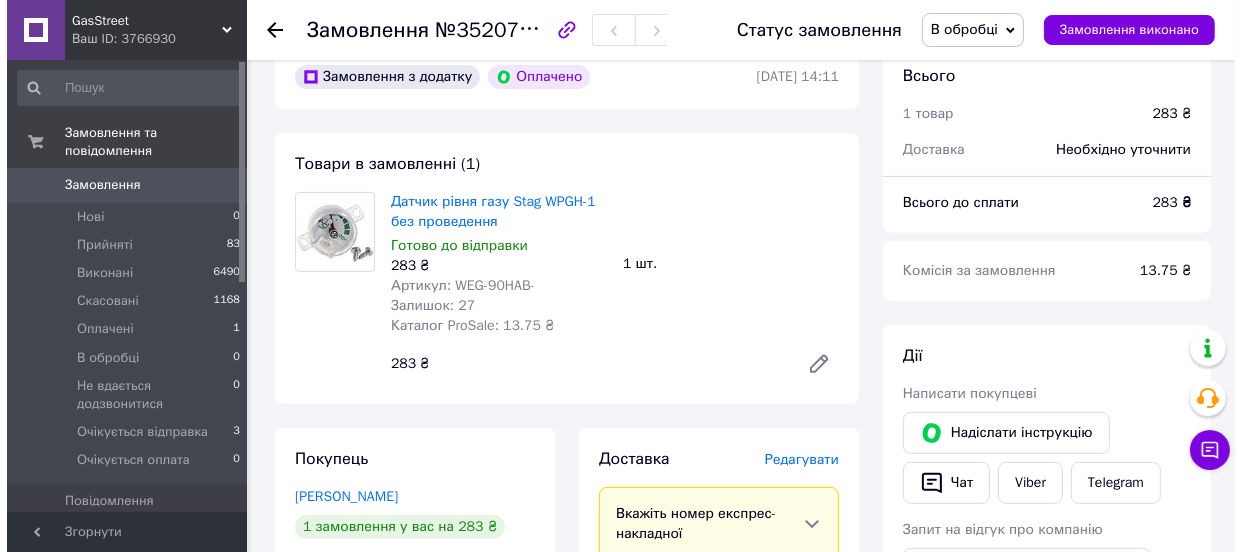 scroll, scrollTop: 727, scrollLeft: 0, axis: vertical 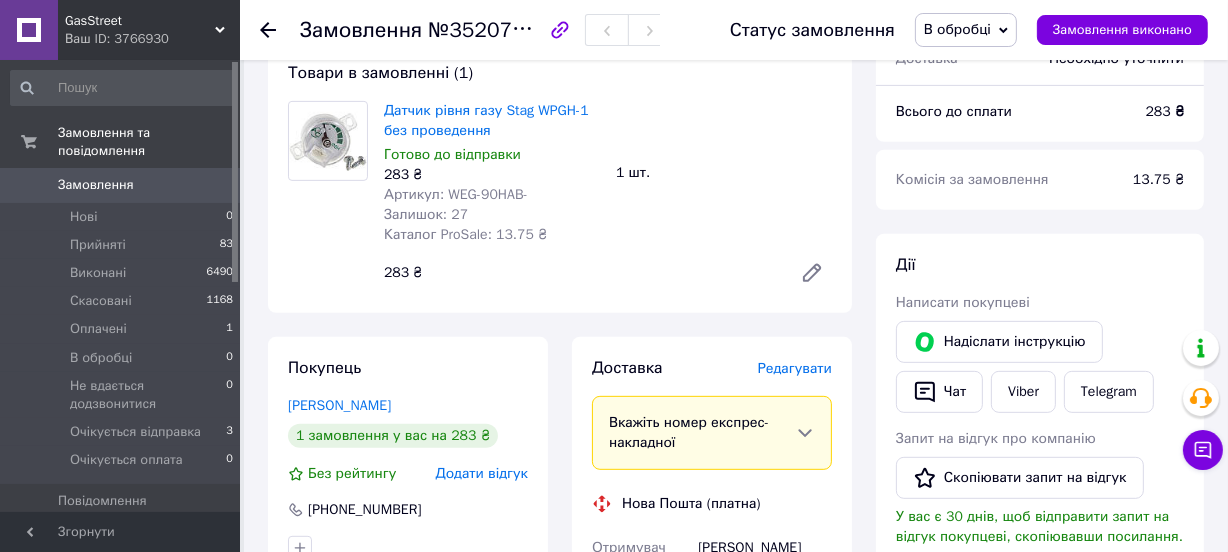 click on "Редагувати" at bounding box center (795, 368) 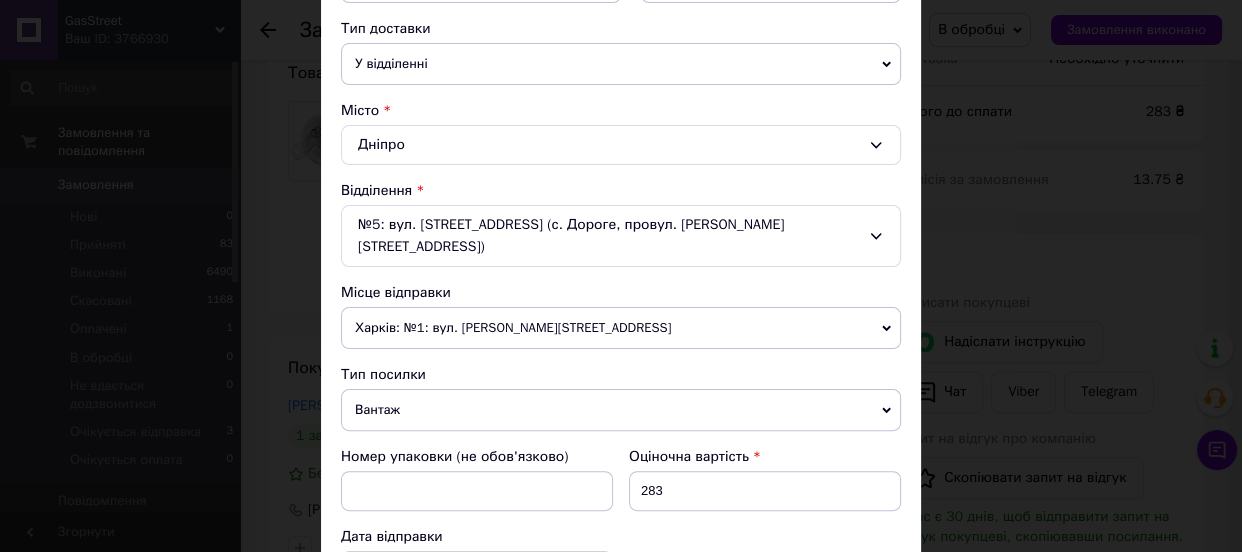 scroll, scrollTop: 545, scrollLeft: 0, axis: vertical 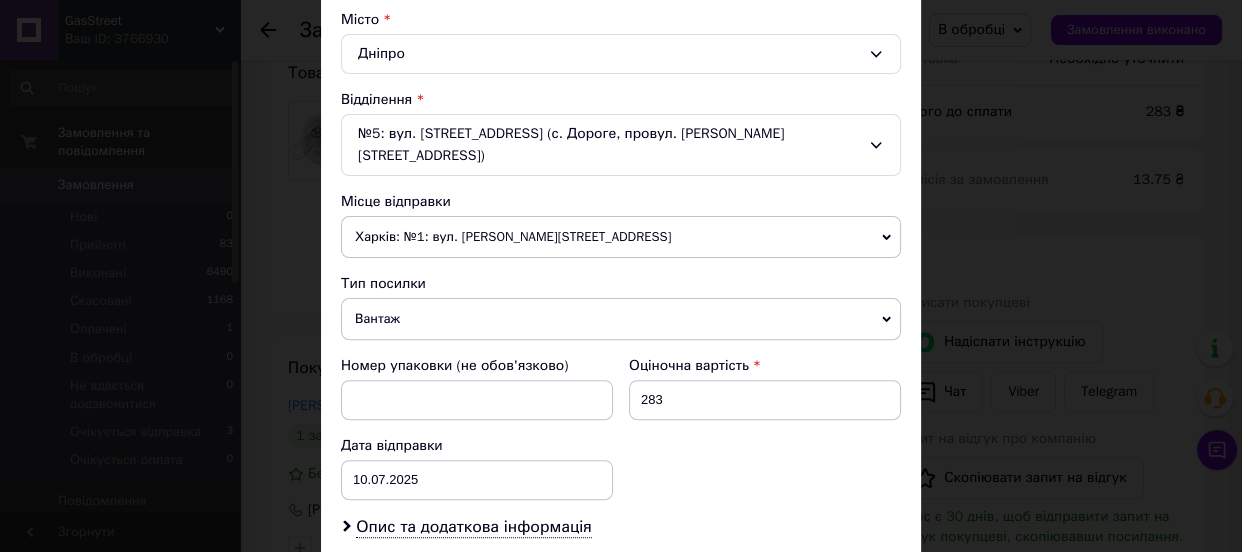 click on "Вантаж" at bounding box center [621, 319] 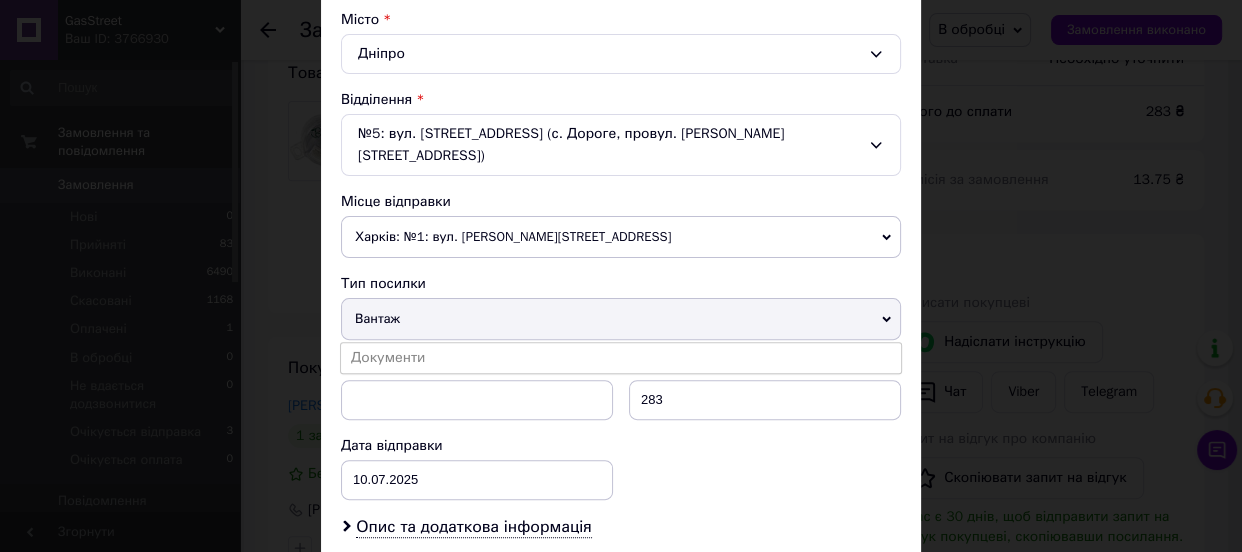 click on "Документи" at bounding box center (621, 358) 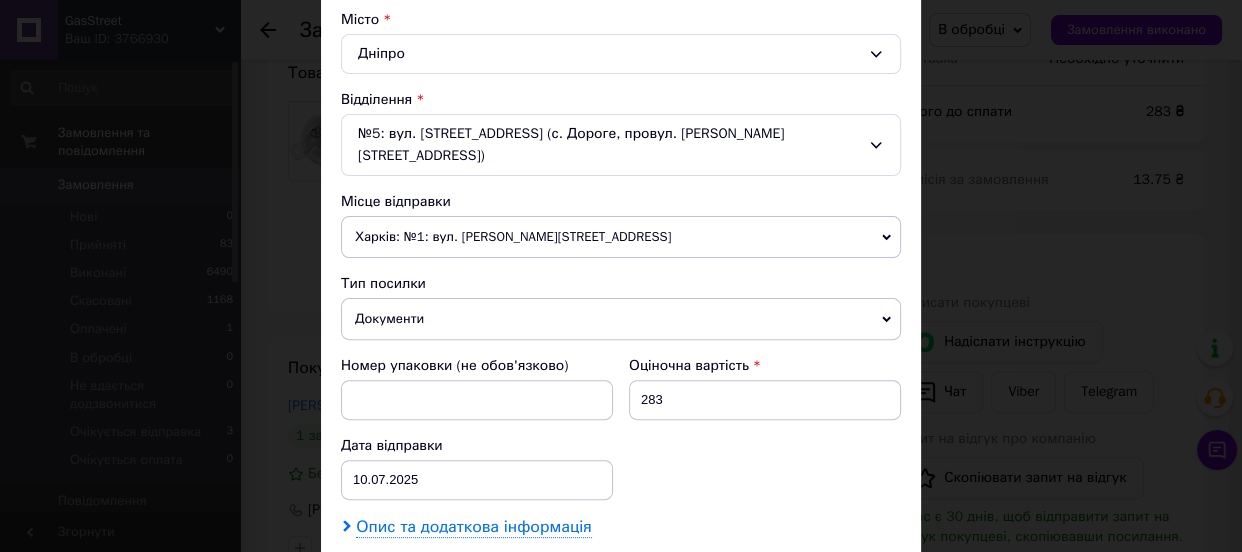 scroll, scrollTop: 793, scrollLeft: 0, axis: vertical 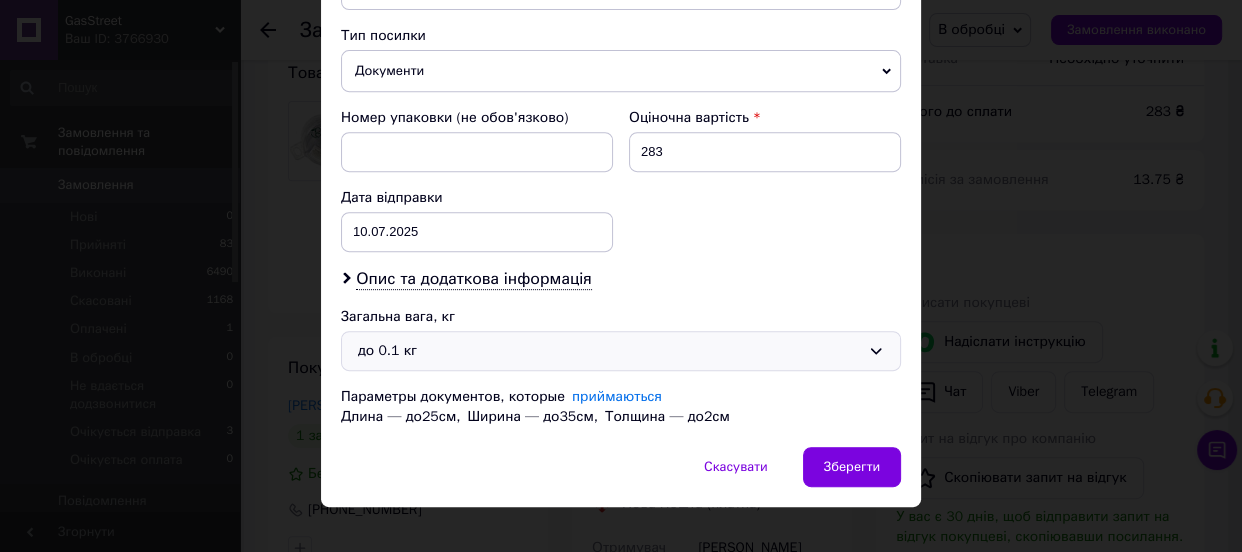 click on "до 0.1 кг" at bounding box center (609, 351) 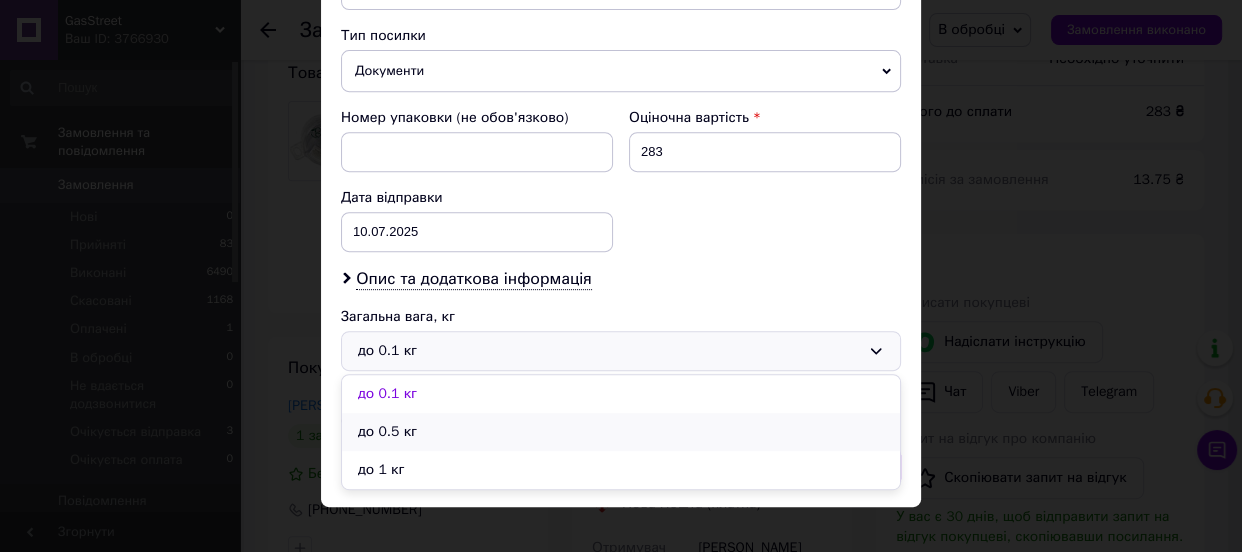 click on "до 0.5 кг" at bounding box center [621, 432] 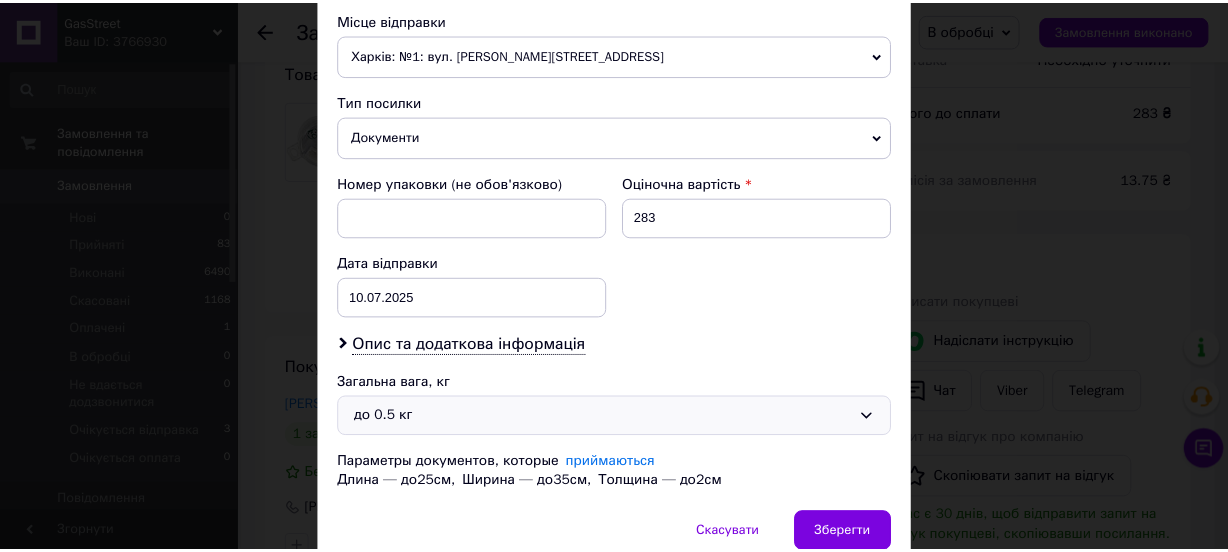 scroll, scrollTop: 793, scrollLeft: 0, axis: vertical 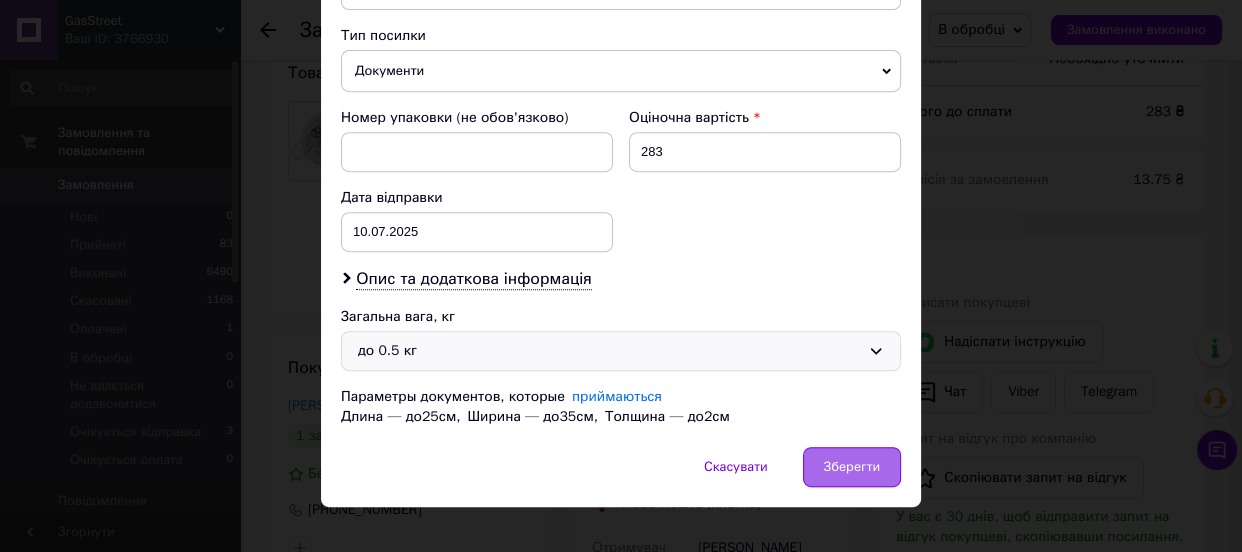 drag, startPoint x: 830, startPoint y: 436, endPoint x: 844, endPoint y: 436, distance: 14 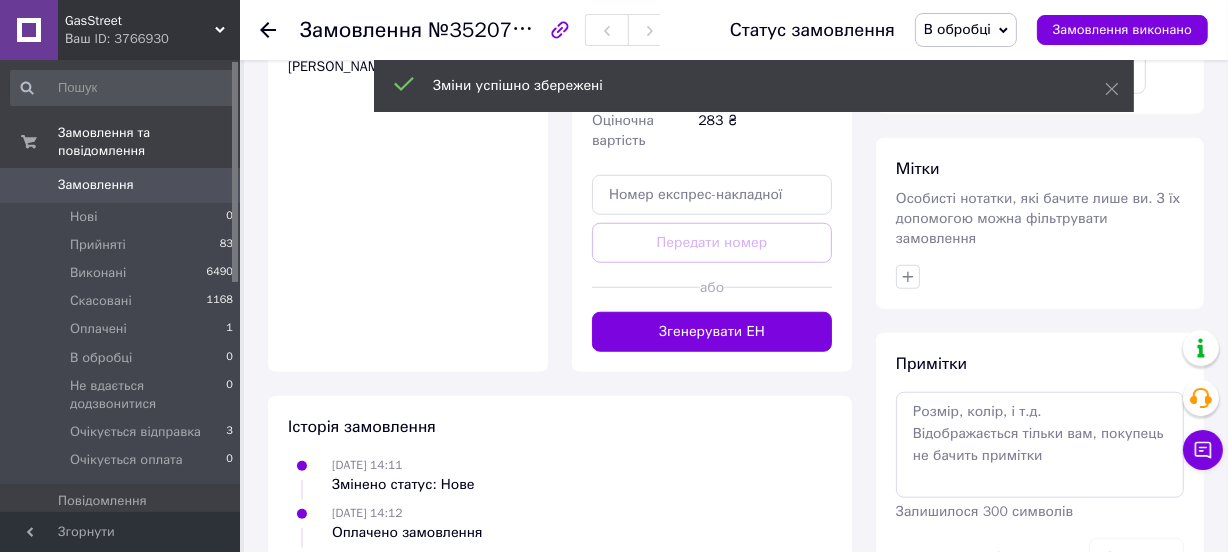 scroll, scrollTop: 1545, scrollLeft: 0, axis: vertical 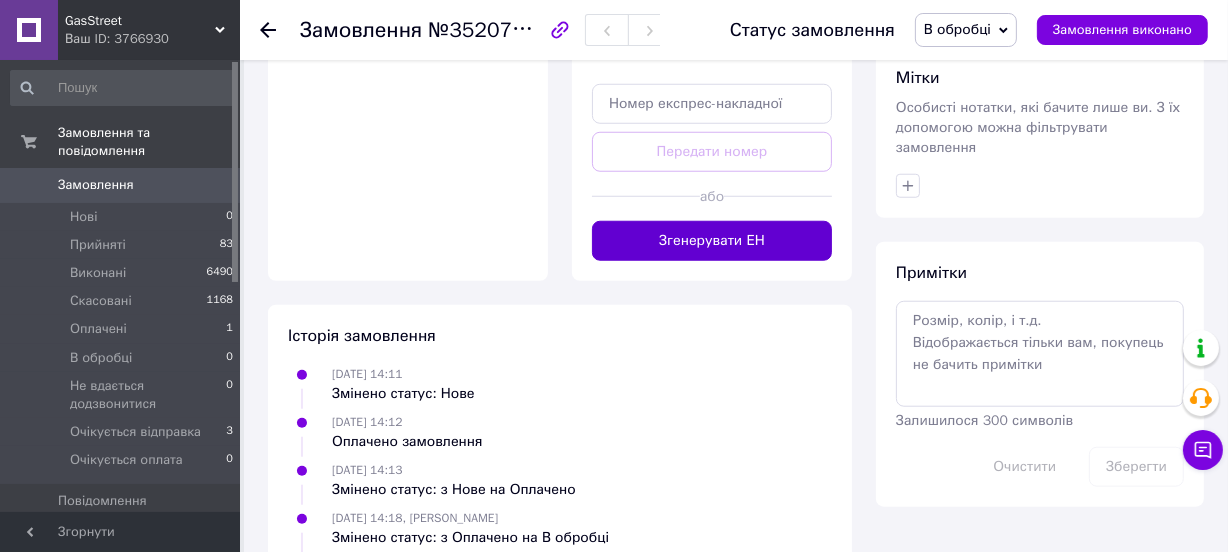 click on "Згенерувати ЕН" at bounding box center [712, 241] 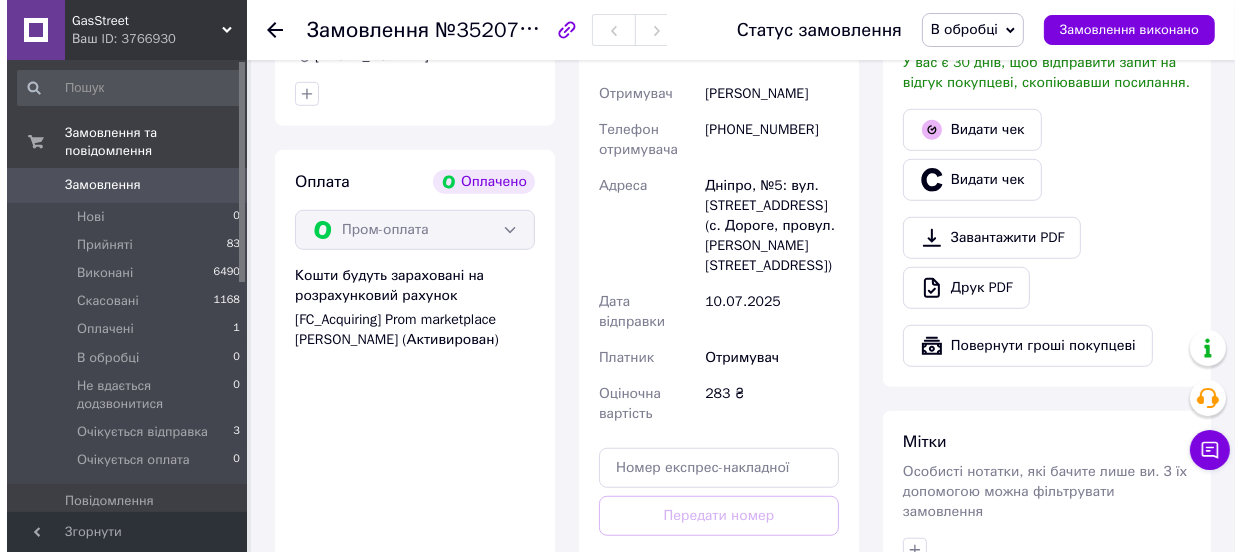 scroll, scrollTop: 1090, scrollLeft: 0, axis: vertical 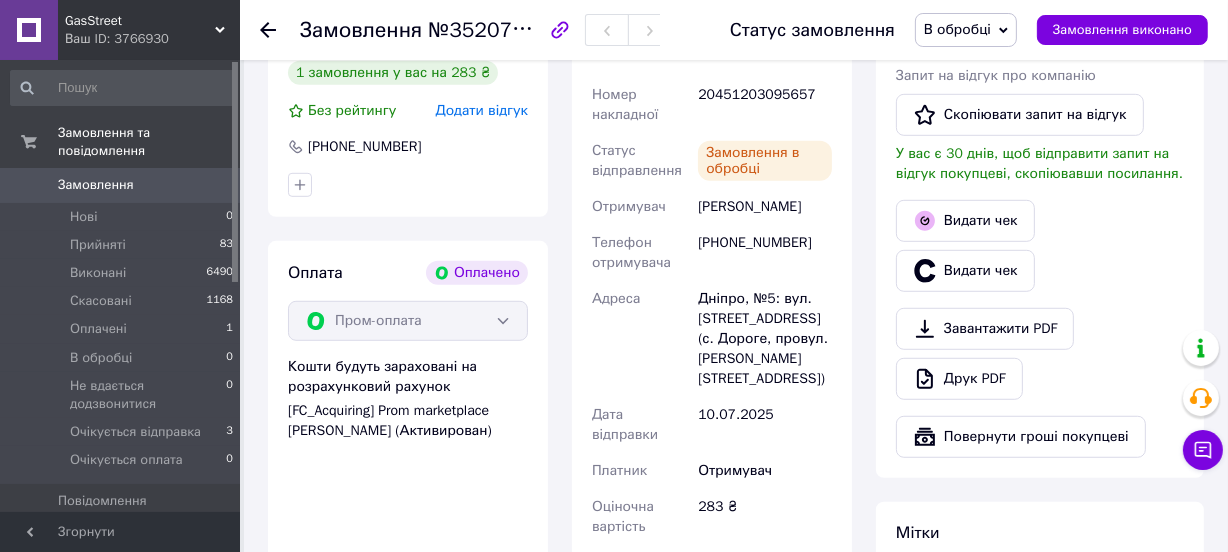 click on "В обробці" at bounding box center (957, 29) 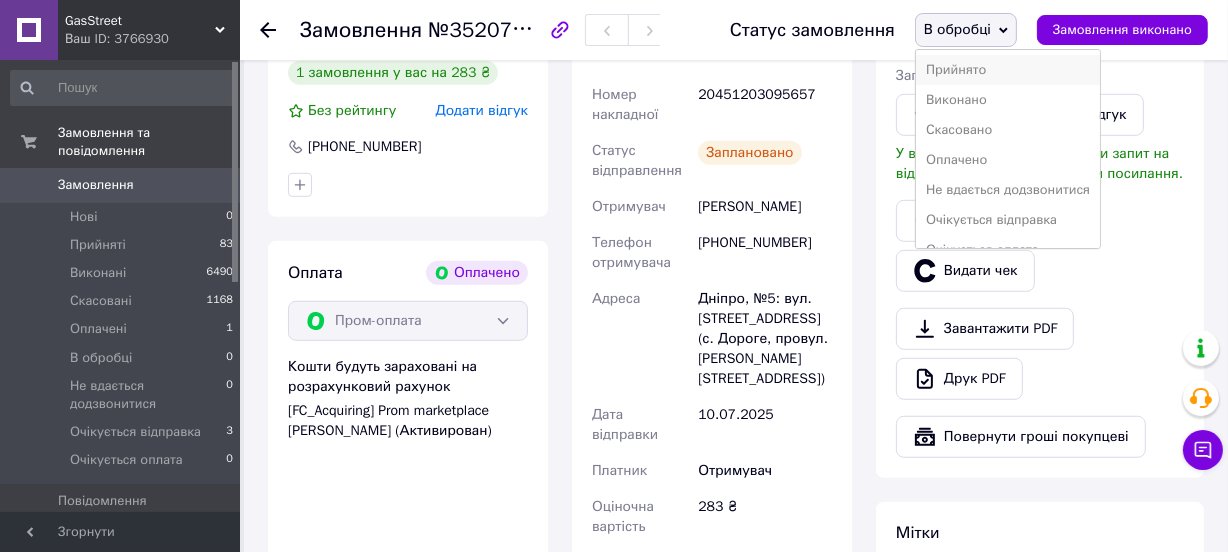 click on "Прийнято" at bounding box center (1008, 70) 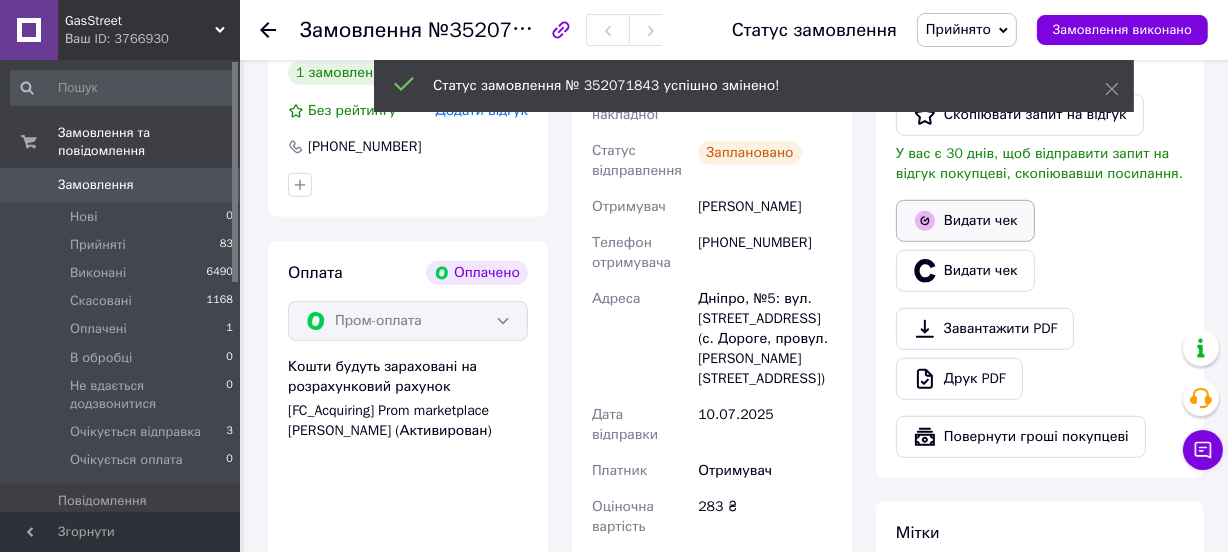 click on "Видати чек" at bounding box center [965, 221] 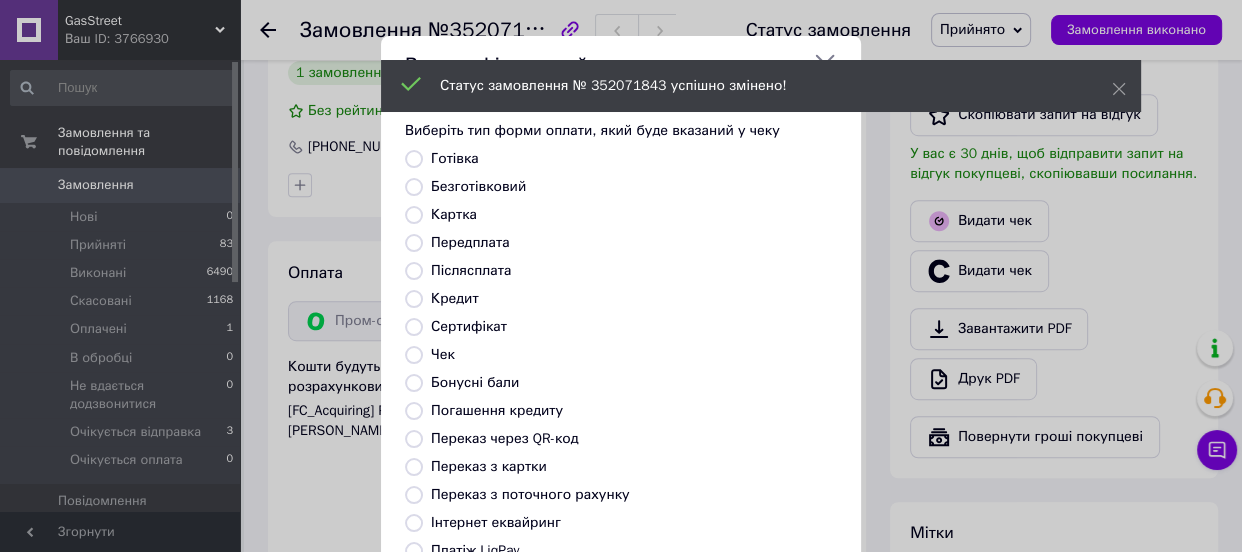 scroll, scrollTop: 272, scrollLeft: 0, axis: vertical 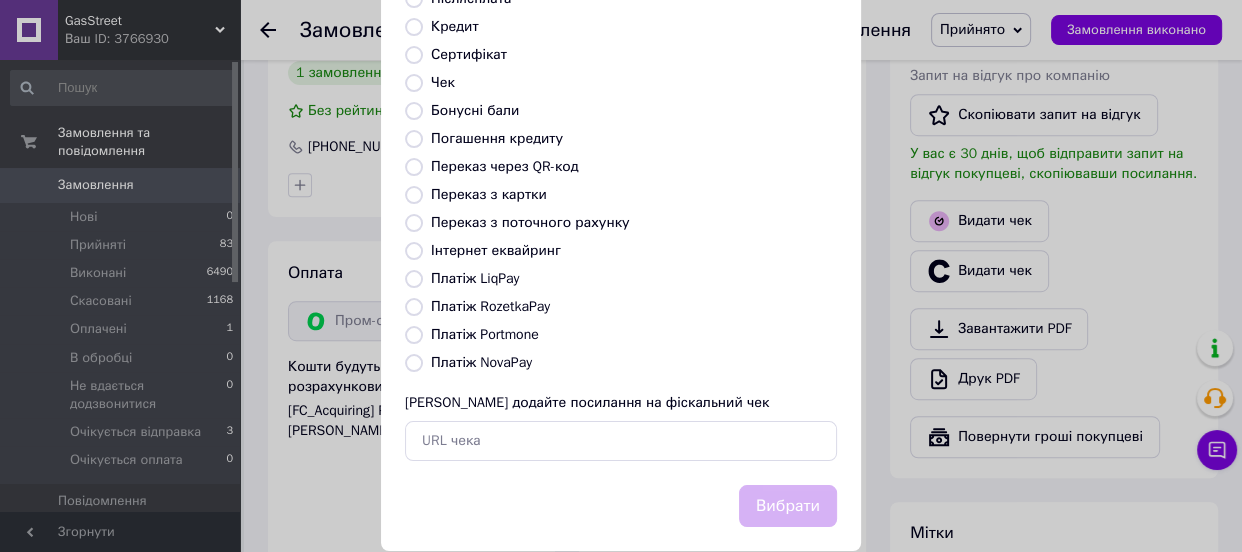 click on "Платіж NovaPay" at bounding box center [481, 362] 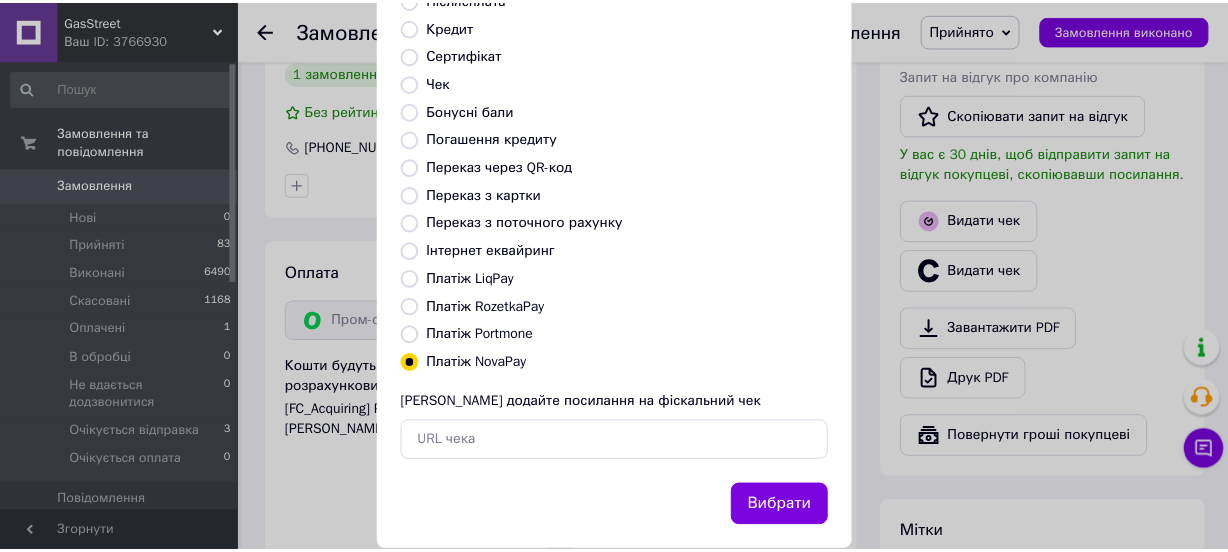 scroll, scrollTop: 307, scrollLeft: 0, axis: vertical 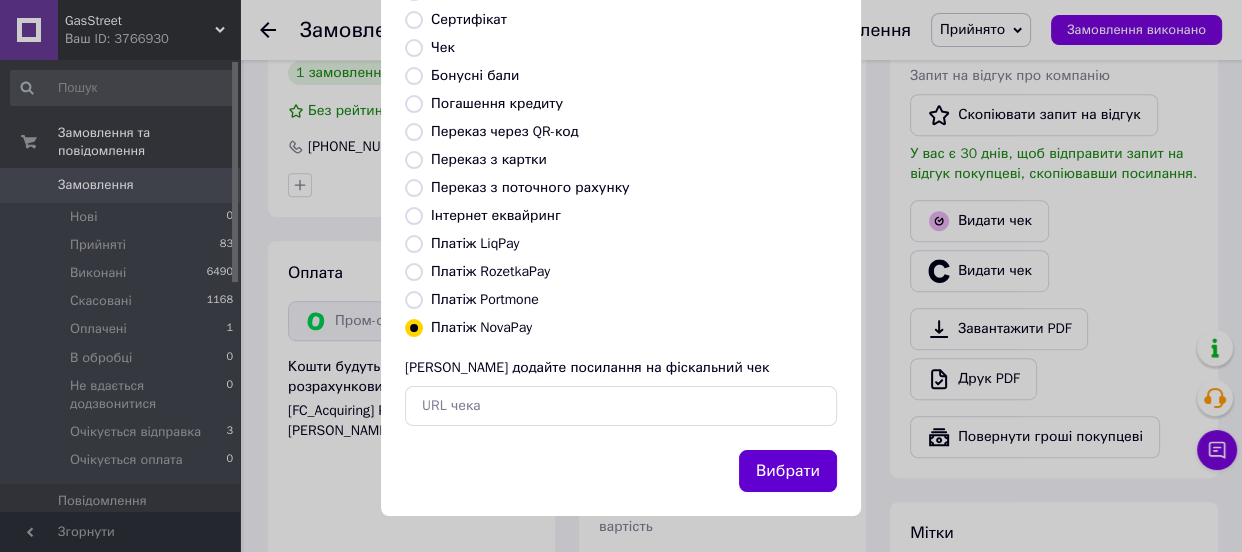 click on "Вибрати" at bounding box center (788, 471) 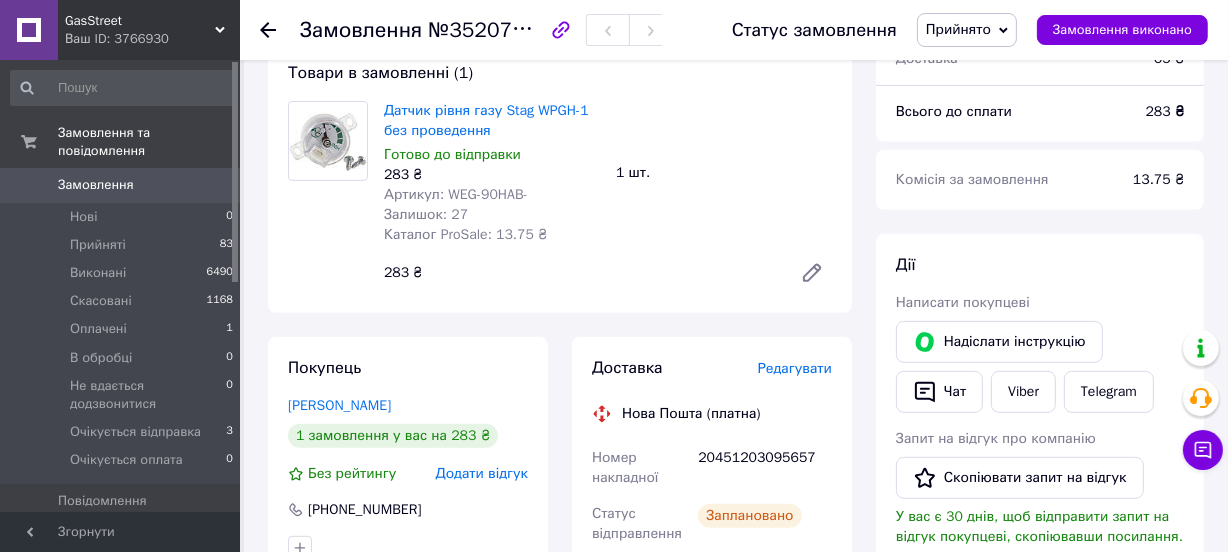 scroll, scrollTop: 363, scrollLeft: 0, axis: vertical 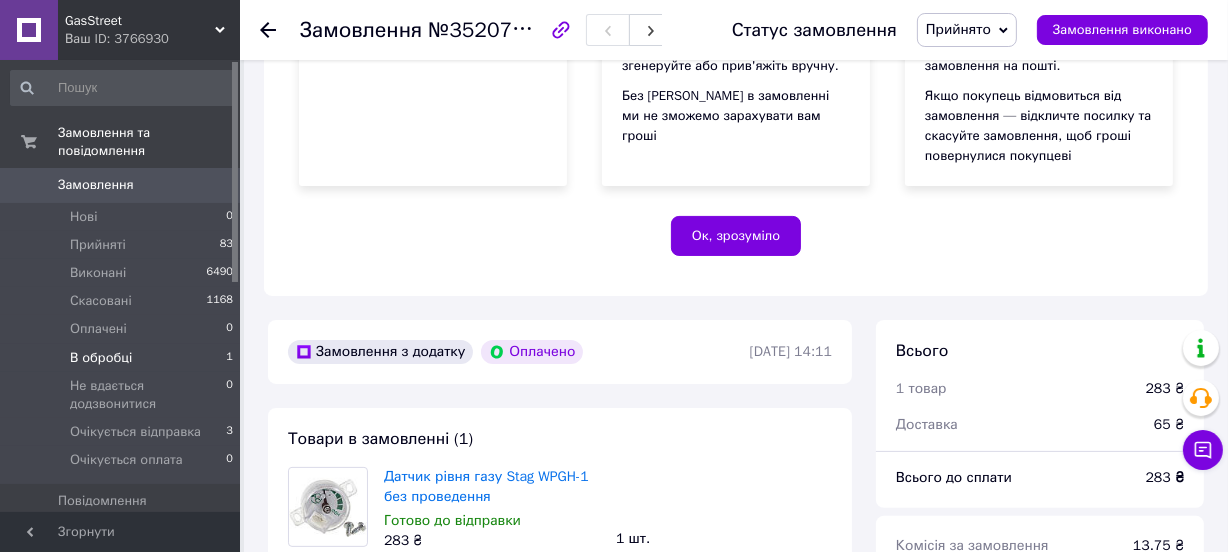 click on "В обробці 1" at bounding box center [122, 358] 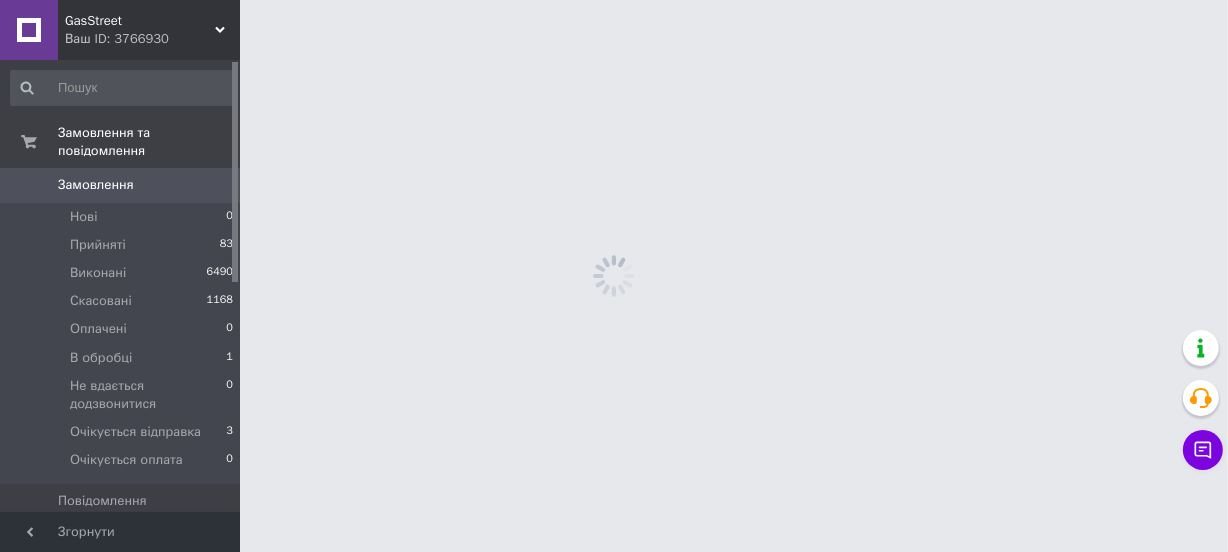 scroll, scrollTop: 0, scrollLeft: 0, axis: both 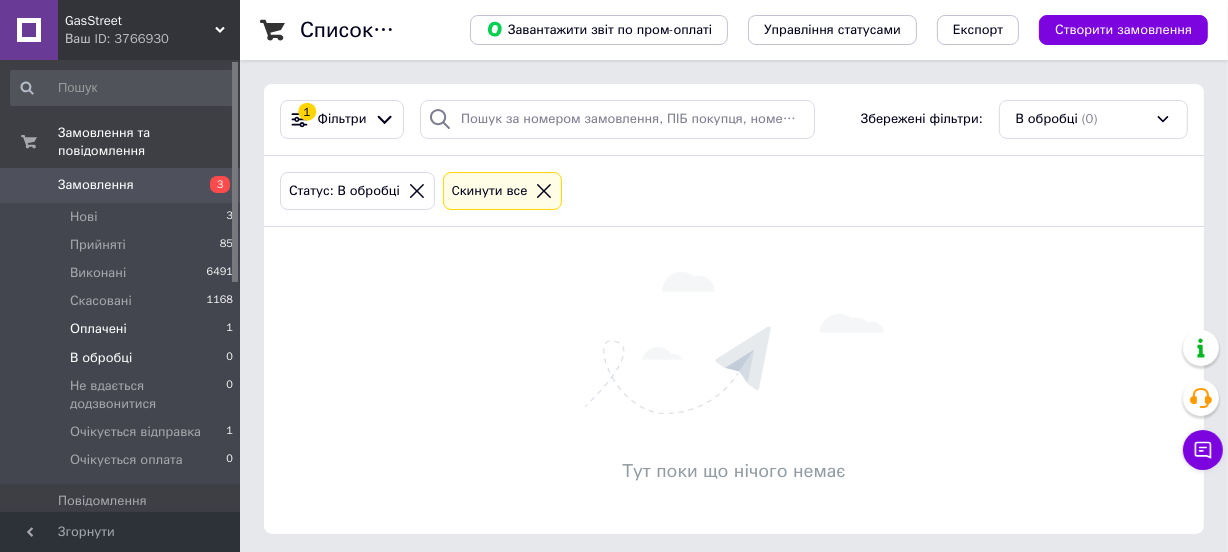 click on "Оплачені 1" at bounding box center (122, 329) 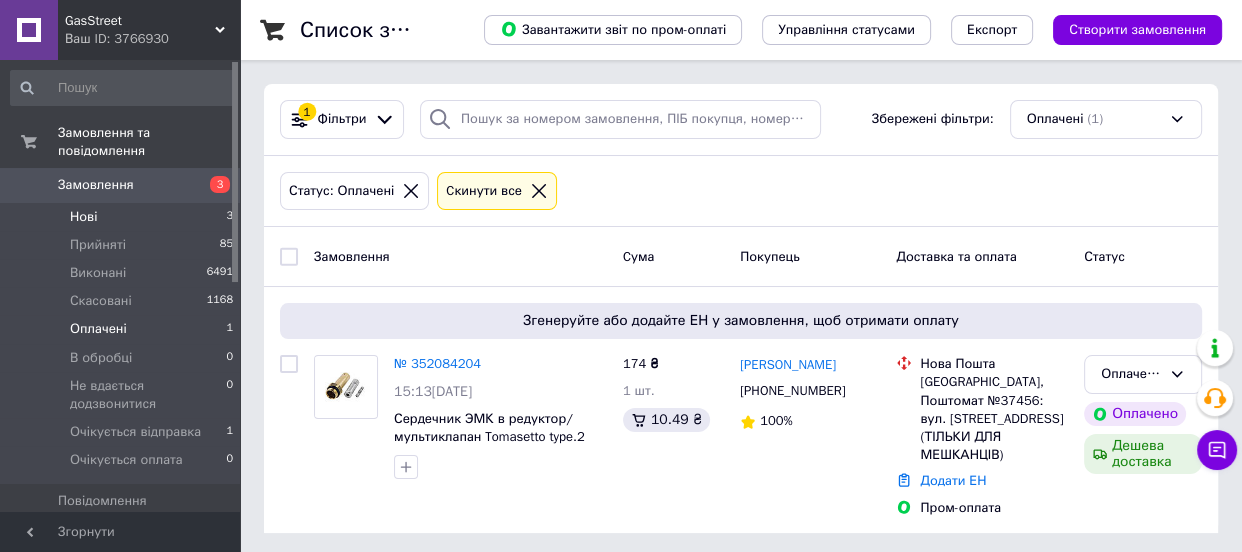 click on "Нові 3" at bounding box center [122, 217] 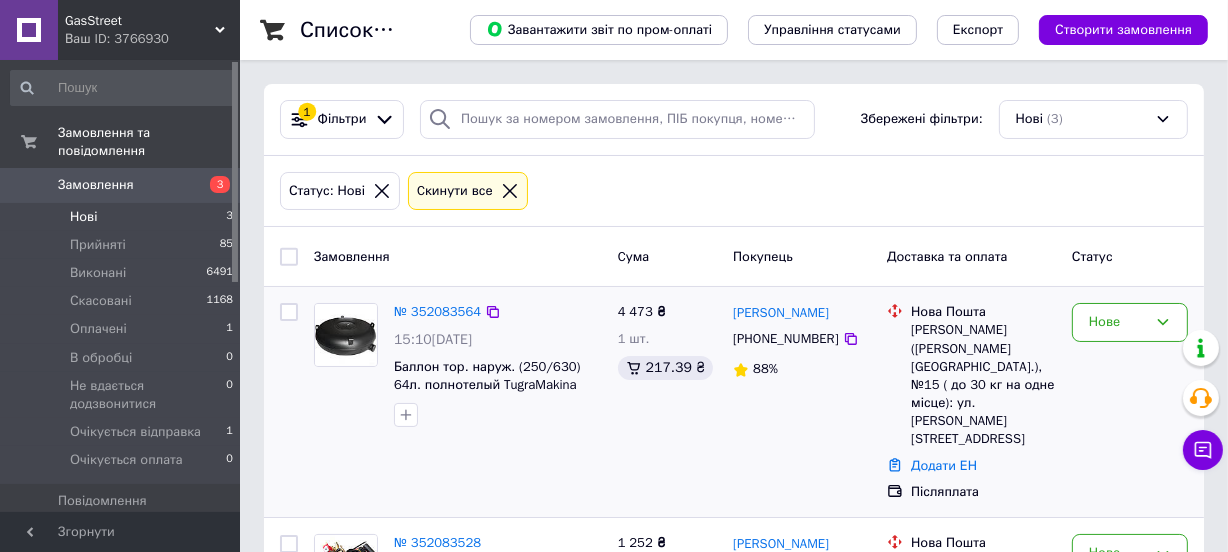 scroll, scrollTop: 90, scrollLeft: 0, axis: vertical 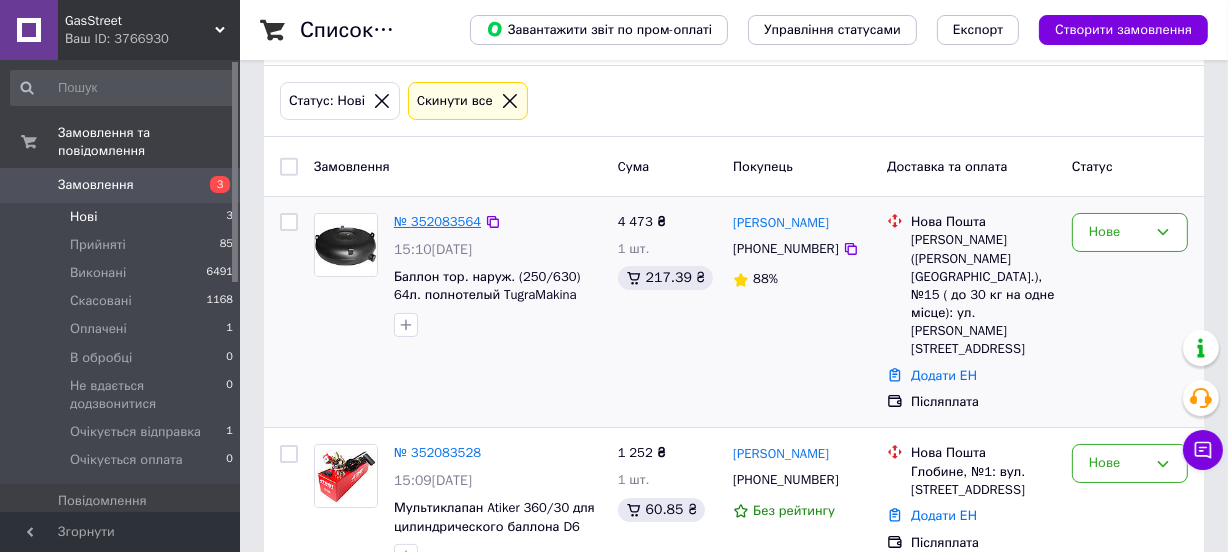 click on "№ 352083564" at bounding box center [437, 221] 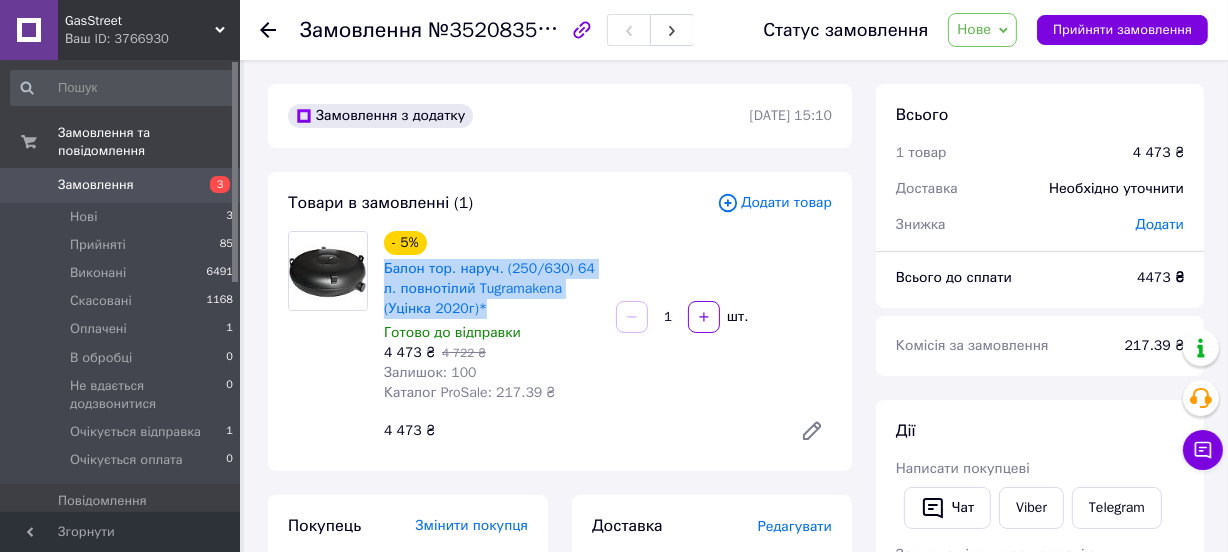 drag, startPoint x: 441, startPoint y: 309, endPoint x: 379, endPoint y: 265, distance: 76.02631 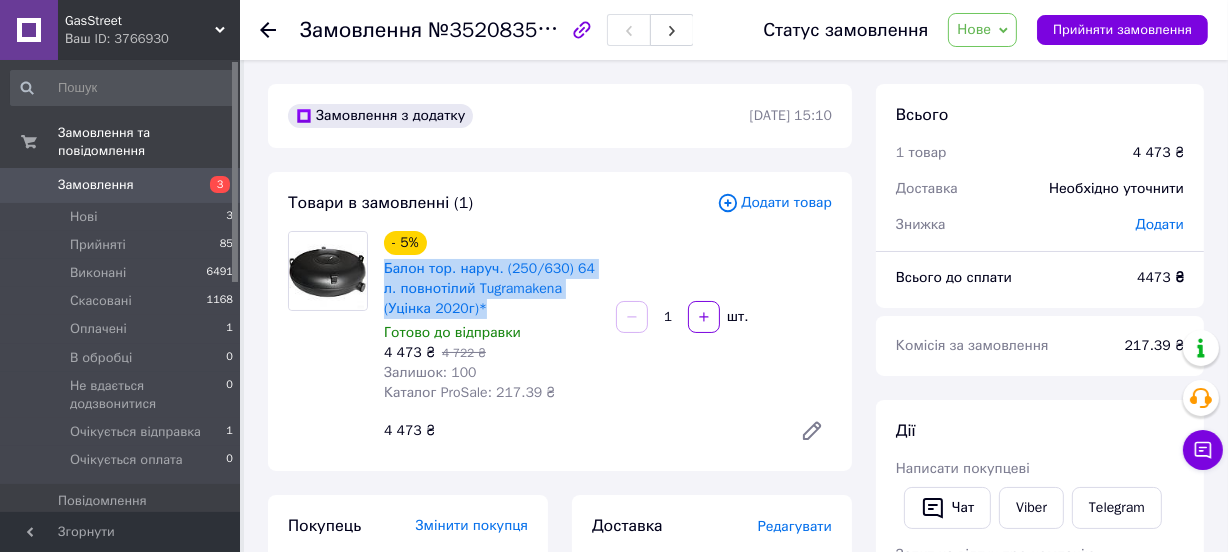 click on "Нове" at bounding box center (974, 29) 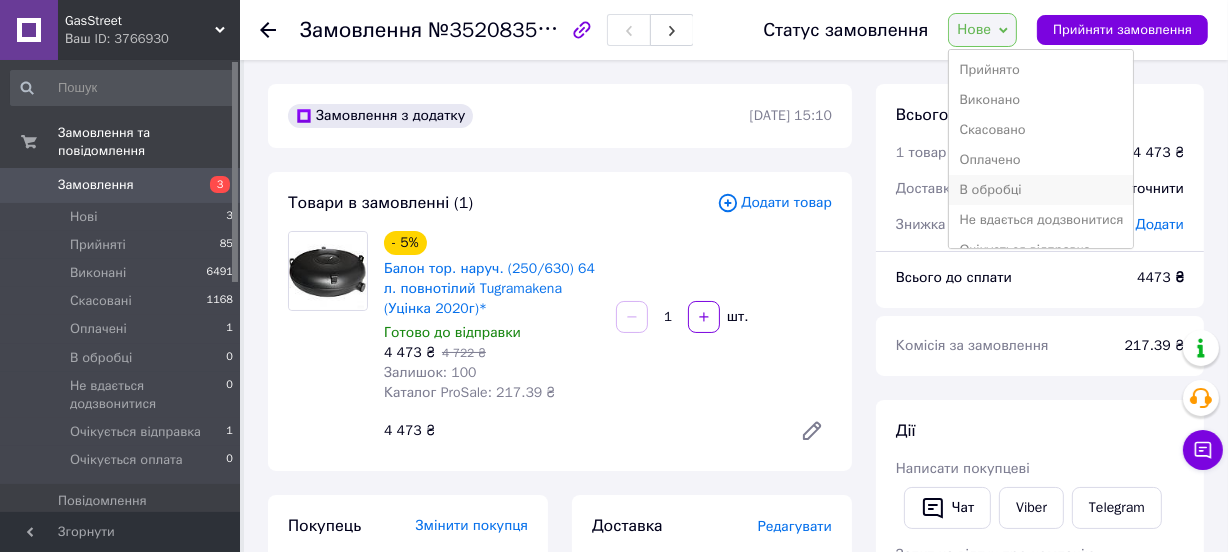 click on "В обробці" at bounding box center (1041, 190) 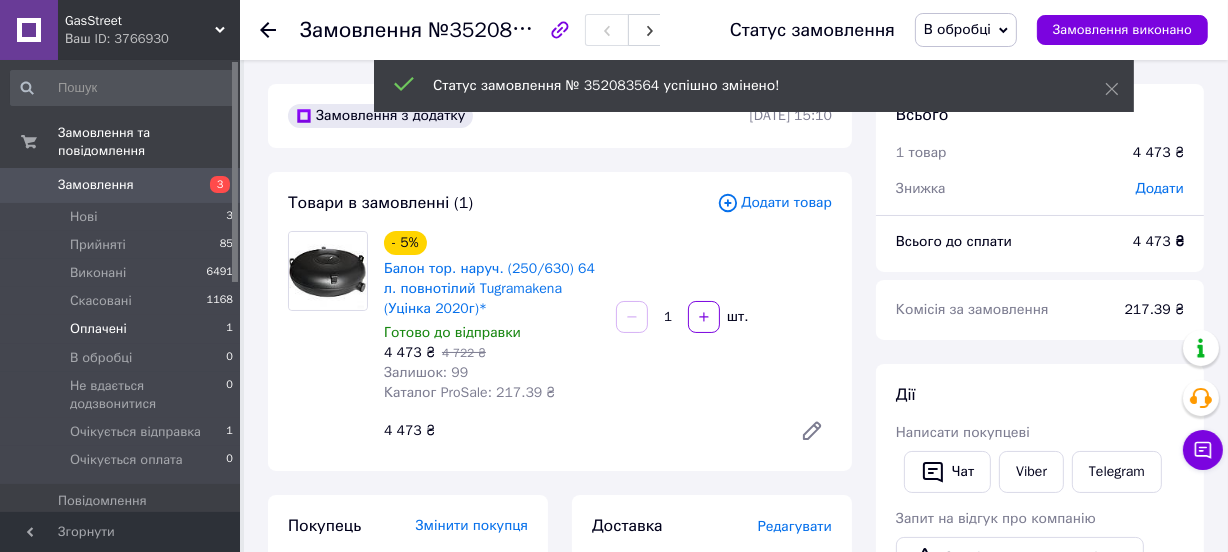 click on "Оплачені" at bounding box center (98, 329) 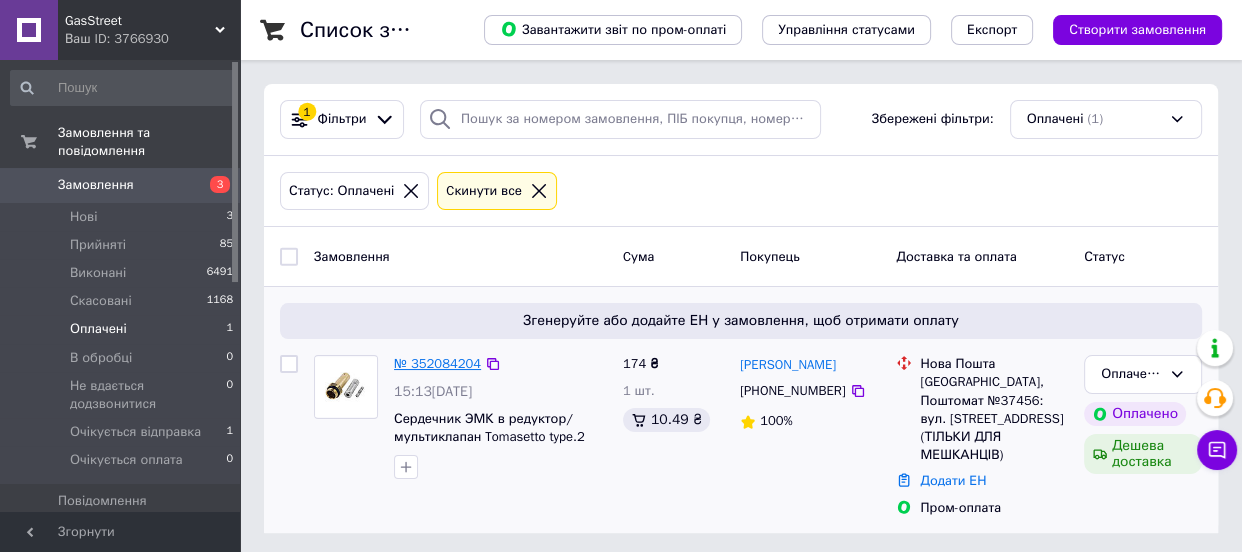 click on "№ 352084204" at bounding box center (437, 363) 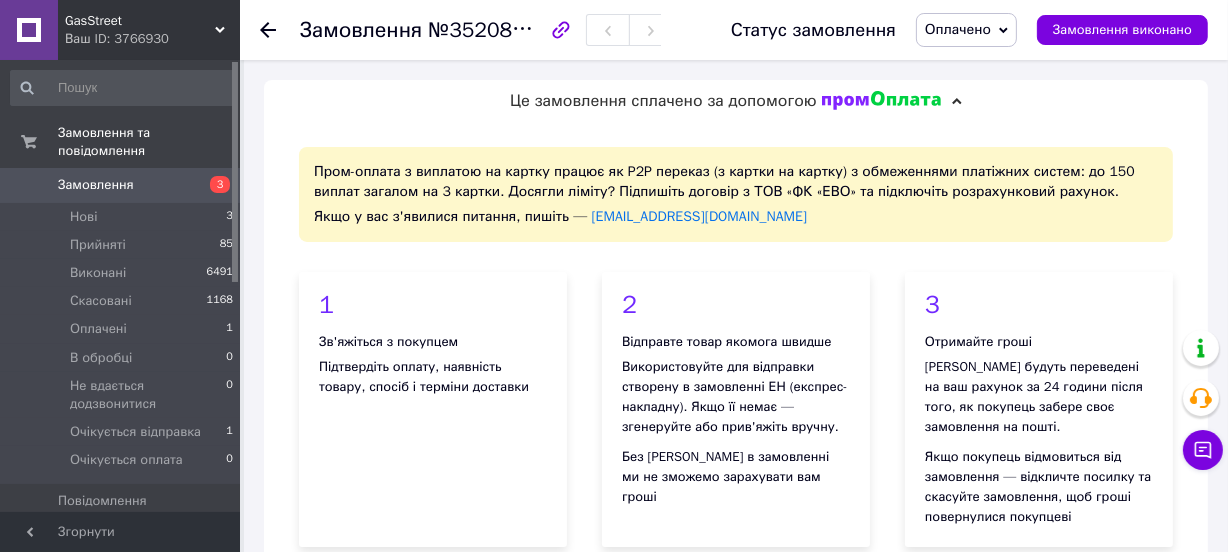 click on "Оплачено" at bounding box center [958, 29] 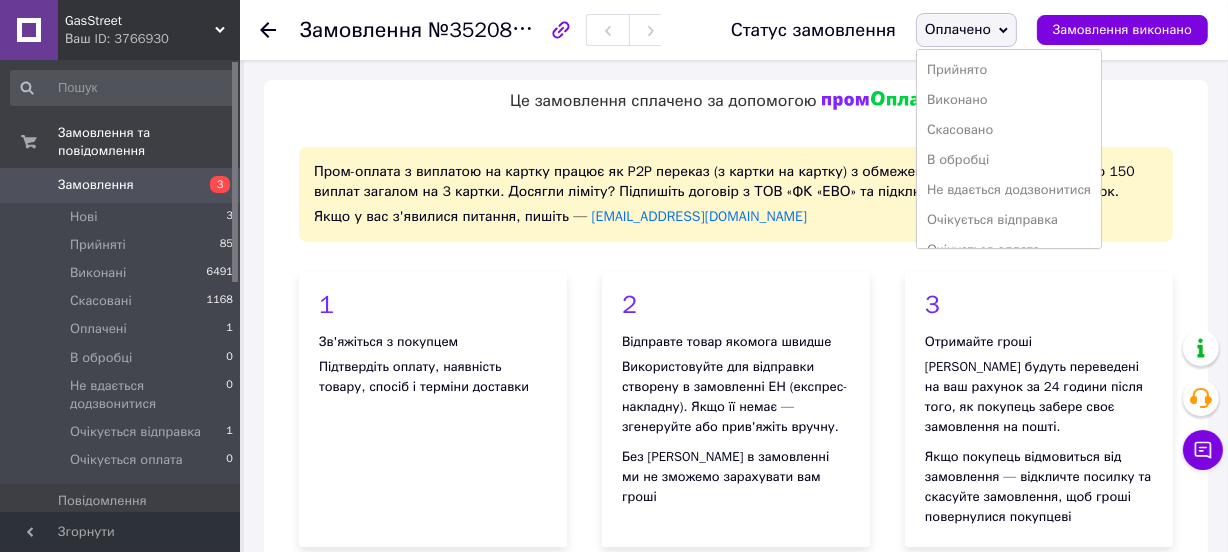 click on "В обробці" at bounding box center [1009, 160] 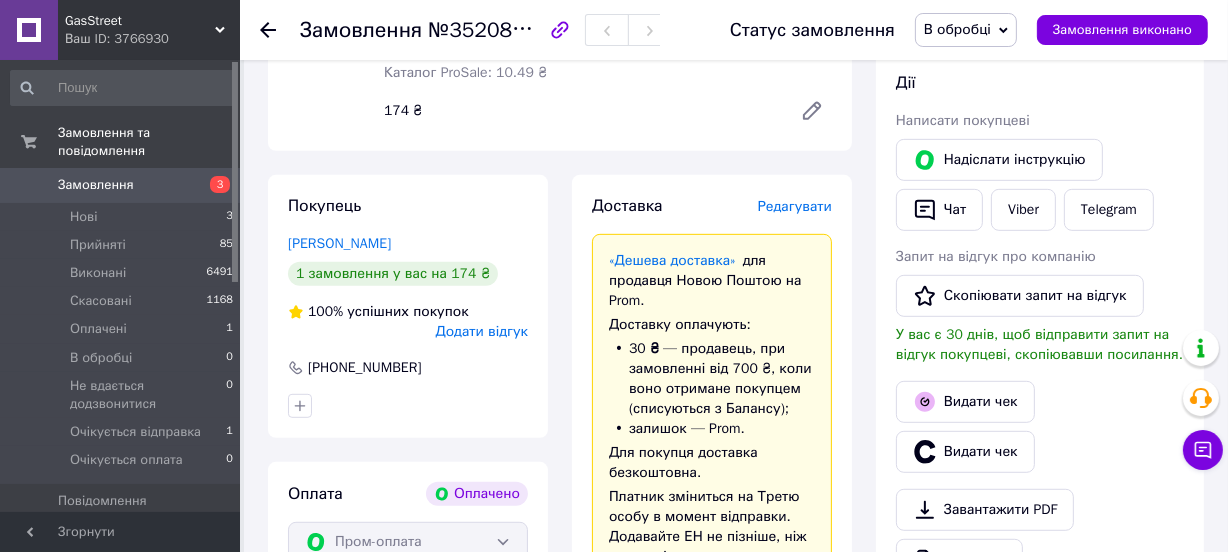scroll, scrollTop: 1272, scrollLeft: 0, axis: vertical 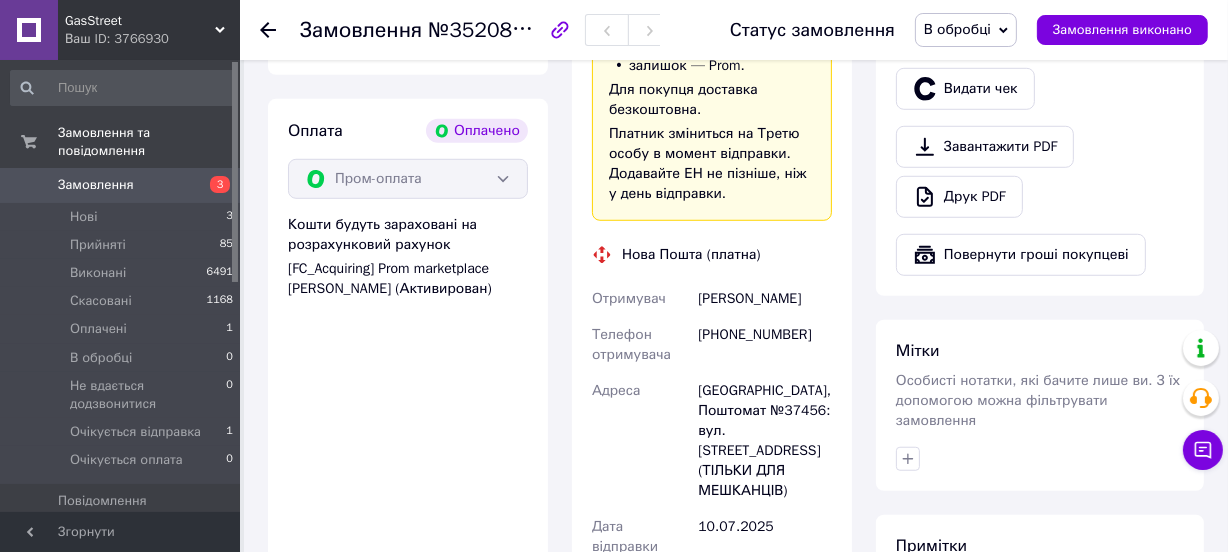 drag, startPoint x: 800, startPoint y: 333, endPoint x: 700, endPoint y: 333, distance: 100 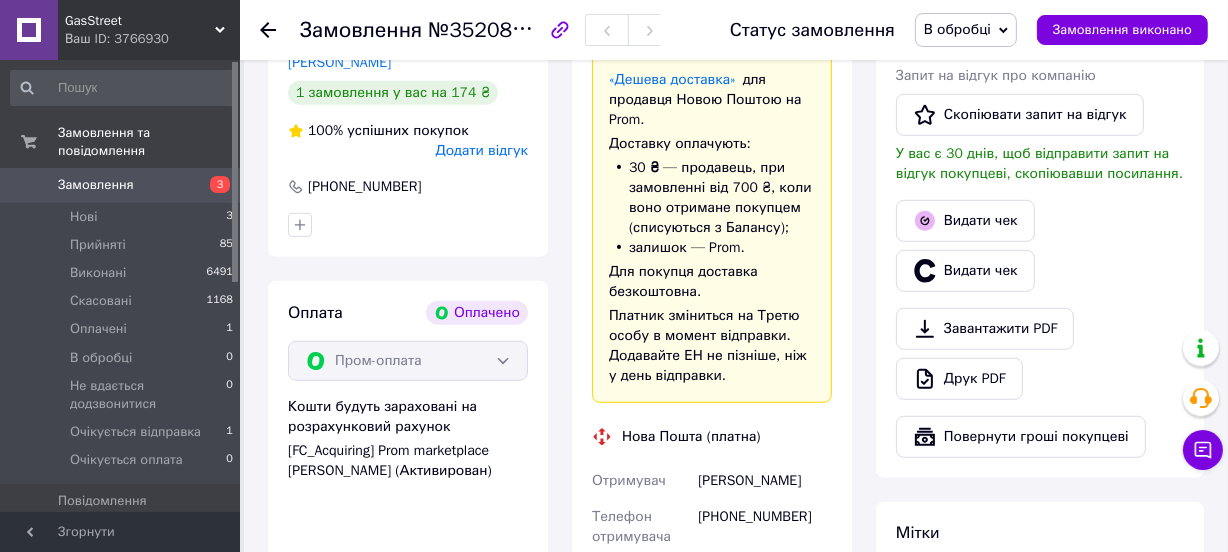 scroll, scrollTop: 1272, scrollLeft: 0, axis: vertical 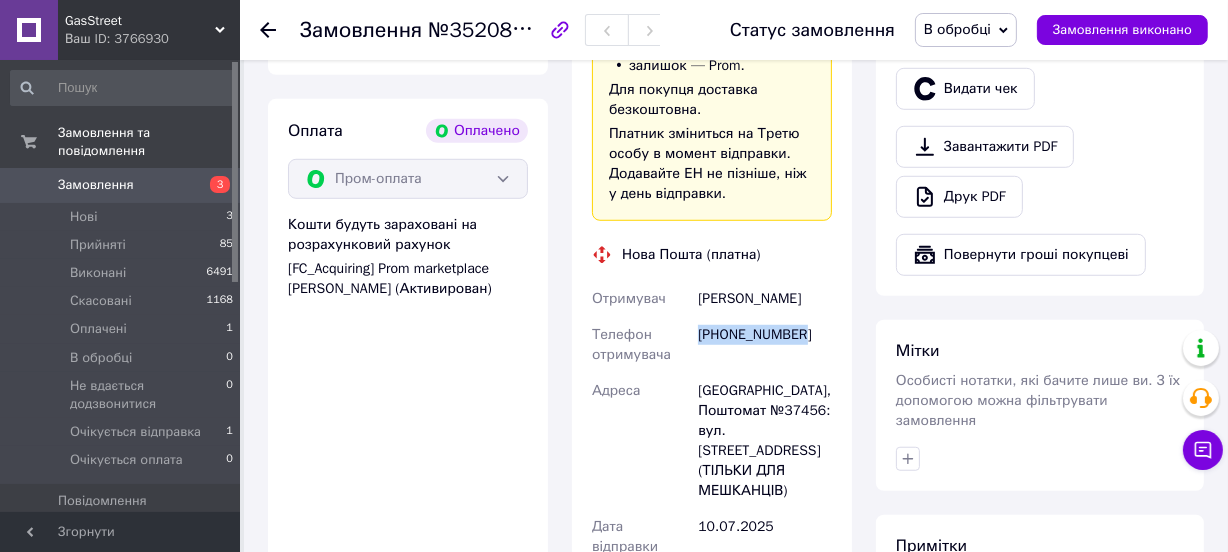drag, startPoint x: 800, startPoint y: 379, endPoint x: 696, endPoint y: 360, distance: 105.72133 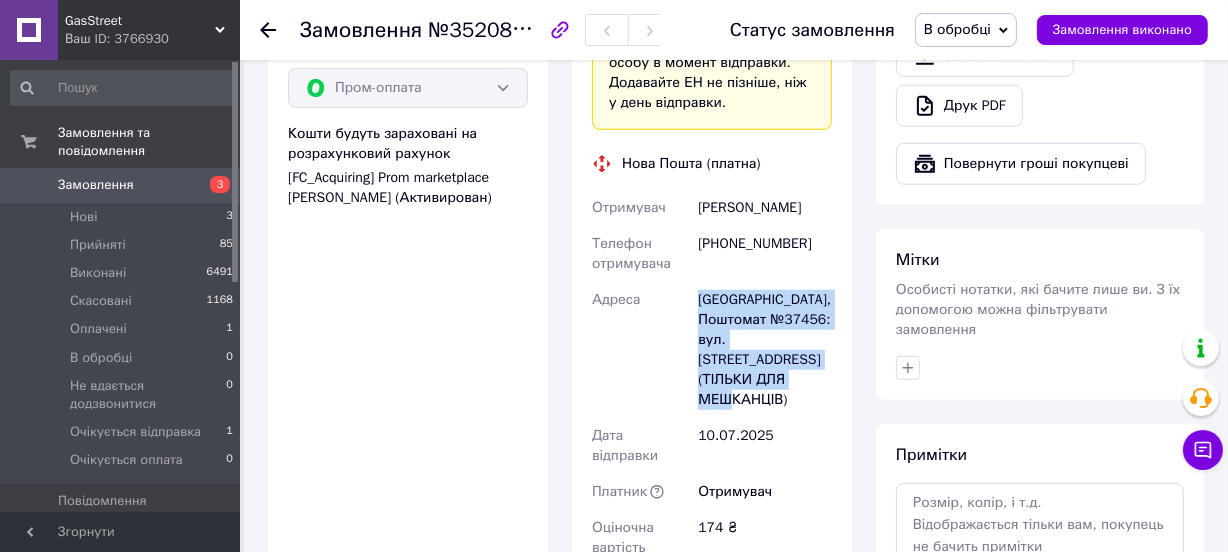 drag, startPoint x: 775, startPoint y: 410, endPoint x: 692, endPoint y: 316, distance: 125.39936 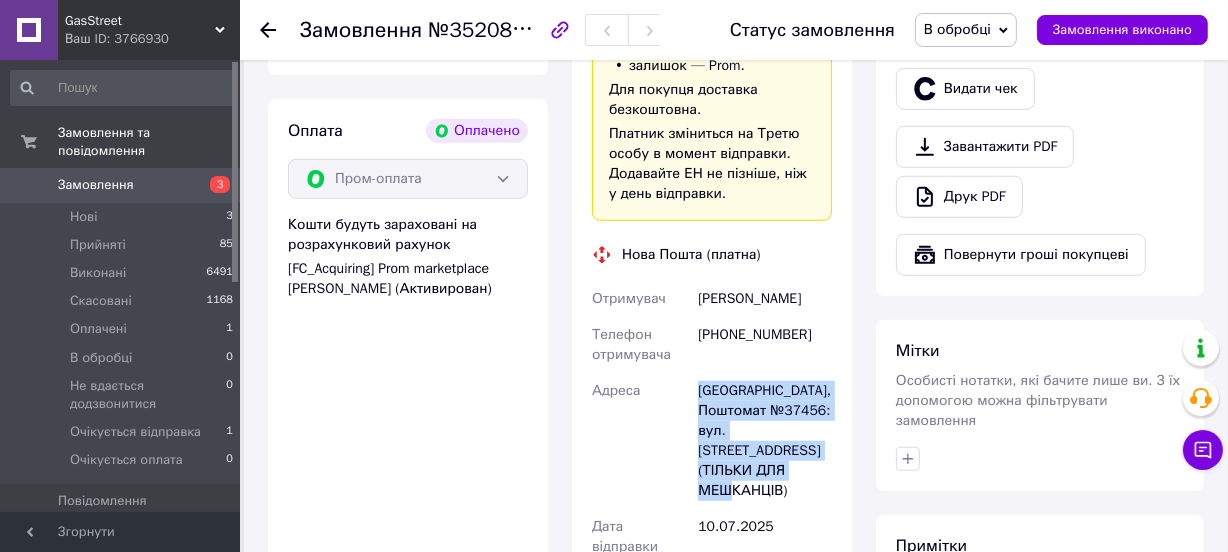 scroll, scrollTop: 1181, scrollLeft: 0, axis: vertical 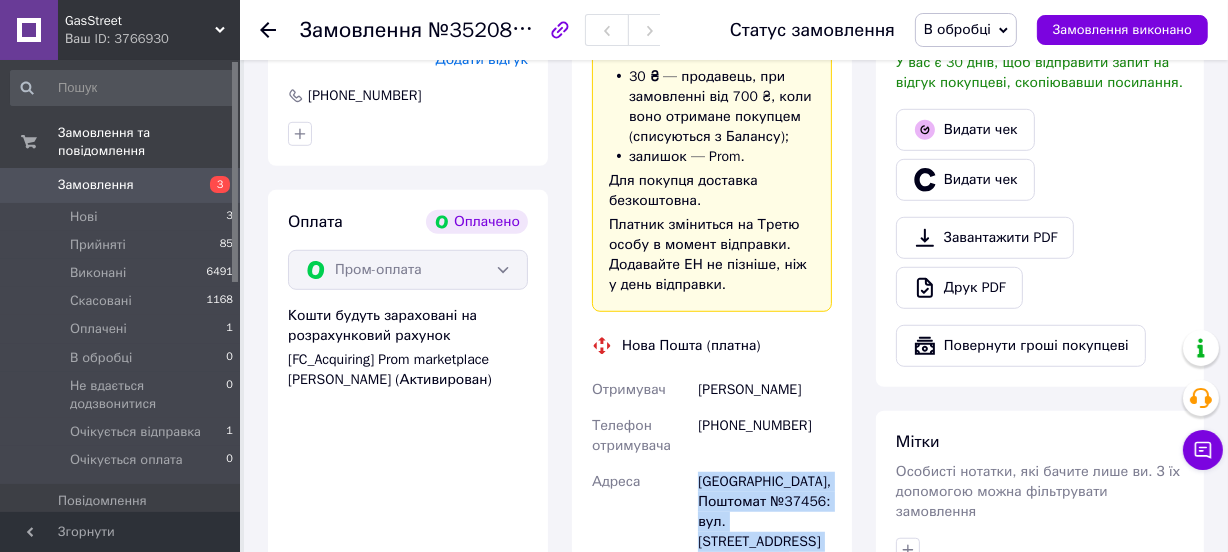 click on "В обробці" at bounding box center (957, 29) 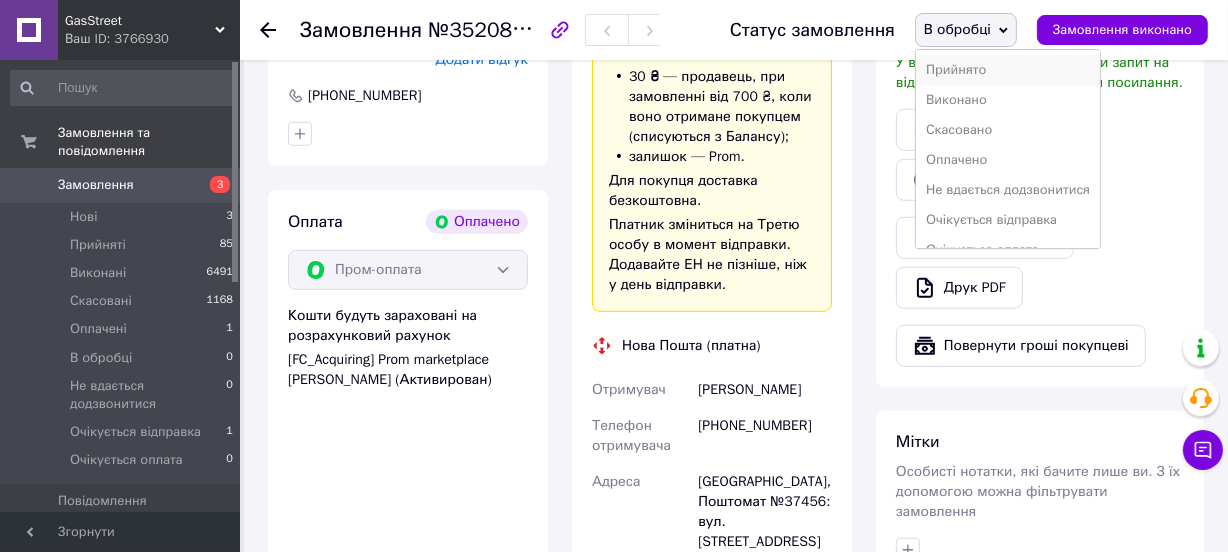 click on "Прийнято" at bounding box center [1008, 70] 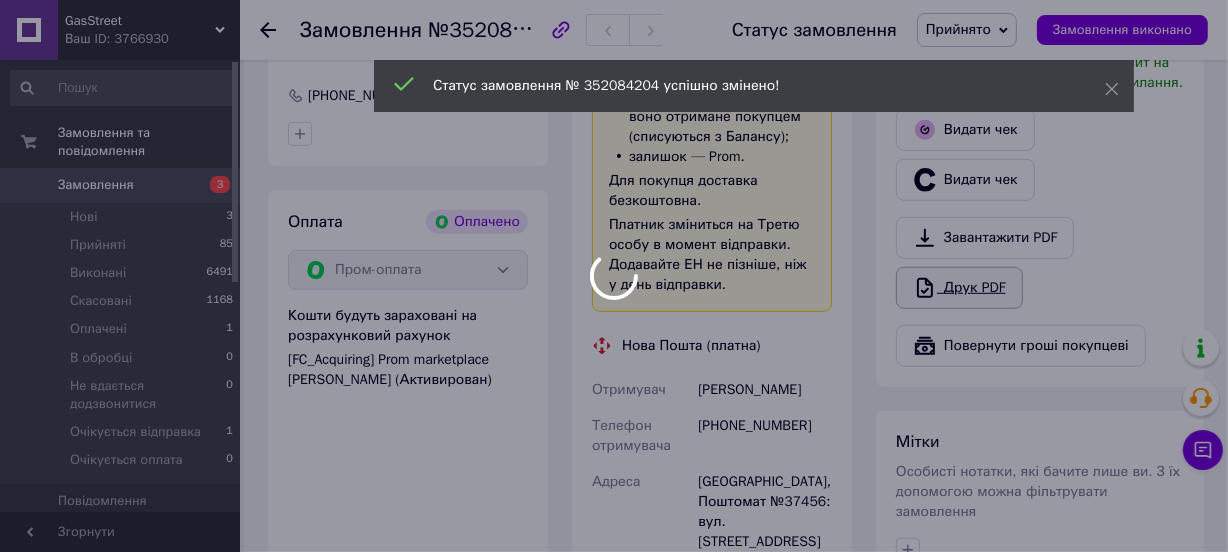 scroll, scrollTop: 1090, scrollLeft: 0, axis: vertical 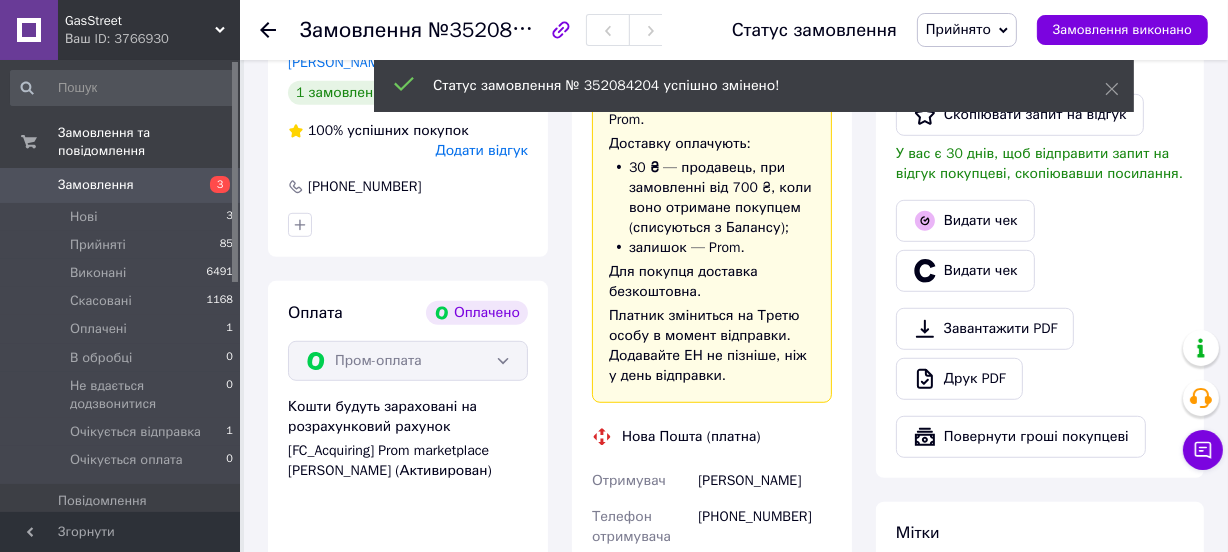 click on "Дії Написати покупцеві   Надіслати інструкцію   Чат Viber Telegram Запит на відгук про компанію   Скопіювати запит на відгук У вас є 30 днів, щоб відправити запит на відгук покупцеві, скопіювавши посилання.   Видати чек   Видати чек   Завантажити PDF   Друк PDF   Повернути гроші покупцеві" at bounding box center [1040, 174] 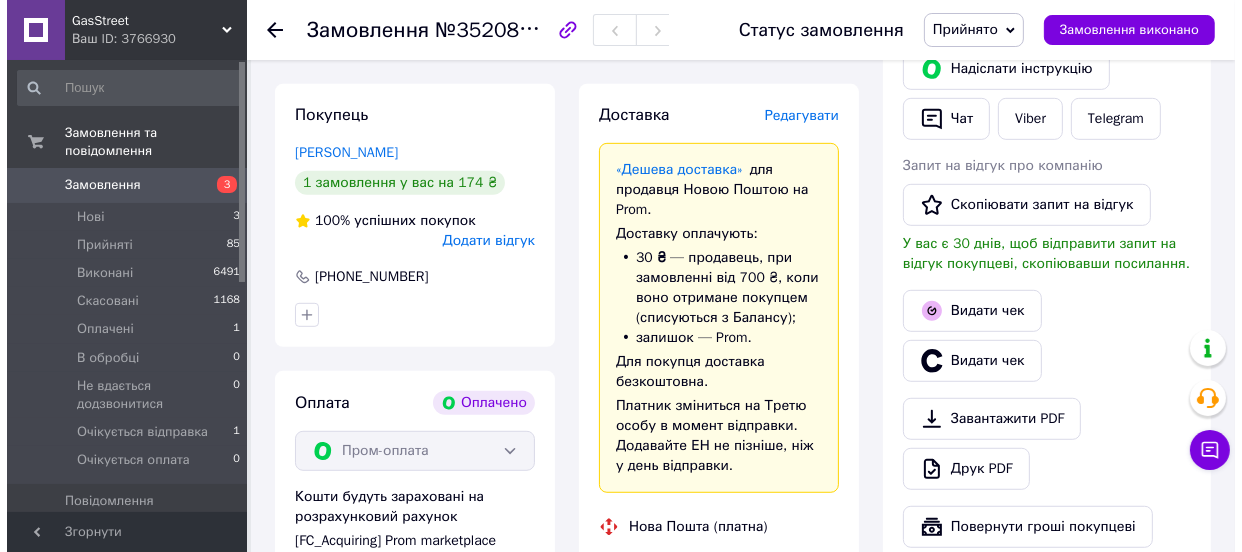 scroll, scrollTop: 818, scrollLeft: 0, axis: vertical 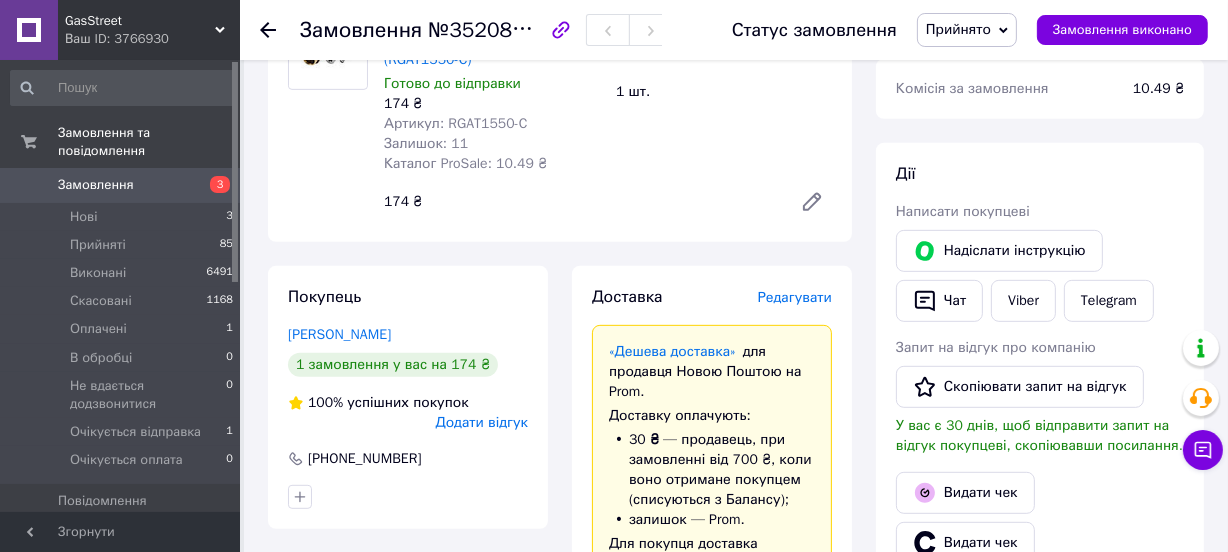click on "Редагувати" at bounding box center [795, 297] 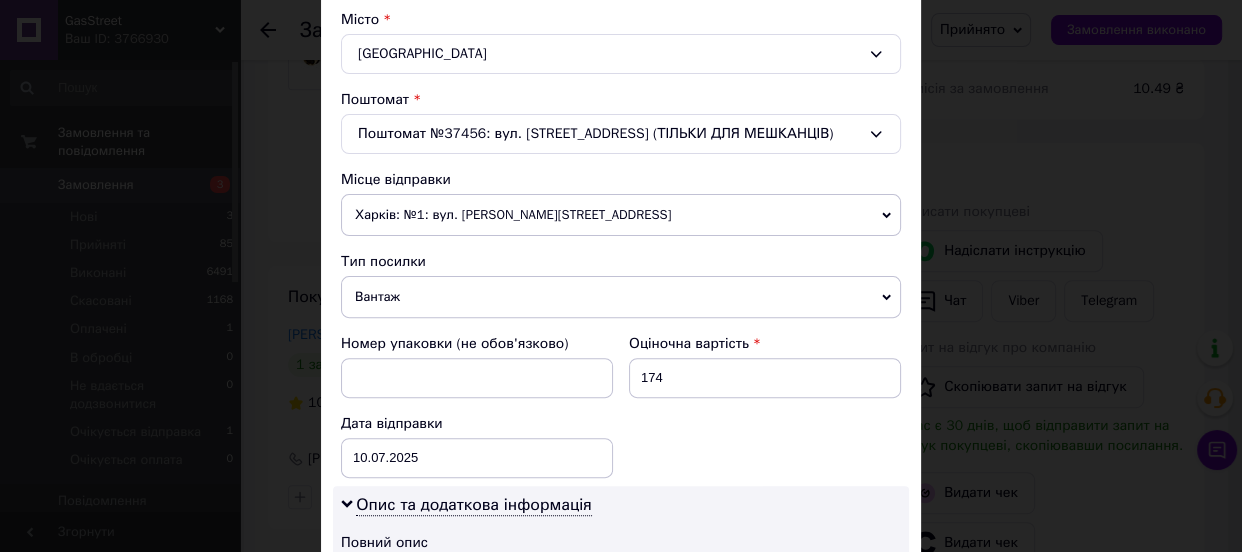 scroll, scrollTop: 818, scrollLeft: 0, axis: vertical 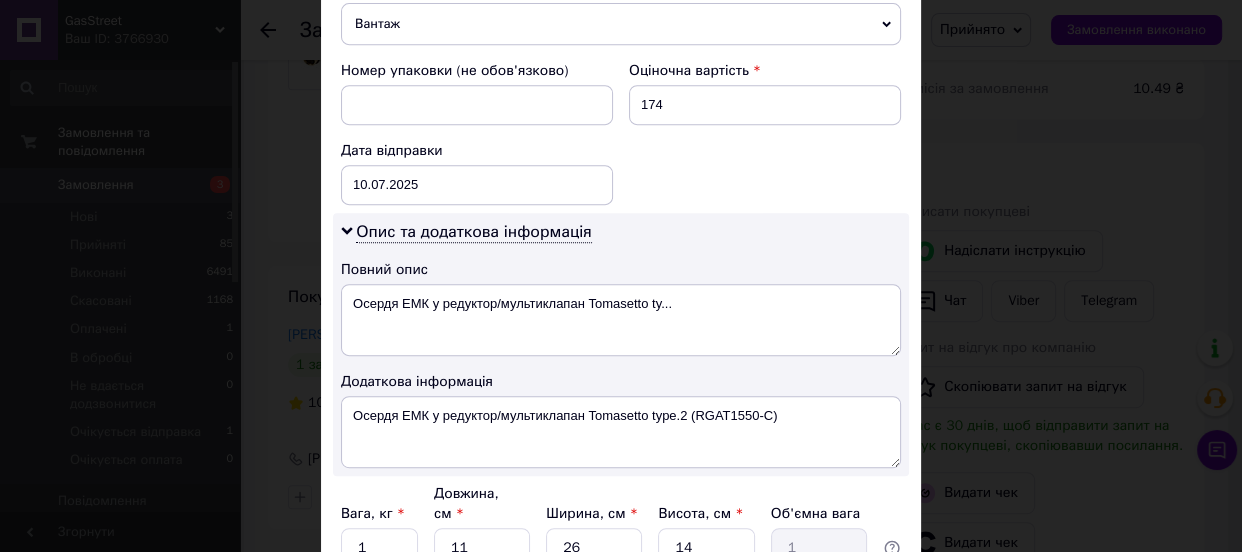 click on "Вантаж" at bounding box center [621, 24] 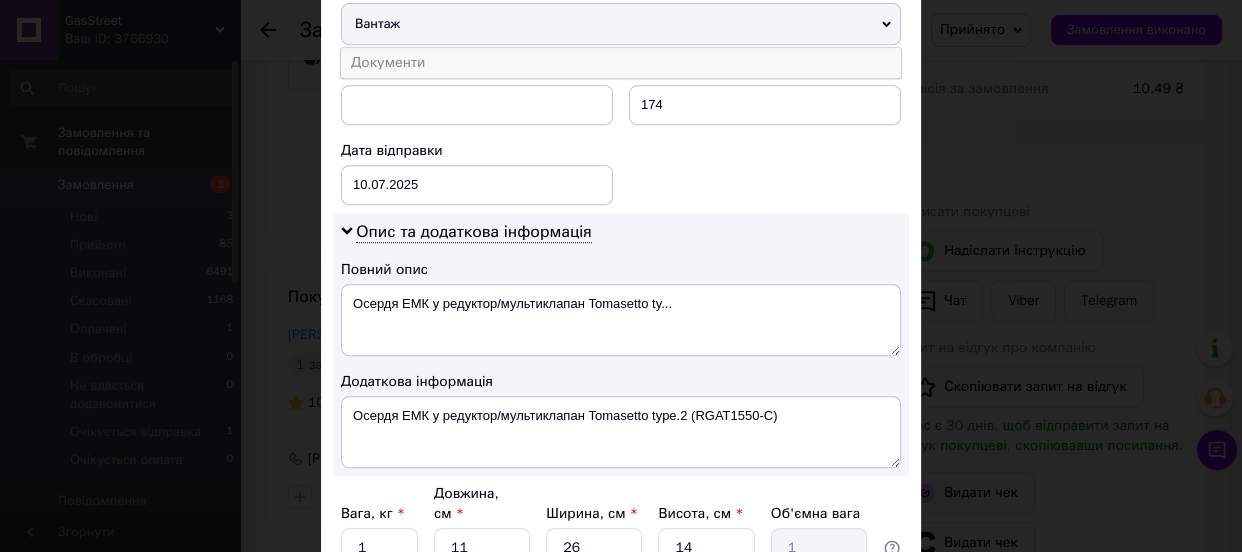 click on "Документи" at bounding box center (621, 63) 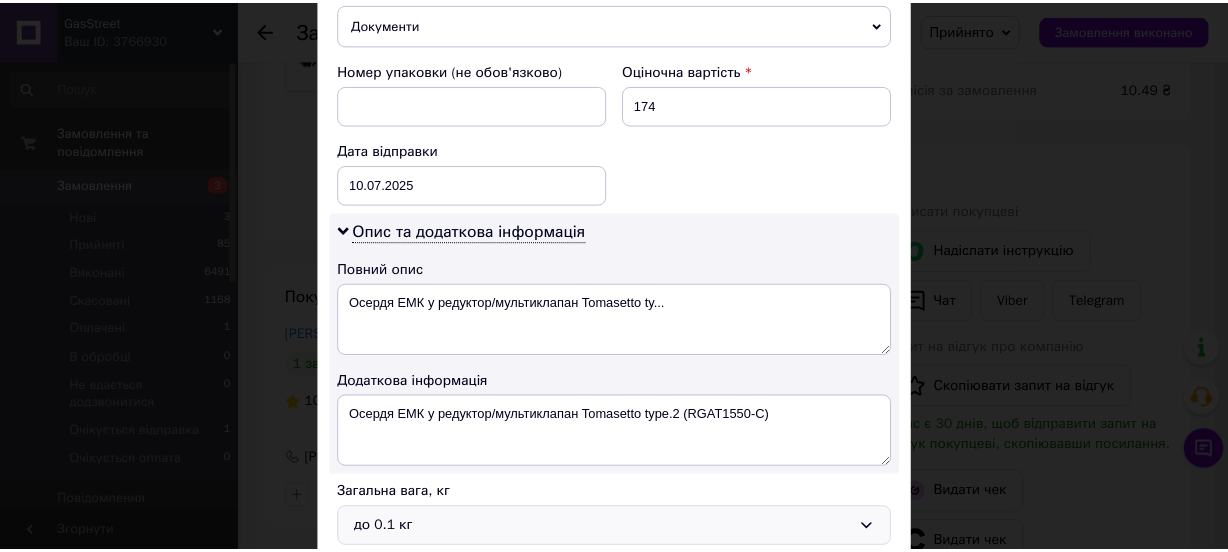 scroll, scrollTop: 1017, scrollLeft: 0, axis: vertical 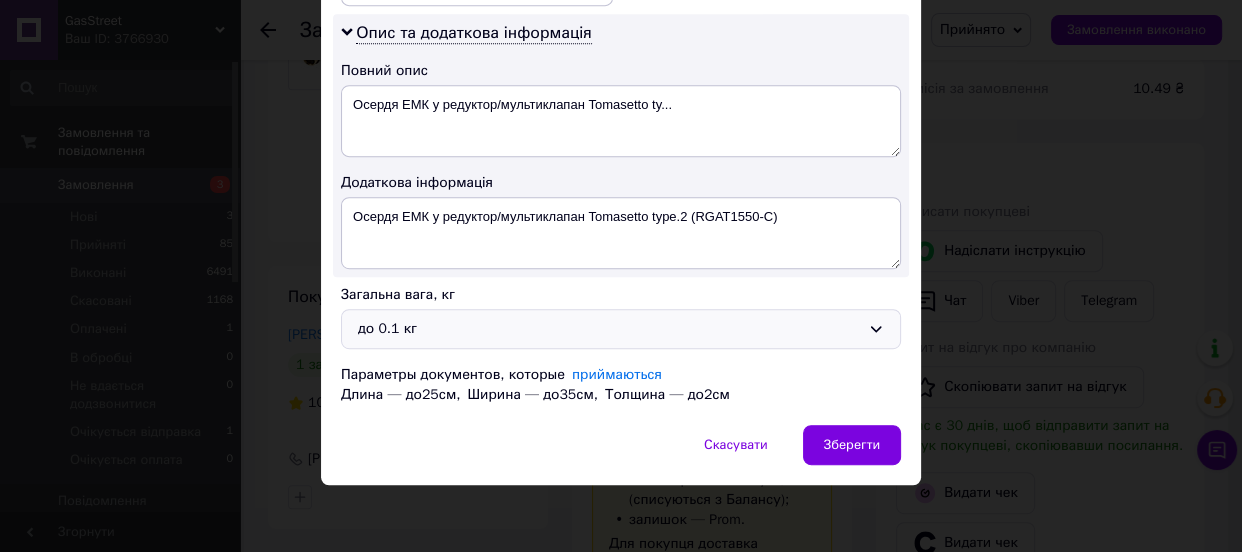 click on "до 0.1 кг" at bounding box center (609, 329) 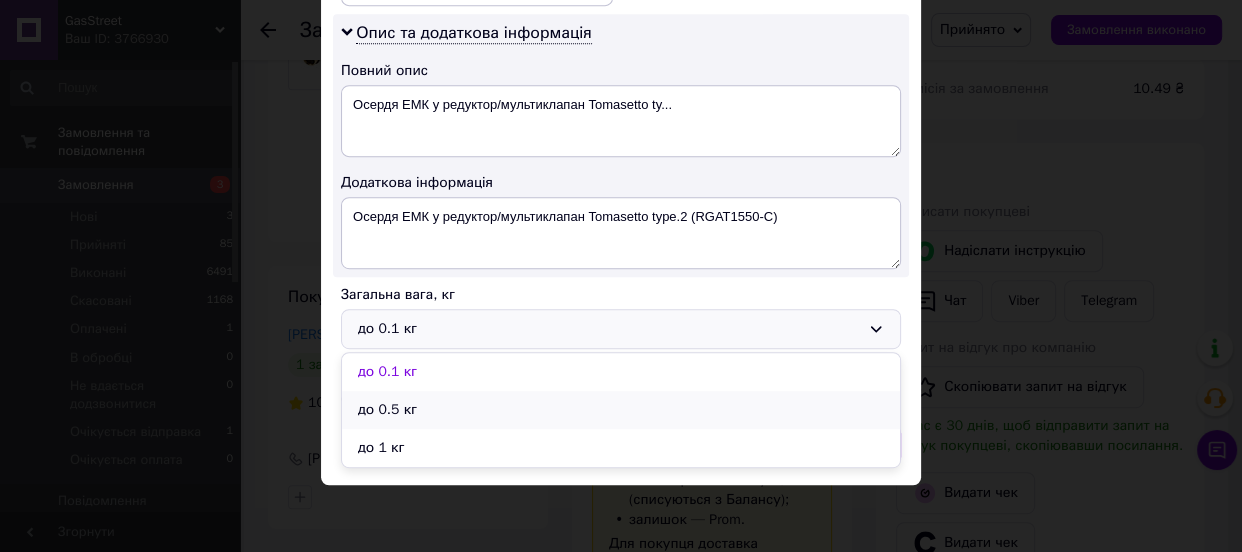 click on "до 0.5 кг" at bounding box center [621, 410] 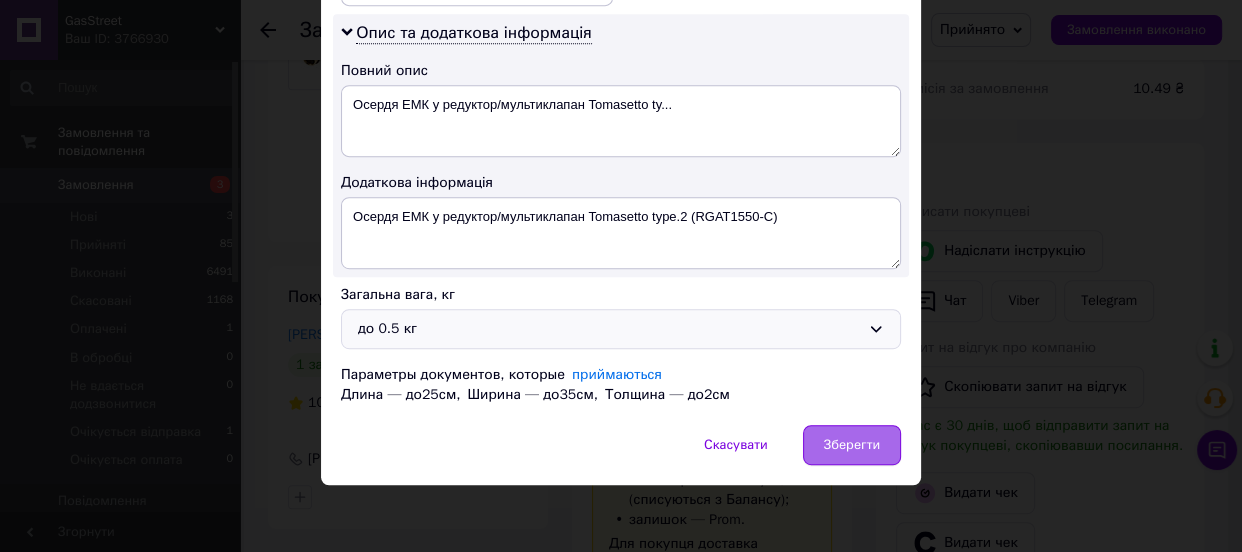 click on "Зберегти" at bounding box center [852, 445] 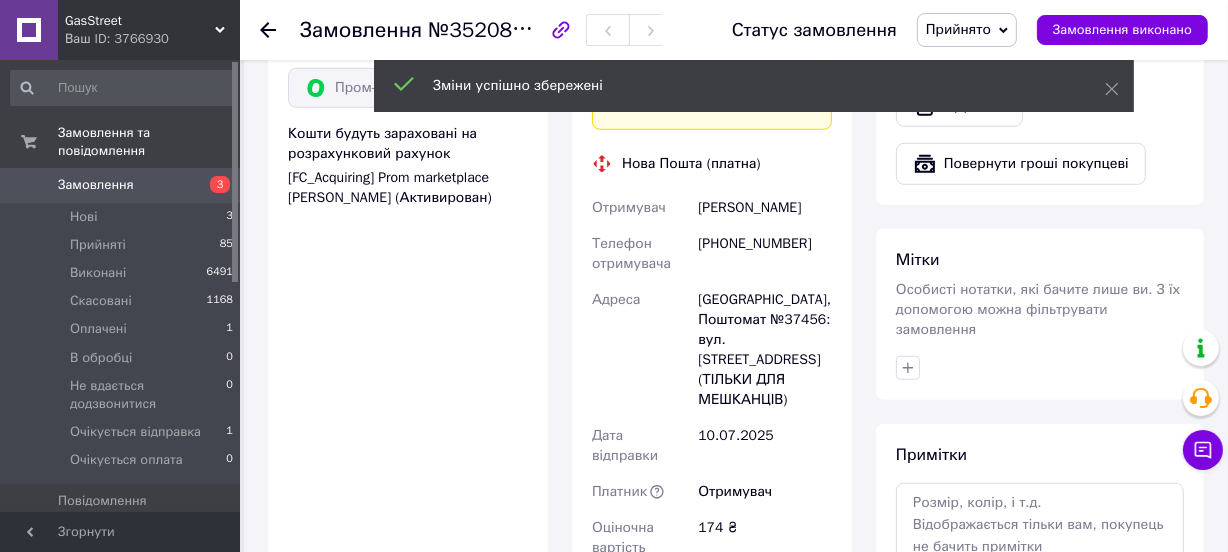 scroll, scrollTop: 1727, scrollLeft: 0, axis: vertical 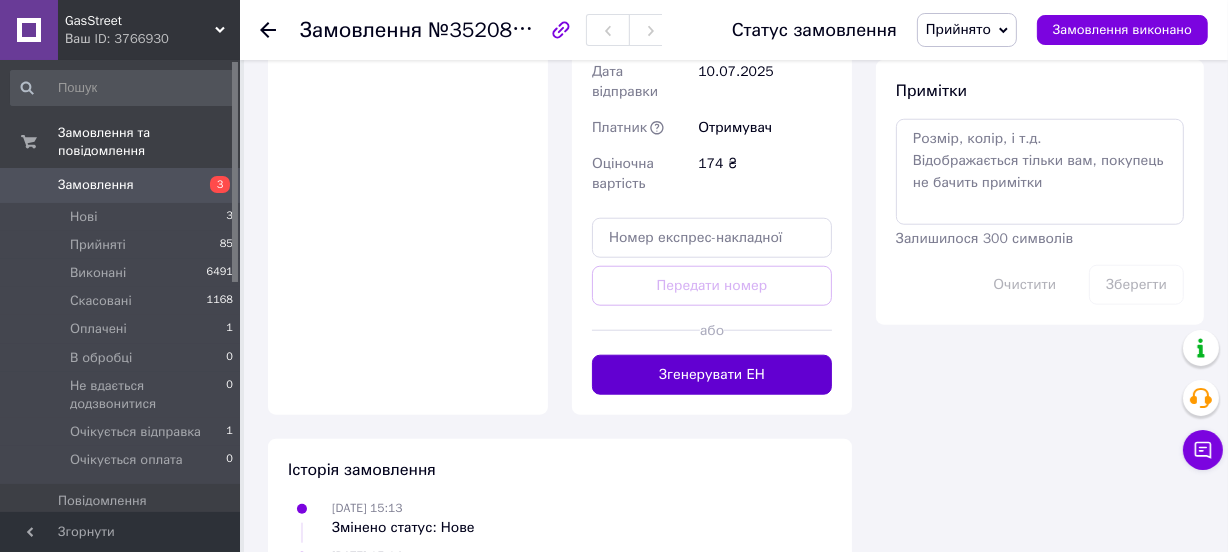 click on "Згенерувати ЕН" at bounding box center [712, 375] 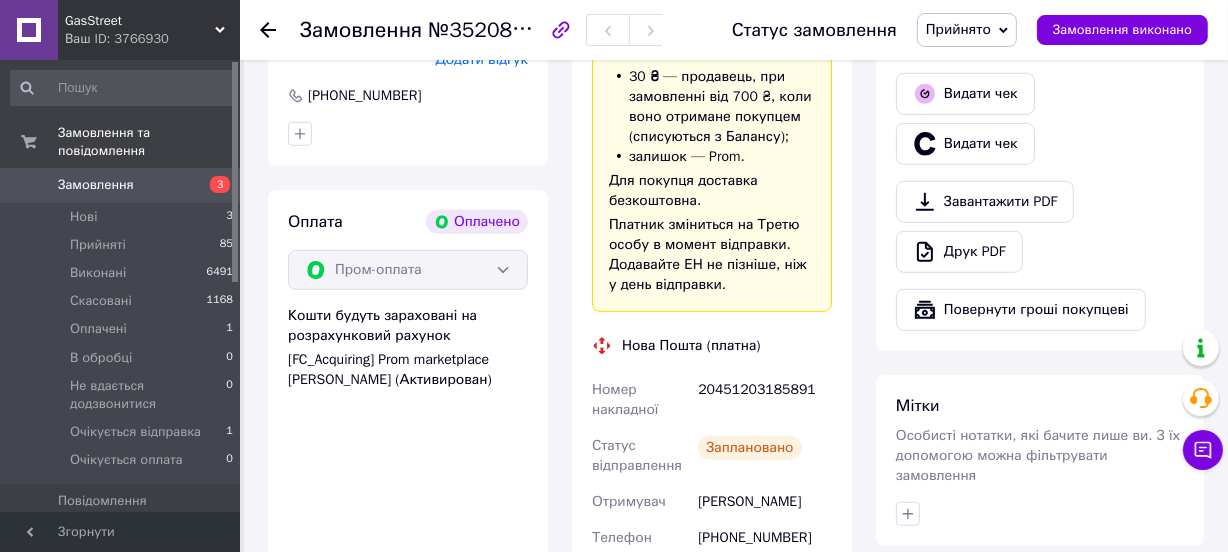 scroll, scrollTop: 1000, scrollLeft: 0, axis: vertical 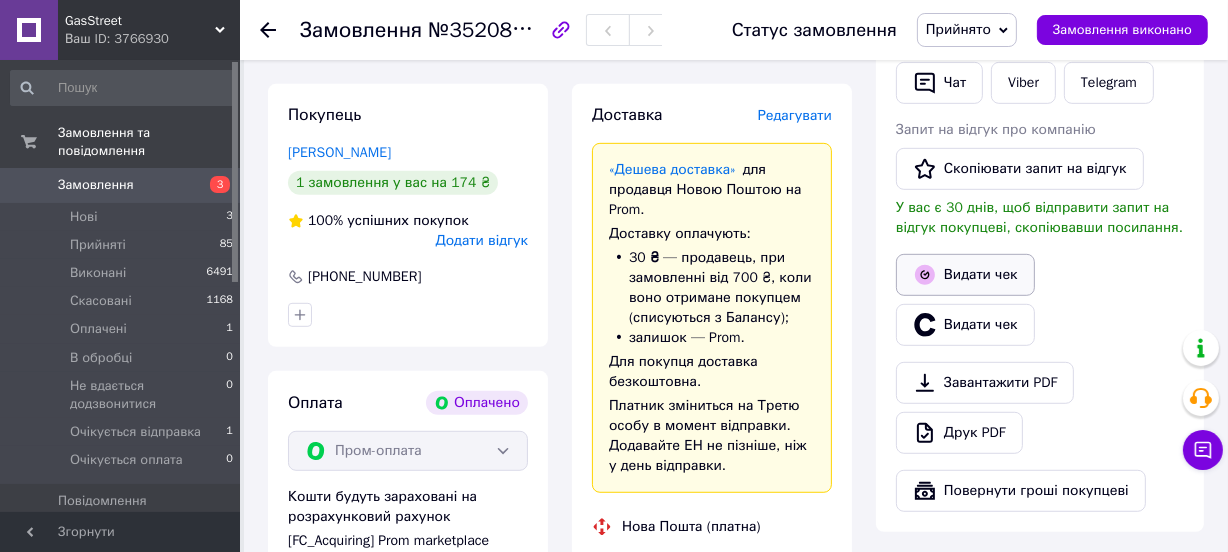 click on "Видати чек" at bounding box center [965, 275] 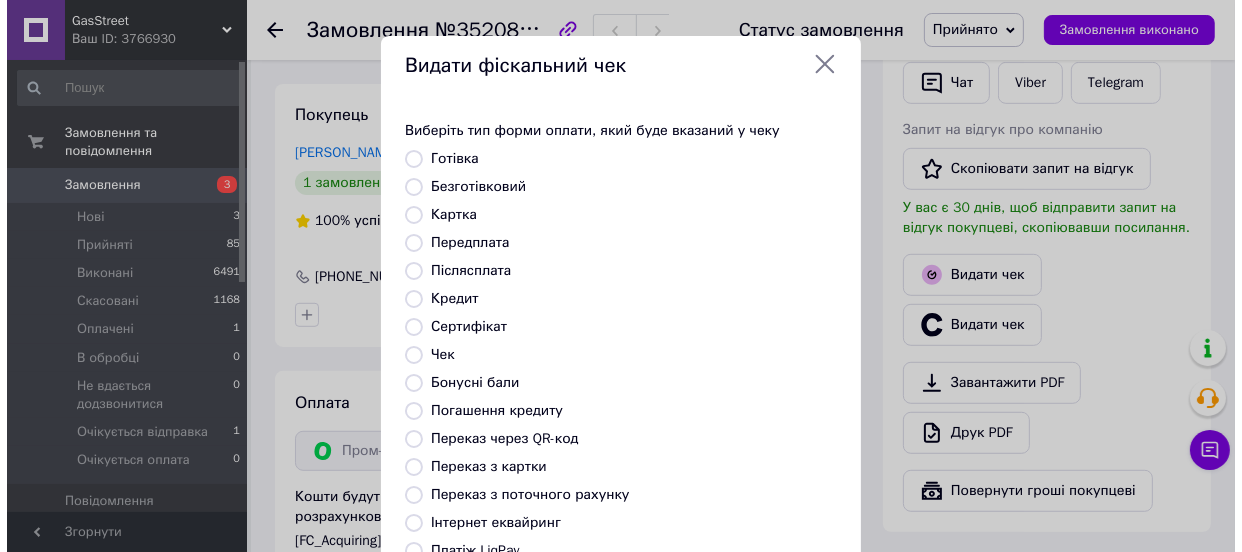 scroll, scrollTop: 968, scrollLeft: 0, axis: vertical 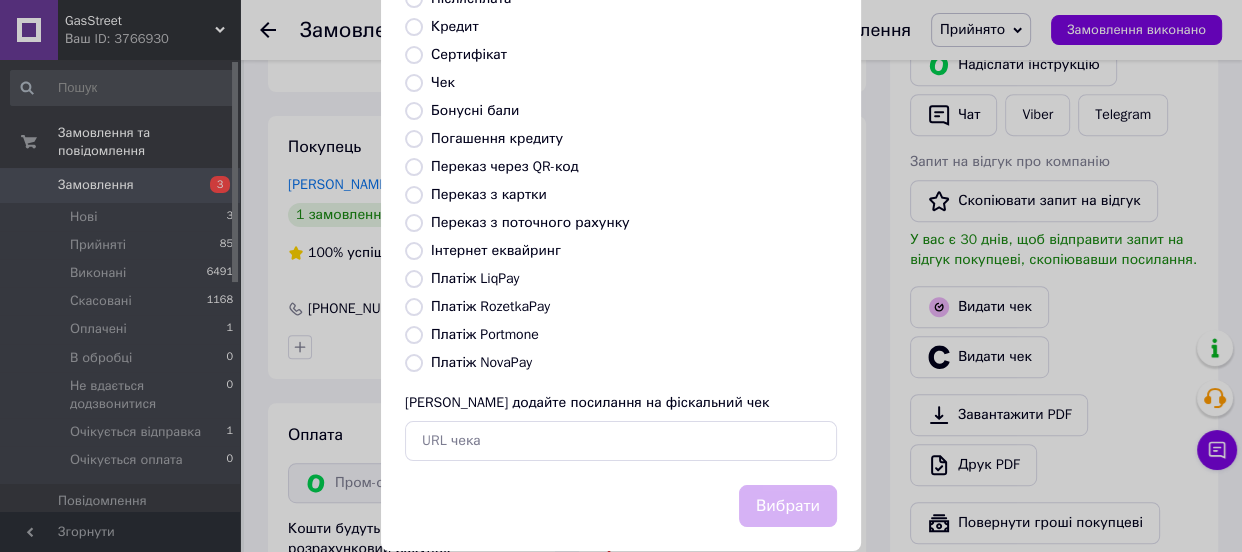 click on "Платіж NovaPay" at bounding box center [414, 363] 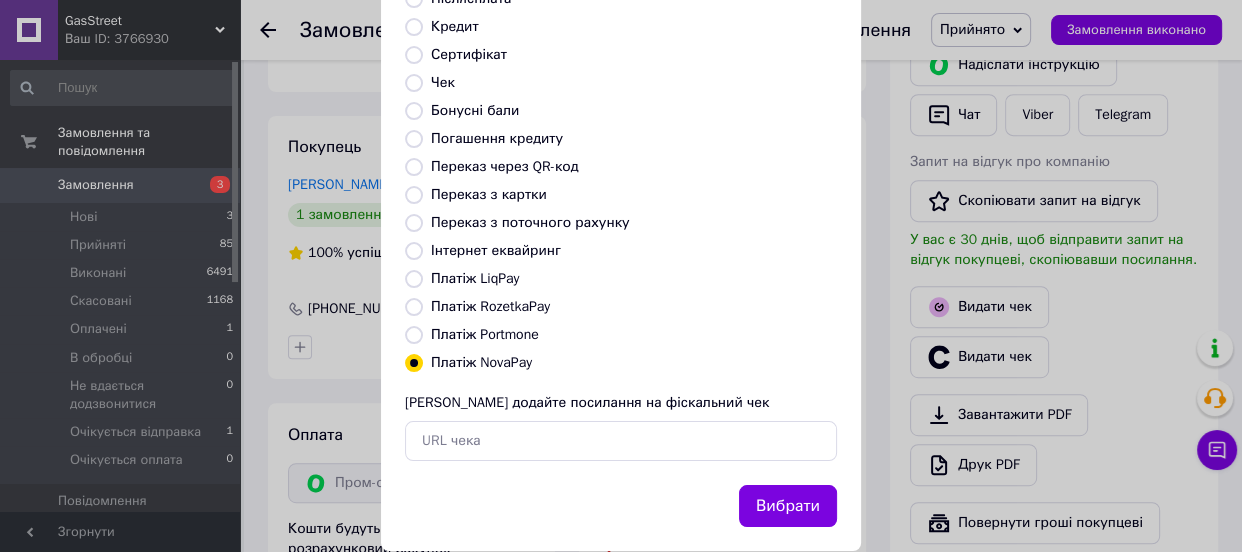 click on "Платіж RozetkaPay" at bounding box center (490, 306) 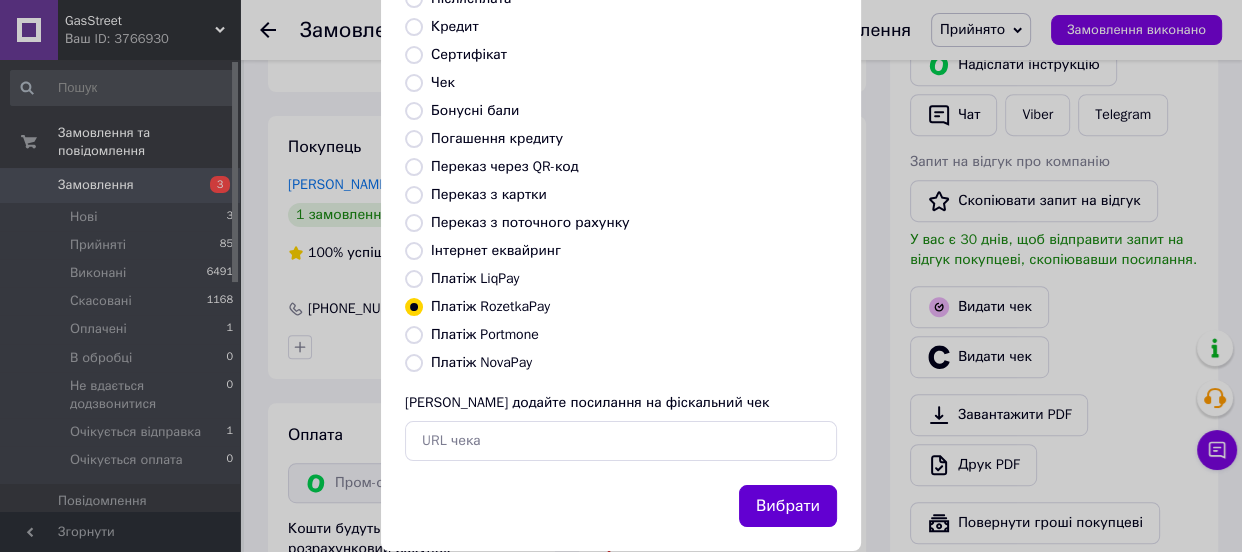 click on "Вибрати" at bounding box center (788, 506) 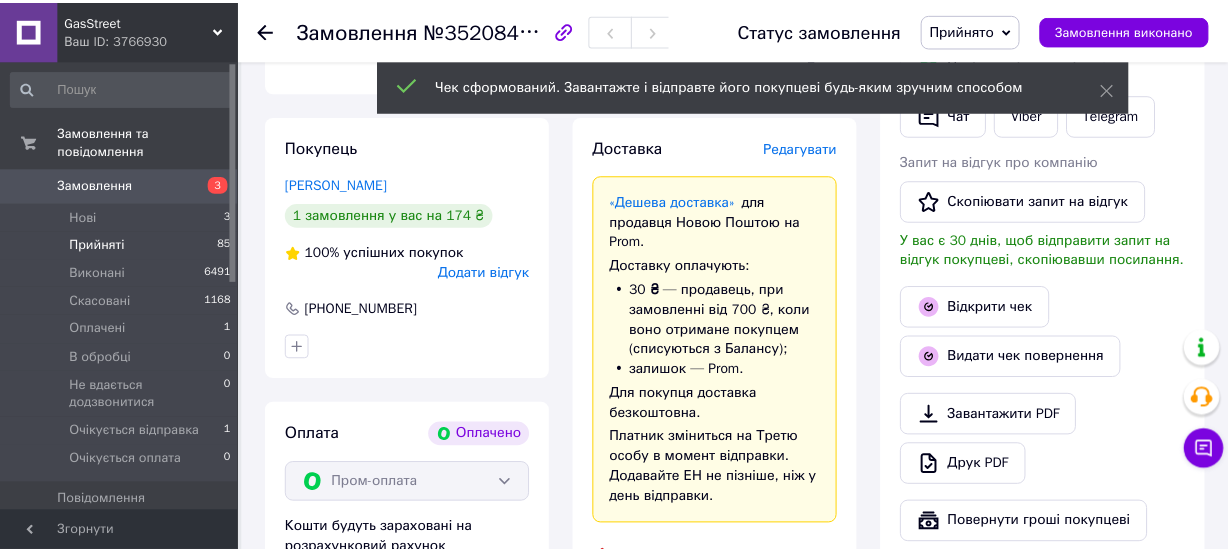 scroll, scrollTop: 1000, scrollLeft: 0, axis: vertical 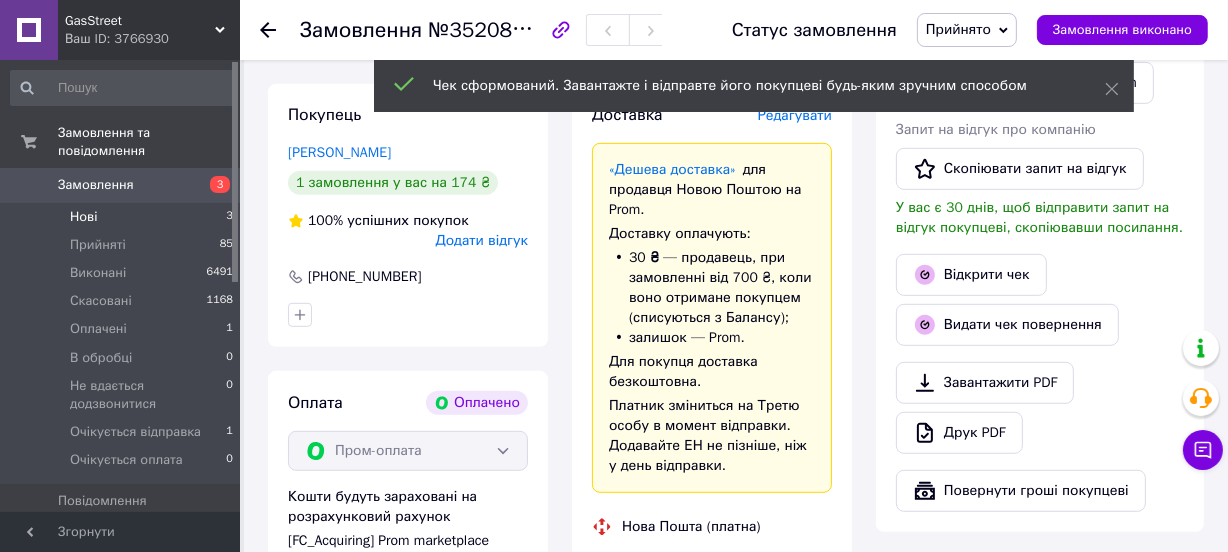 click on "Нові 3" at bounding box center [122, 217] 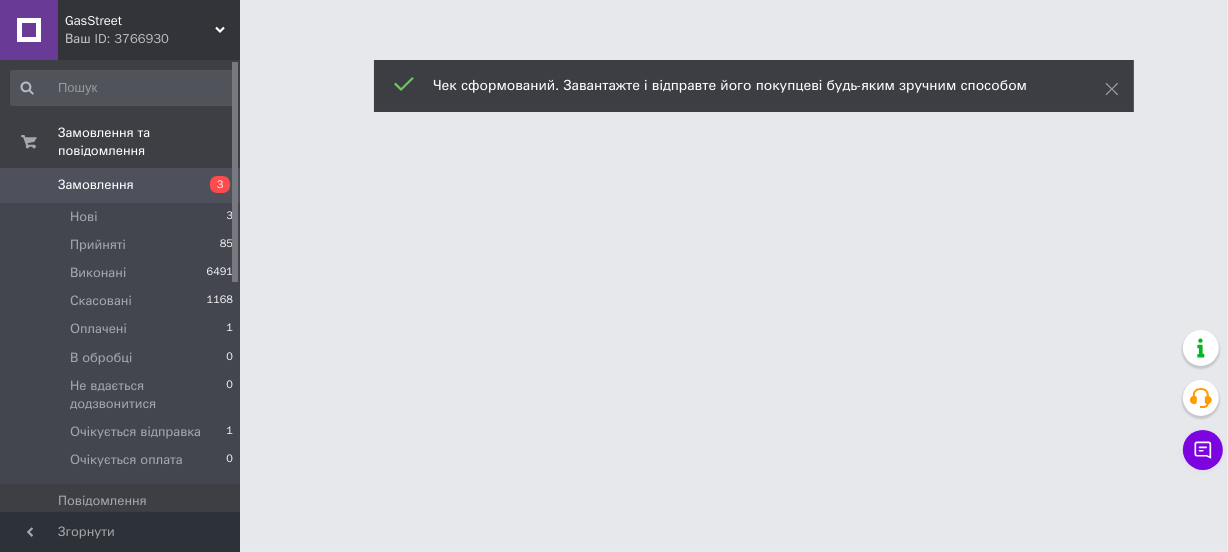 scroll, scrollTop: 0, scrollLeft: 0, axis: both 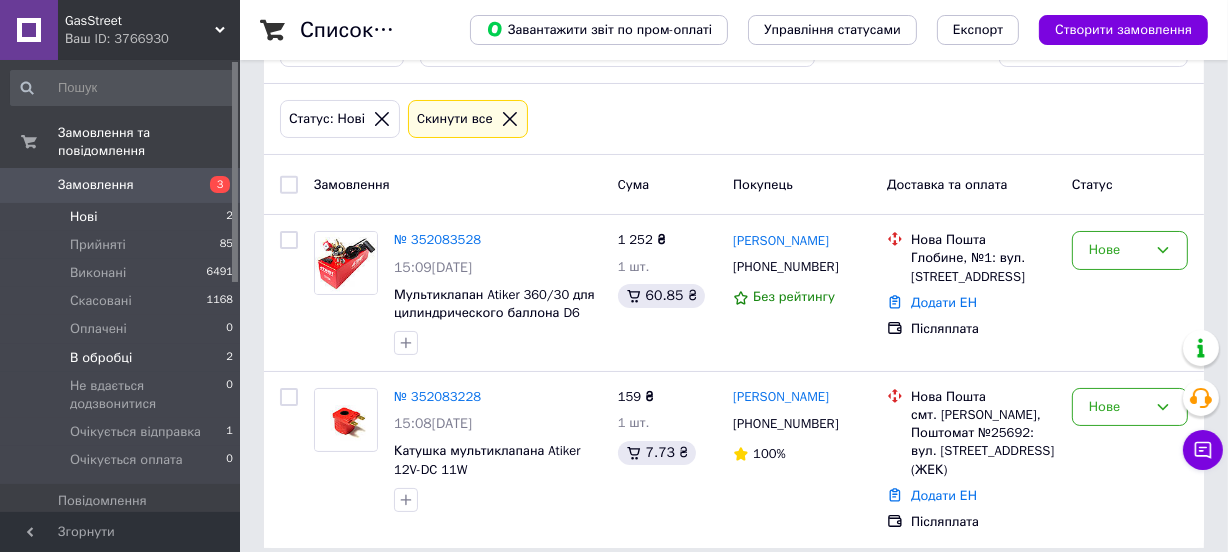 click on "В обробці" at bounding box center [101, 358] 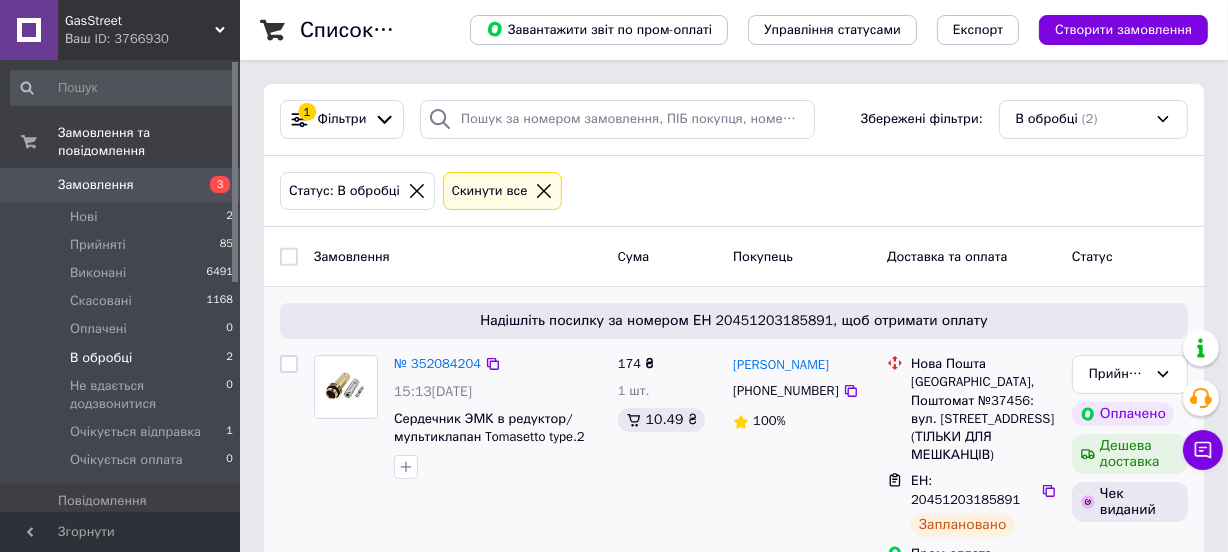 scroll, scrollTop: 209, scrollLeft: 0, axis: vertical 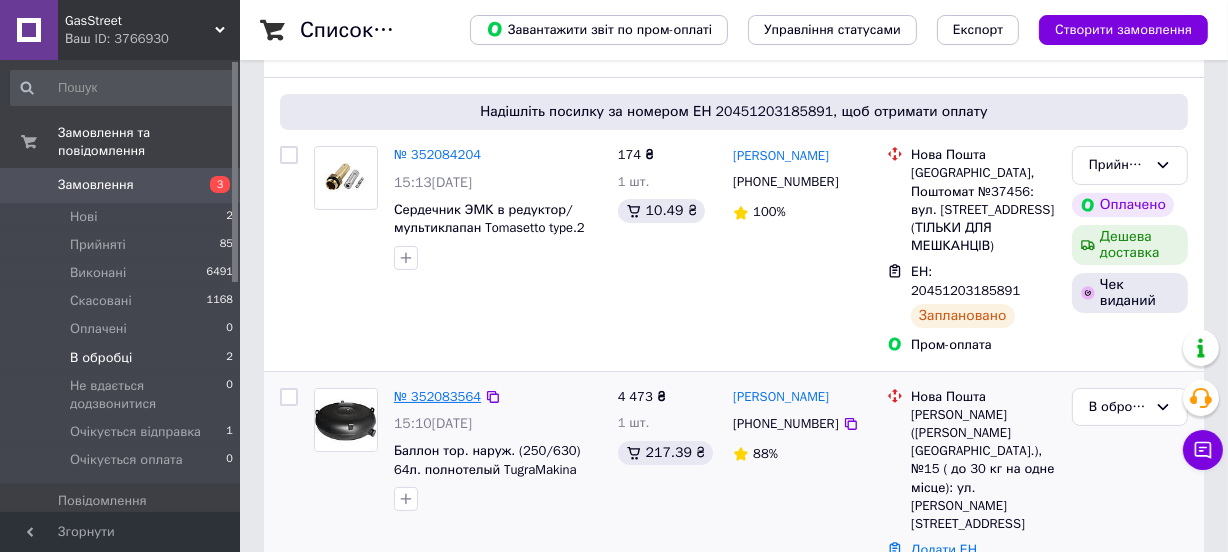 click on "№ 352083564" at bounding box center (437, 396) 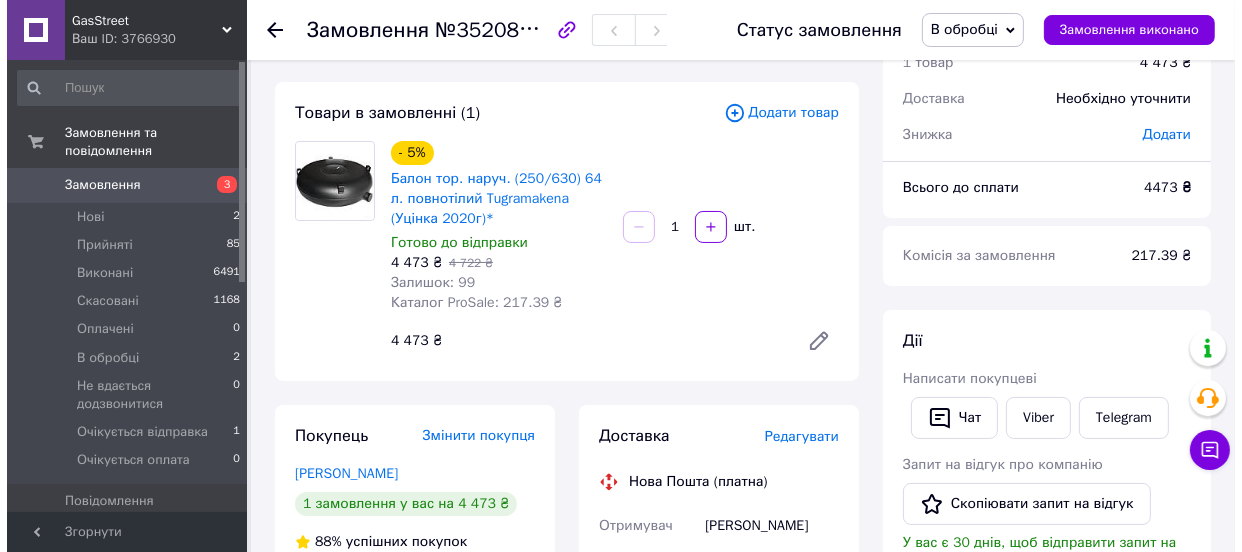 scroll, scrollTop: 363, scrollLeft: 0, axis: vertical 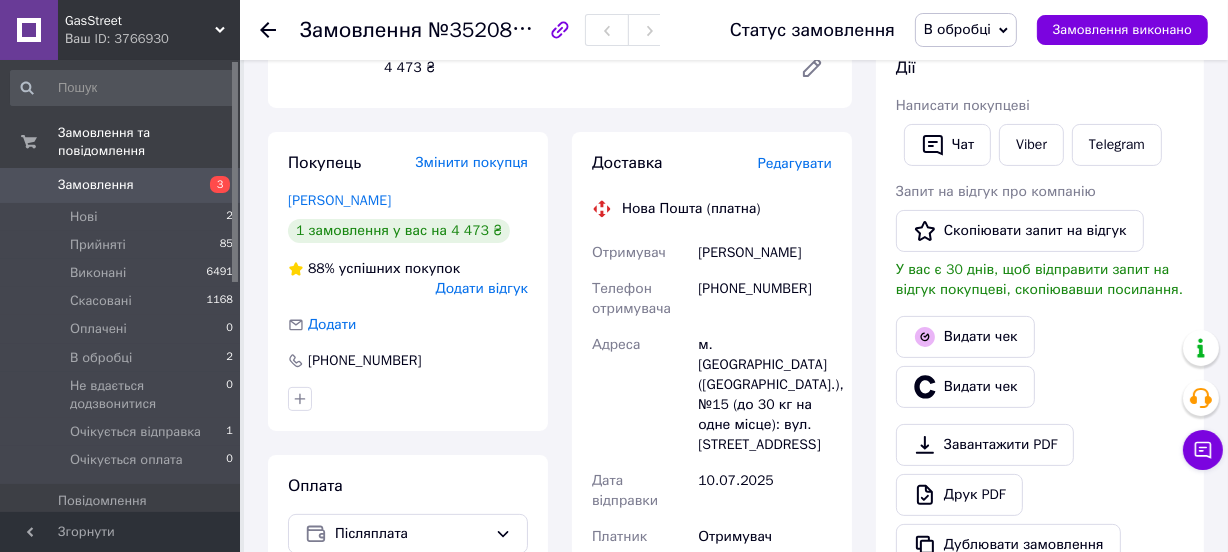 click on "Редагувати" at bounding box center (795, 163) 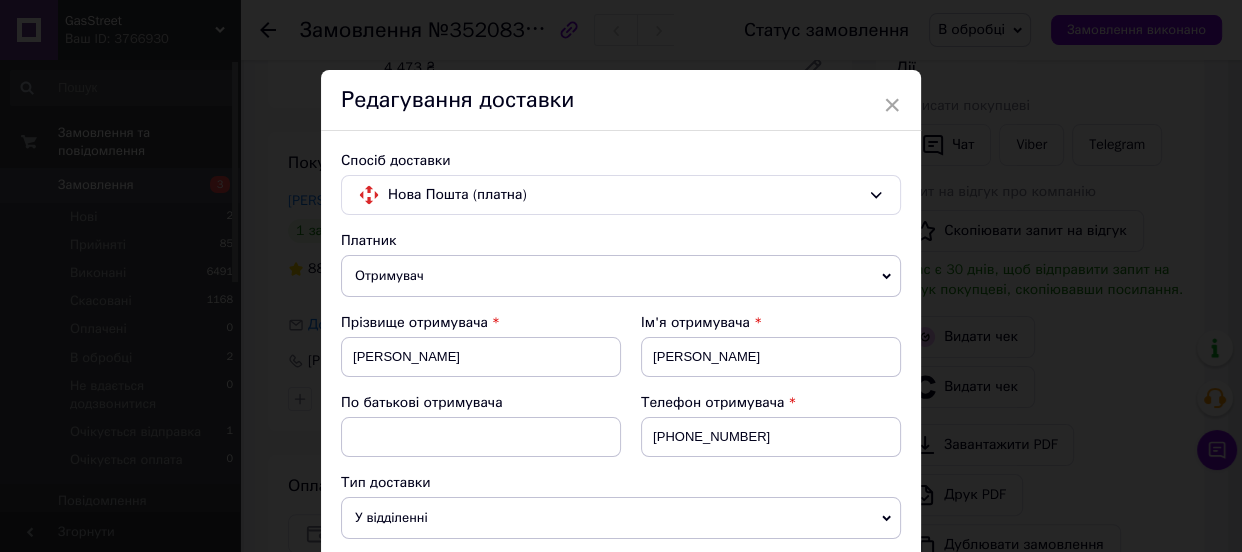scroll, scrollTop: 454, scrollLeft: 0, axis: vertical 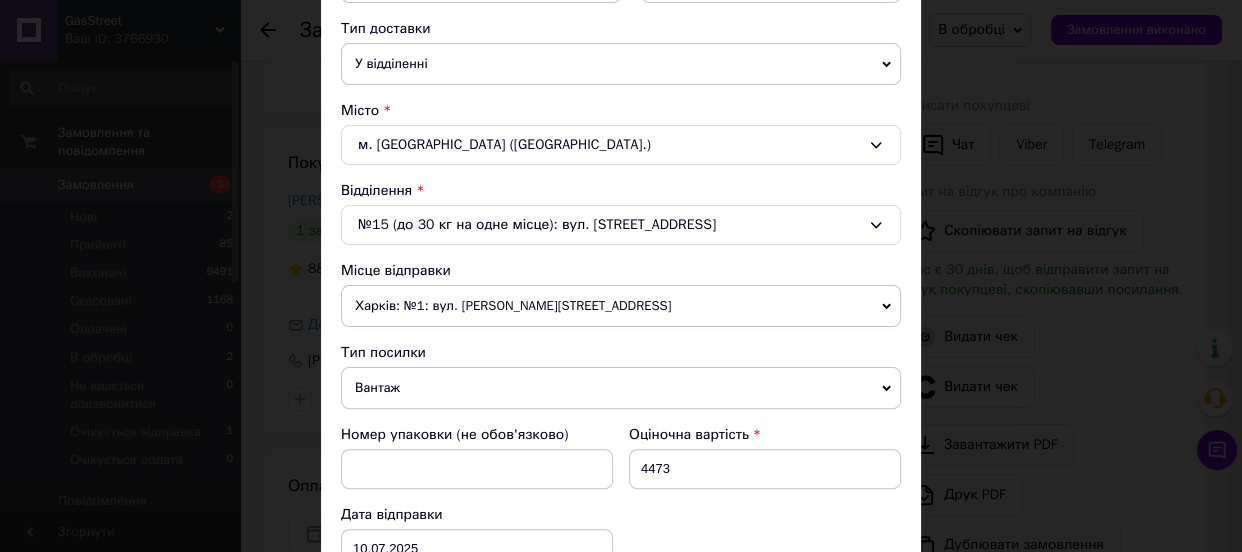 click on "№15 (до 30 кг на одне місце): вул. Космонавтів, 61В" at bounding box center (621, 225) 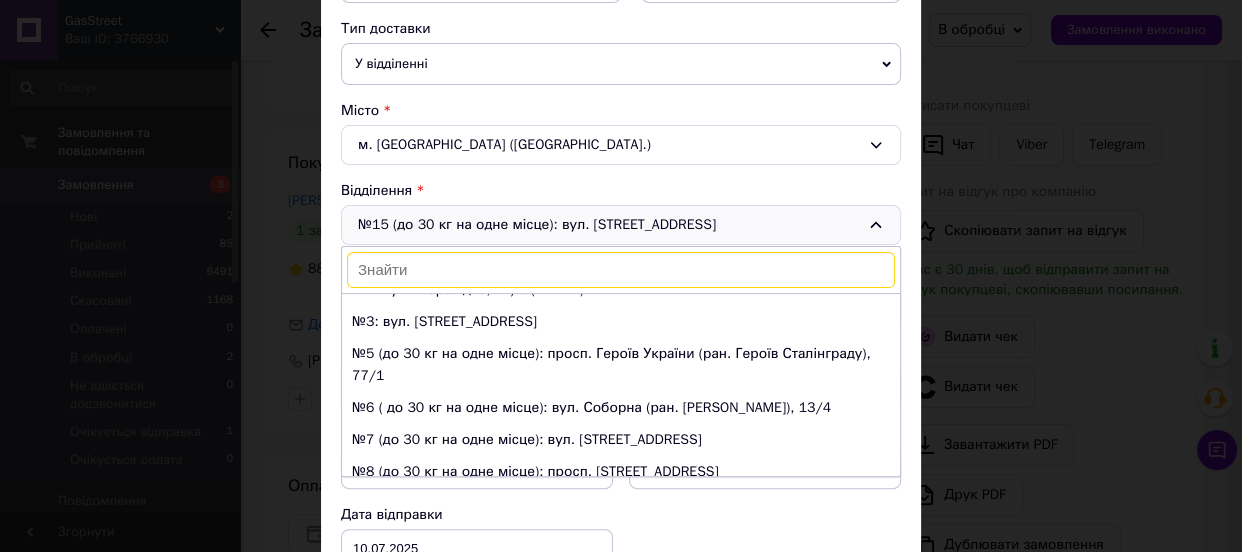 scroll, scrollTop: 0, scrollLeft: 0, axis: both 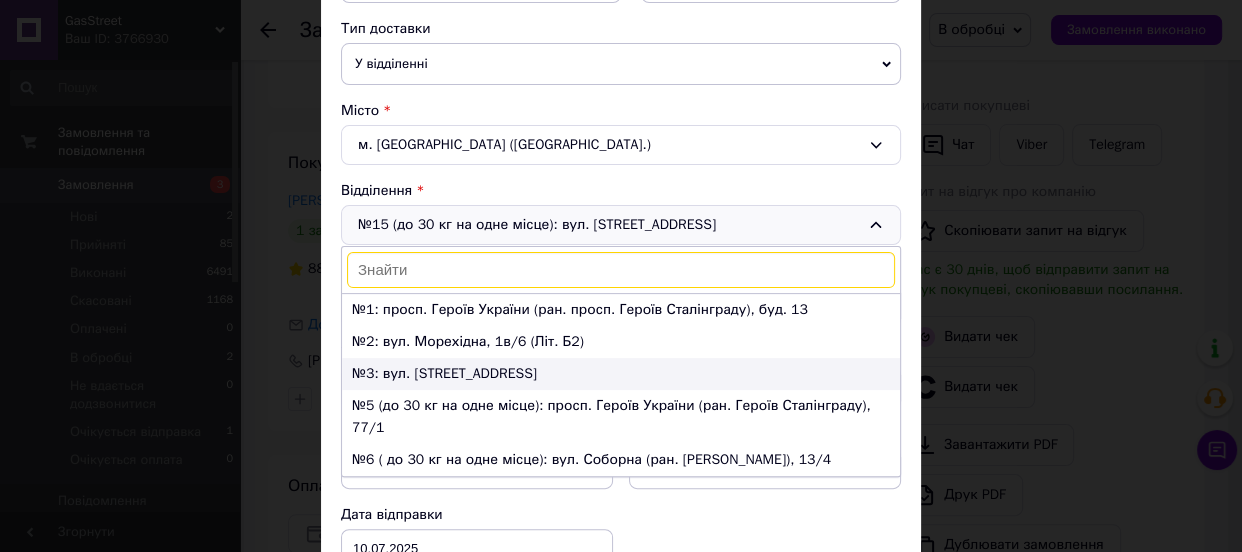 click on "№3: вул. Космонавтів, 83A" at bounding box center (621, 374) 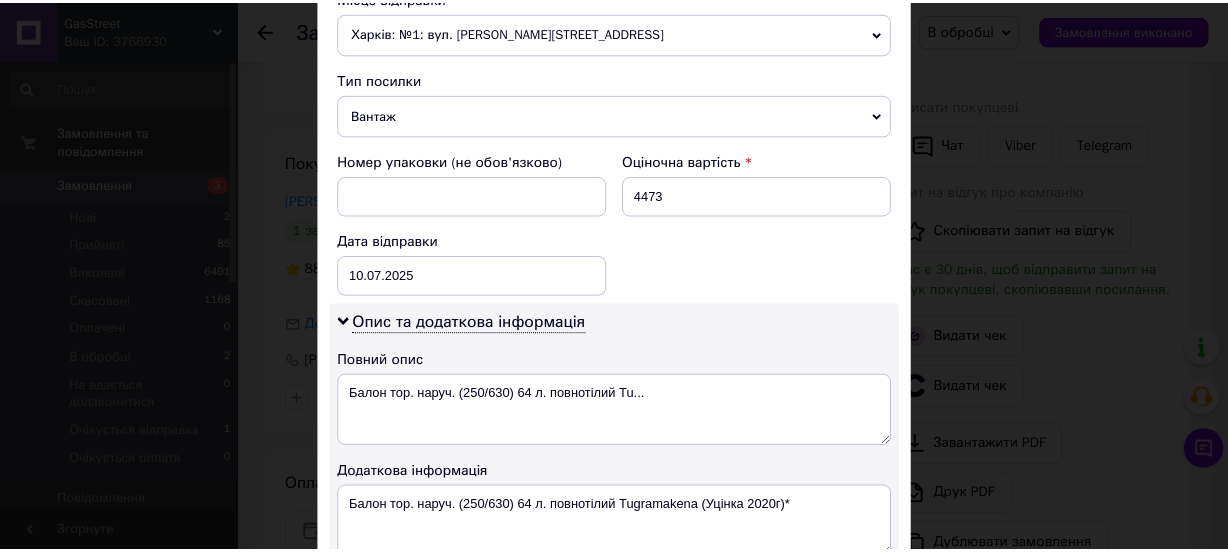 scroll, scrollTop: 1090, scrollLeft: 0, axis: vertical 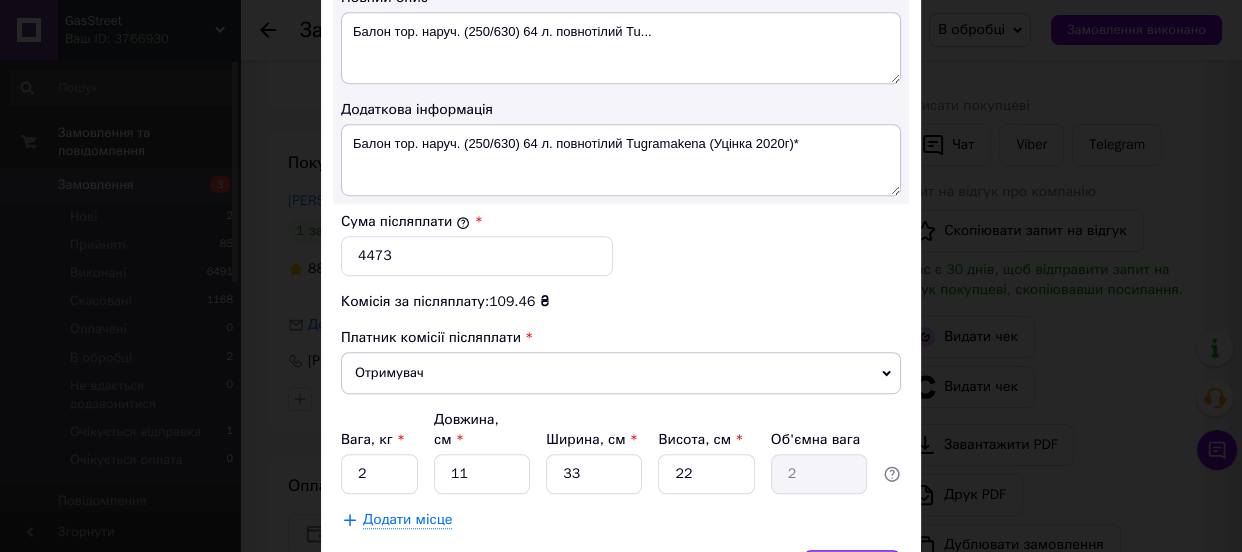click on "Зберегти" at bounding box center [852, 570] 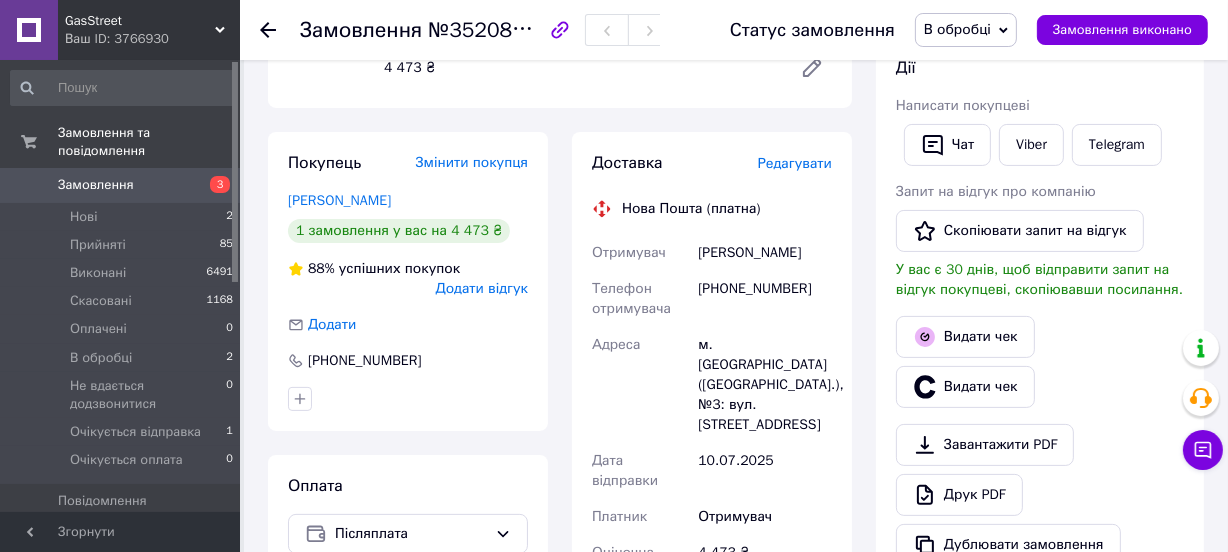 scroll, scrollTop: 272, scrollLeft: 0, axis: vertical 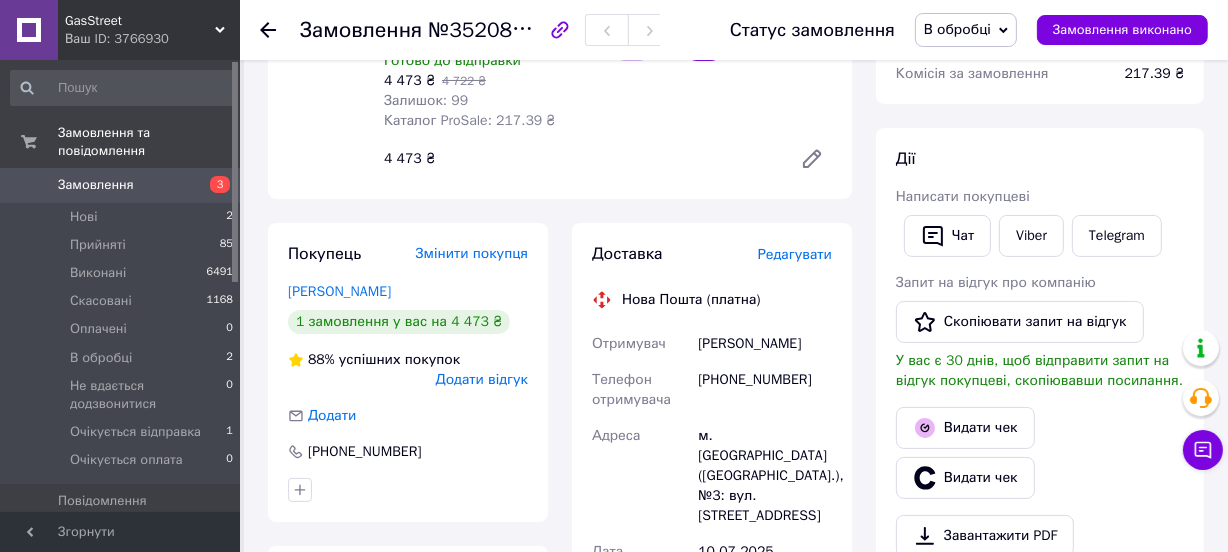 click on "+380733198127" at bounding box center [765, 390] 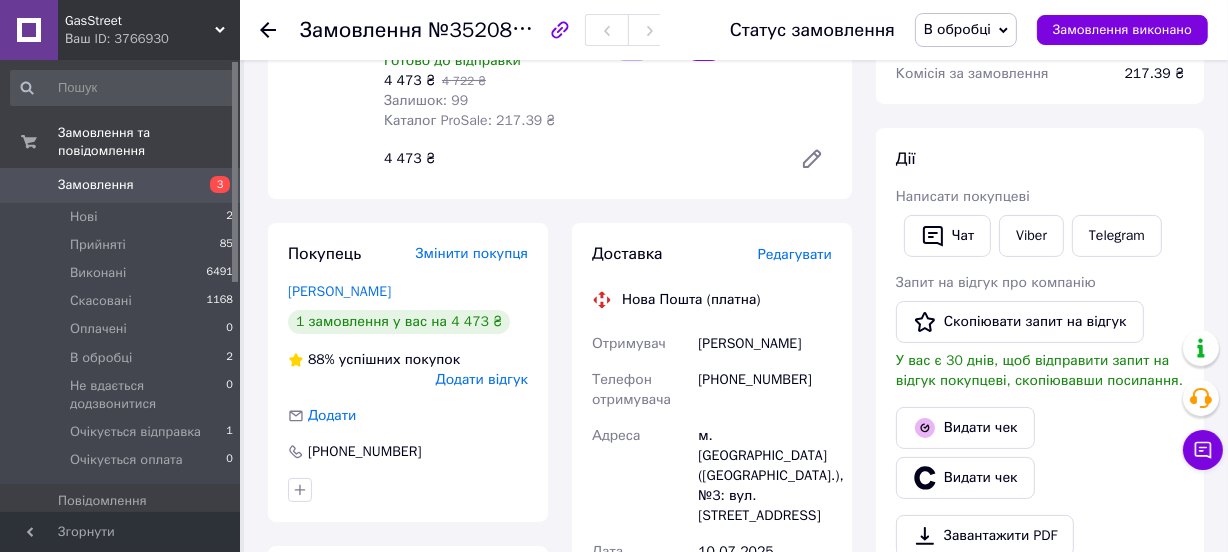 click on "+380733198127" at bounding box center (765, 390) 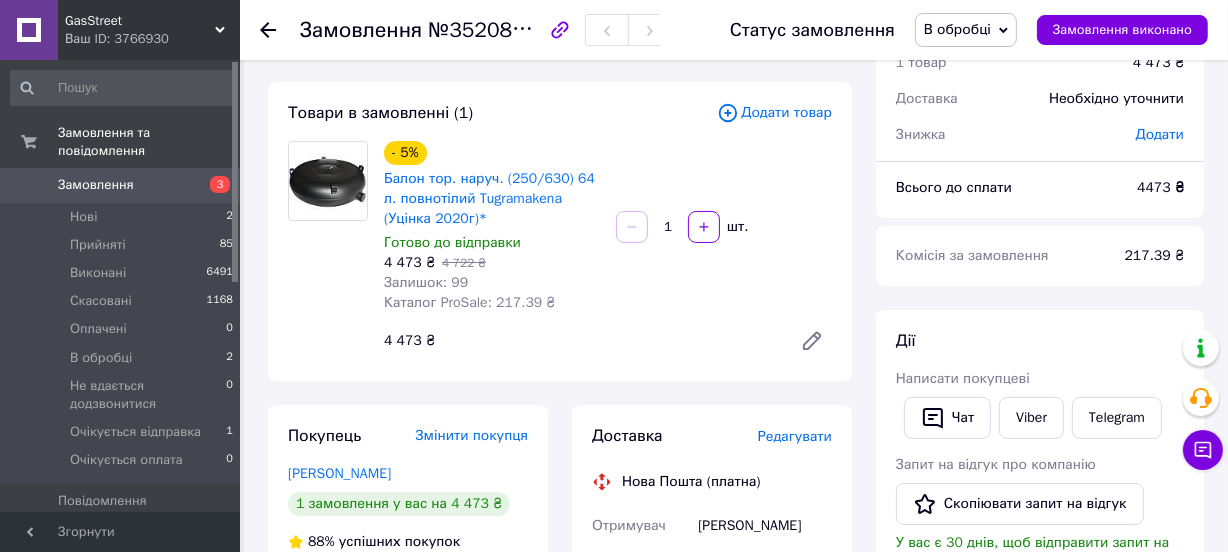 scroll, scrollTop: 272, scrollLeft: 0, axis: vertical 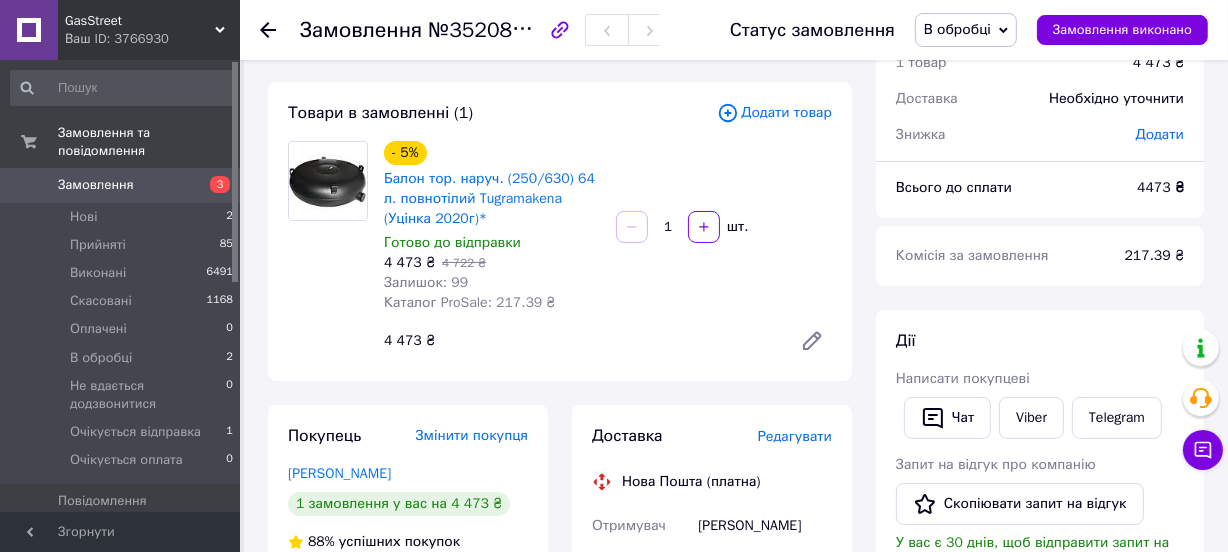 drag, startPoint x: 678, startPoint y: 355, endPoint x: 619, endPoint y: 352, distance: 59.07622 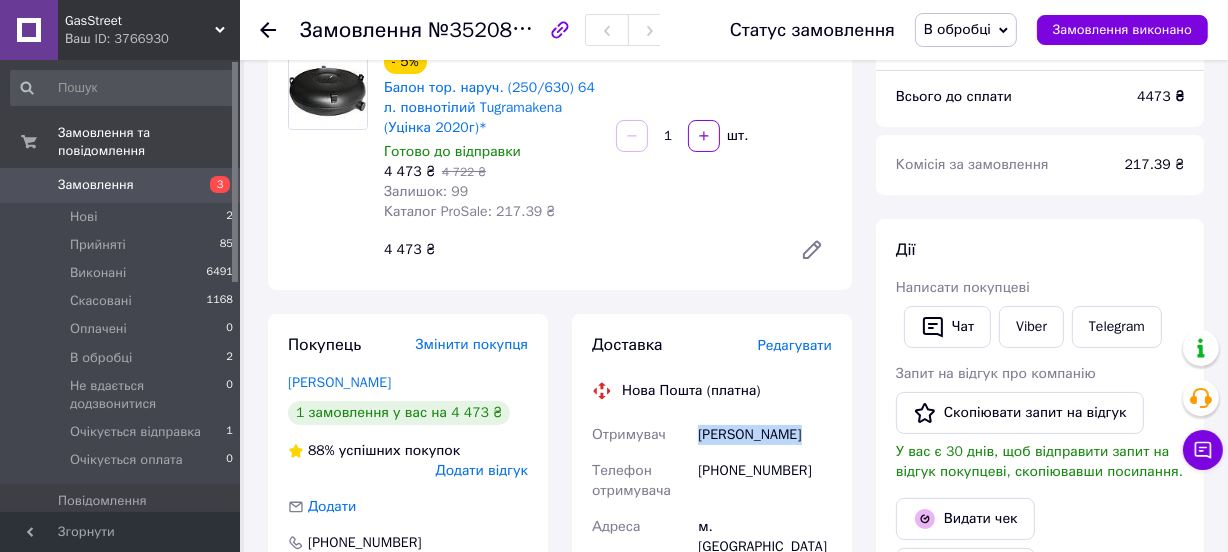 drag, startPoint x: 812, startPoint y: 441, endPoint x: 693, endPoint y: 434, distance: 119.2057 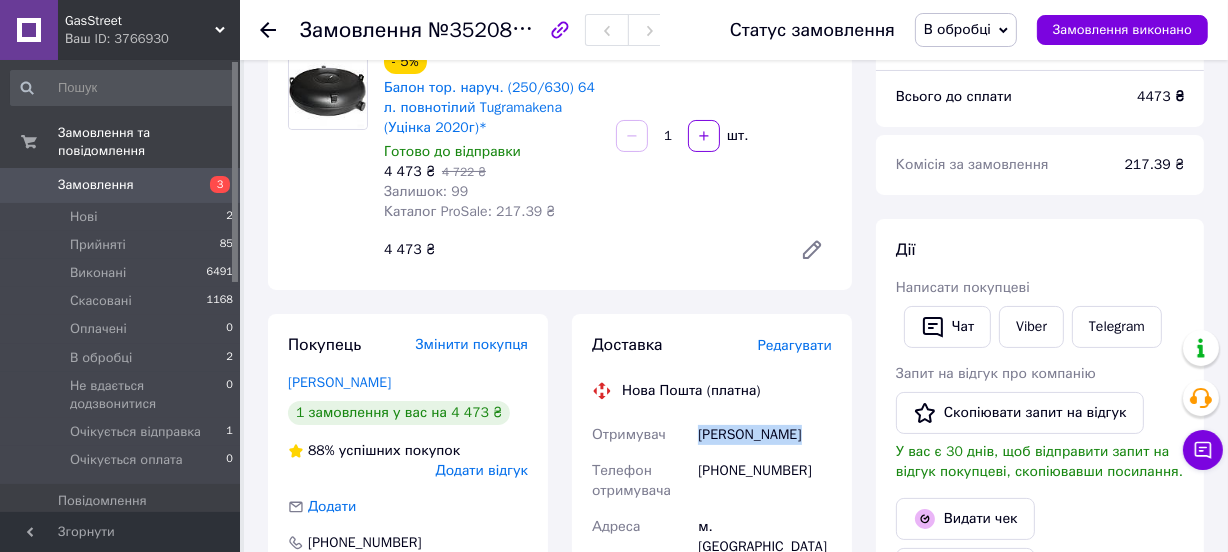 scroll, scrollTop: 272, scrollLeft: 0, axis: vertical 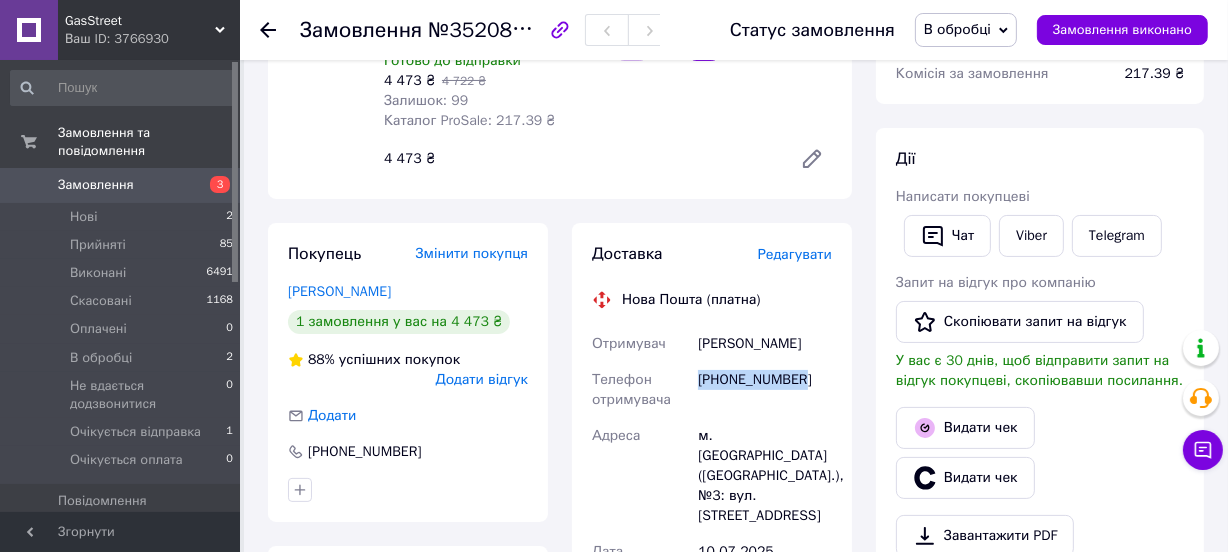 drag, startPoint x: 795, startPoint y: 379, endPoint x: 694, endPoint y: 375, distance: 101.07918 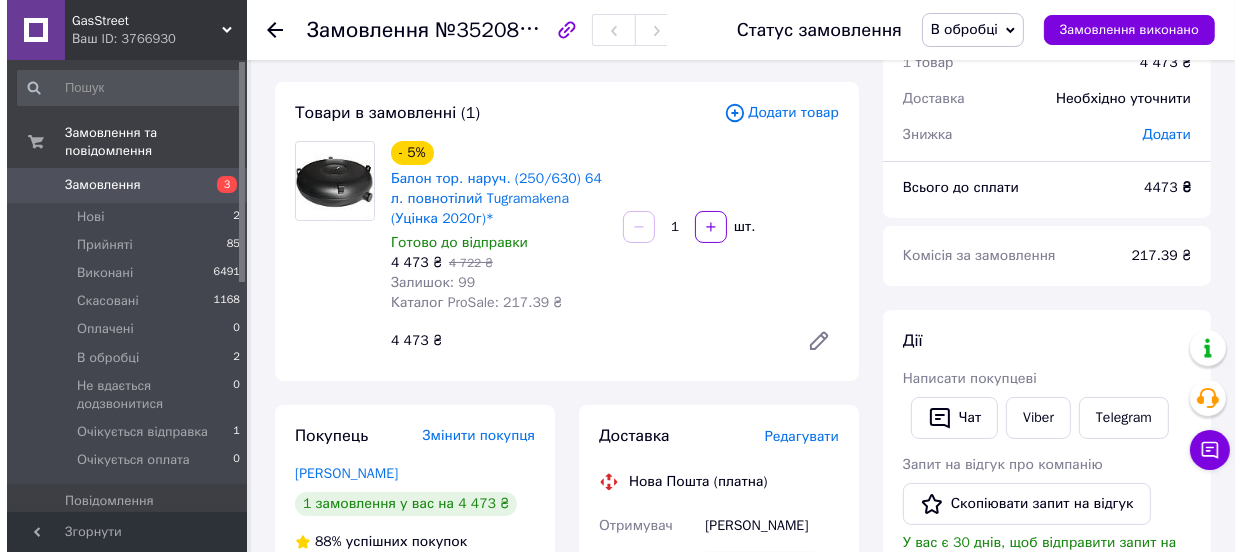 scroll, scrollTop: 272, scrollLeft: 0, axis: vertical 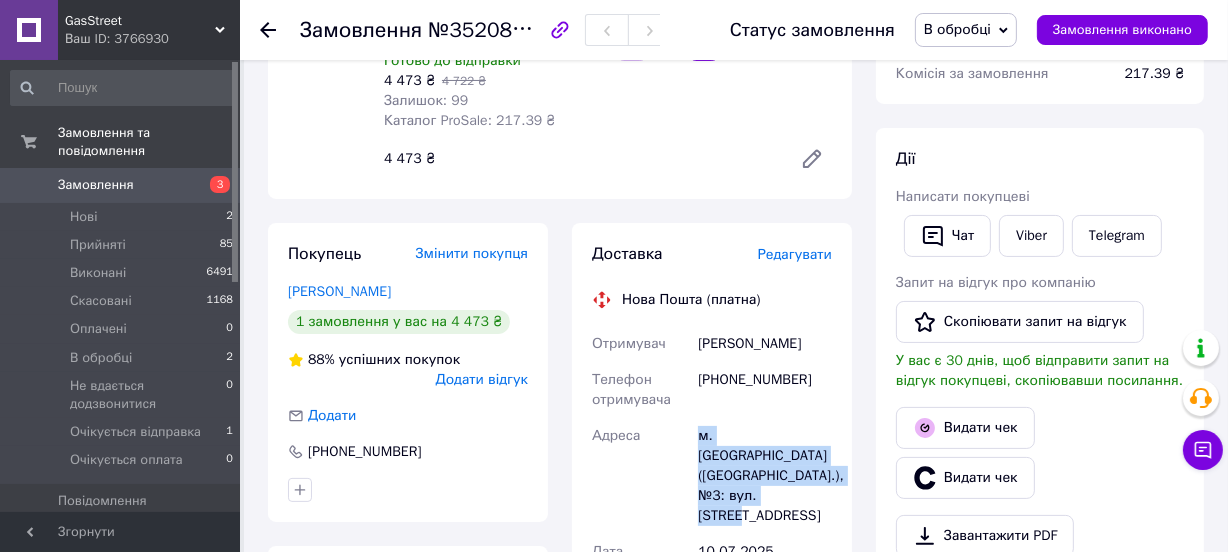drag, startPoint x: 760, startPoint y: 490, endPoint x: 691, endPoint y: 451, distance: 79.25907 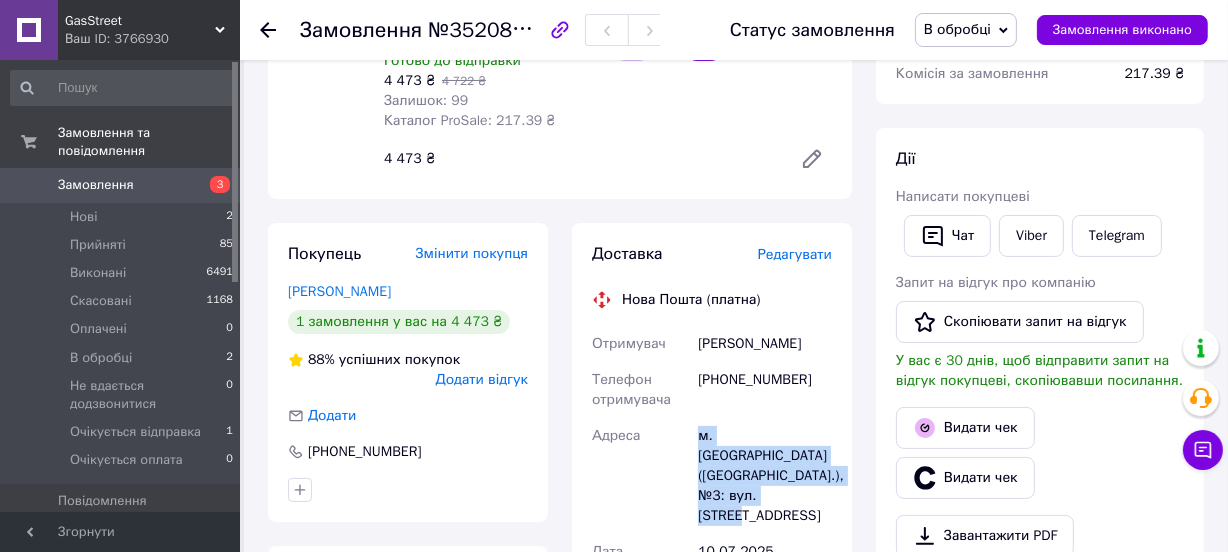 click on "Редагувати" at bounding box center (795, 254) 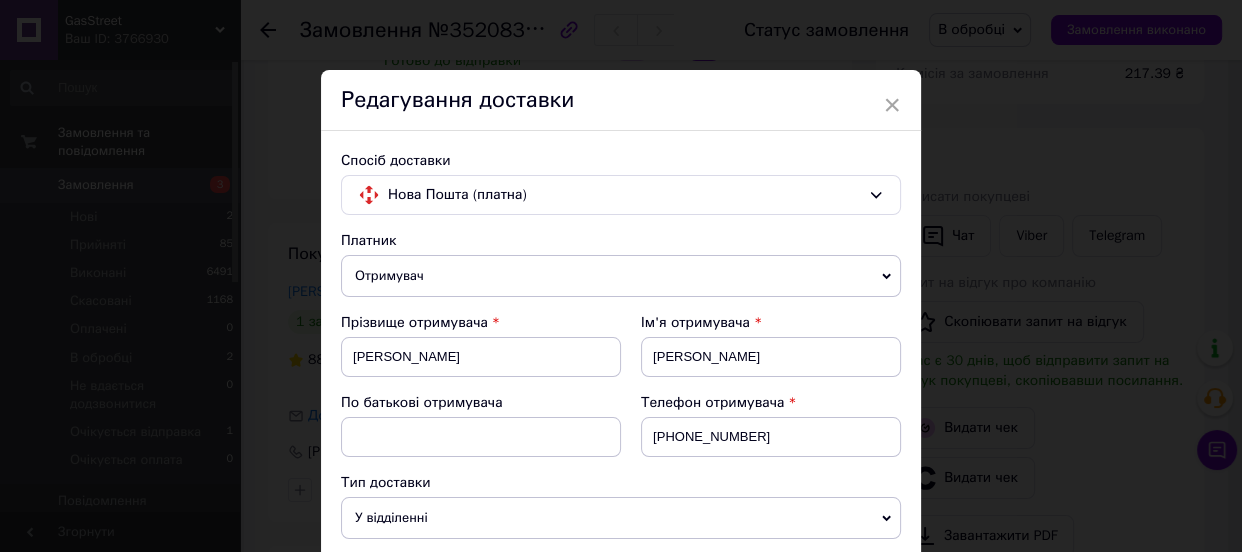 scroll, scrollTop: 545, scrollLeft: 0, axis: vertical 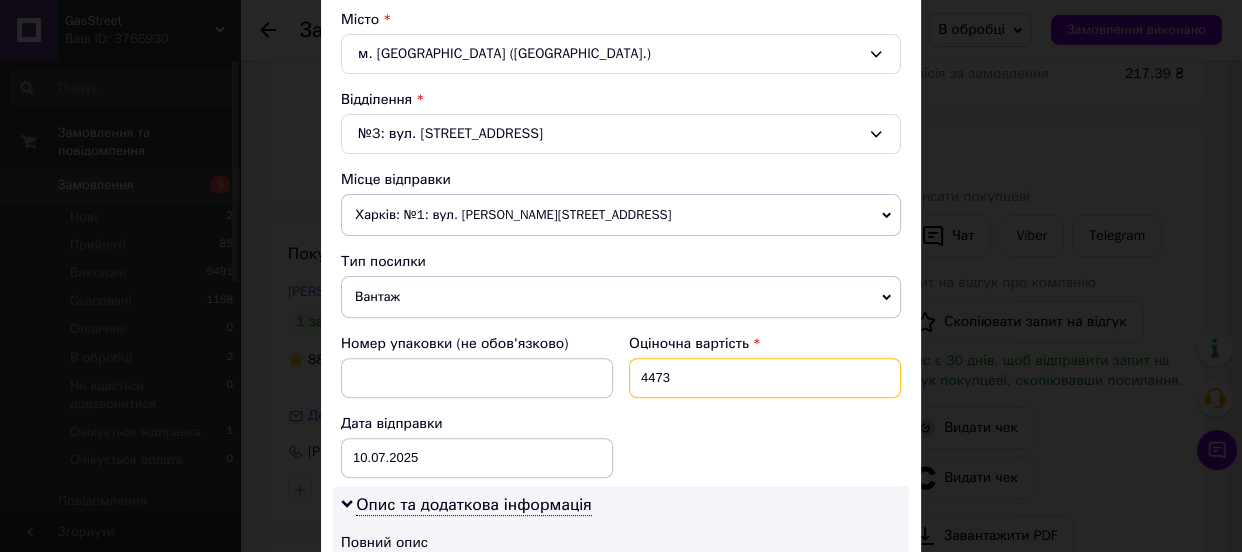 drag, startPoint x: 650, startPoint y: 372, endPoint x: 680, endPoint y: 384, distance: 32.31099 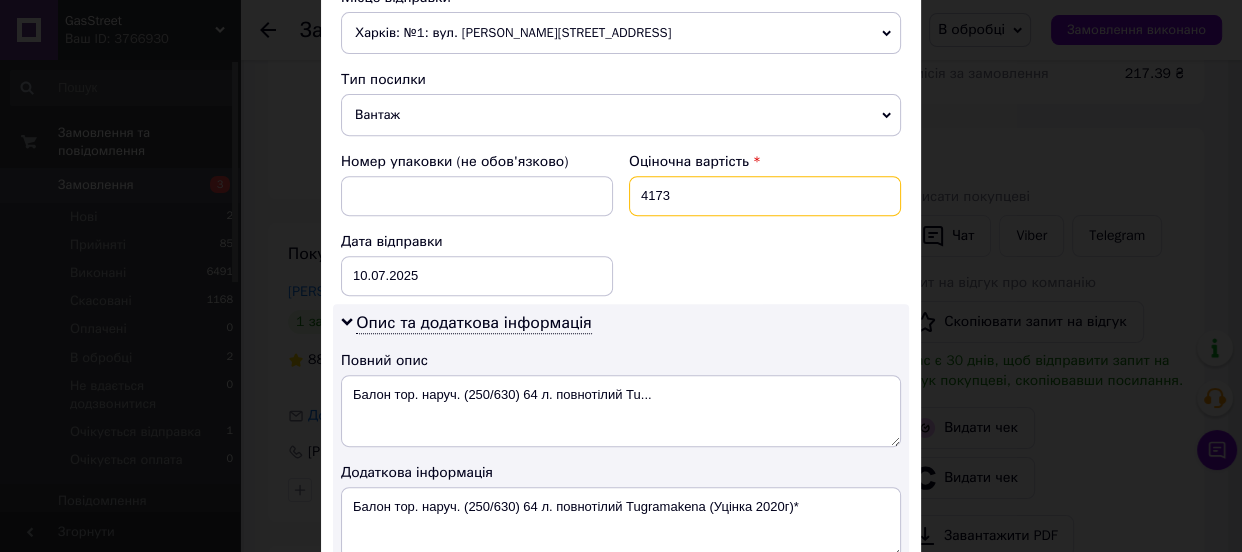 scroll, scrollTop: 909, scrollLeft: 0, axis: vertical 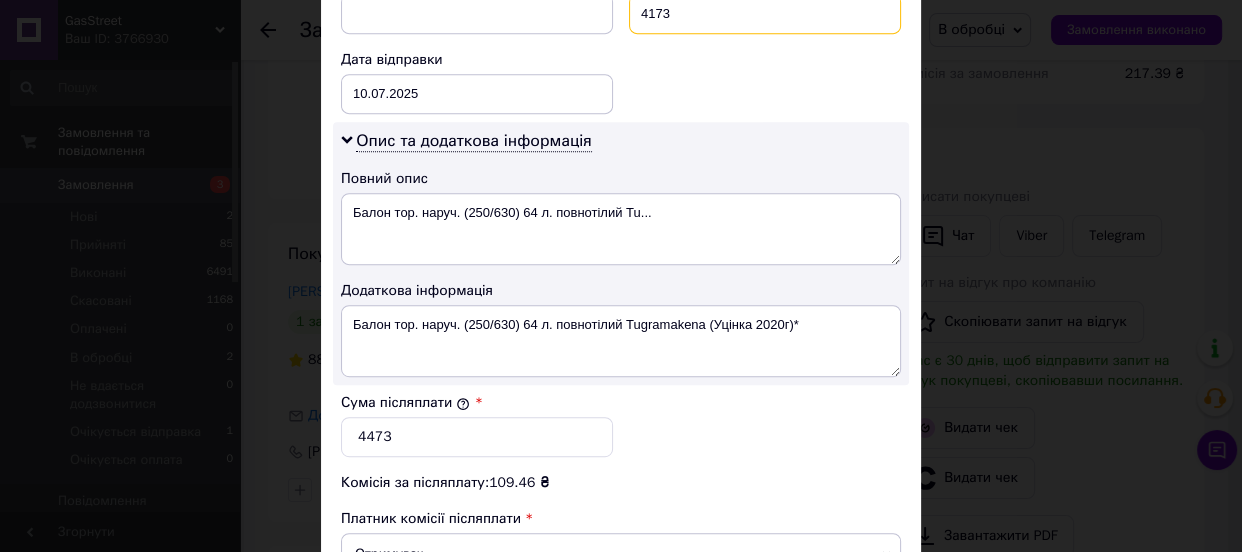 type on "4173" 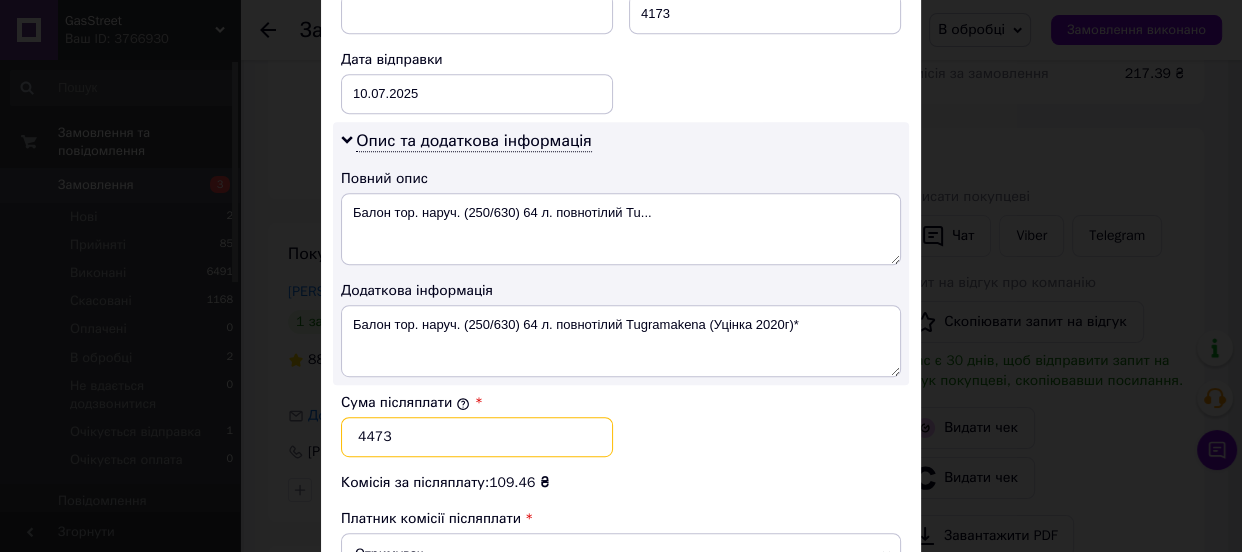 click on "4473" at bounding box center [477, 437] 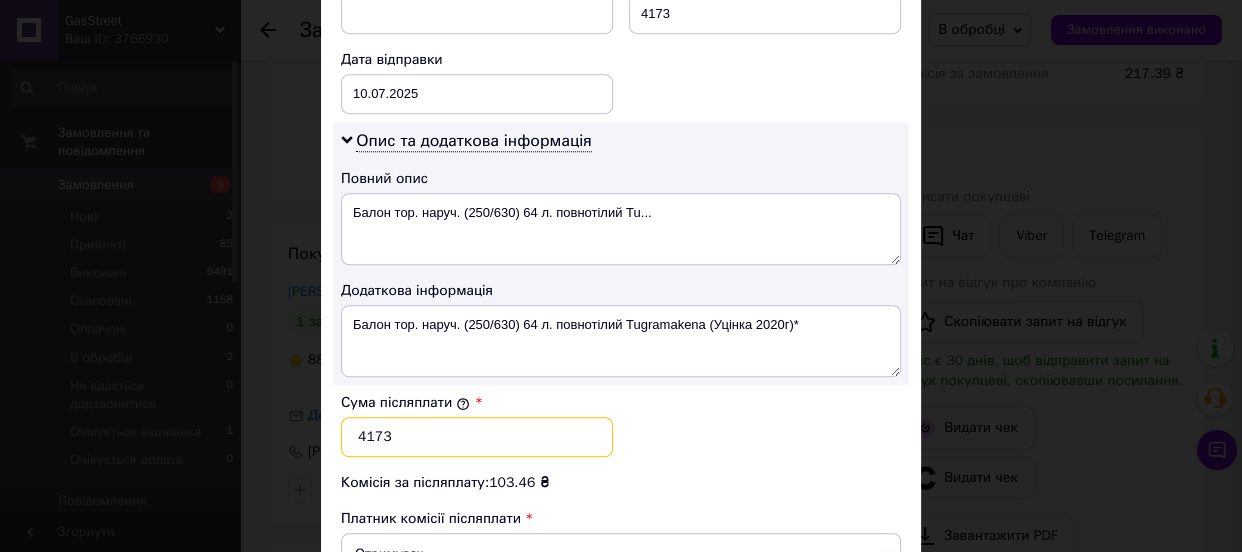 scroll, scrollTop: 1181, scrollLeft: 0, axis: vertical 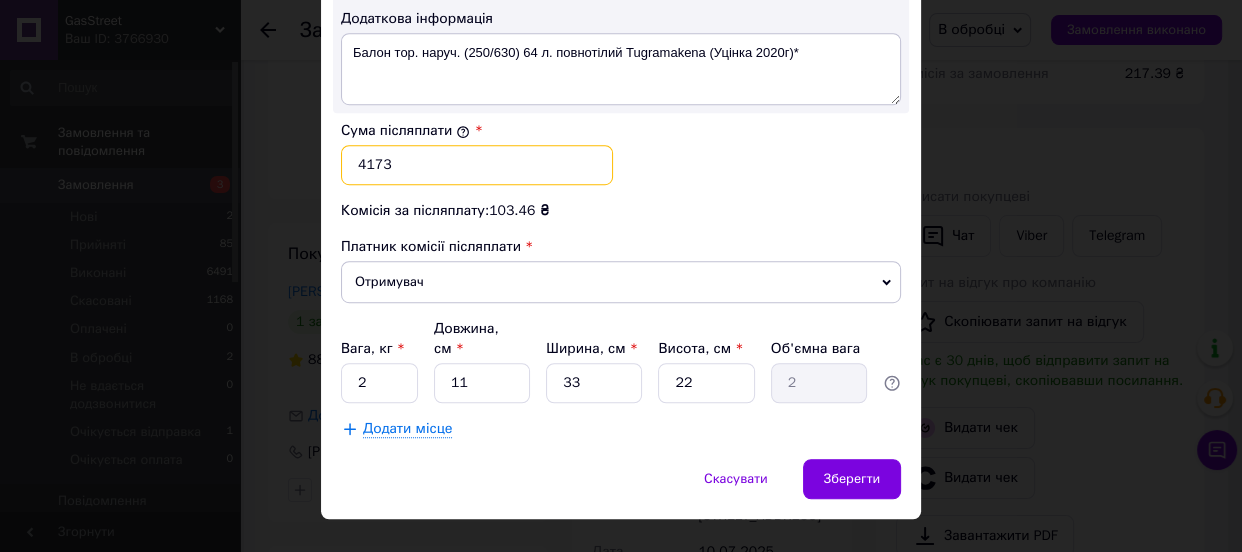 type on "4173" 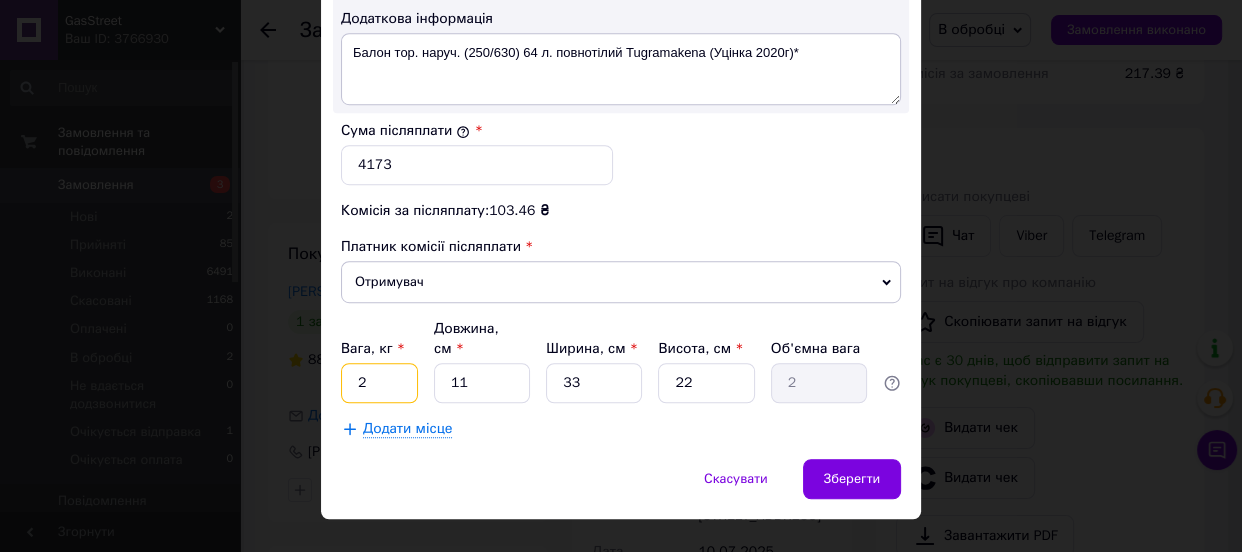 drag, startPoint x: 352, startPoint y: 350, endPoint x: 304, endPoint y: 332, distance: 51.264023 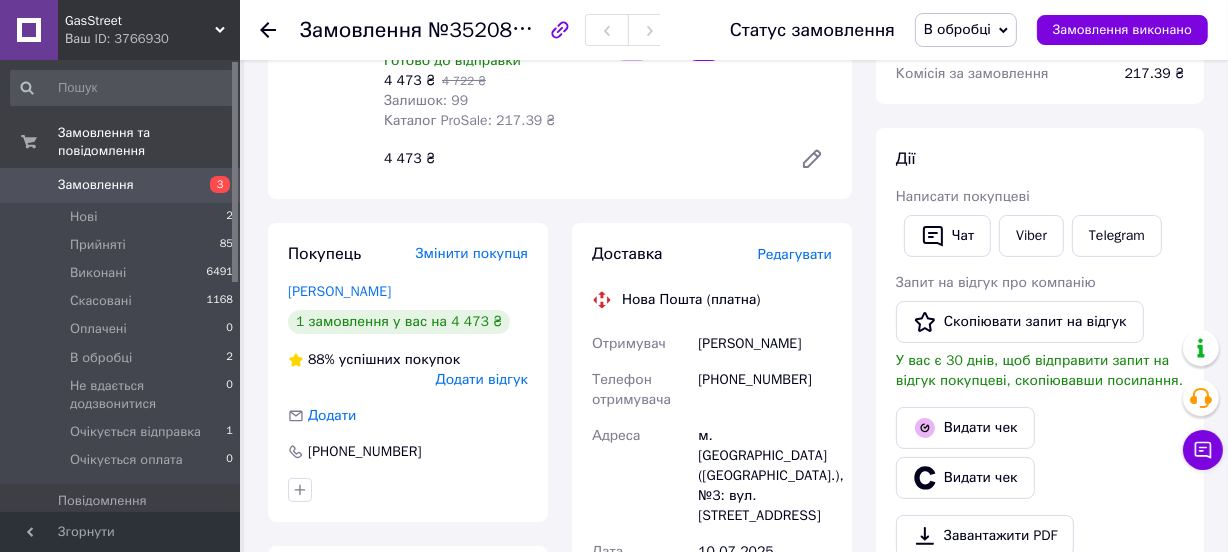 click on "Редагувати" at bounding box center [795, 254] 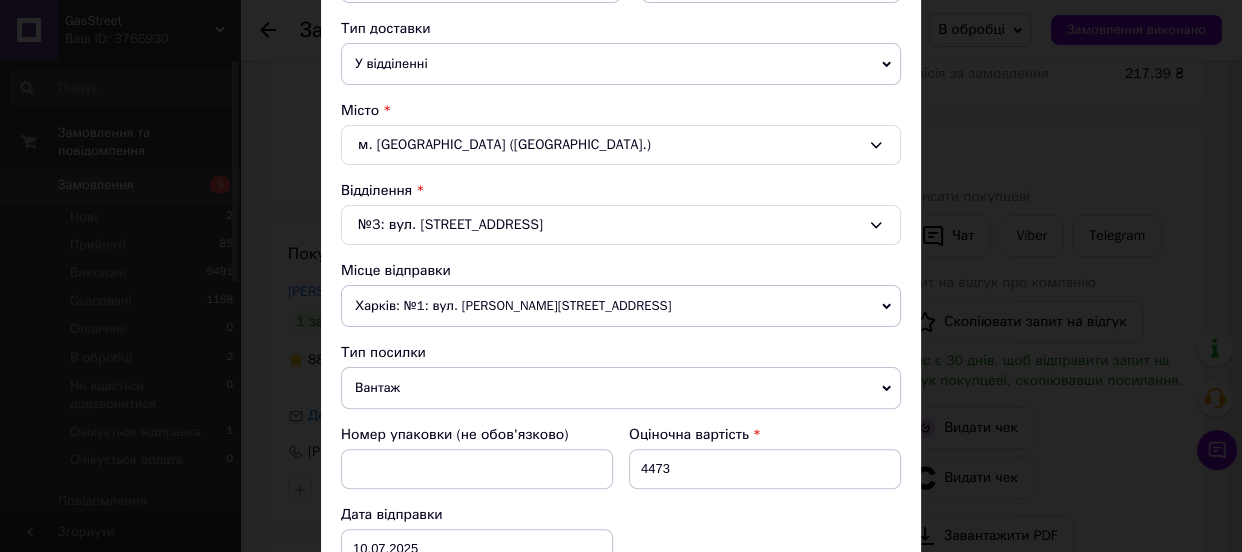 scroll, scrollTop: 727, scrollLeft: 0, axis: vertical 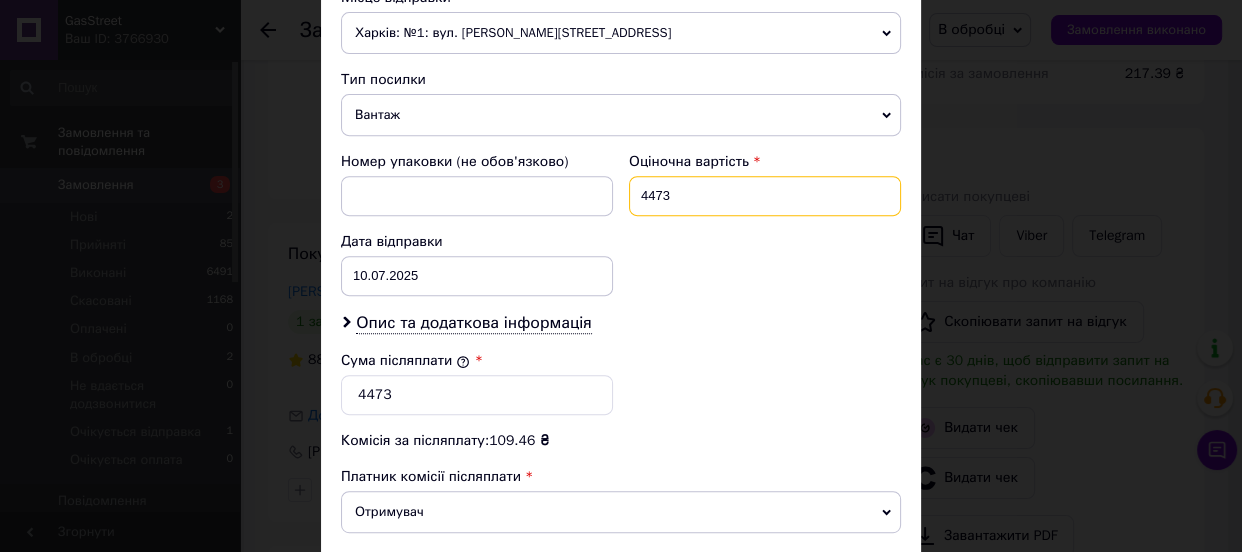 click on "4473" at bounding box center (765, 196) 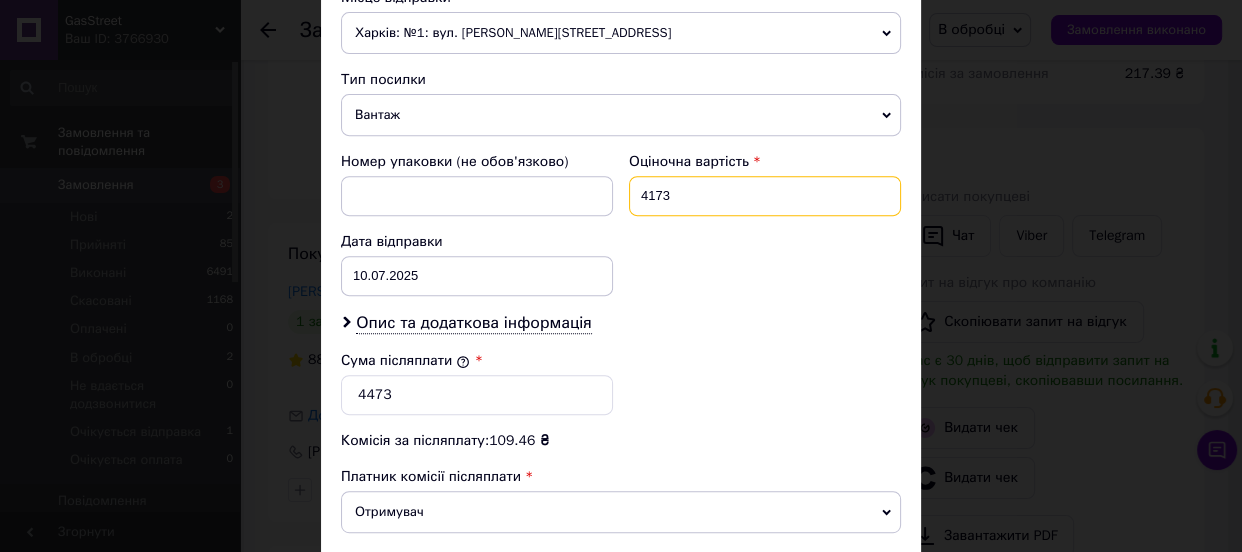 scroll, scrollTop: 909, scrollLeft: 0, axis: vertical 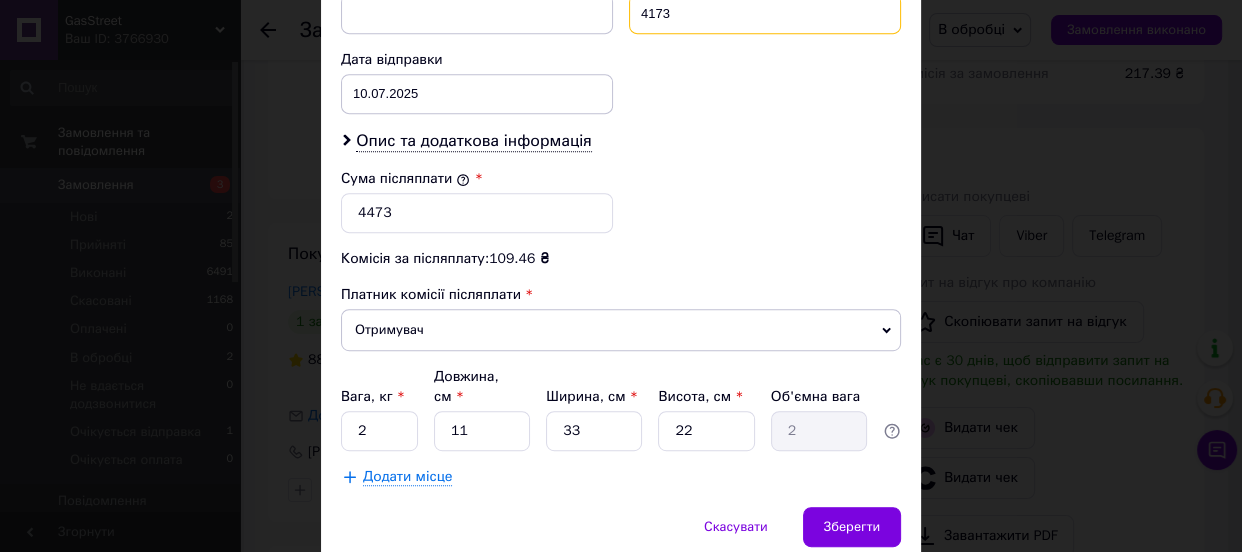 type on "4173" 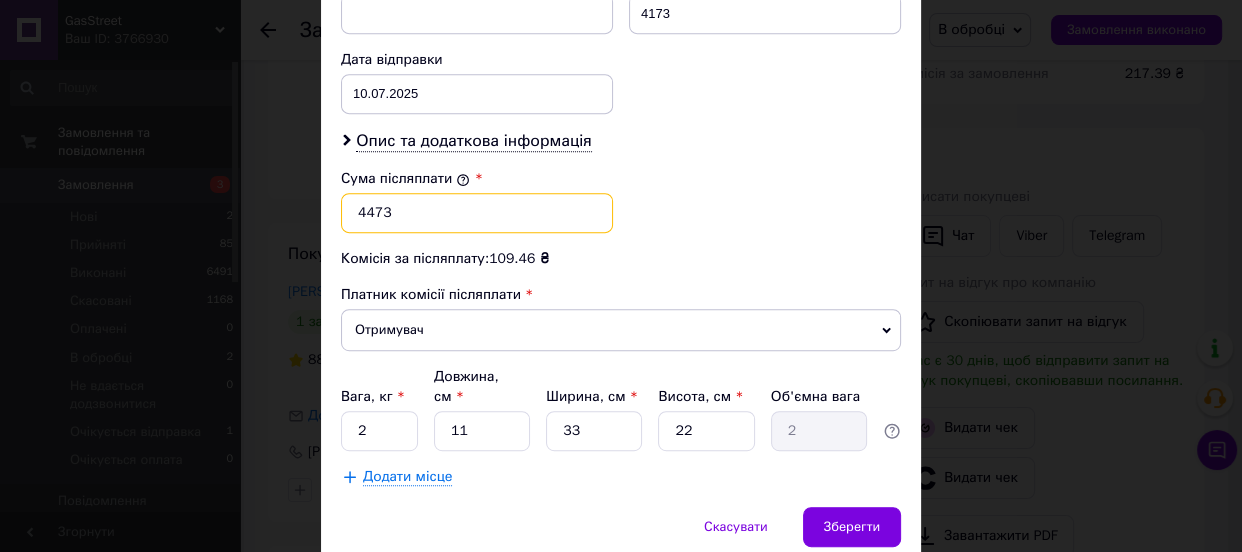 click on "4473" at bounding box center [477, 213] 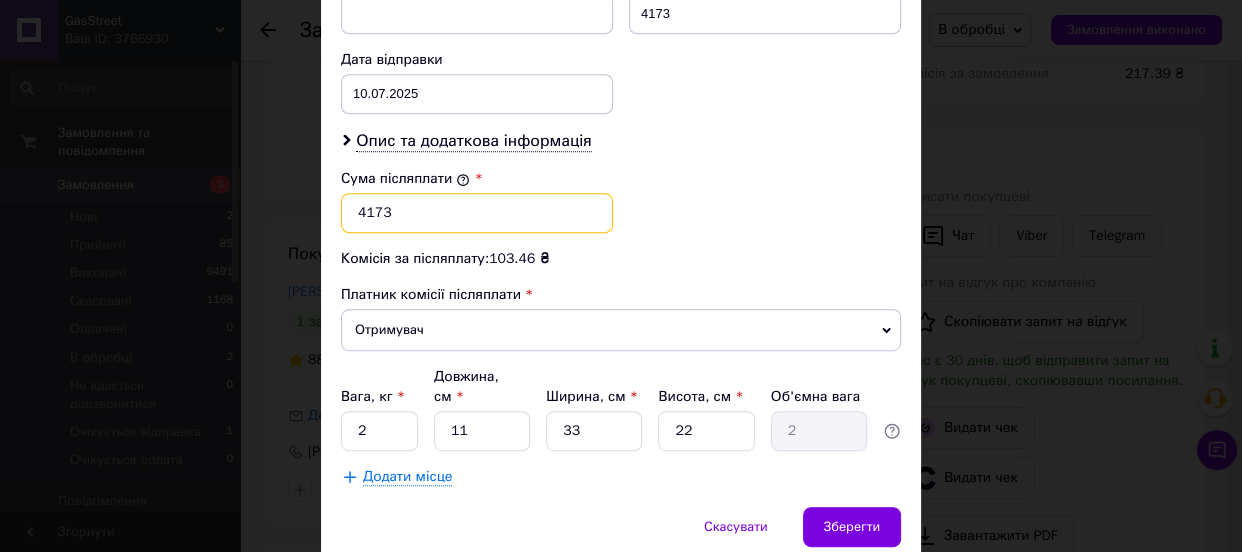 scroll, scrollTop: 970, scrollLeft: 0, axis: vertical 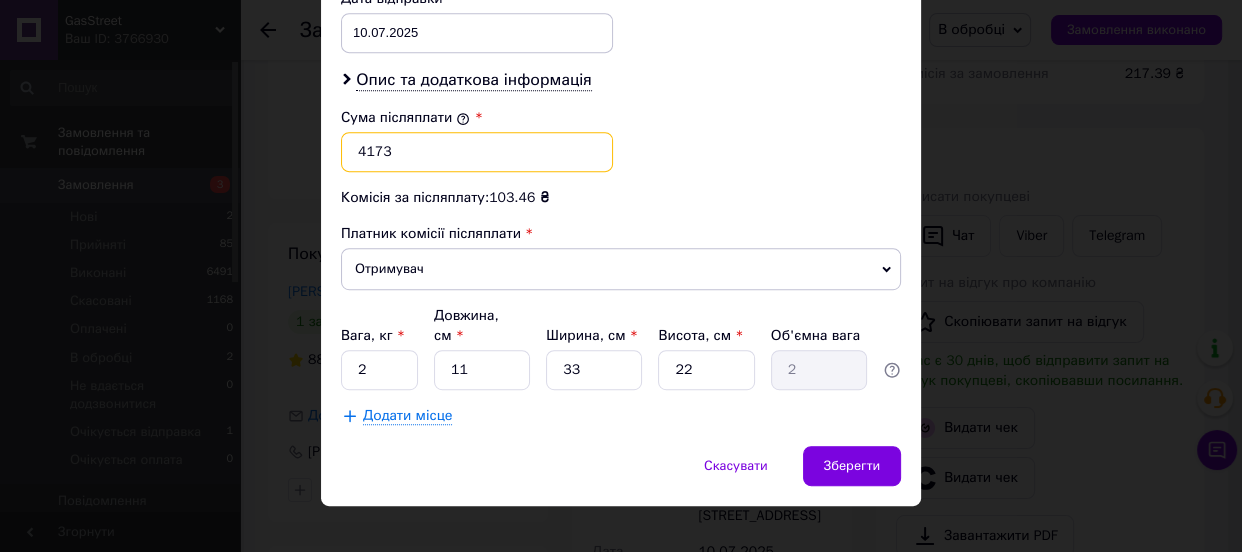 type on "4173" 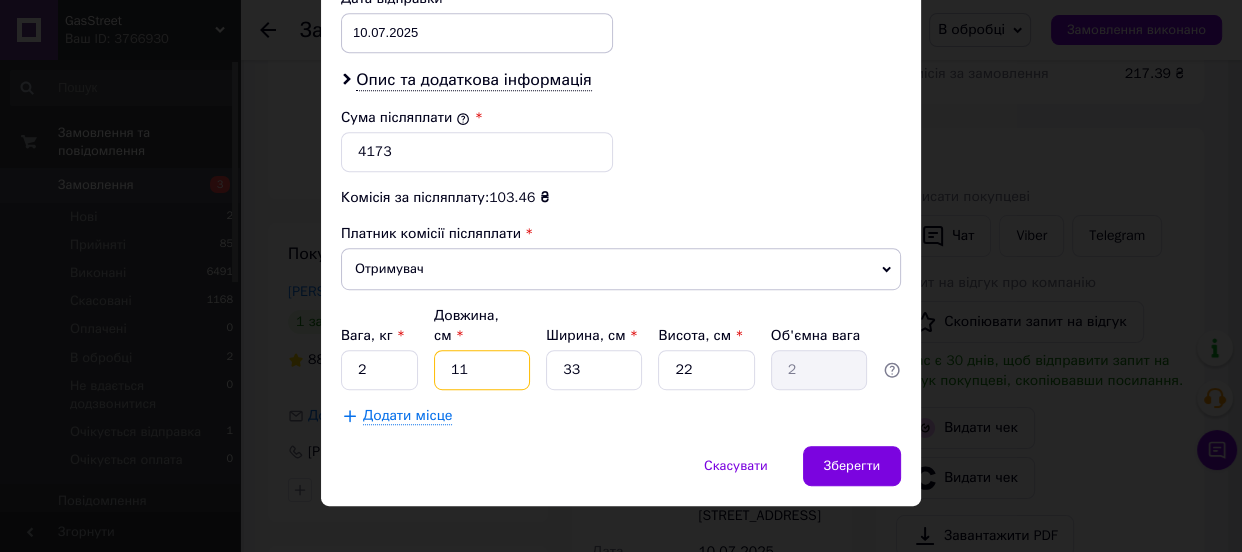 click on "11" at bounding box center [482, 370] 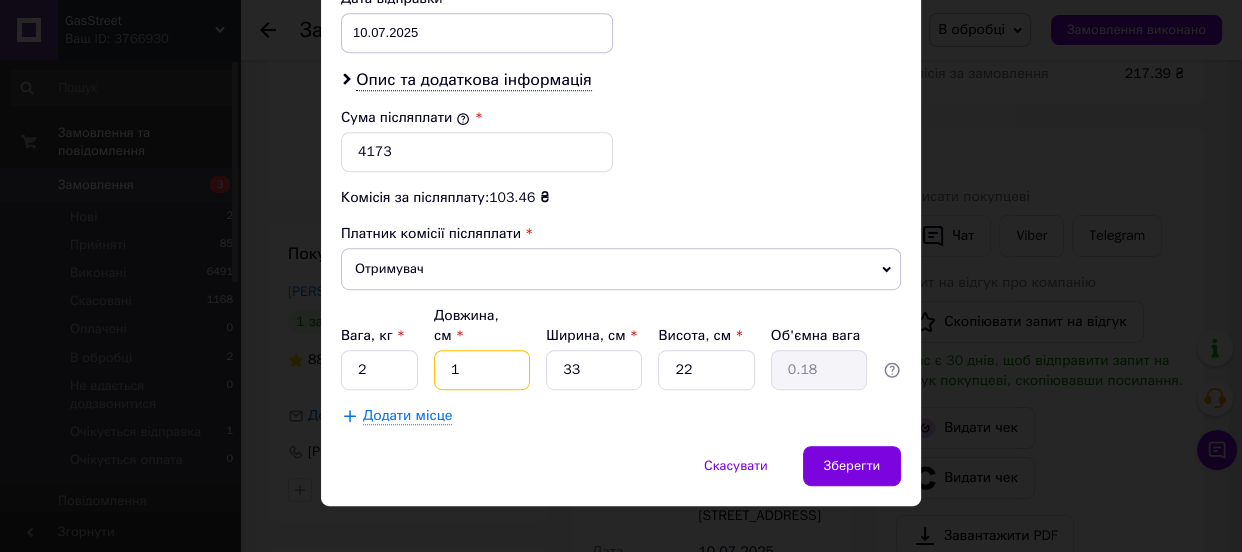 type 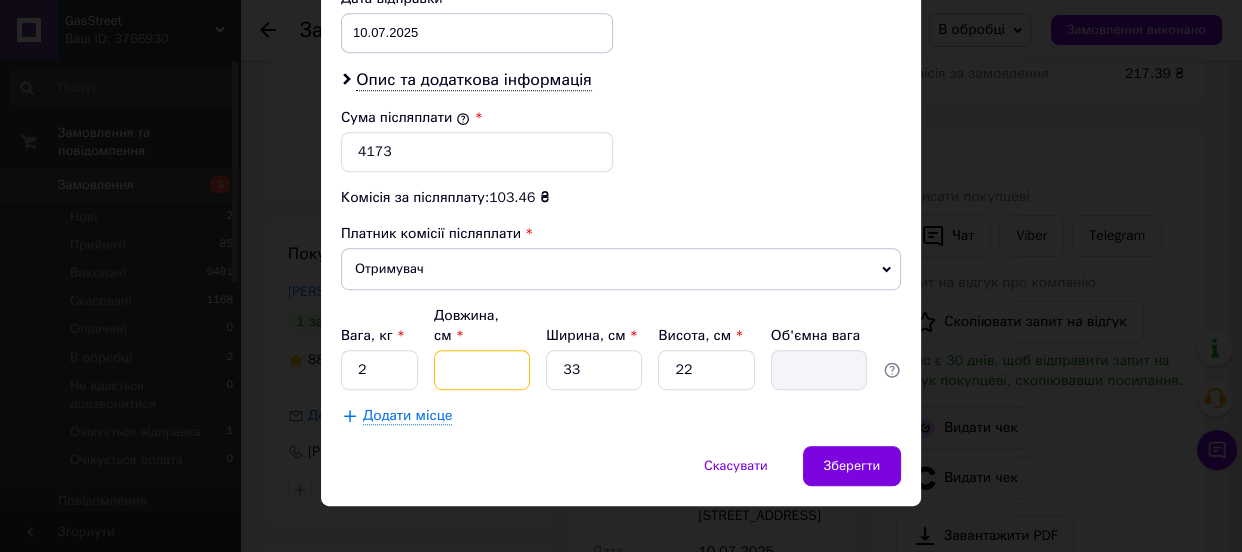 type on "6" 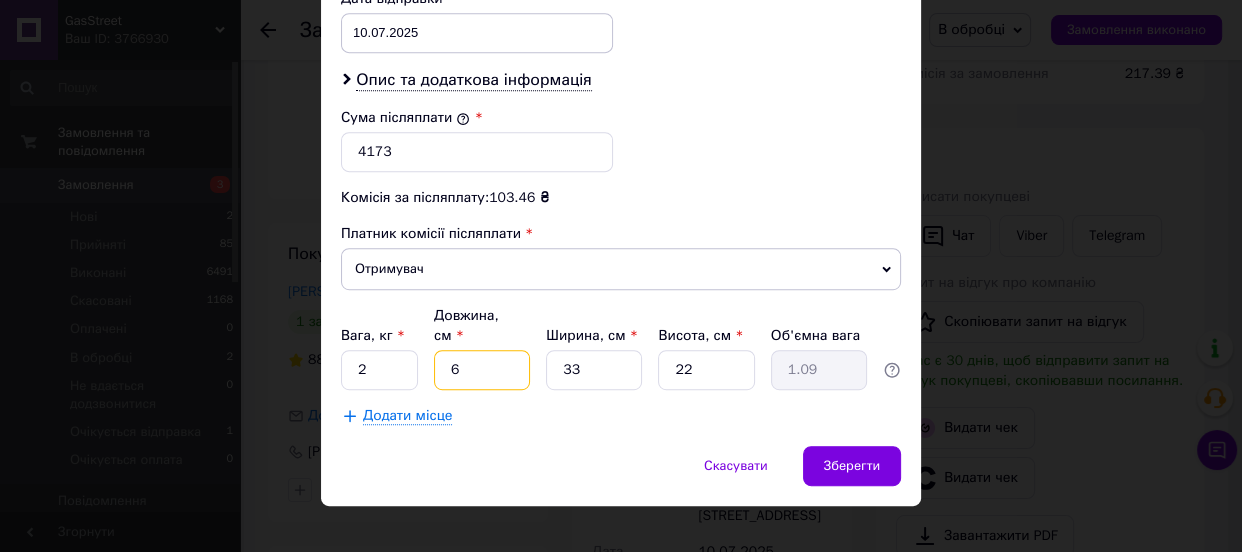type on "63" 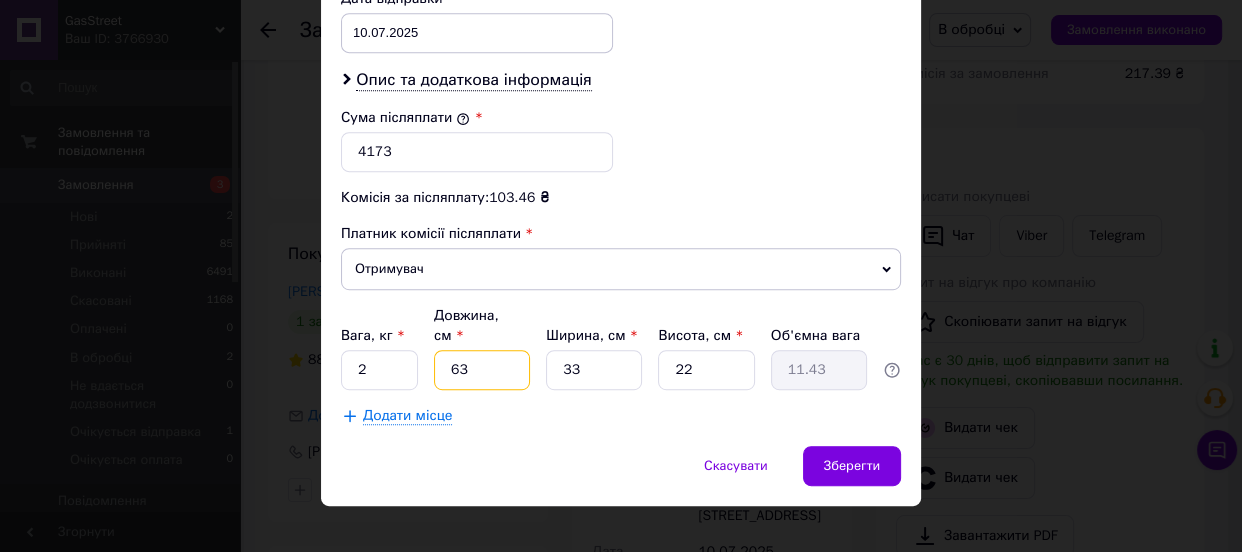 type on "63" 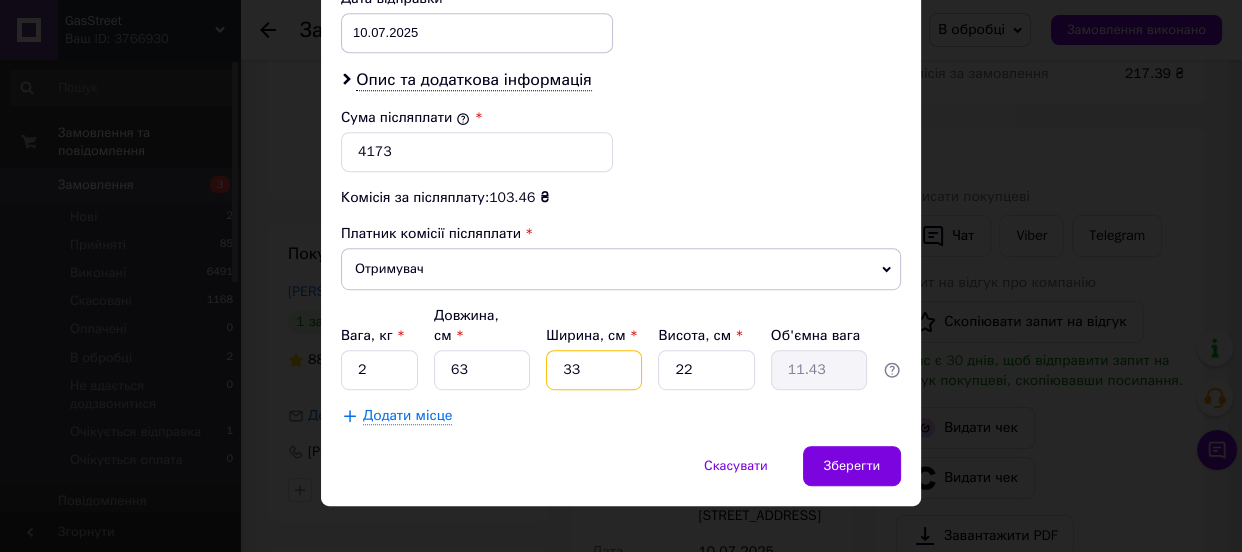 drag, startPoint x: 577, startPoint y: 343, endPoint x: 566, endPoint y: 355, distance: 16.27882 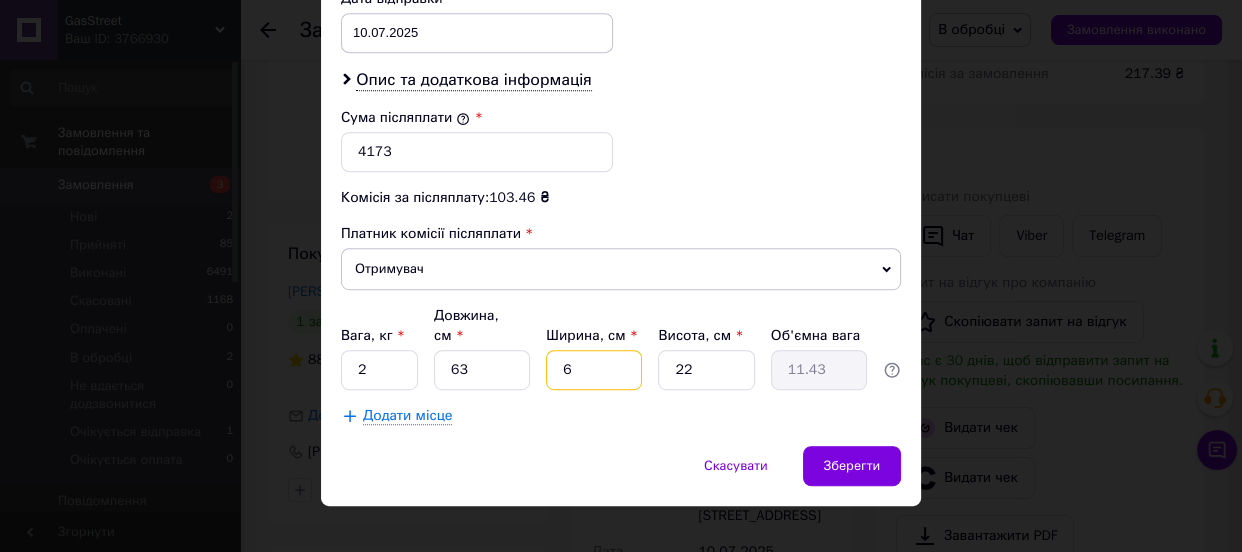 type on "2.08" 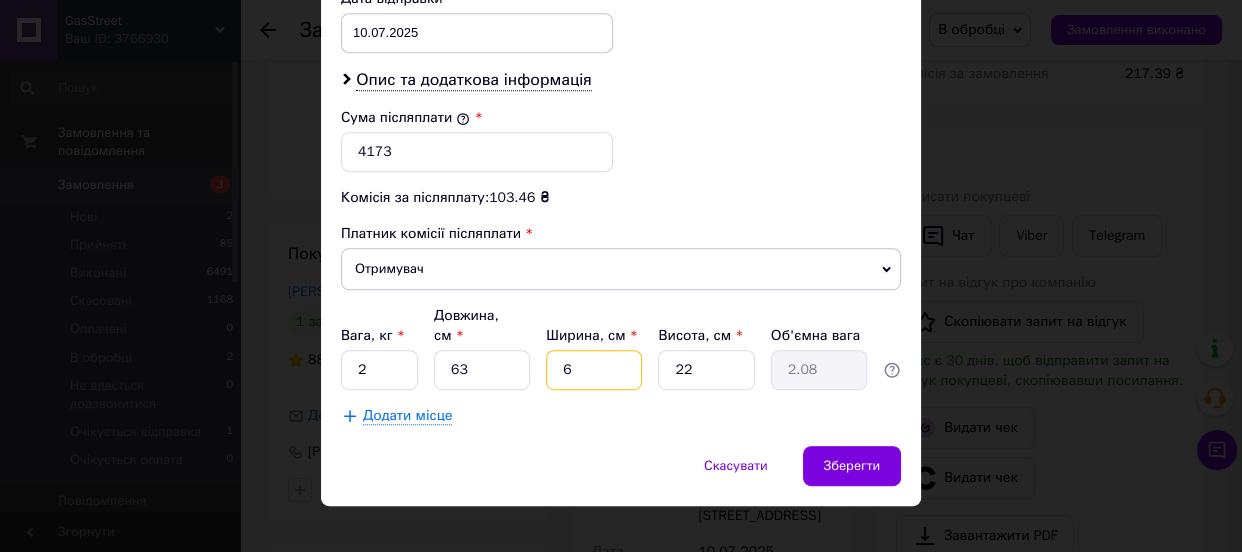 type on "63" 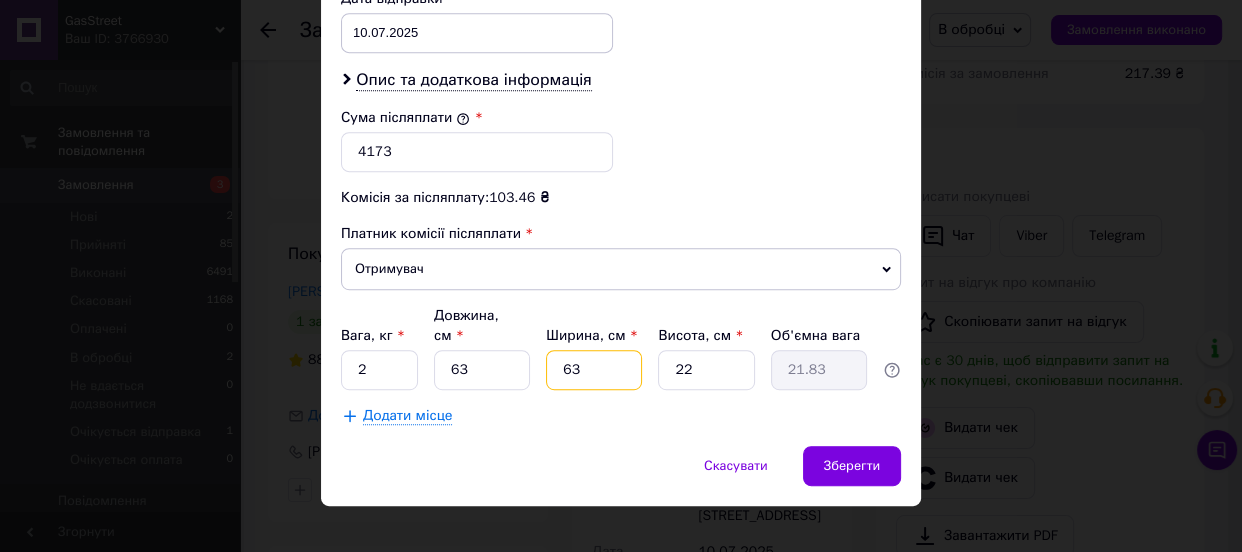 type on "63" 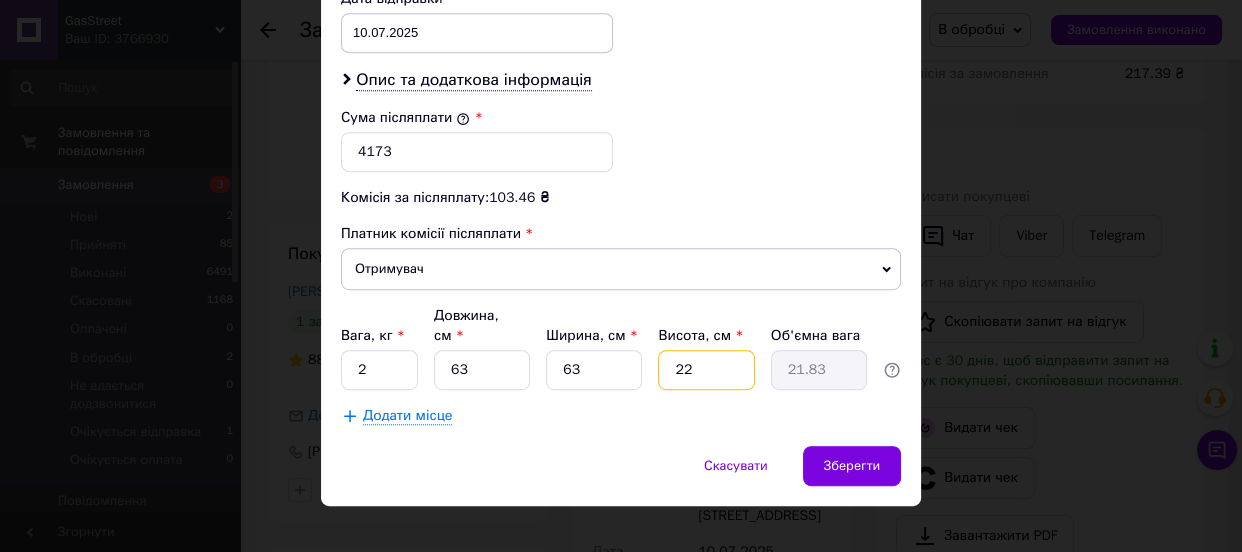 click on "Вага, кг   * 2 Довжина, см   * 63 Ширина, см   * 63 Висота, см   * 22 Об'ємна вага 21.83" at bounding box center (621, 348) 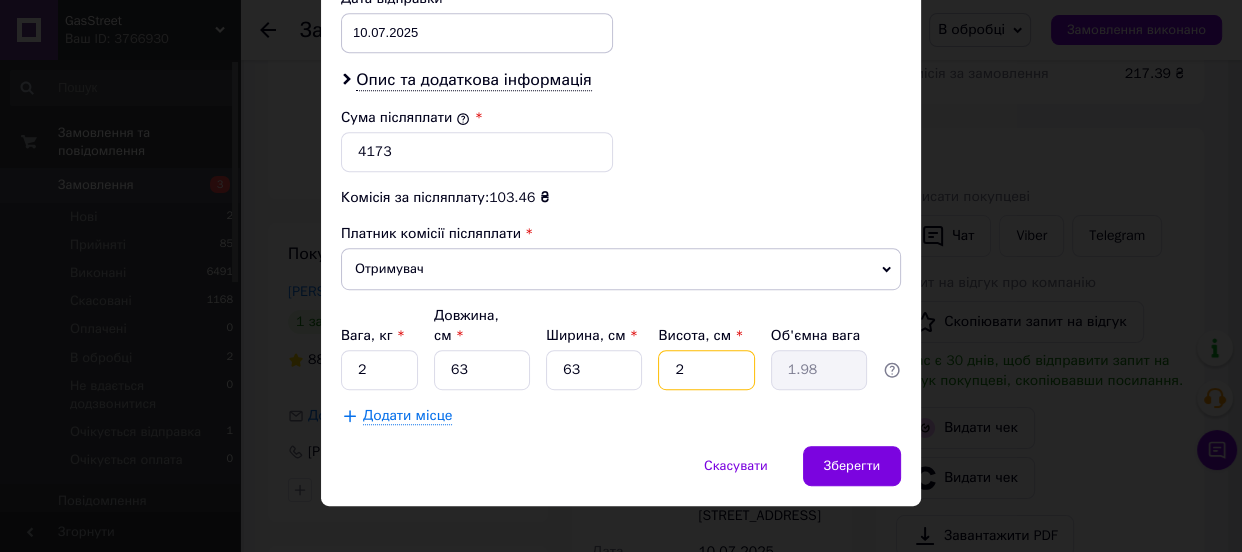 type on "25" 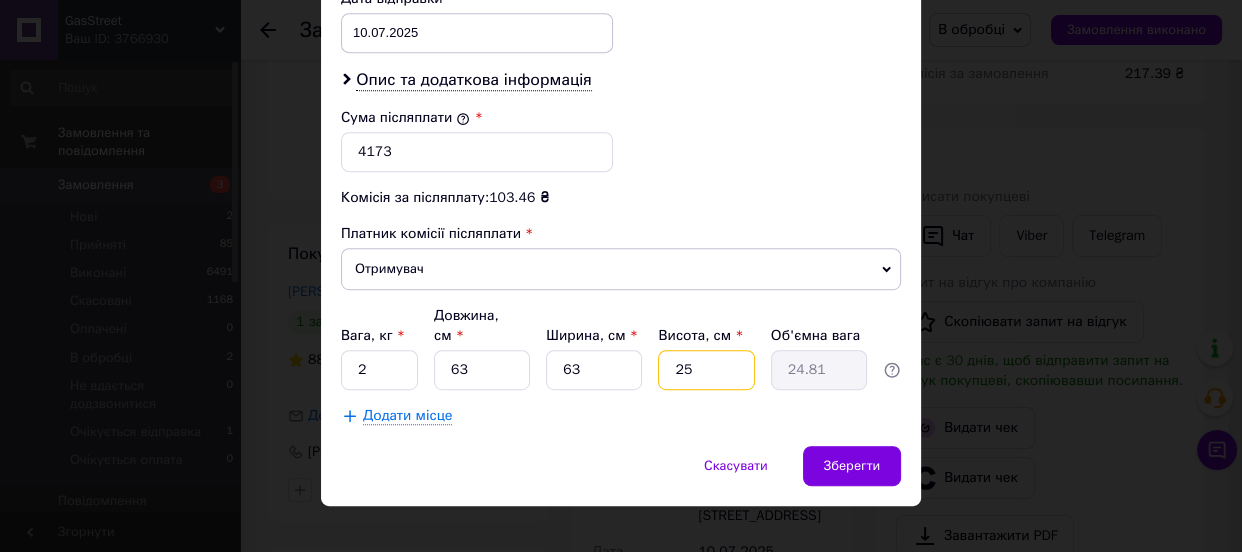 type on "25" 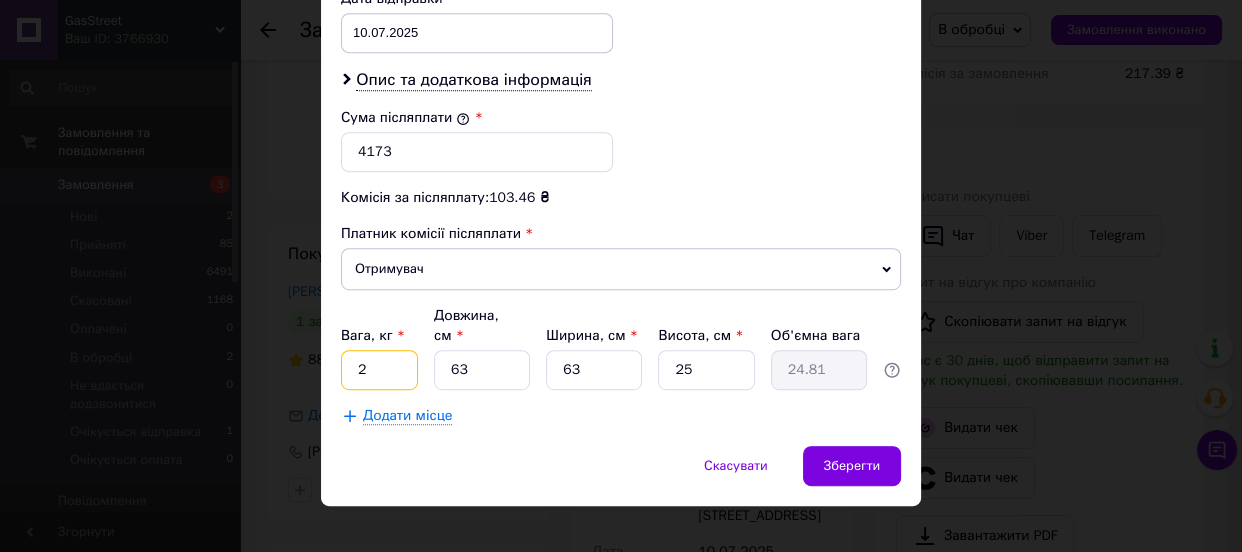 click on "2" at bounding box center (379, 370) 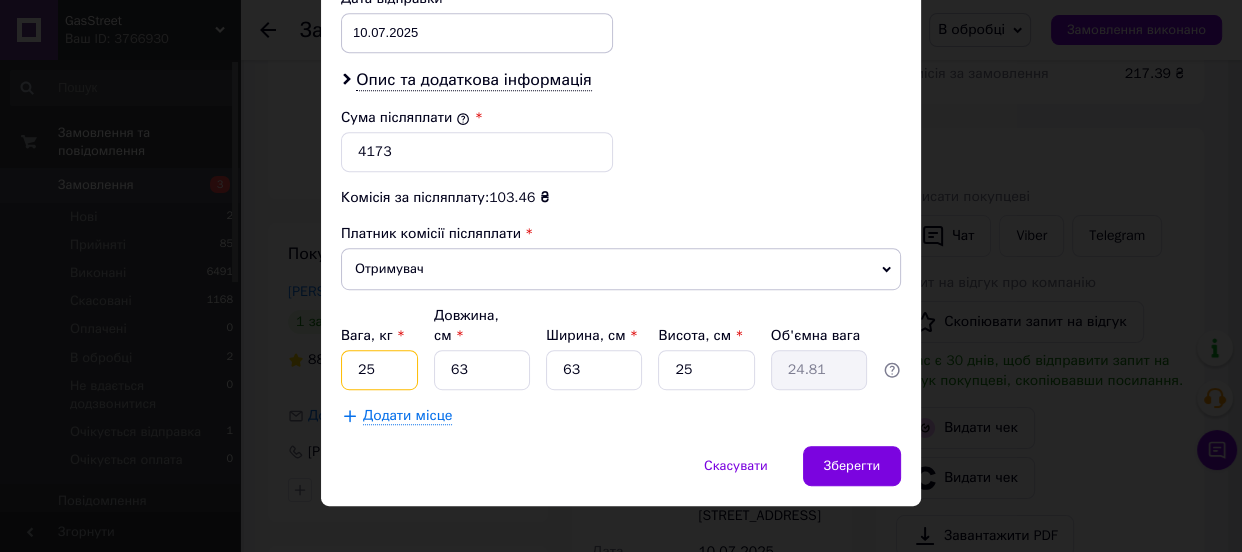 type on "25" 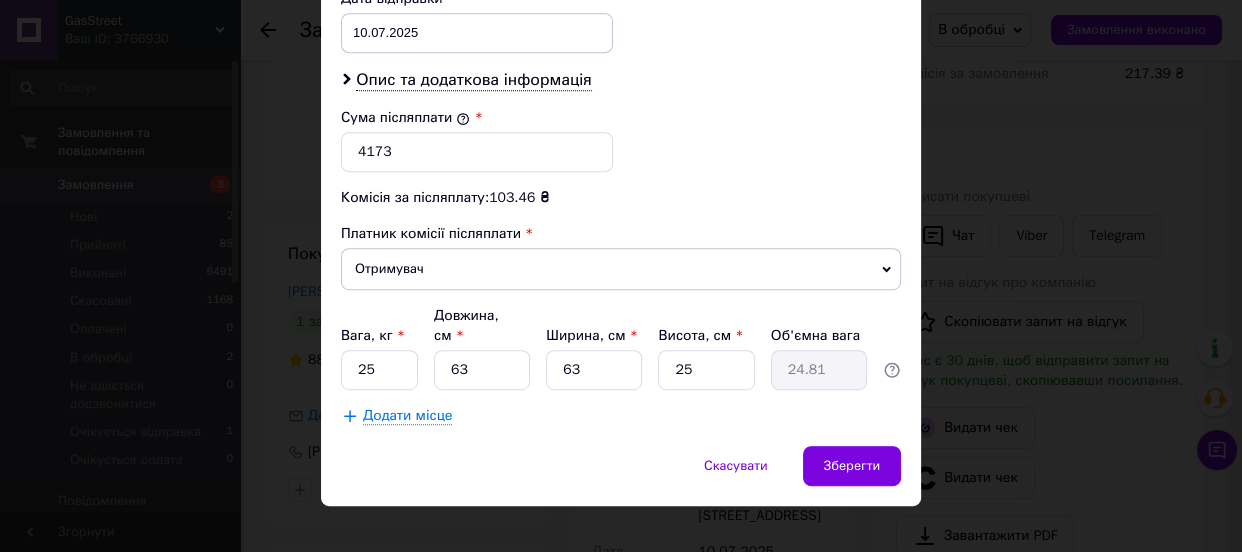 click on "Скасувати   Зберегти" at bounding box center [621, 476] 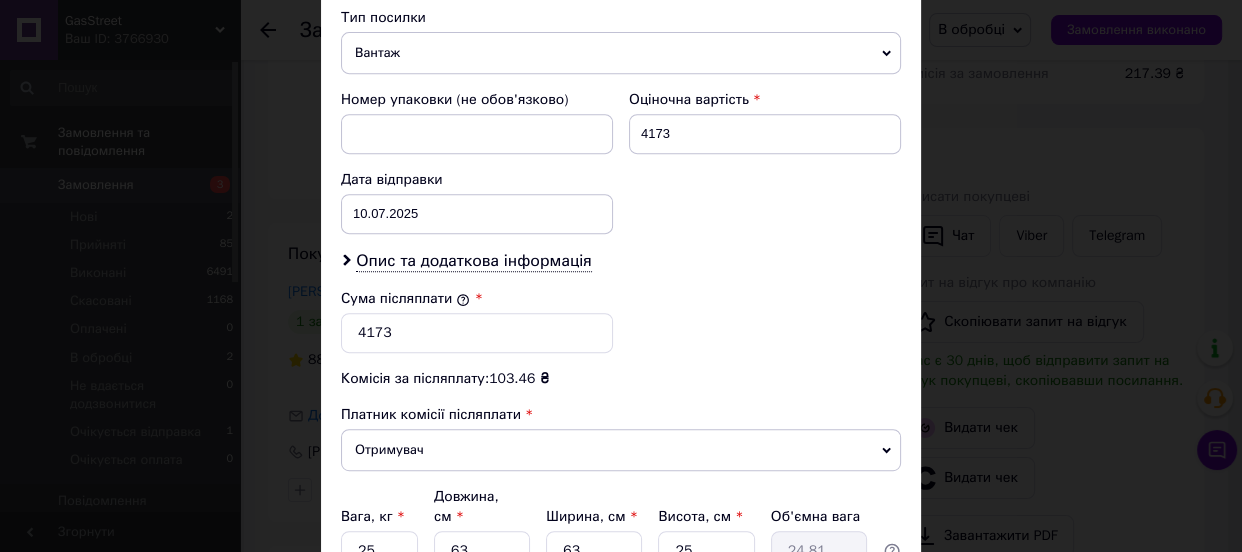 scroll, scrollTop: 516, scrollLeft: 0, axis: vertical 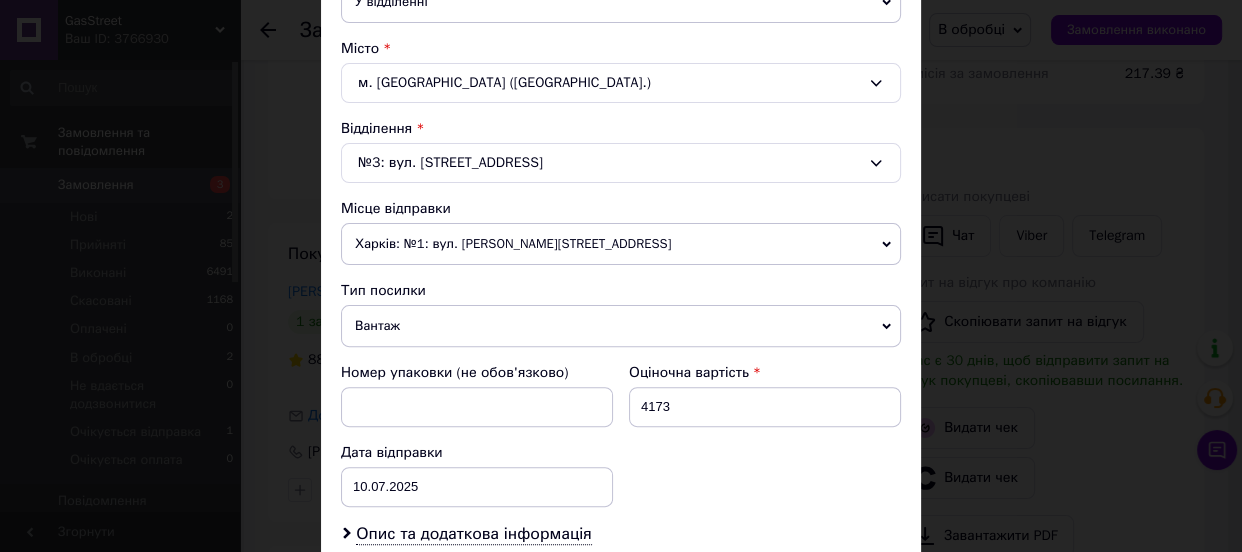 click on "Харків: №1: вул. Польова, 67" at bounding box center [621, 244] 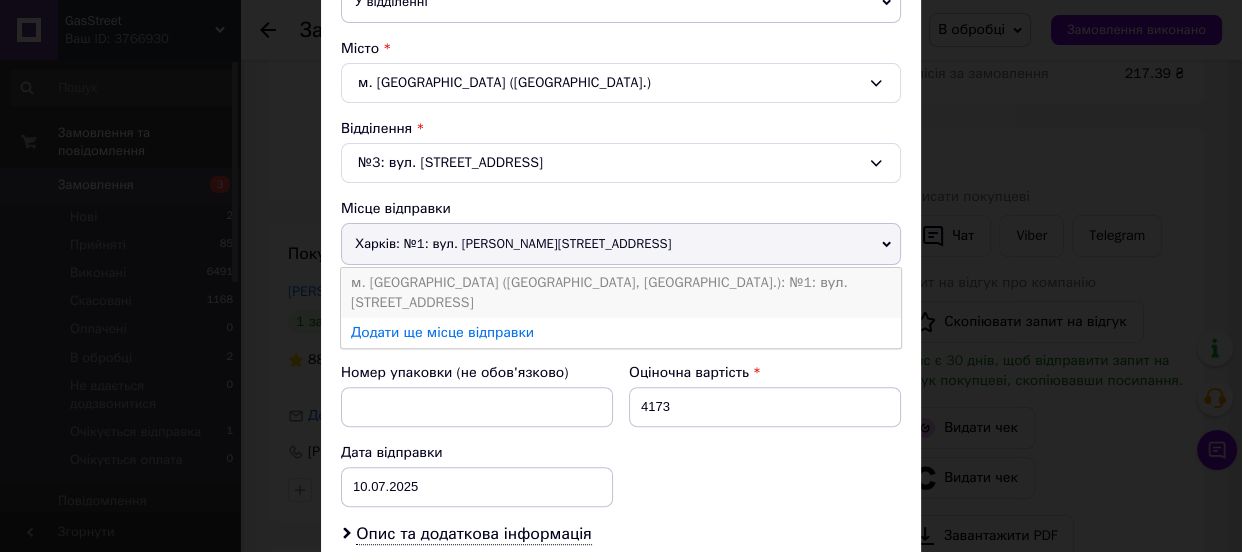 click on "м. Вишневе (Київська обл., Бучанський р-н.): №1: вул. Київська, 4" at bounding box center [621, 293] 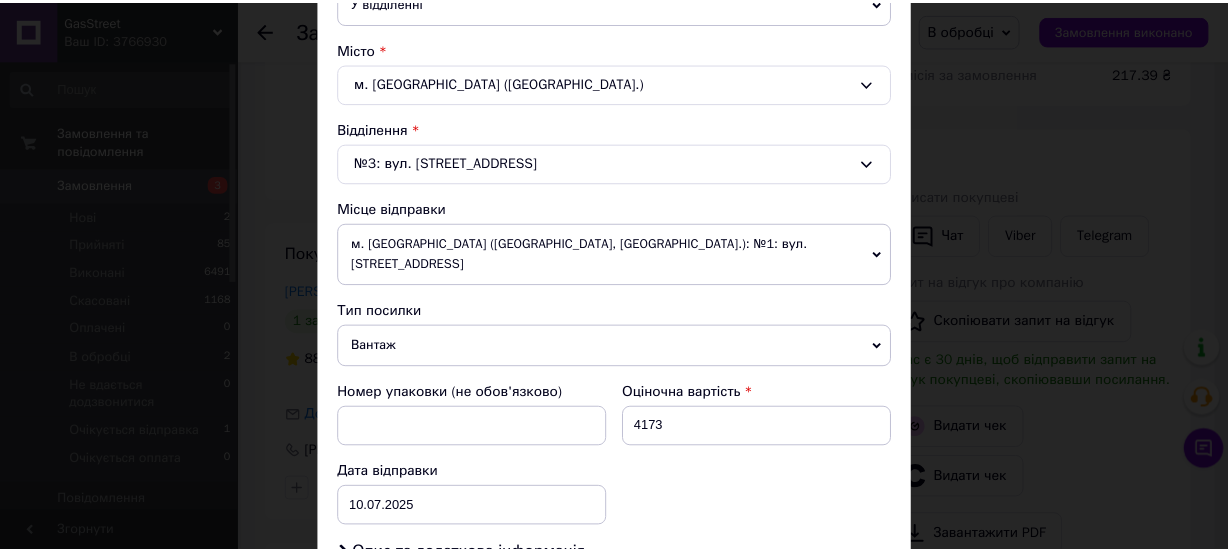 scroll, scrollTop: 970, scrollLeft: 0, axis: vertical 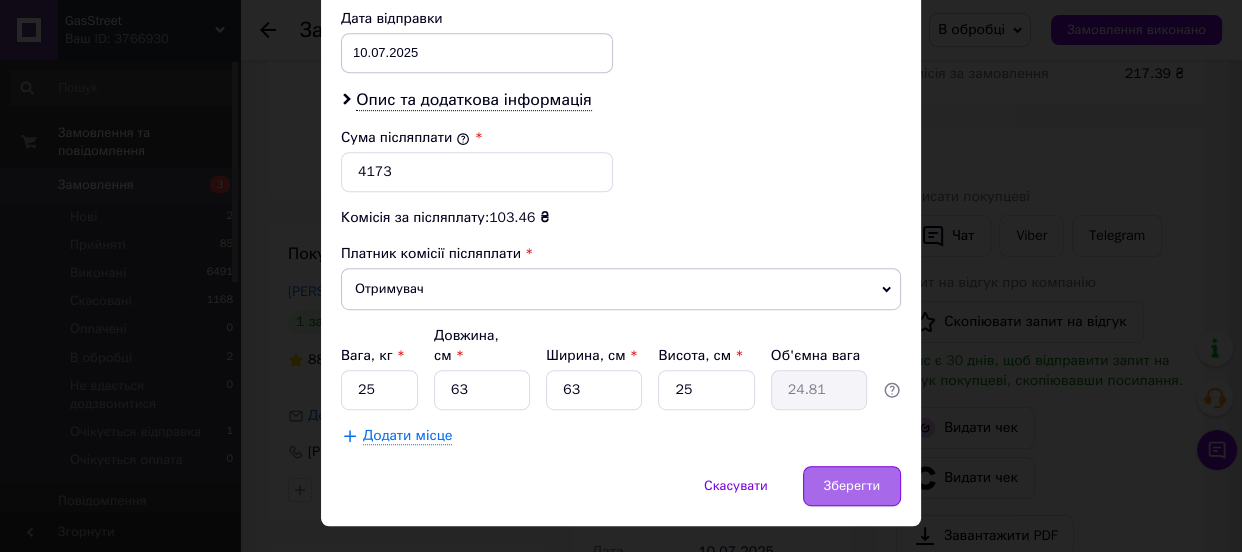 click on "Зберегти" at bounding box center [852, 486] 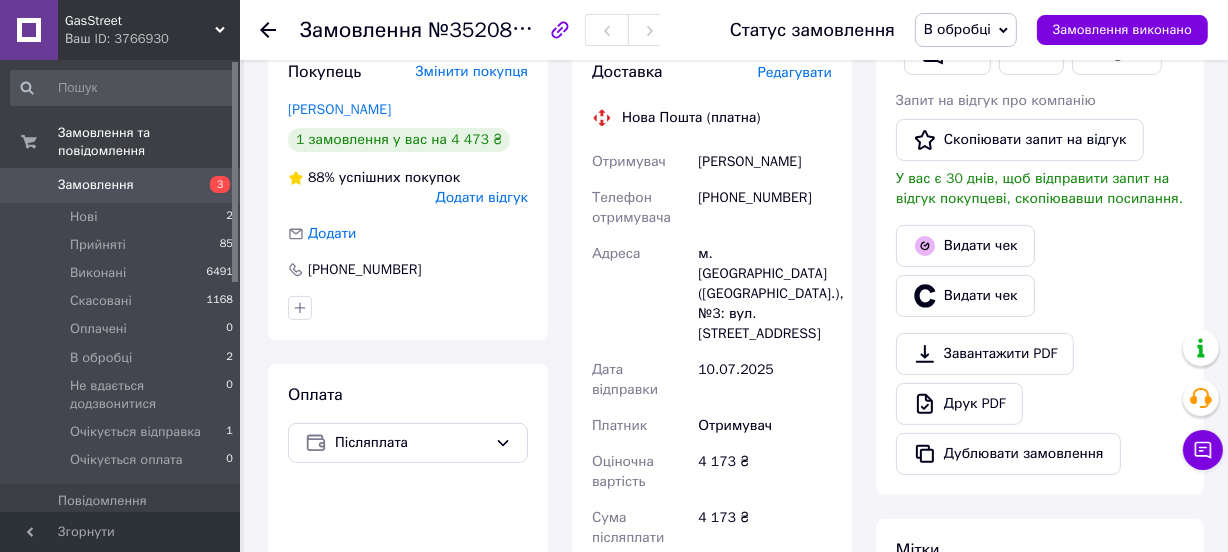 scroll, scrollTop: 818, scrollLeft: 0, axis: vertical 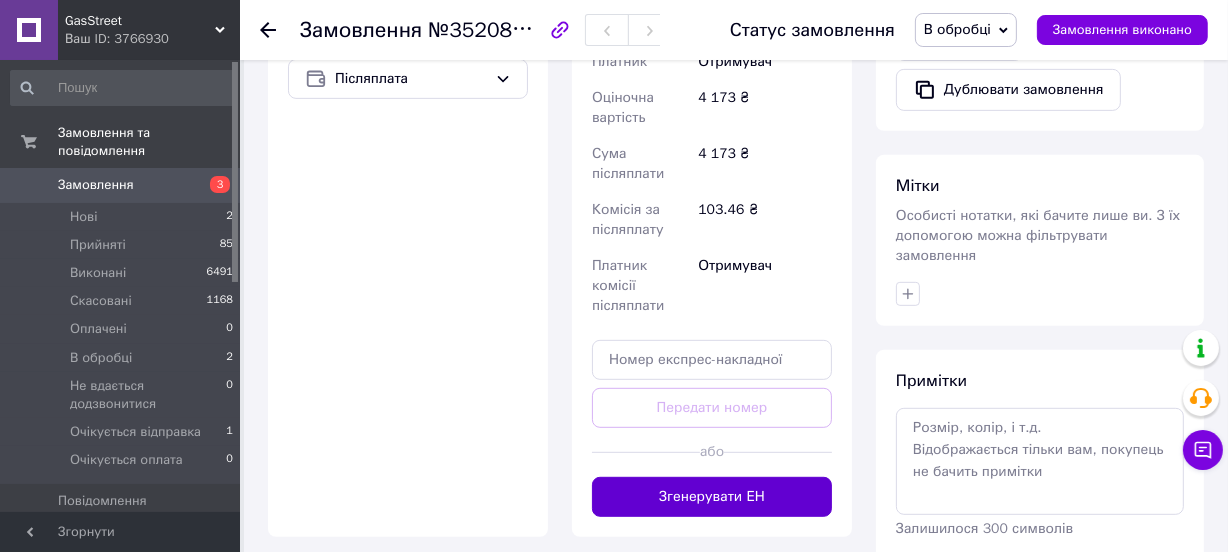 click on "Згенерувати ЕН" at bounding box center (712, 497) 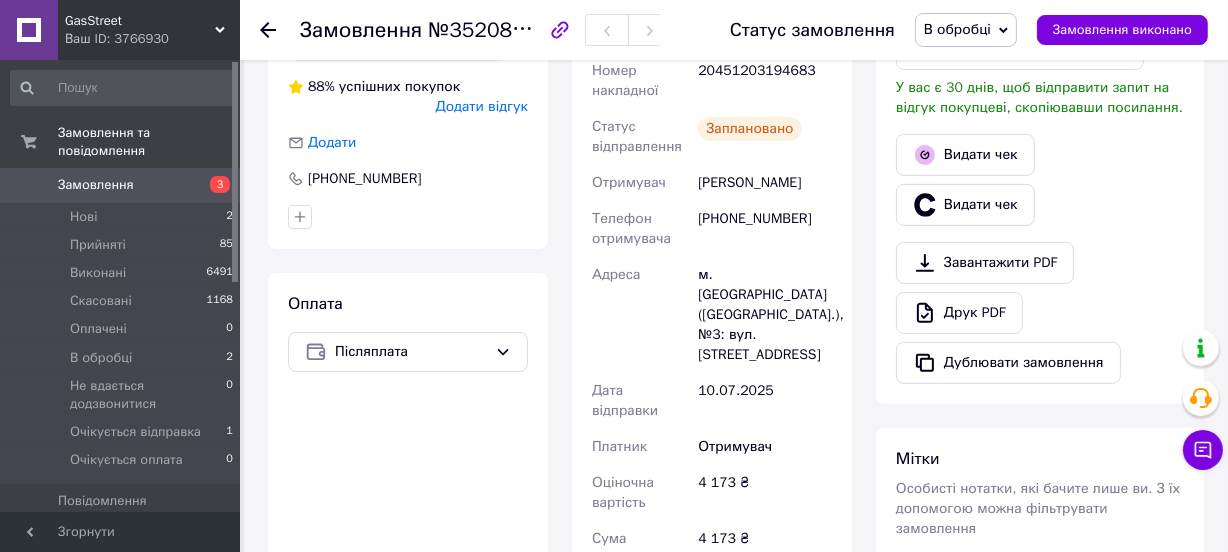 scroll, scrollTop: 272, scrollLeft: 0, axis: vertical 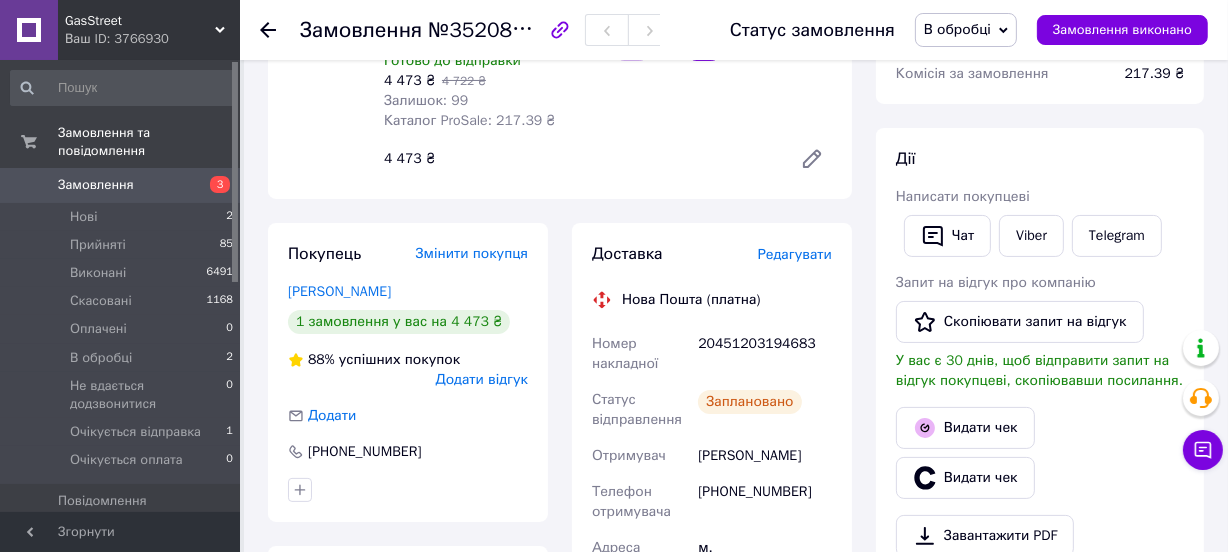 click on "В обробці" at bounding box center (957, 29) 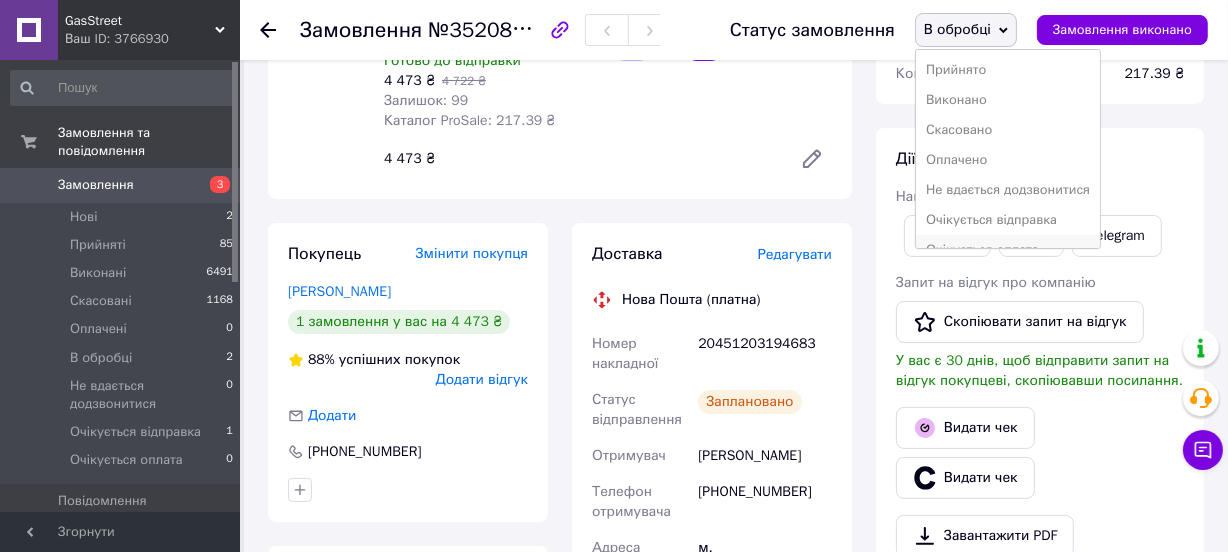 scroll, scrollTop: 21, scrollLeft: 0, axis: vertical 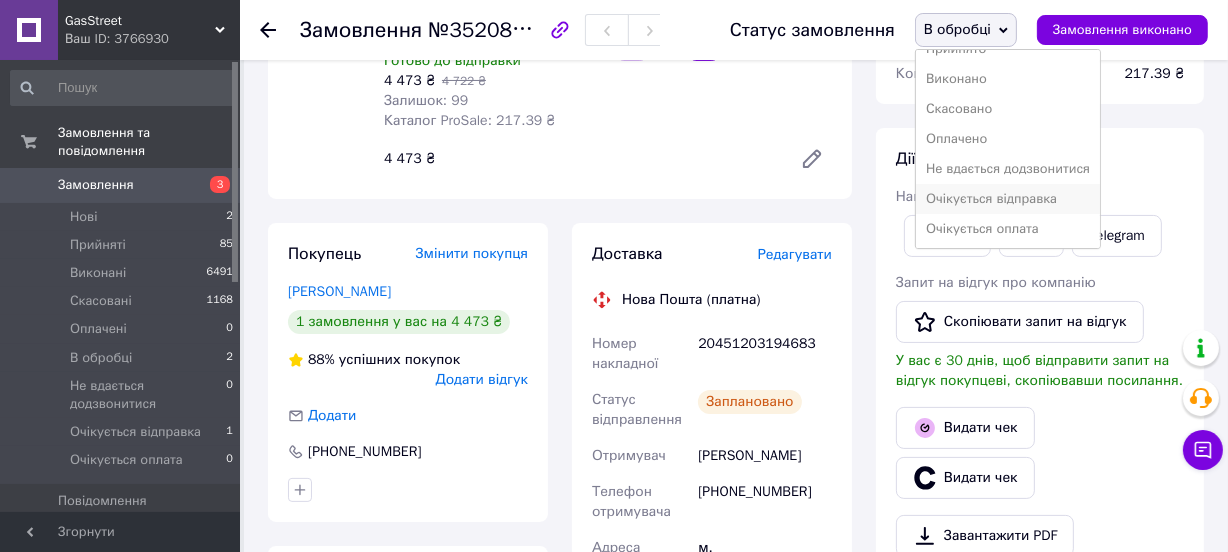 click on "Очікується відправка" at bounding box center (1008, 199) 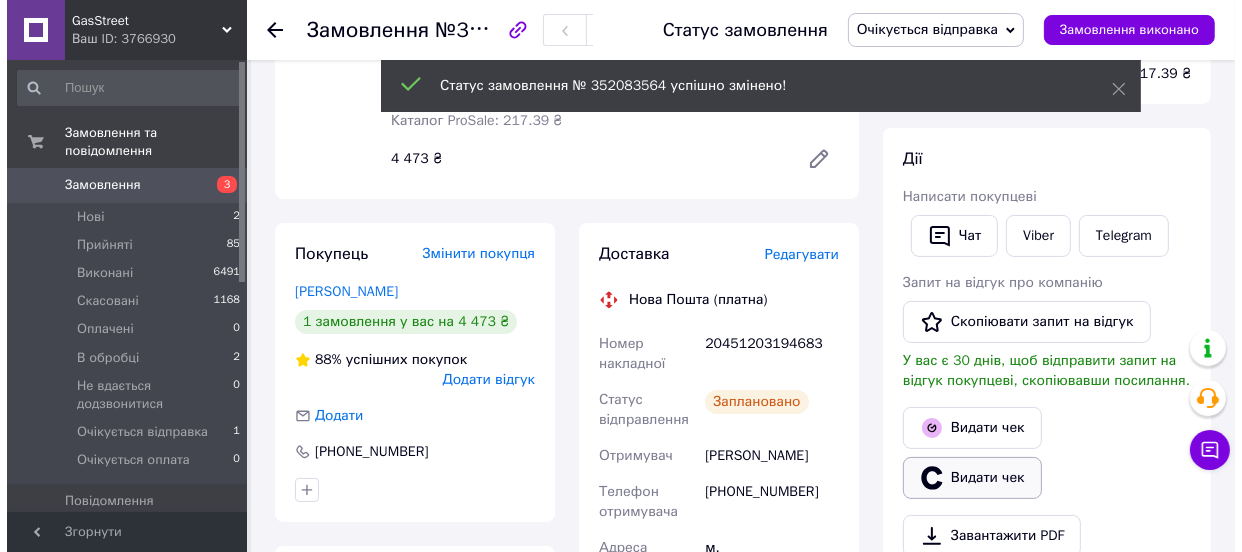 scroll, scrollTop: 16, scrollLeft: 0, axis: vertical 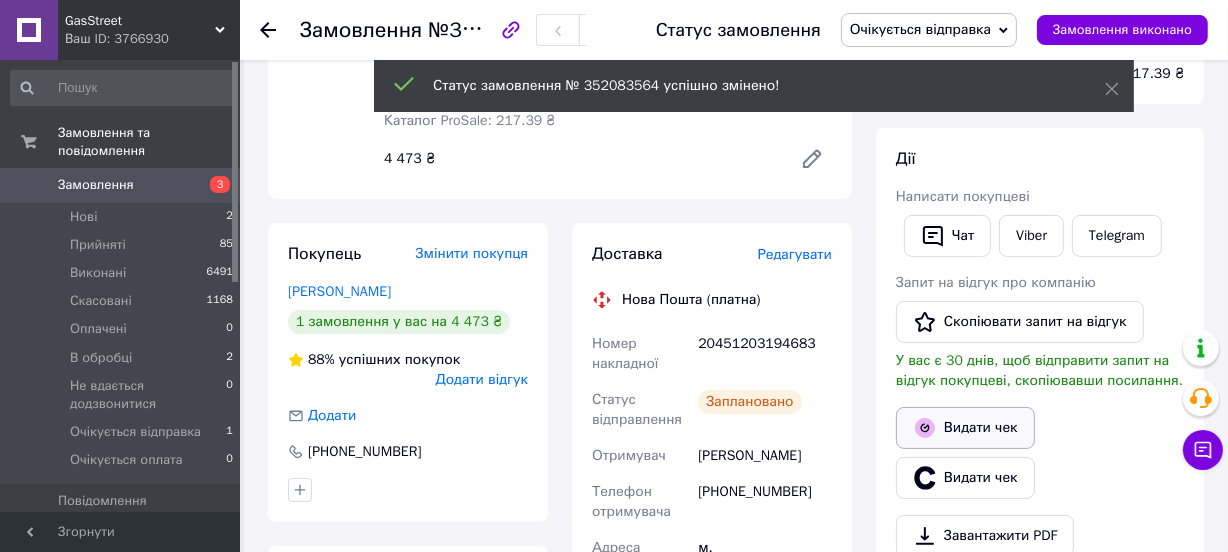 click on "Видати чек" at bounding box center (965, 428) 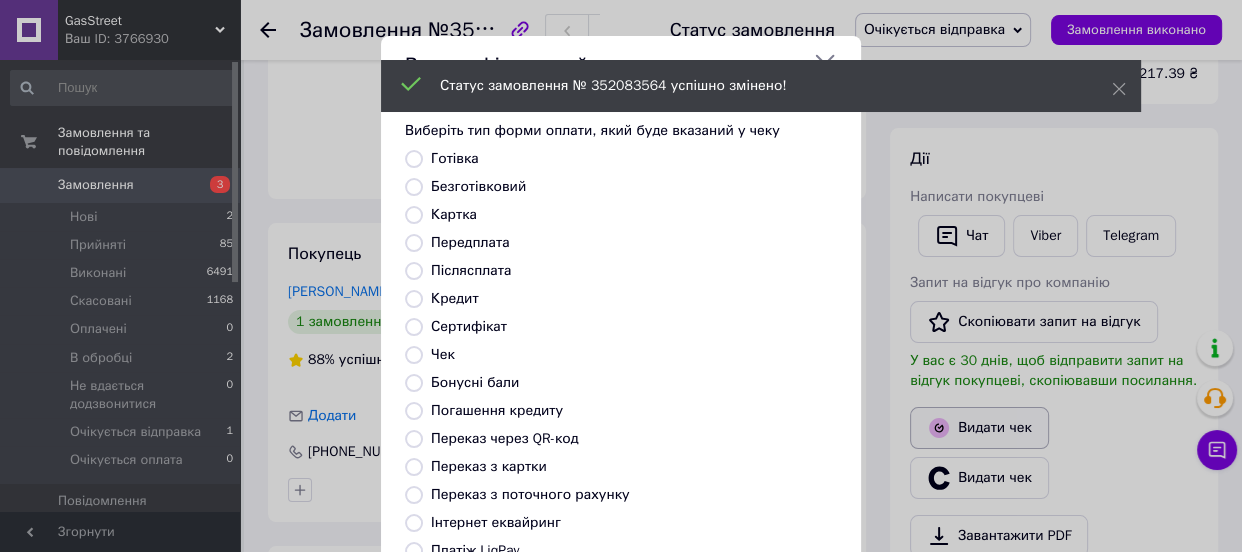 scroll, scrollTop: 0, scrollLeft: 0, axis: both 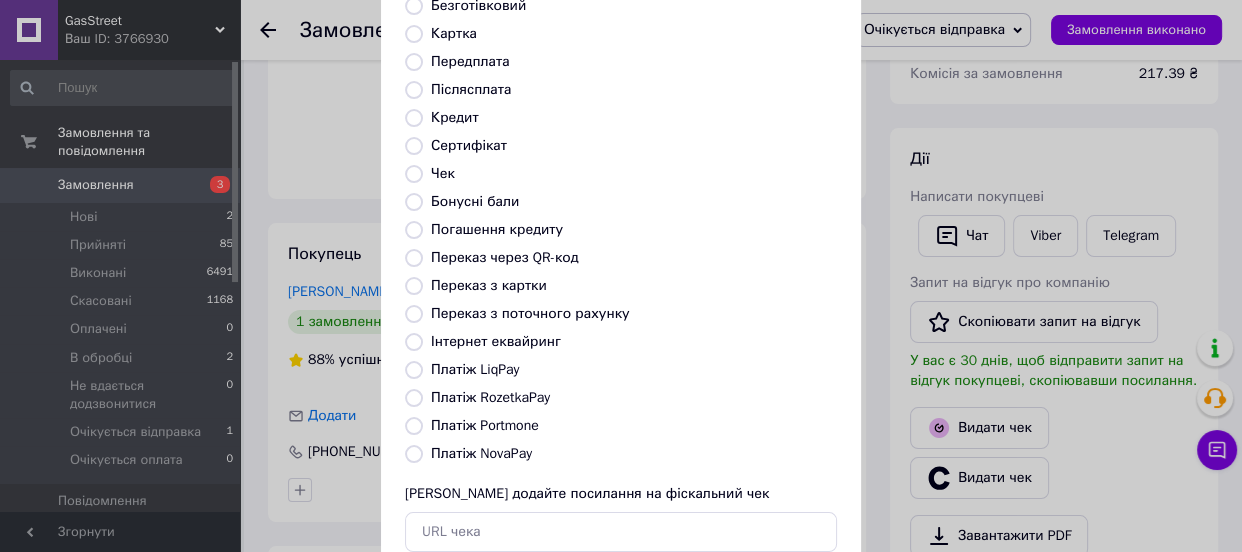 click on "Платіж NovaPay" at bounding box center (481, 453) 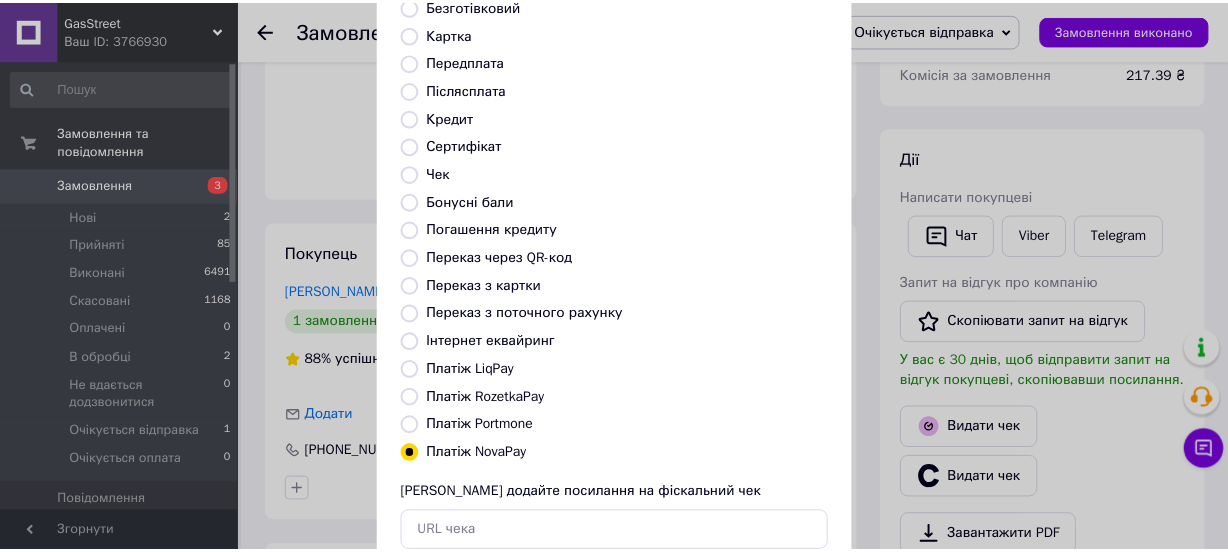 scroll, scrollTop: 307, scrollLeft: 0, axis: vertical 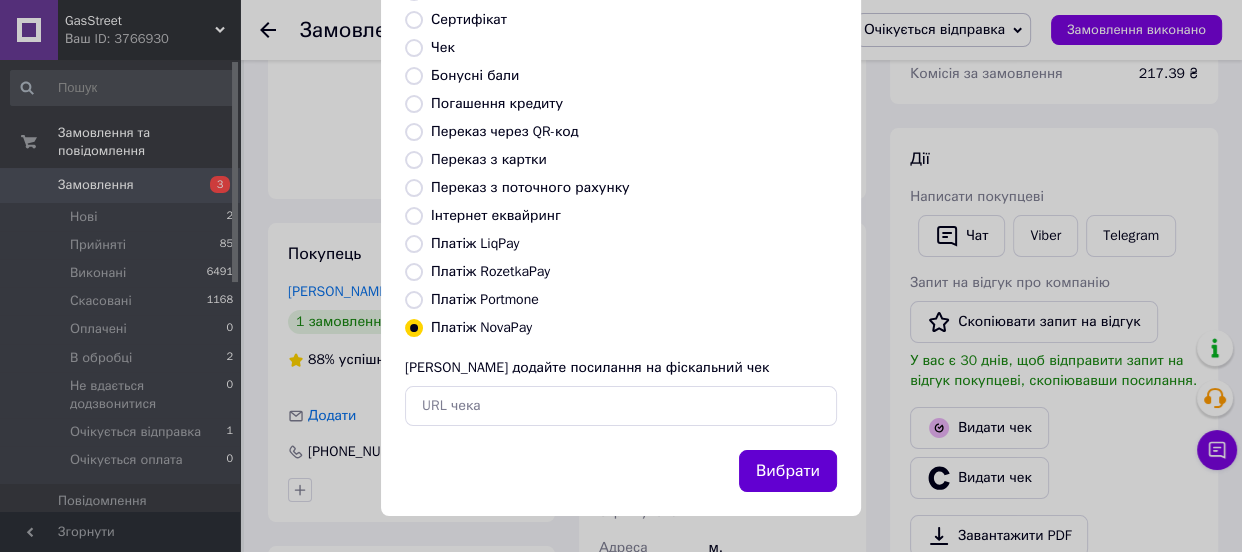 click on "Вибрати" at bounding box center (788, 471) 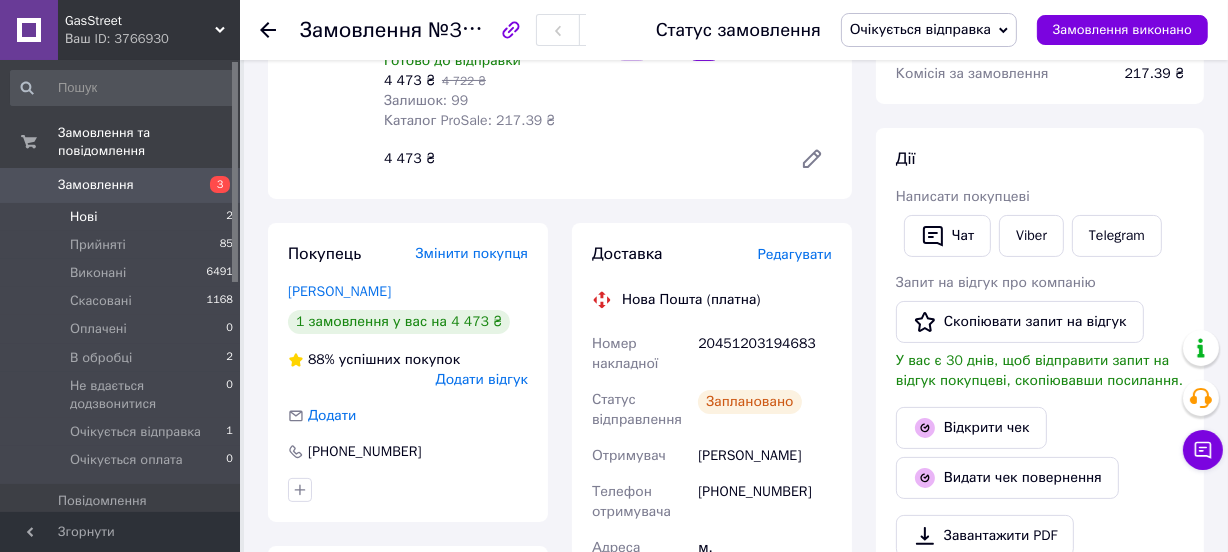 click on "Нові 2" at bounding box center [122, 217] 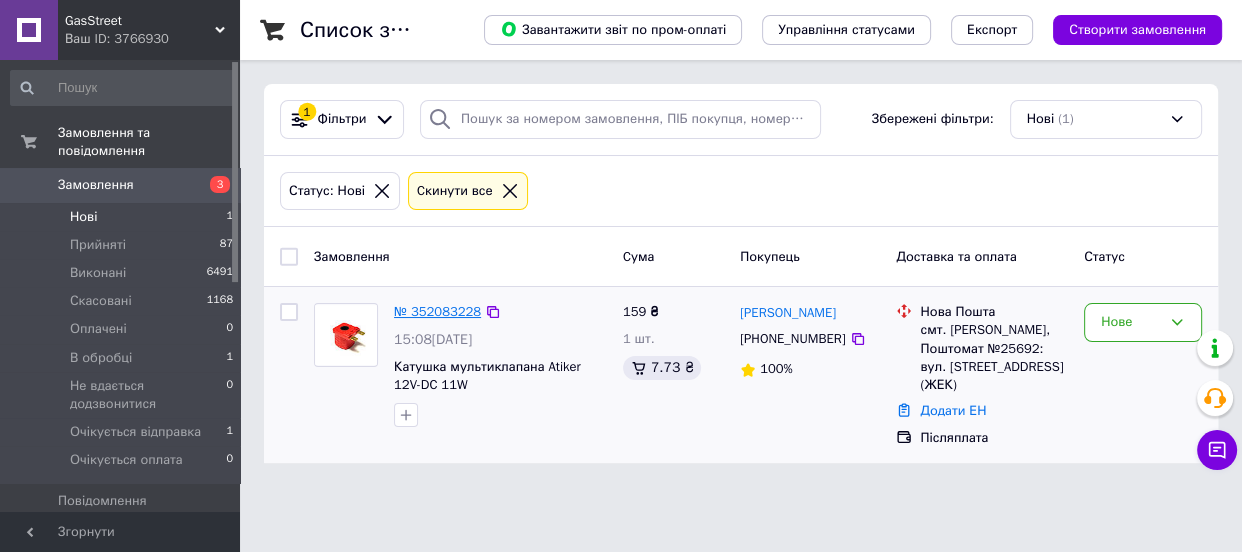 click on "№ 352083228" at bounding box center [437, 311] 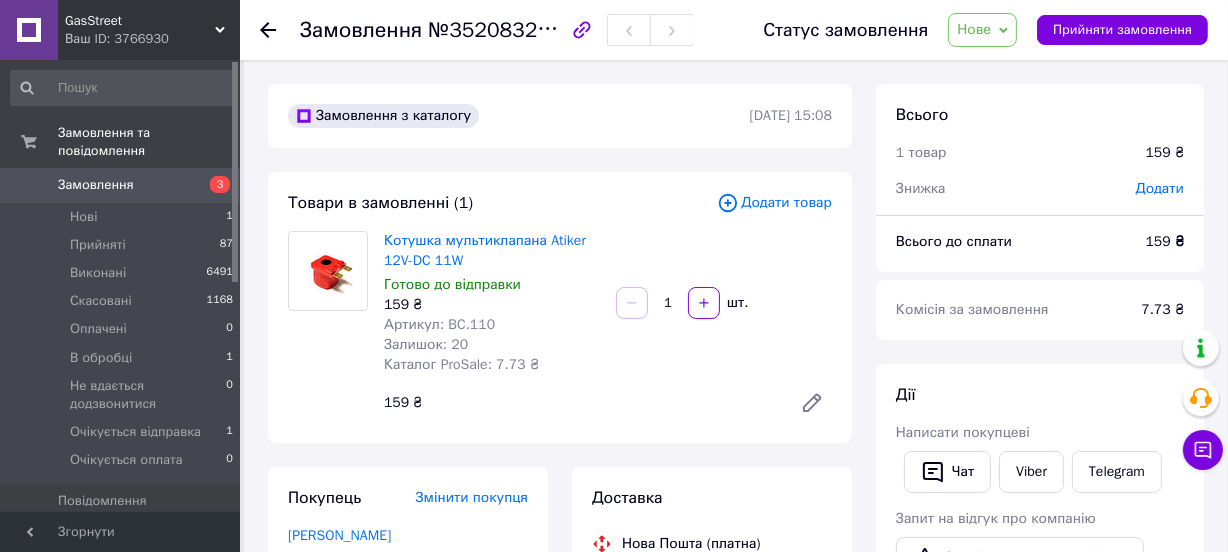 click on "Нове" at bounding box center (974, 29) 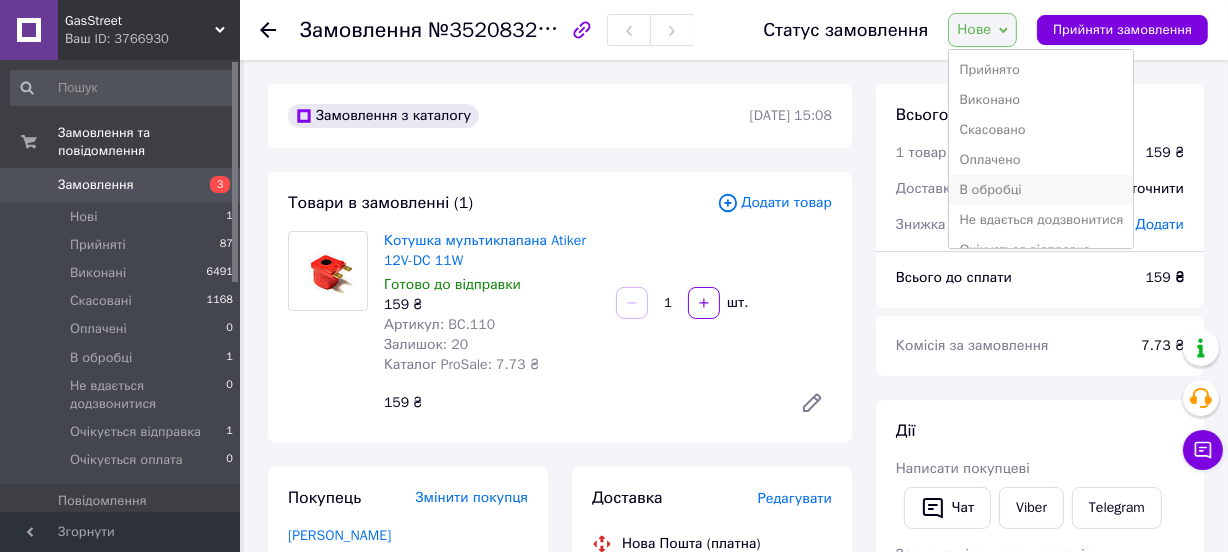 click on "В обробці" at bounding box center (1041, 190) 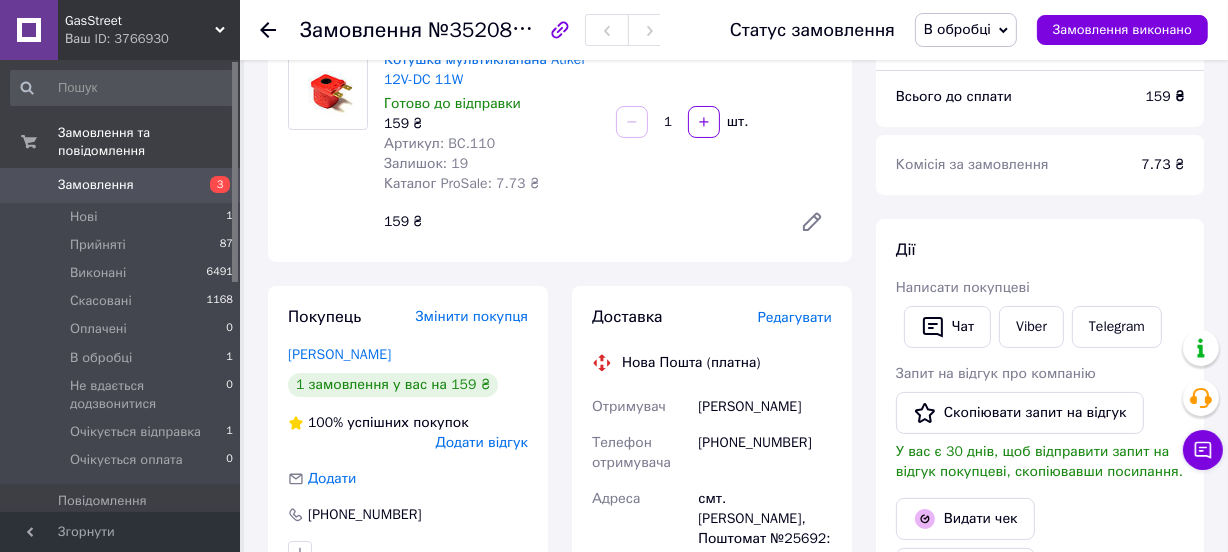 scroll, scrollTop: 272, scrollLeft: 0, axis: vertical 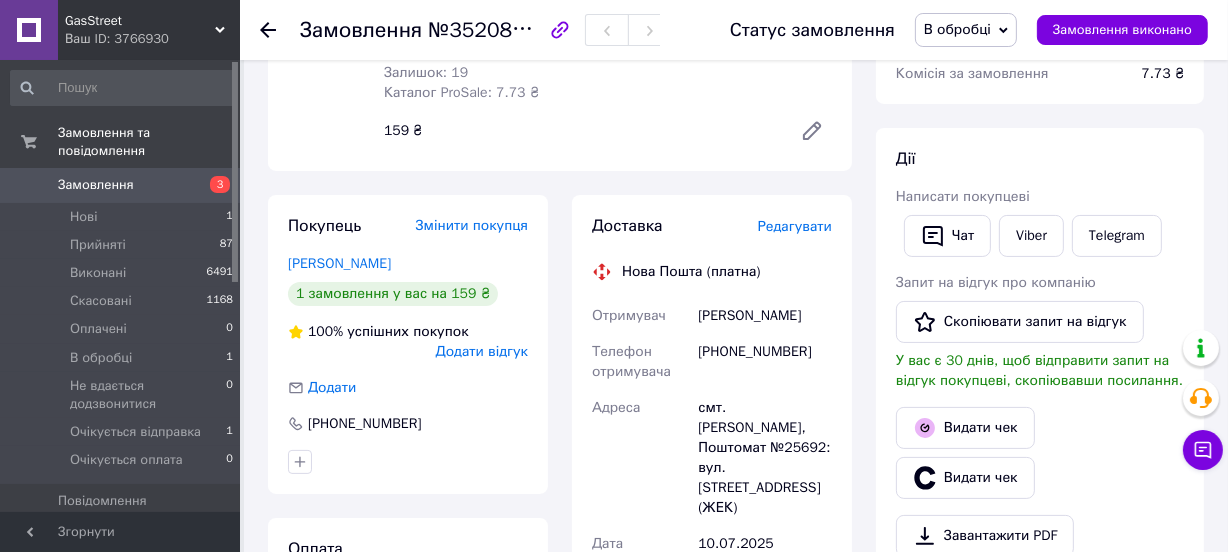 drag, startPoint x: 760, startPoint y: 334, endPoint x: 696, endPoint y: 308, distance: 69.079666 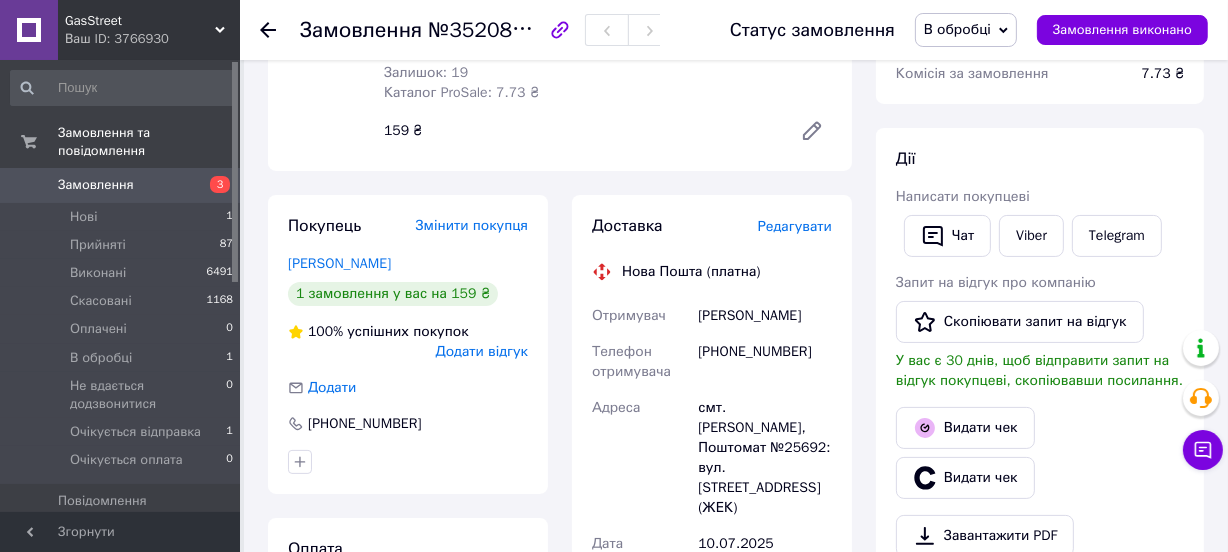 scroll, scrollTop: 363, scrollLeft: 0, axis: vertical 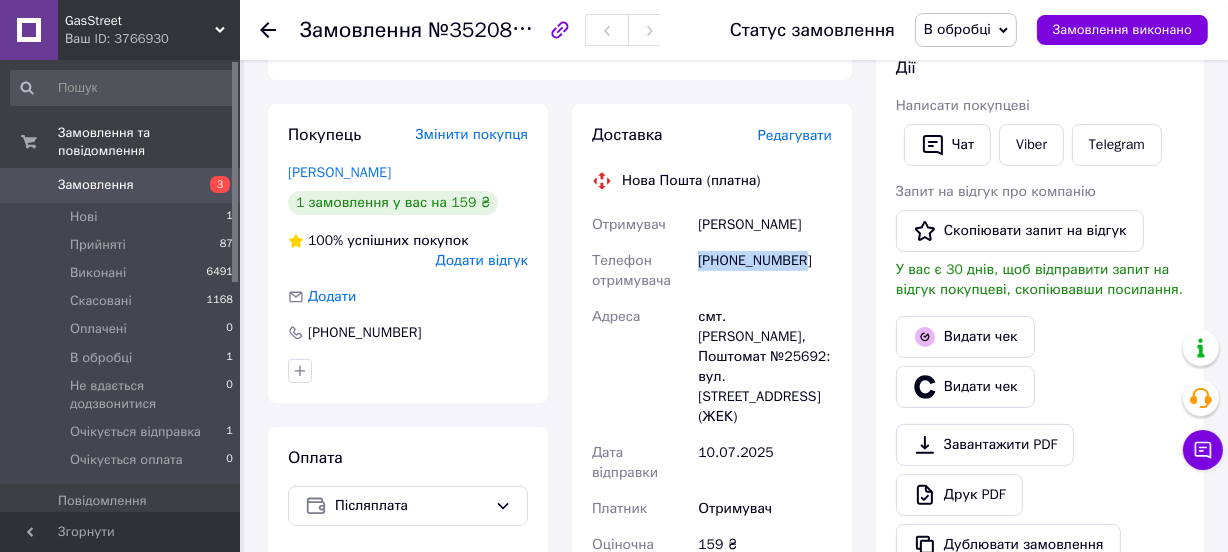 drag, startPoint x: 768, startPoint y: 285, endPoint x: 701, endPoint y: 285, distance: 67 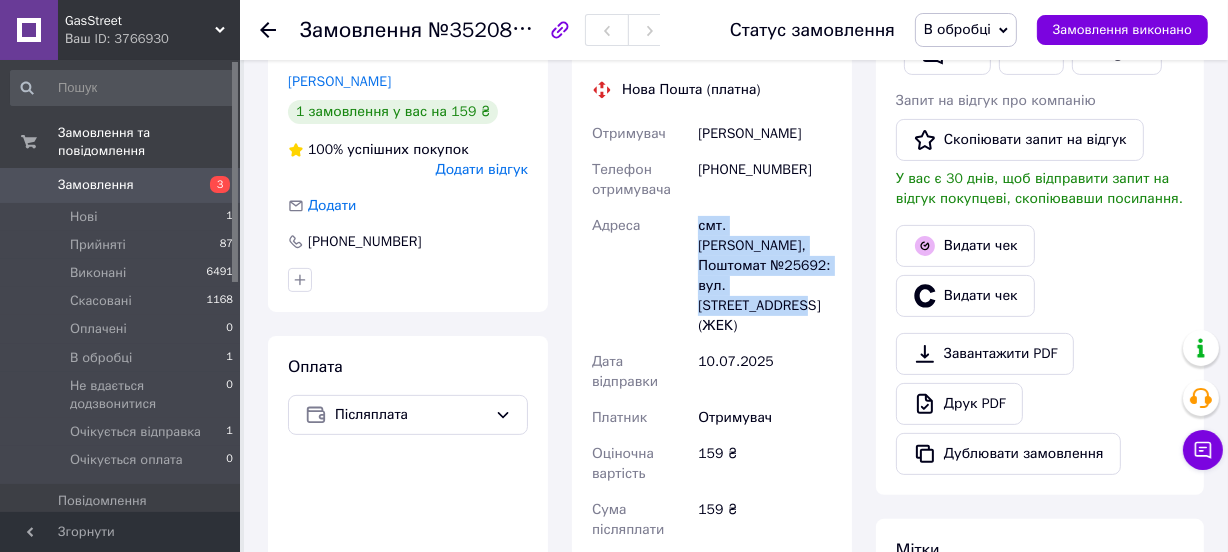 drag, startPoint x: 704, startPoint y: 281, endPoint x: 690, endPoint y: 256, distance: 28.653097 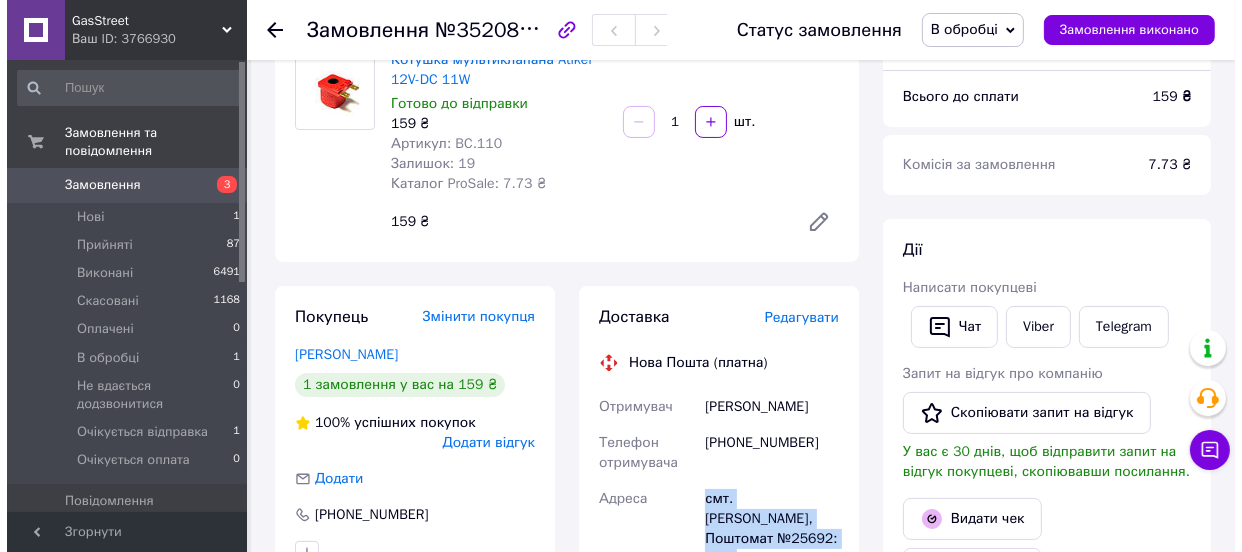 scroll, scrollTop: 363, scrollLeft: 0, axis: vertical 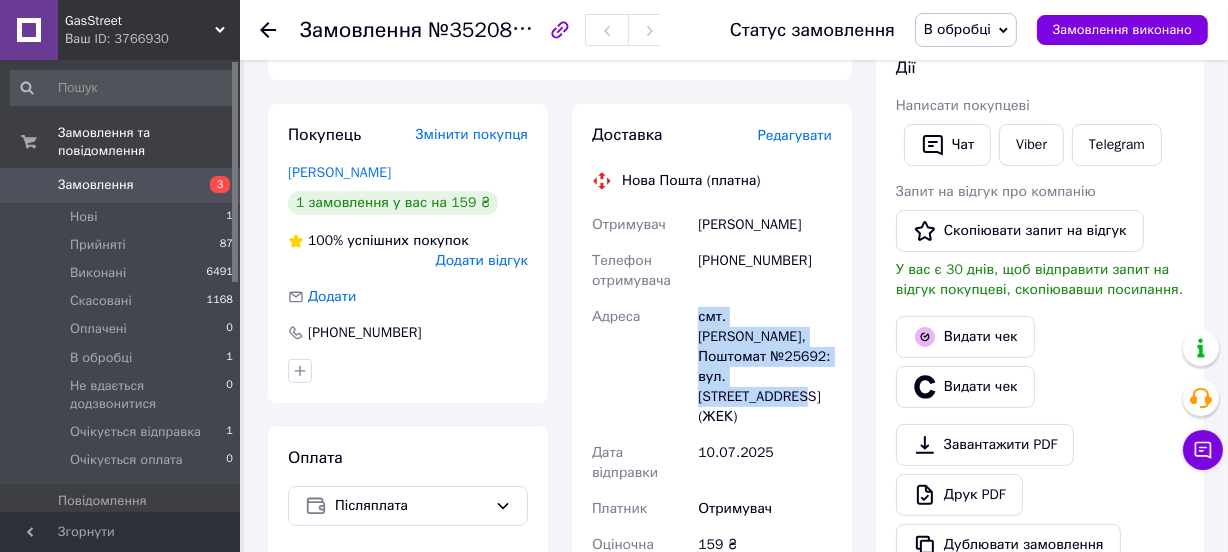 click on "Редагувати" at bounding box center (795, 135) 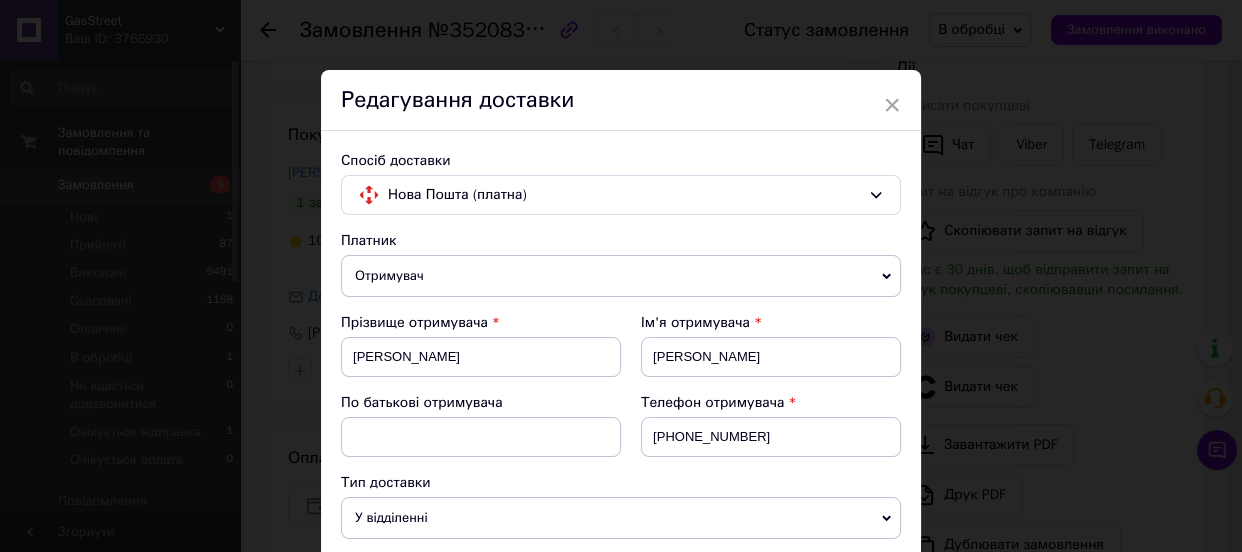 scroll, scrollTop: 454, scrollLeft: 0, axis: vertical 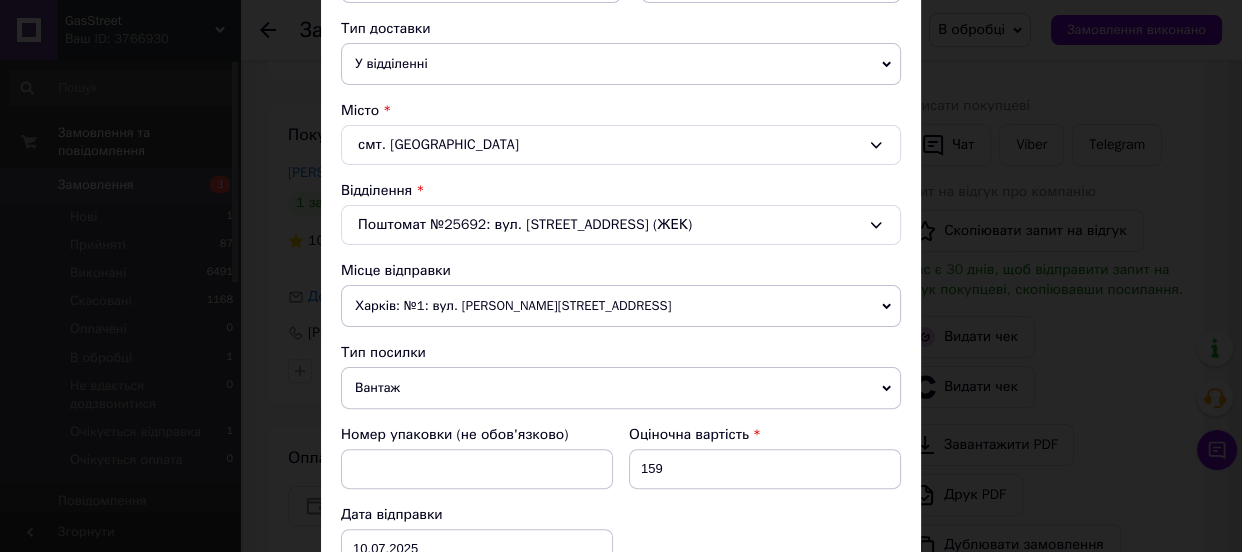 click on "Вантаж" at bounding box center (621, 388) 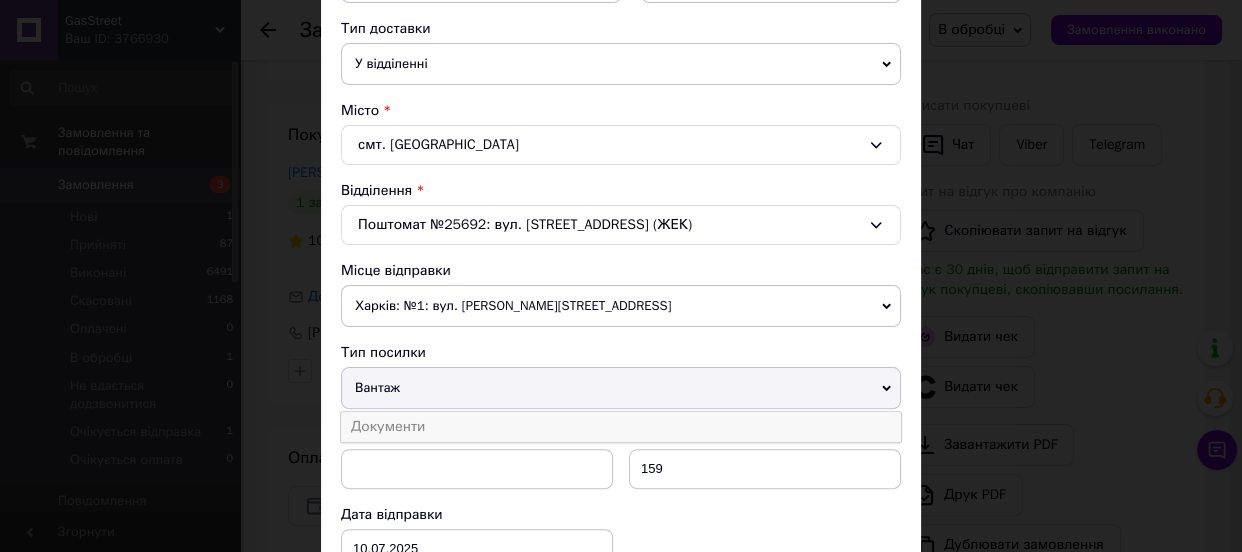 click on "Документи" at bounding box center [621, 427] 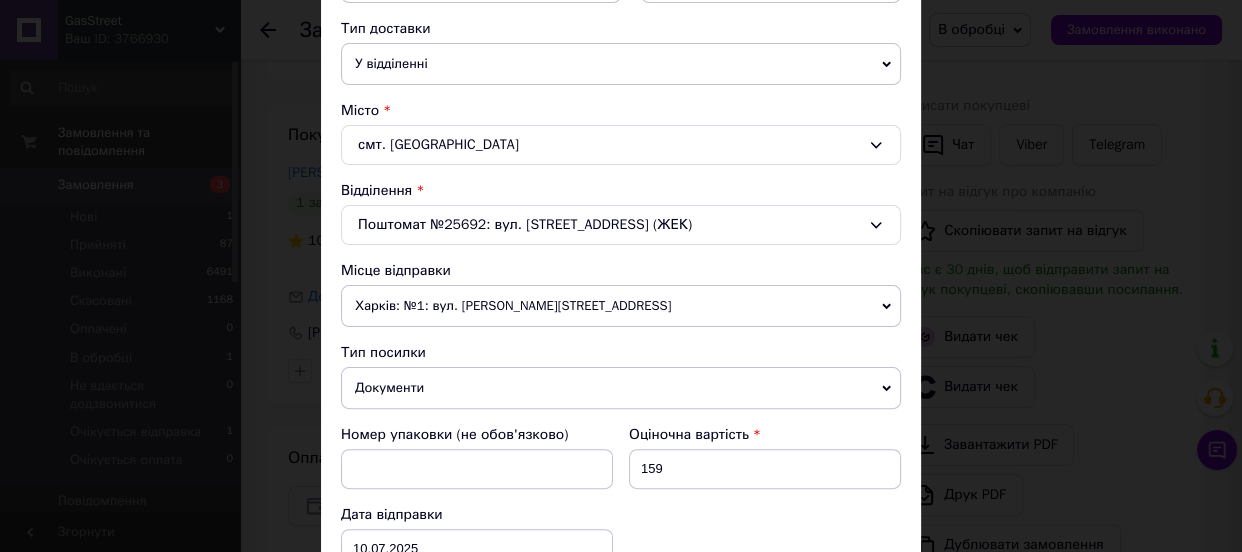 scroll, scrollTop: 909, scrollLeft: 0, axis: vertical 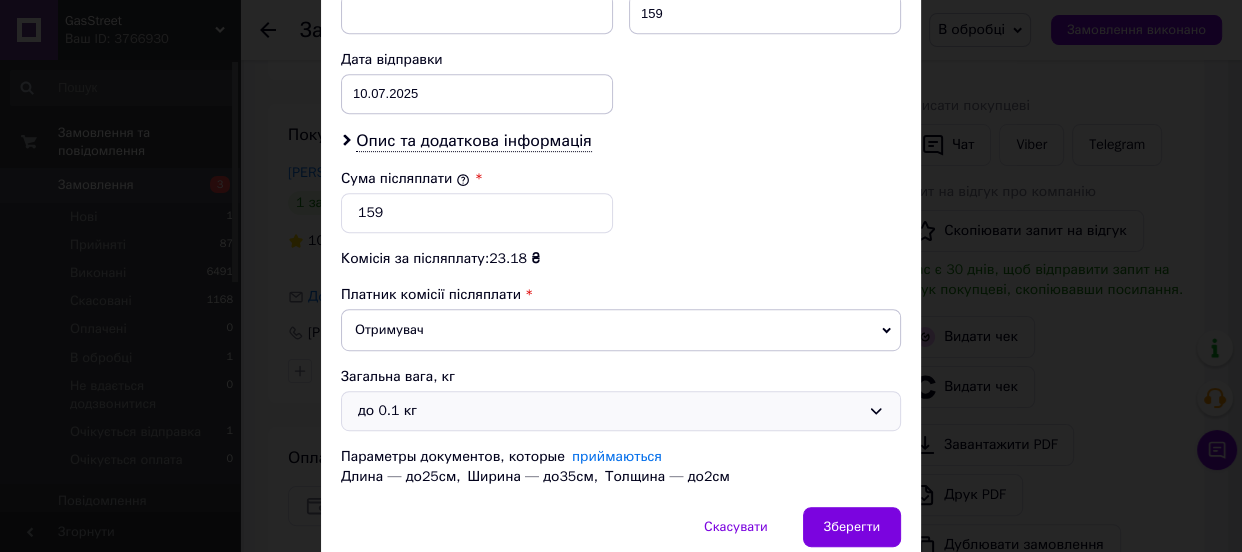 click on "до 0.1 кг" at bounding box center [609, 411] 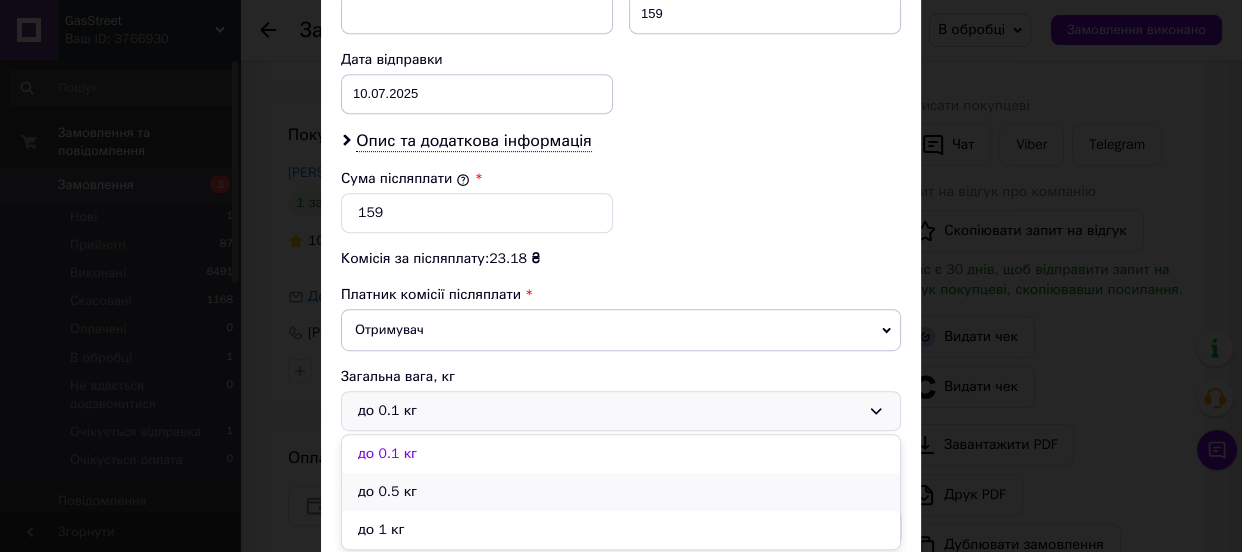 click on "до 0.5 кг" at bounding box center [621, 492] 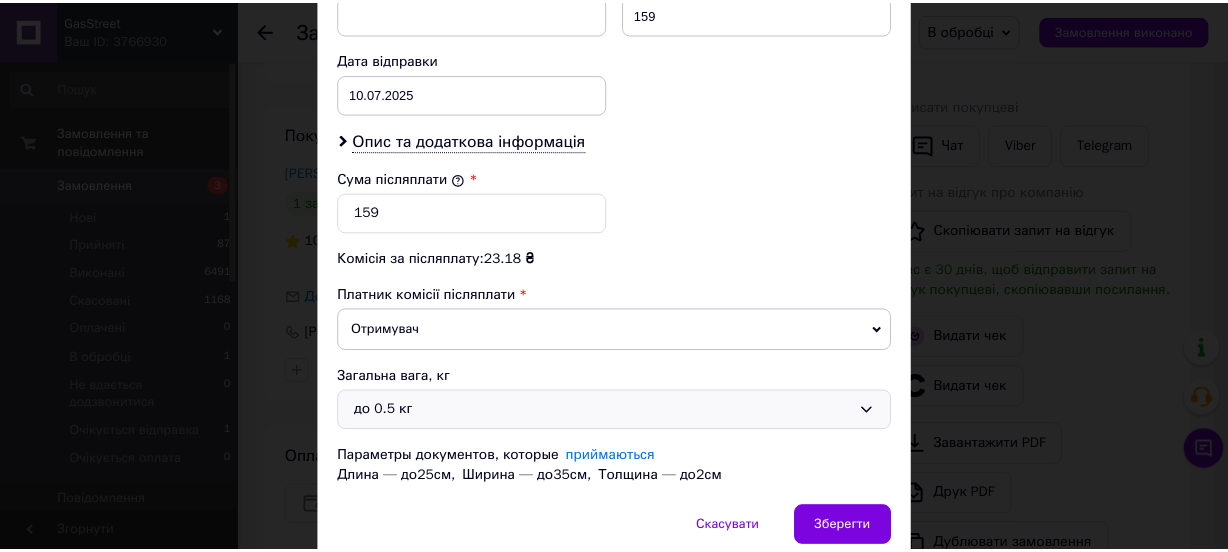 scroll, scrollTop: 990, scrollLeft: 0, axis: vertical 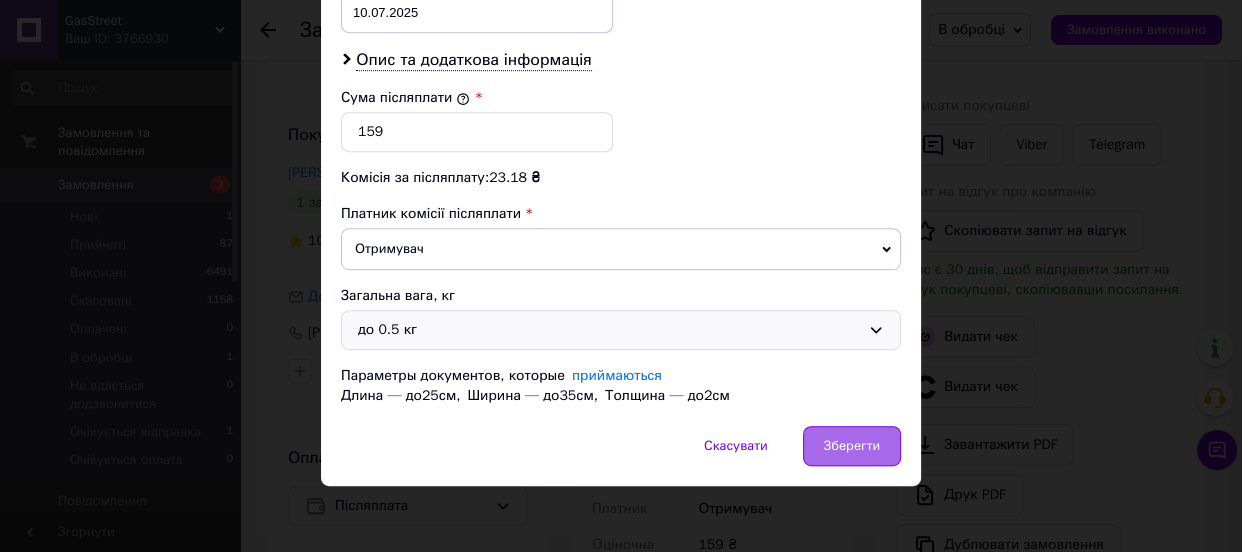 click on "Зберегти" at bounding box center (852, 446) 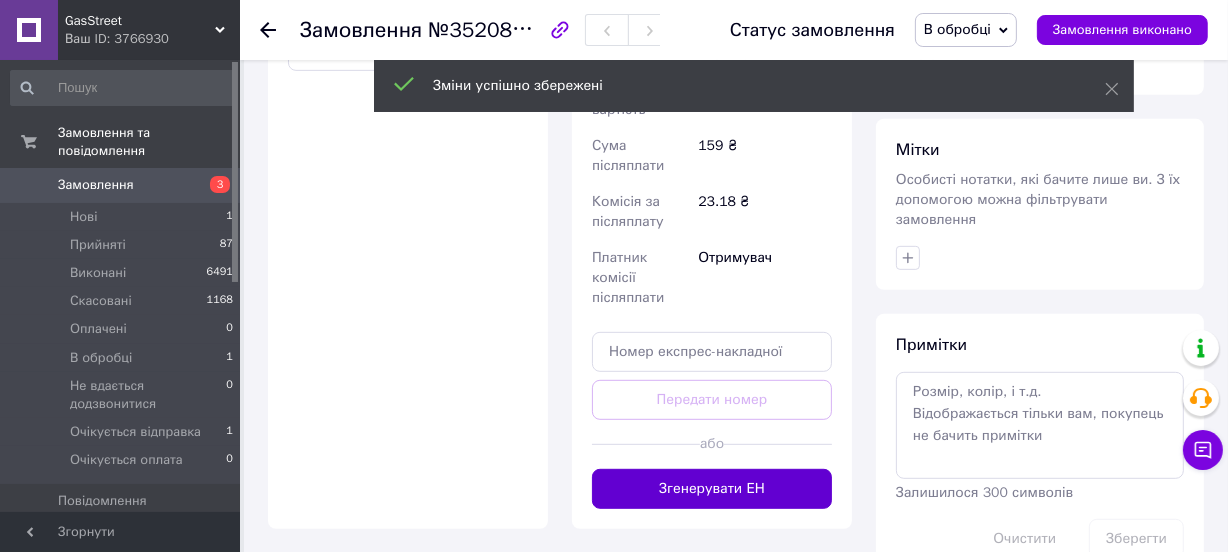 click on "Згенерувати ЕН" at bounding box center [712, 489] 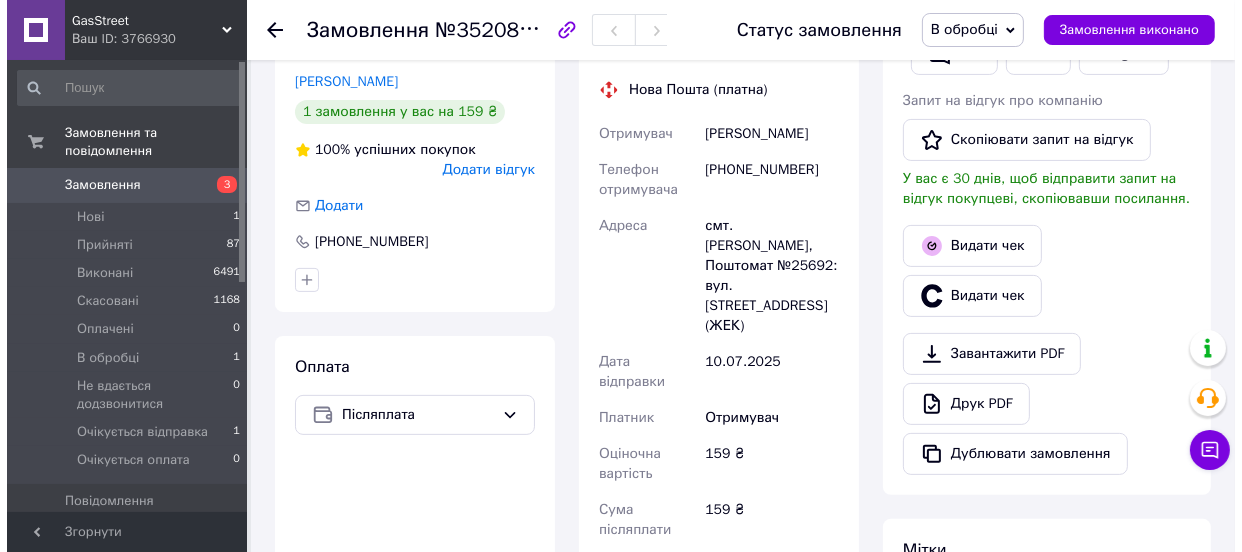 scroll, scrollTop: 363, scrollLeft: 0, axis: vertical 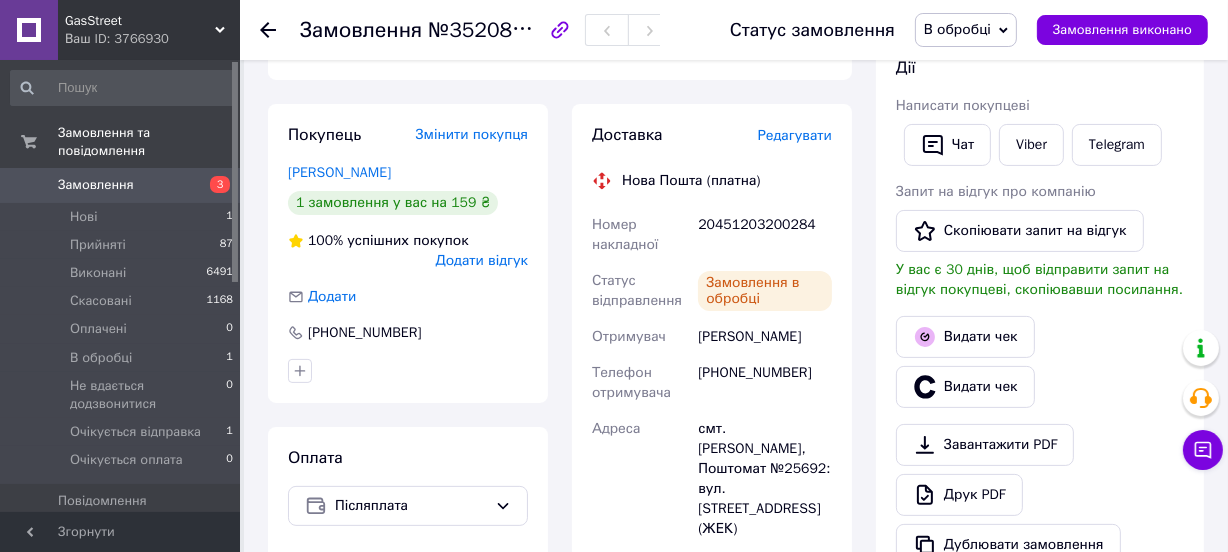 click on "В обробці" at bounding box center [957, 29] 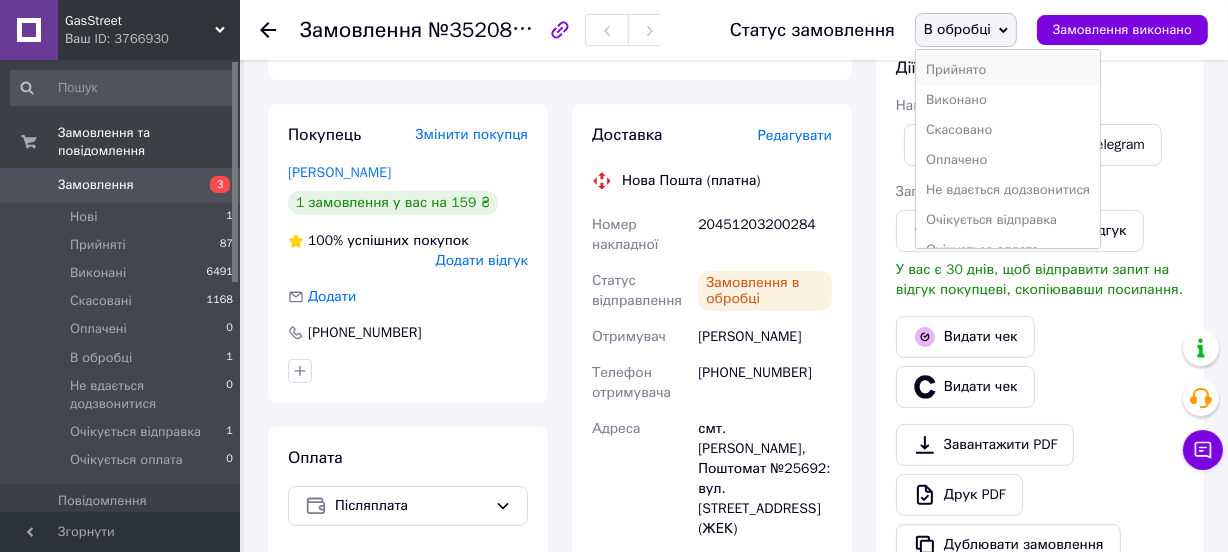 click on "Прийнято" at bounding box center [1008, 70] 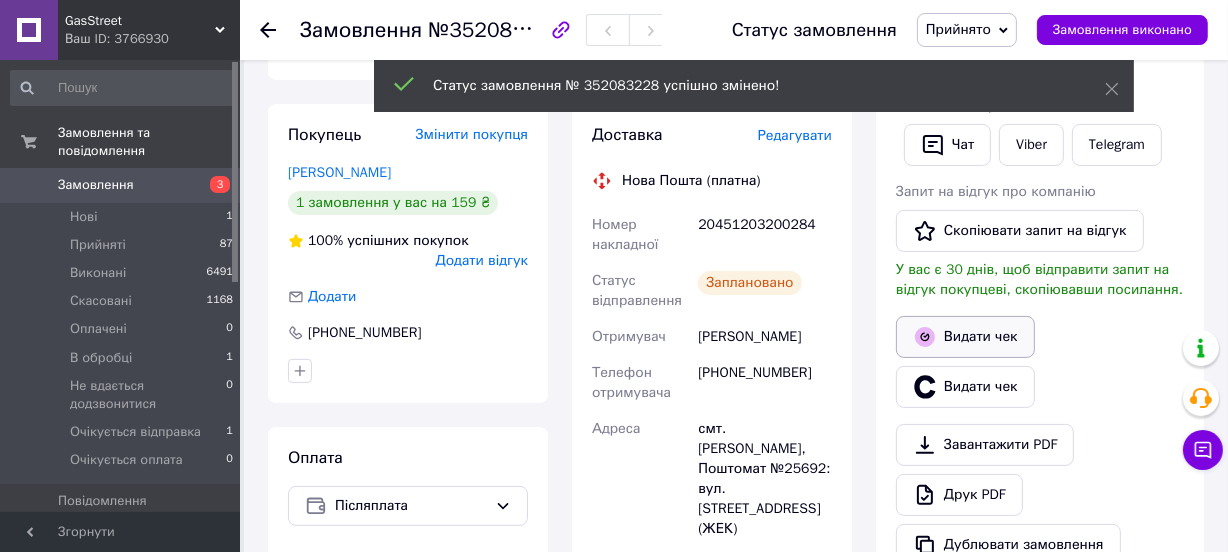 click on "Видати чек" at bounding box center [965, 337] 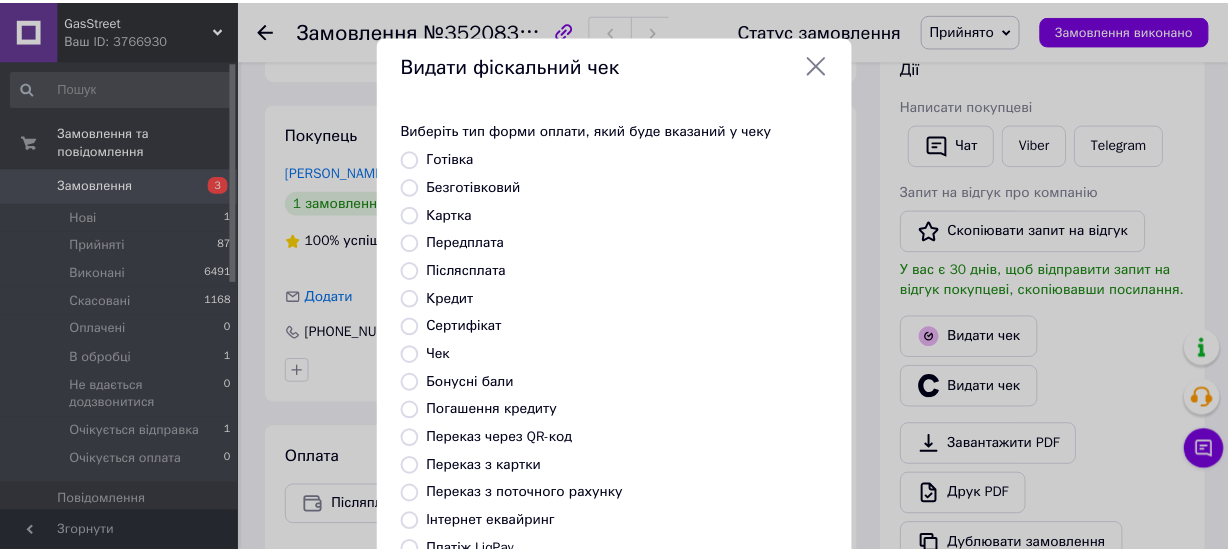 scroll, scrollTop: 272, scrollLeft: 0, axis: vertical 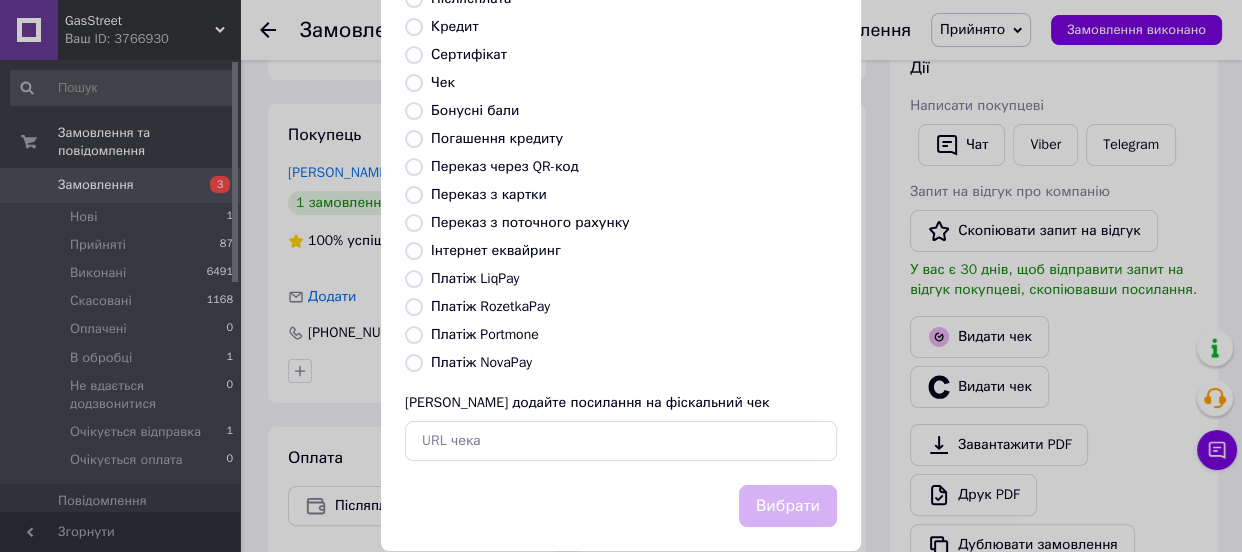 click on "Платіж NovaPay" at bounding box center [481, 362] 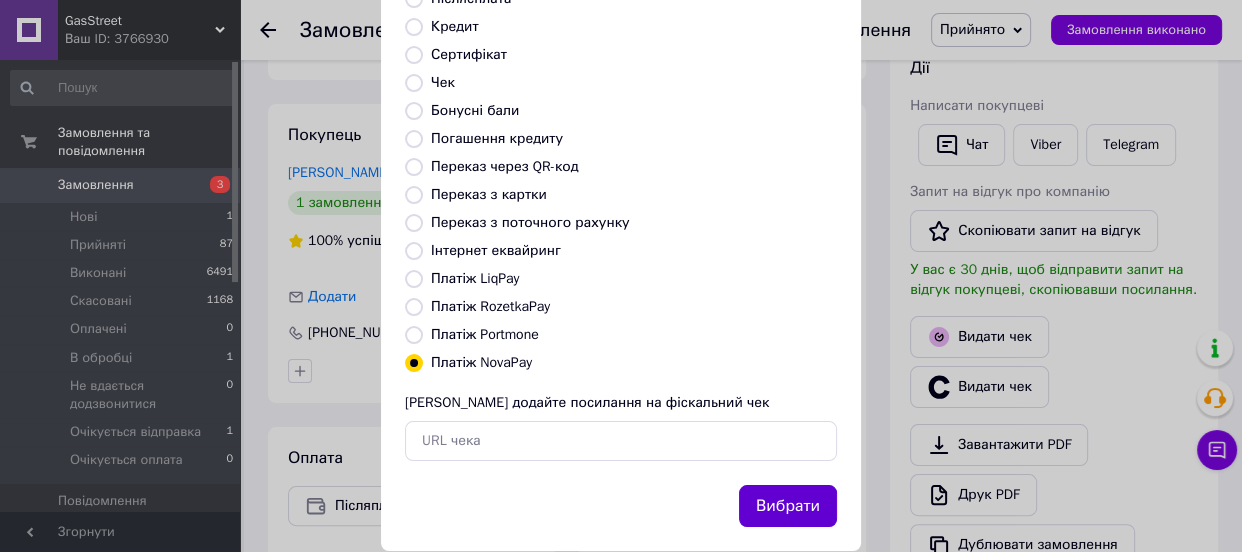 click on "Вибрати" at bounding box center [788, 506] 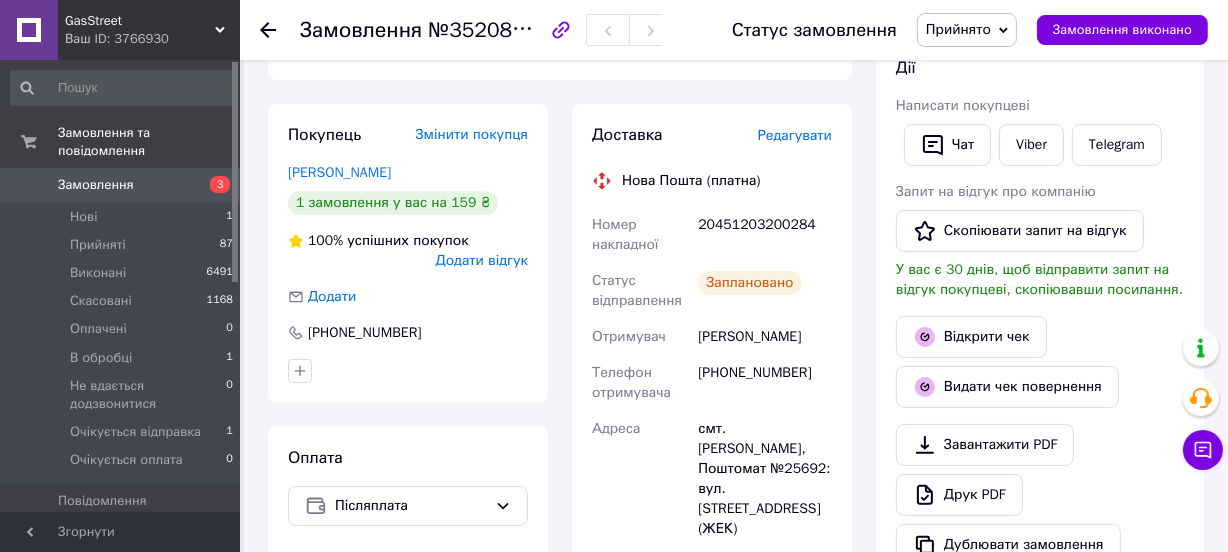 scroll, scrollTop: 272, scrollLeft: 0, axis: vertical 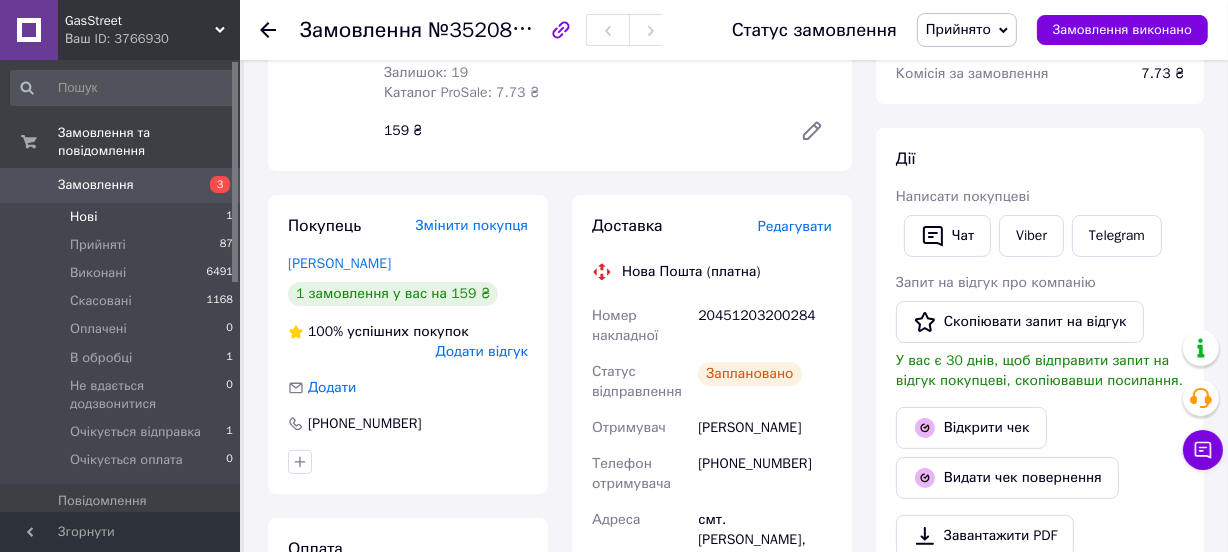 click on "Нові" at bounding box center (83, 217) 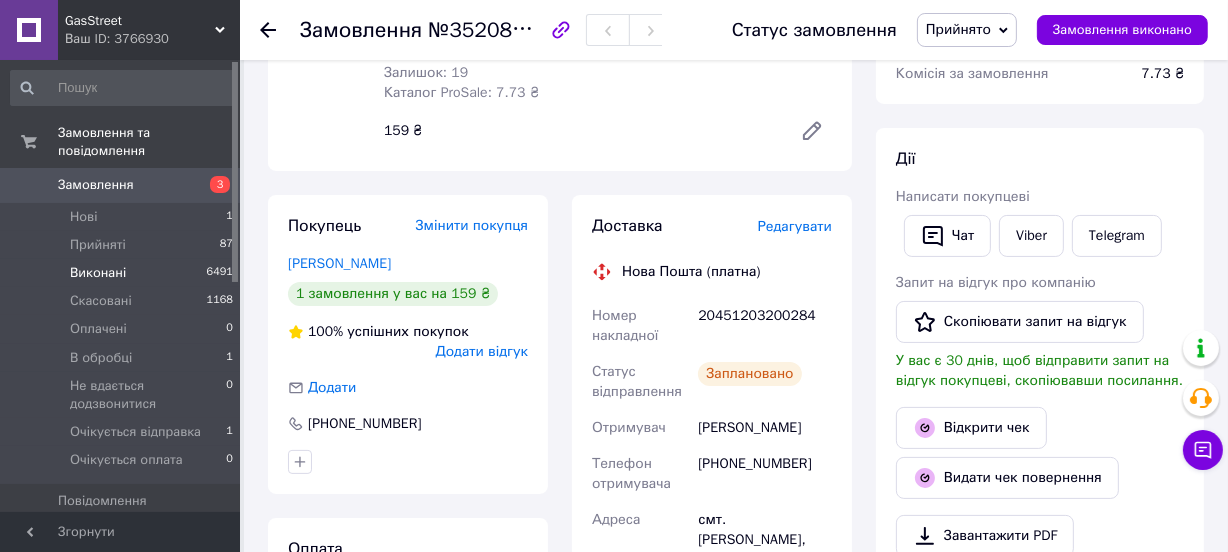 scroll, scrollTop: 0, scrollLeft: 0, axis: both 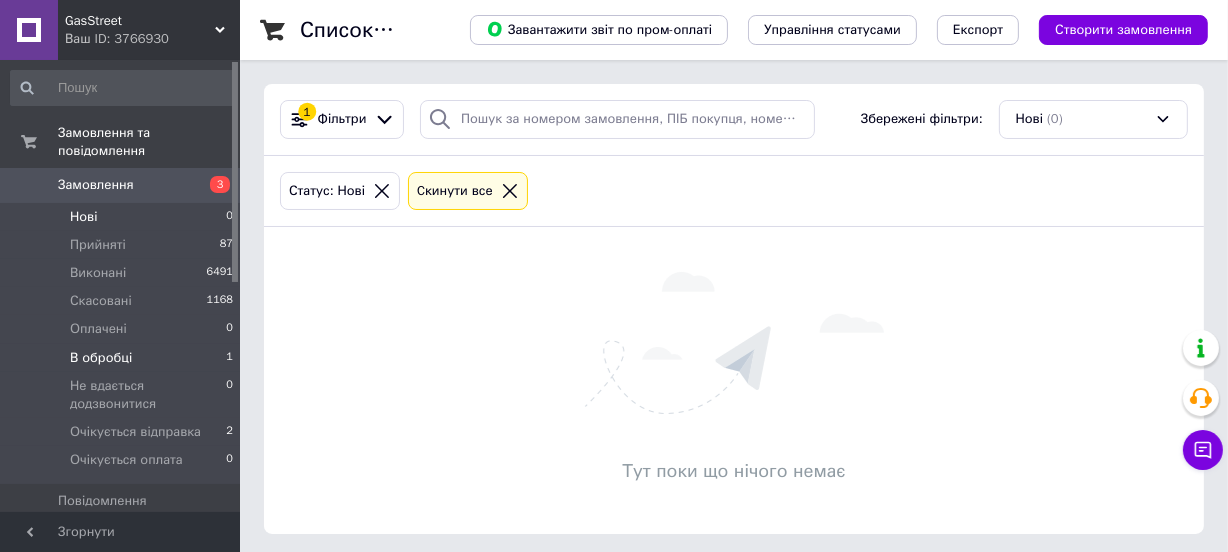click on "В обробці" at bounding box center (101, 358) 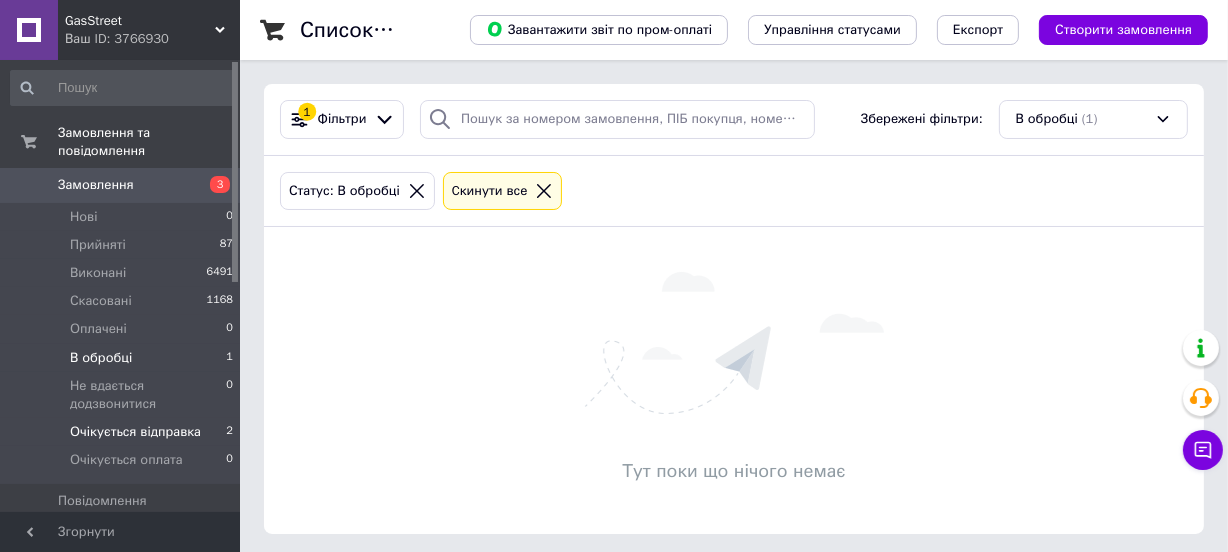 click on "Очікується відправка" at bounding box center (135, 432) 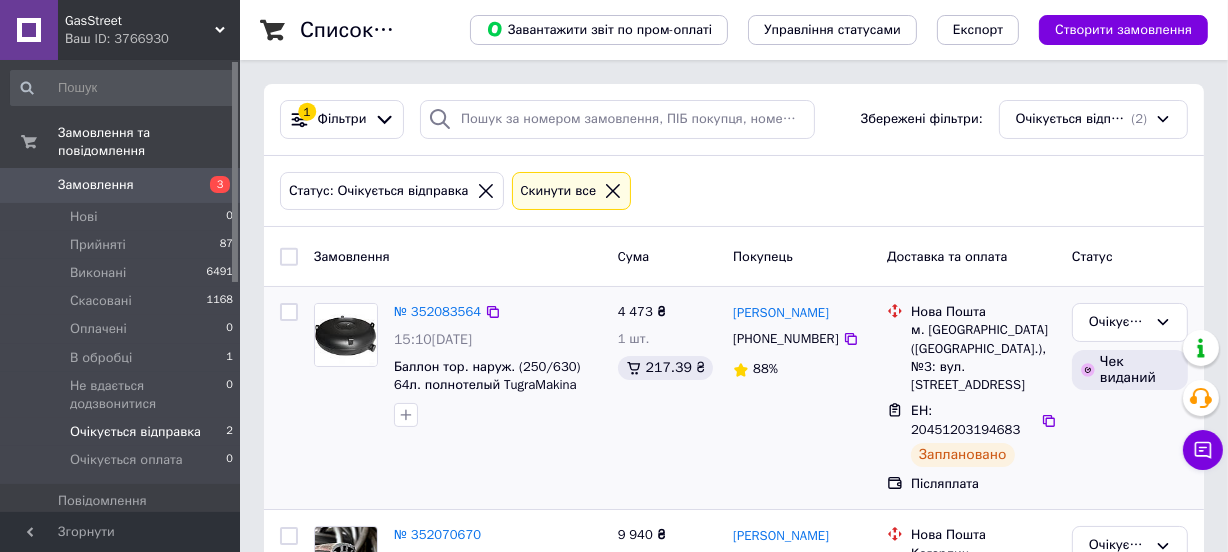 scroll, scrollTop: 120, scrollLeft: 0, axis: vertical 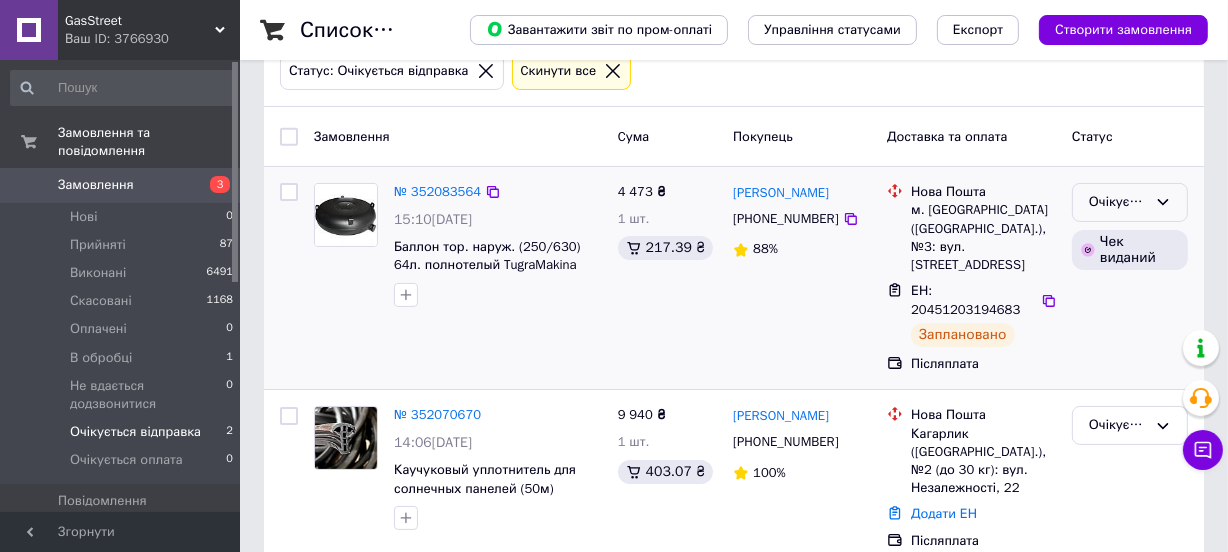 click on "Очікується відправка" at bounding box center (1118, 202) 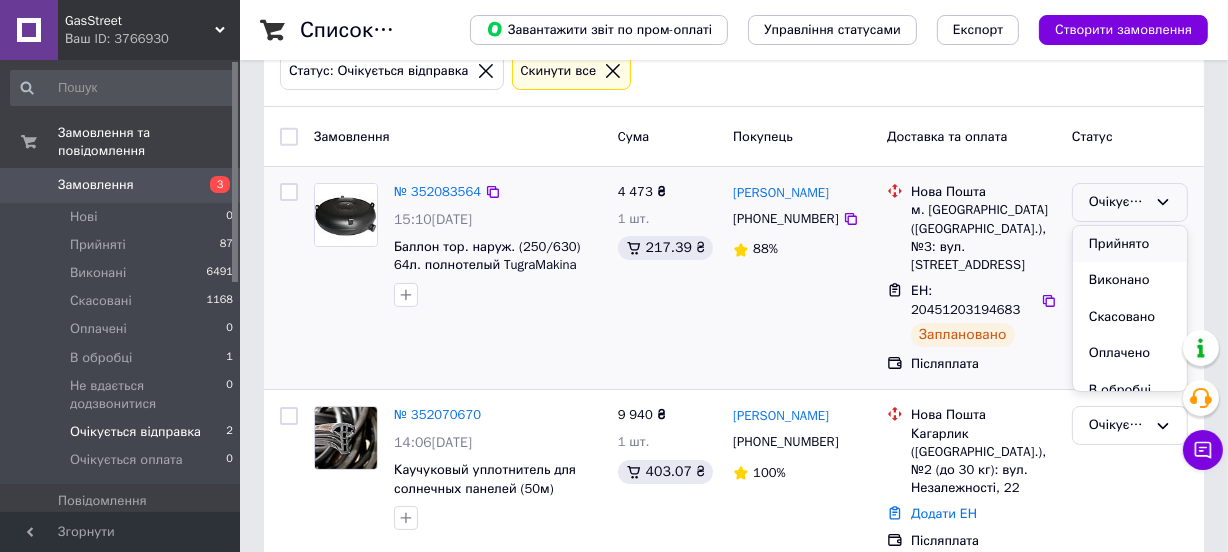 click on "Прийнято" at bounding box center [1130, 244] 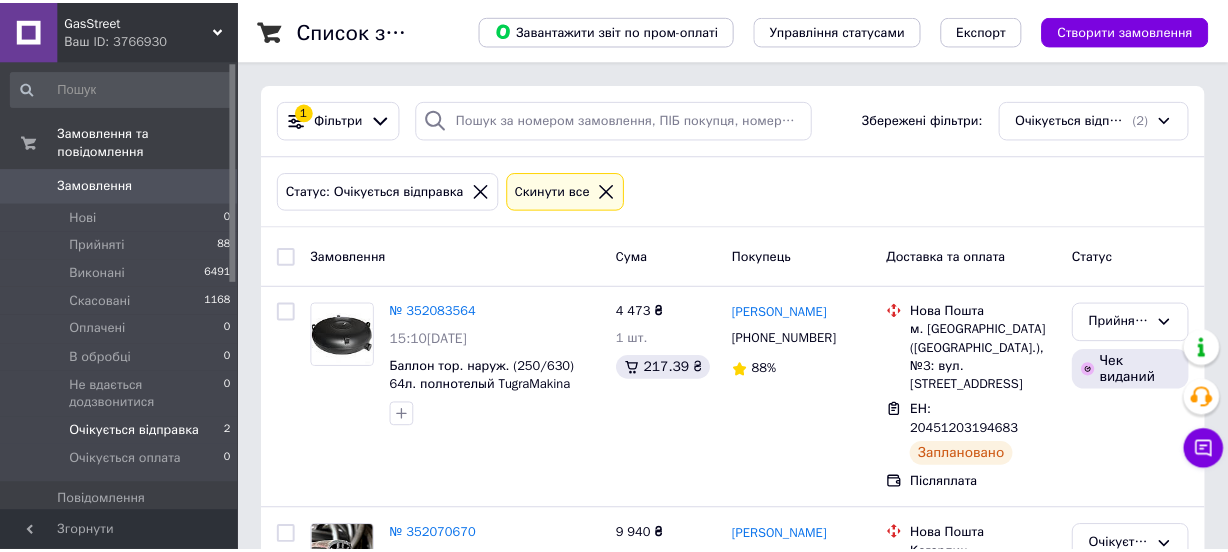 scroll, scrollTop: 0, scrollLeft: 0, axis: both 